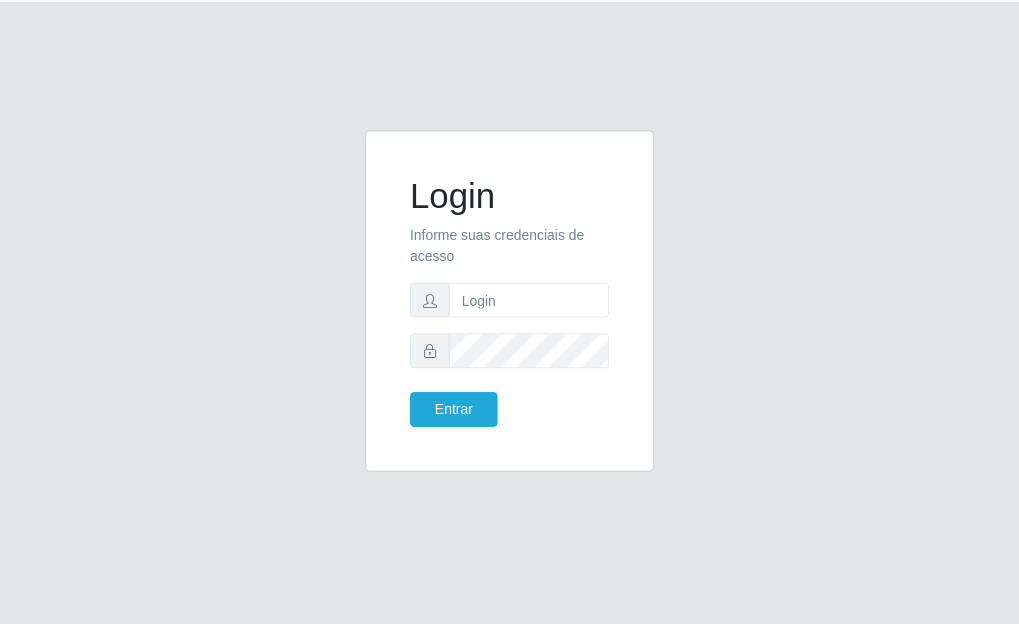 scroll, scrollTop: 0, scrollLeft: 0, axis: both 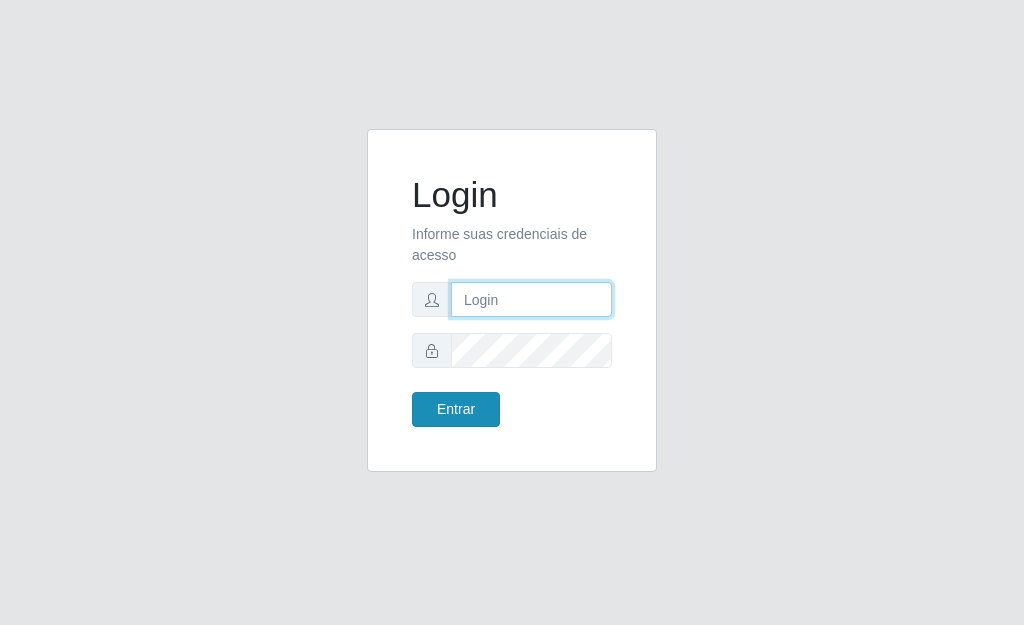 type on "[PERSON_NAME]" 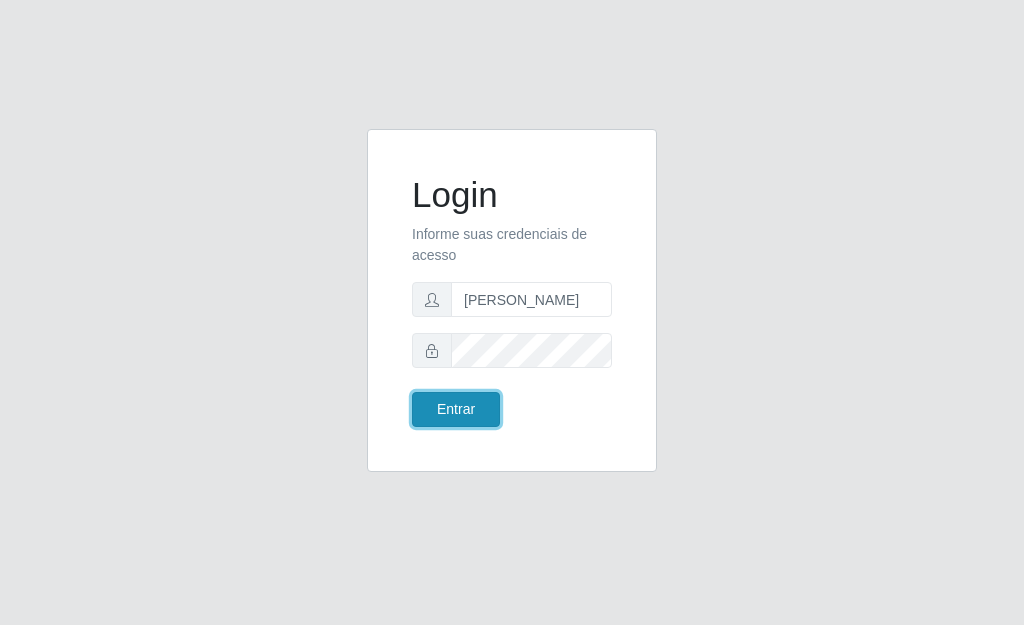 click on "Entrar" at bounding box center [456, 409] 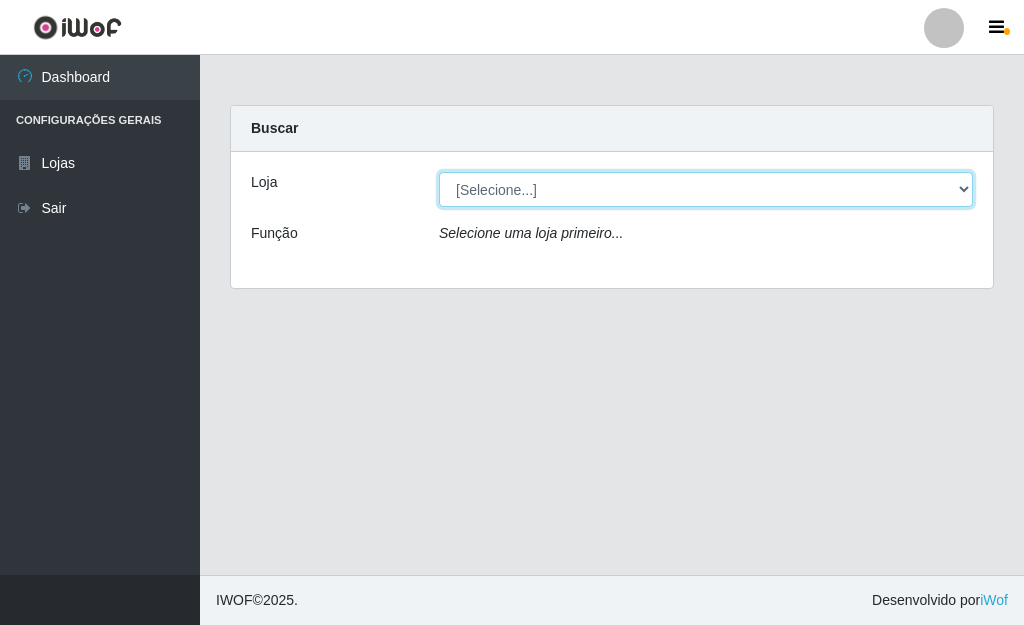 click on "[Selecione...] Bemais Supermercados - [GEOGRAPHIC_DATA]" at bounding box center [706, 189] 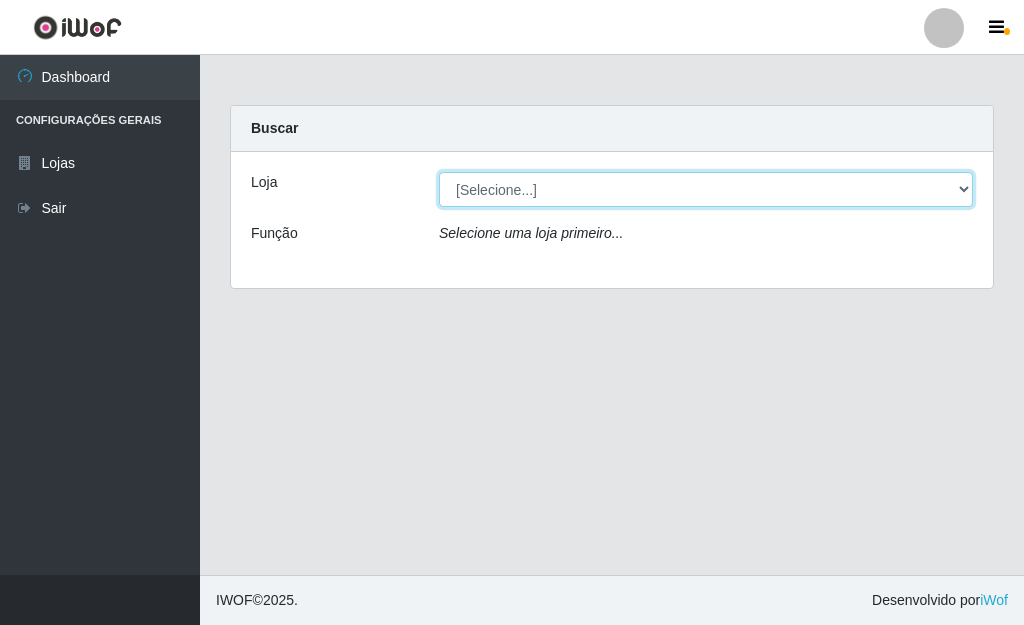 select on "249" 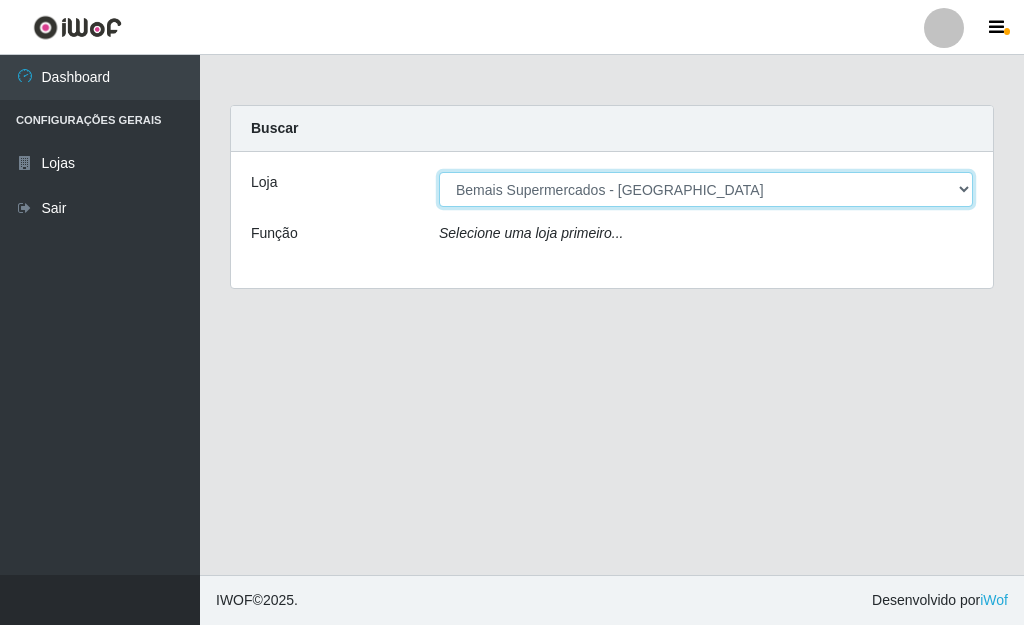 click on "[Selecione...] Bemais Supermercados - [GEOGRAPHIC_DATA]" at bounding box center [706, 189] 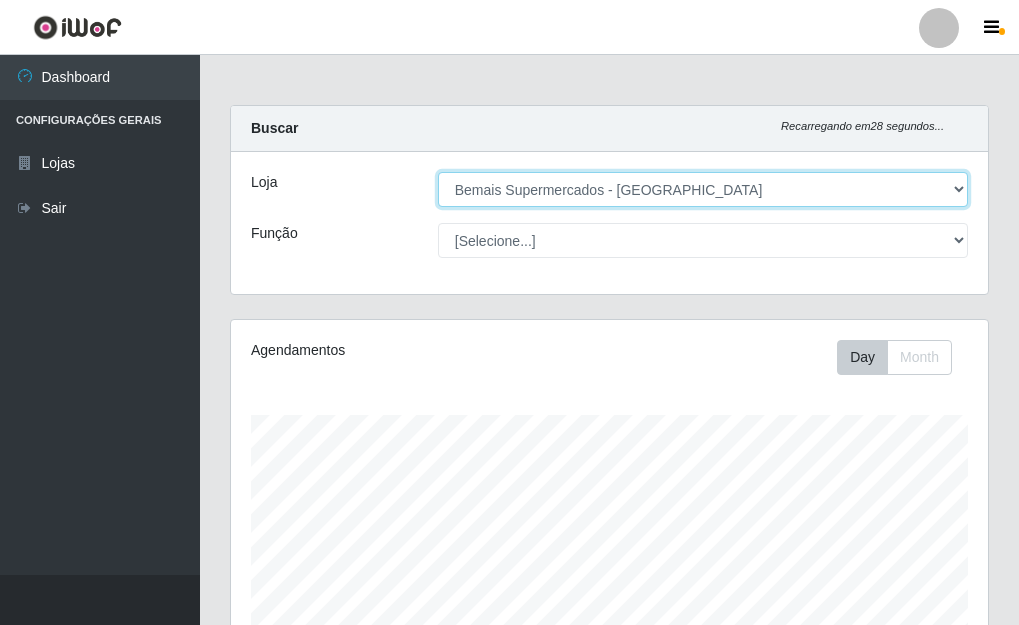 scroll, scrollTop: 999585, scrollLeft: 999243, axis: both 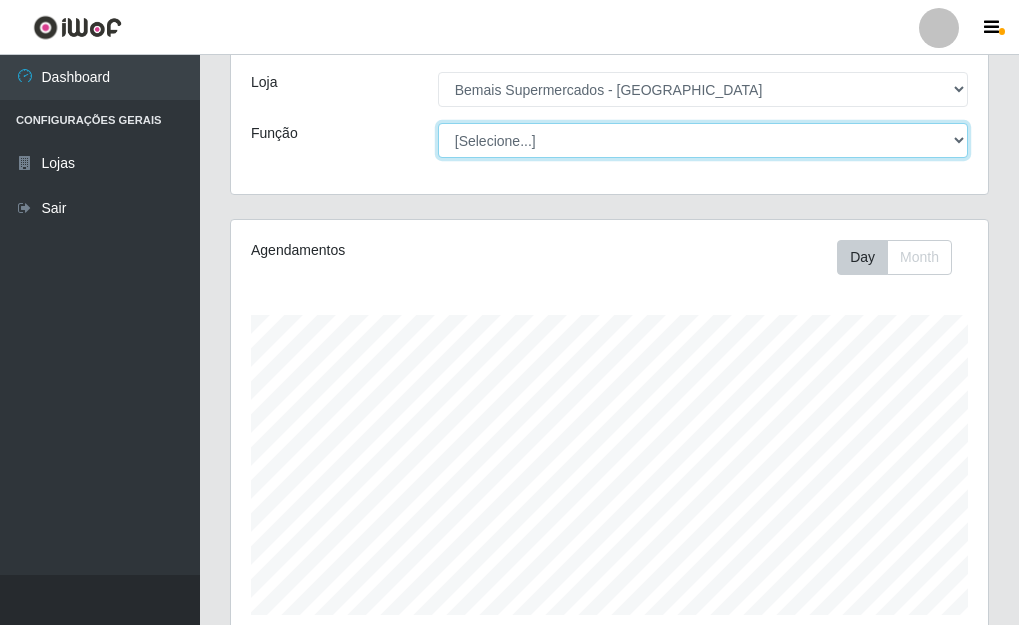 click on "[Selecione...] ASG ASG + ASG ++ Auxiliar de Depósito  Auxiliar de Depósito + Auxiliar de Depósito ++ Auxiliar de Estacionamento Auxiliar de Estacionamento + Auxiliar de Estacionamento ++ Auxiliar de Sushiman Auxiliar de Sushiman+ Auxiliar de Sushiman++ Balconista de Açougue  Balconista de Açougue + Balconista de Açougue ++ Balconista de Frios Balconista de Frios + Balconista de Frios ++ Balconista de Padaria  Balconista de Padaria + Balconista de Padaria ++ Embalador Embalador + Embalador ++ Operador de Caixa Operador de Caixa + Operador de Caixa ++ Repositor  Repositor + Repositor ++ Repositor de Hortifruti Repositor de Hortifruti + Repositor de Hortifruti ++" at bounding box center [703, 140] 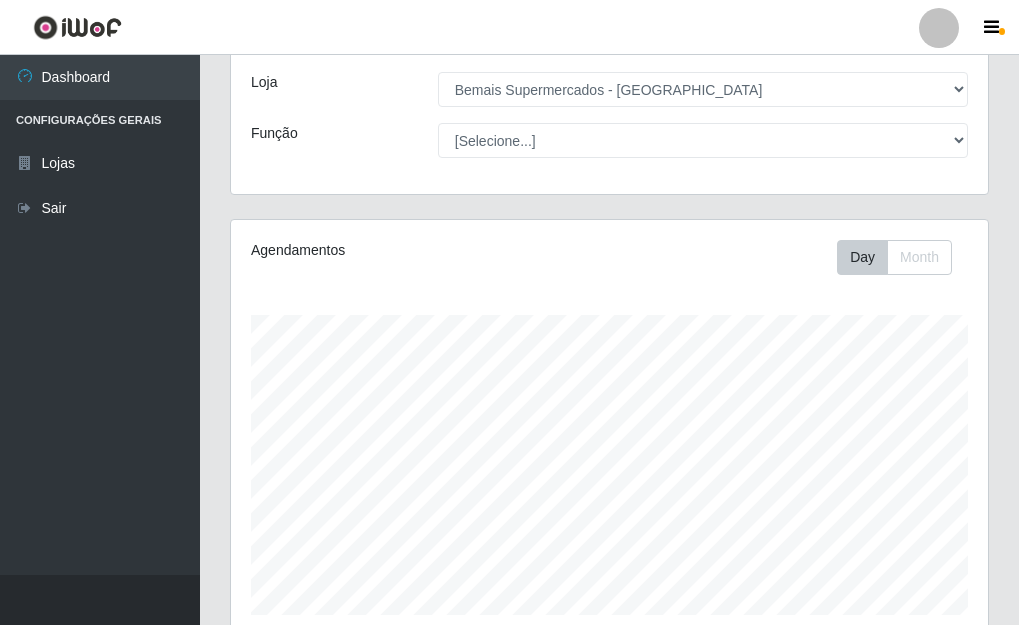 click on "Loja [Selecione...] Bemais Supermercados - Três Ruas Função [Selecione...] ASG ASG + ASG ++ Auxiliar de Depósito  Auxiliar de Depósito + Auxiliar de Depósito ++ Auxiliar de Estacionamento Auxiliar de Estacionamento + Auxiliar de Estacionamento ++ Auxiliar de Sushiman Auxiliar de Sushiman+ Auxiliar de Sushiman++ Balconista de Açougue  Balconista de Açougue + Balconista de Açougue ++ Balconista de Frios Balconista de Frios + Balconista de Frios ++ Balconista de Padaria  Balconista de Padaria + Balconista de Padaria ++ Embalador Embalador + Embalador ++ Operador de Caixa Operador de Caixa + Operador de Caixa ++ Repositor  Repositor + Repositor ++ Repositor de Hortifruti Repositor de Hortifruti + Repositor de Hortifruti ++" at bounding box center [609, 123] 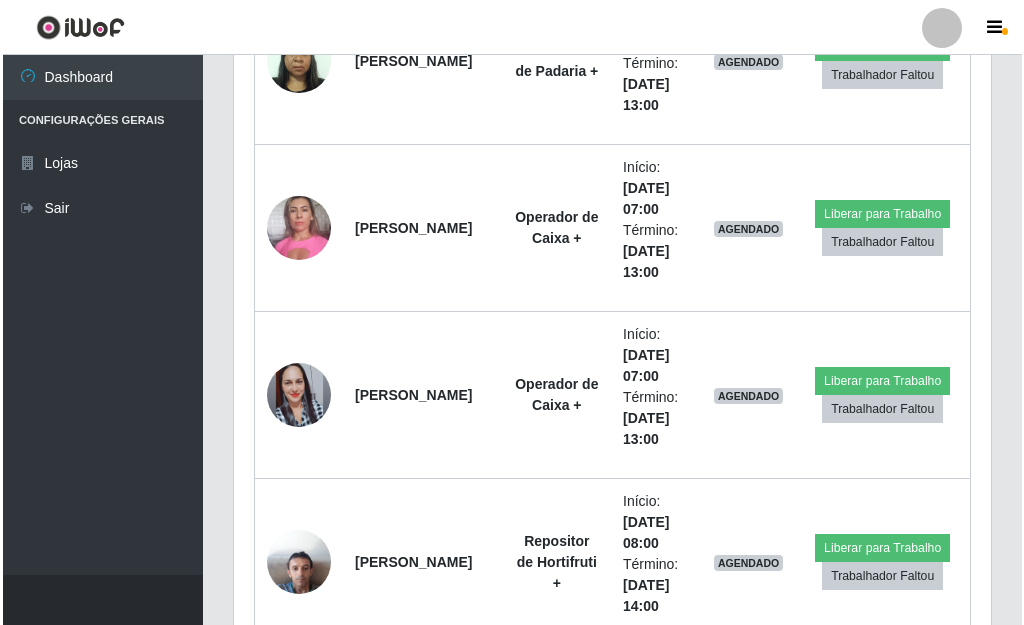 scroll, scrollTop: 900, scrollLeft: 0, axis: vertical 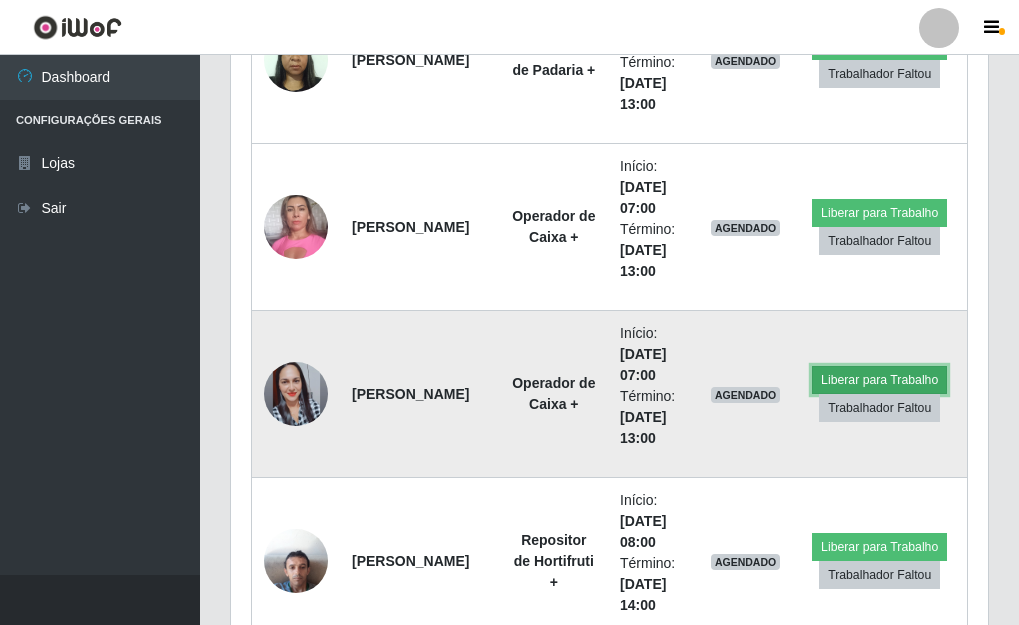 click on "Liberar para Trabalho" at bounding box center (879, 380) 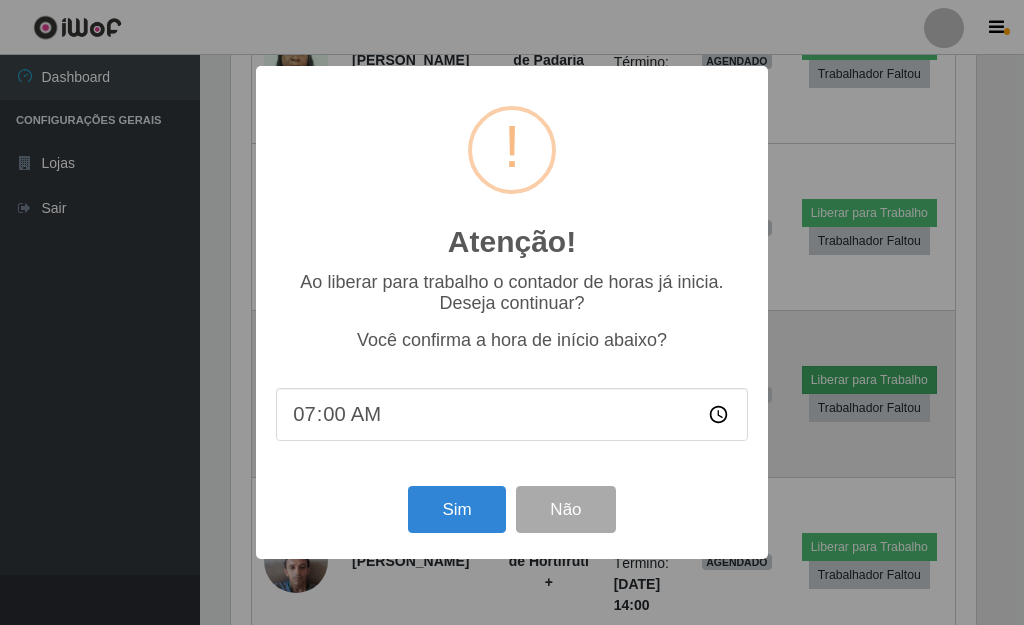 scroll, scrollTop: 999585, scrollLeft: 999255, axis: both 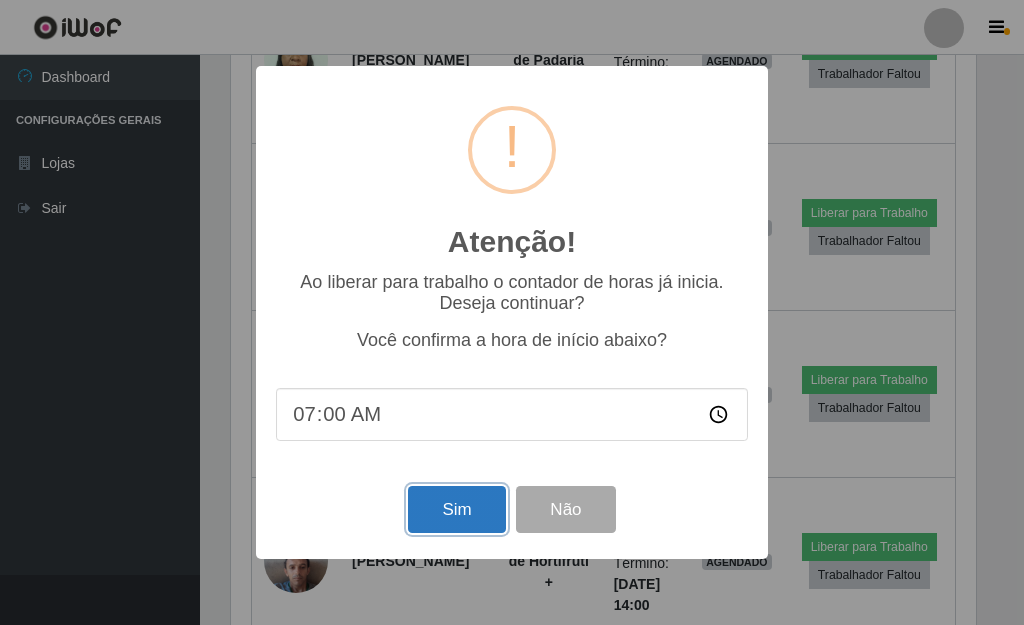 click on "Sim" at bounding box center (456, 509) 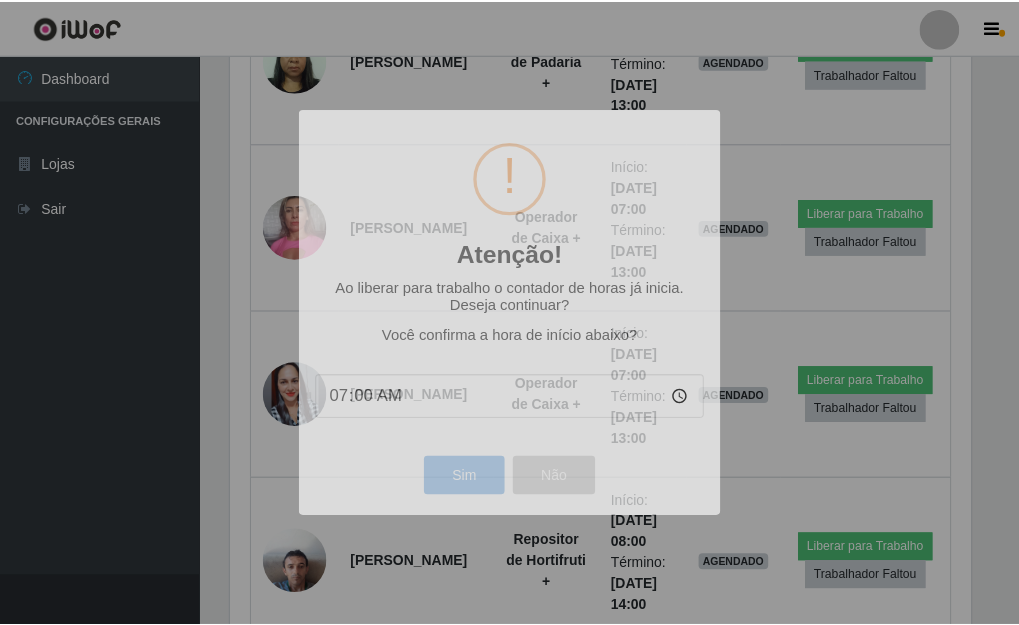 scroll, scrollTop: 999585, scrollLeft: 999243, axis: both 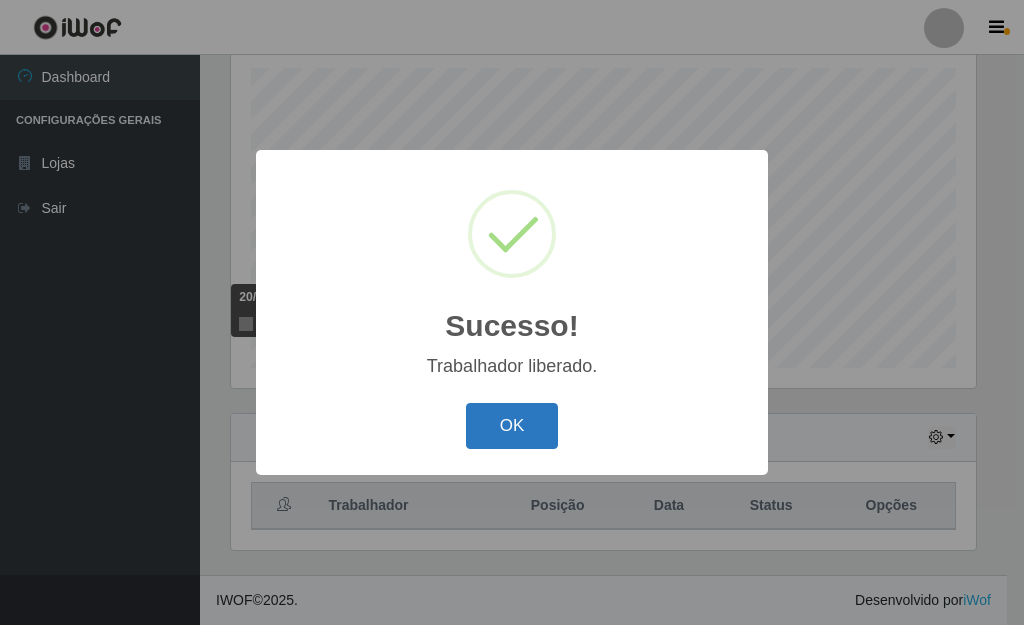 click on "OK" at bounding box center [512, 426] 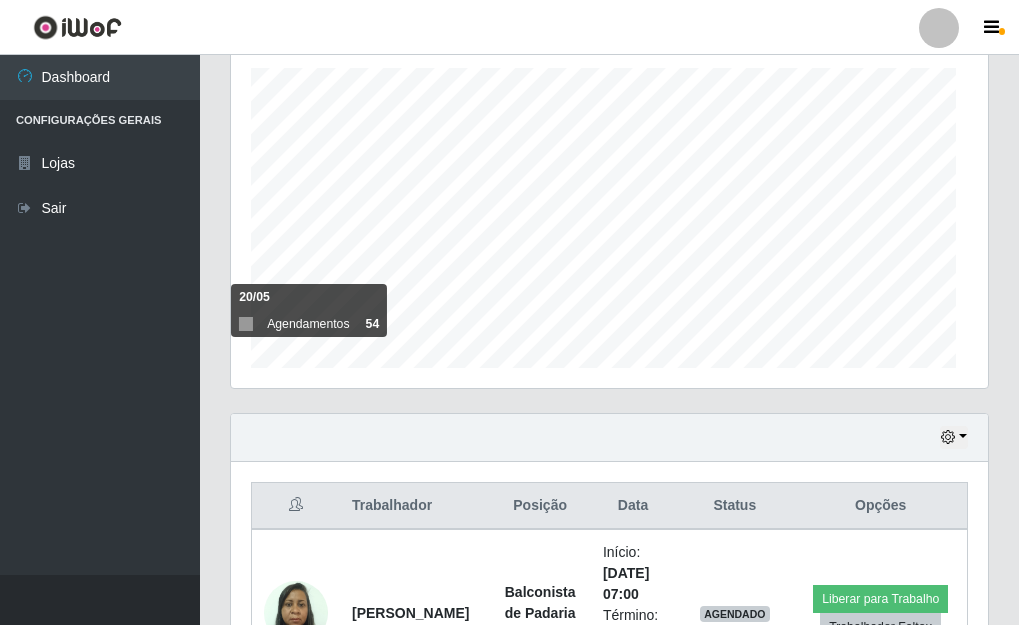 scroll, scrollTop: 999585, scrollLeft: 999243, axis: both 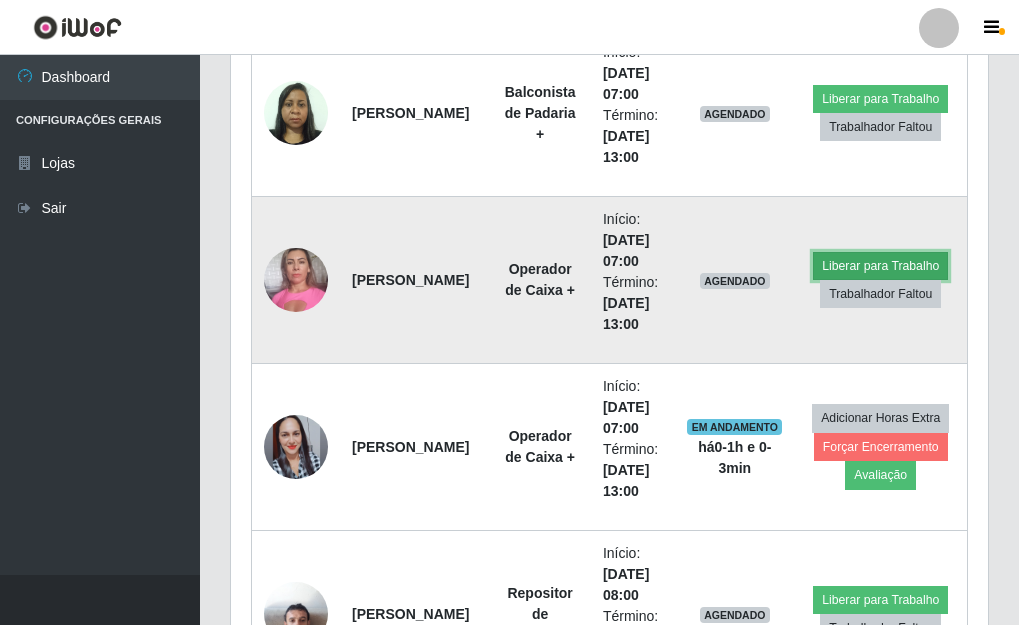 click on "Liberar para Trabalho" at bounding box center (880, 266) 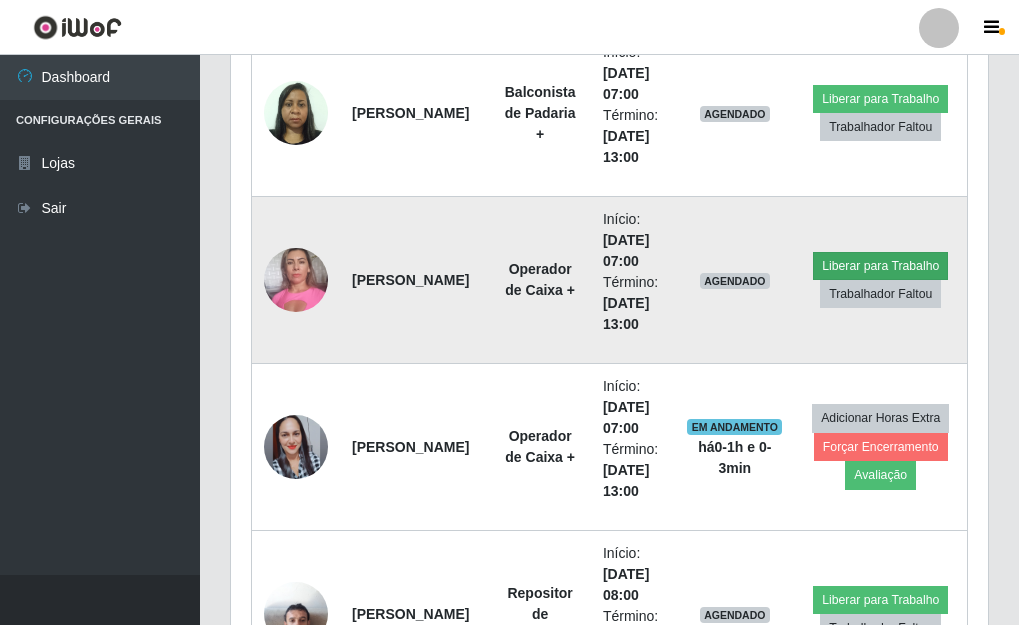 scroll, scrollTop: 999585, scrollLeft: 999255, axis: both 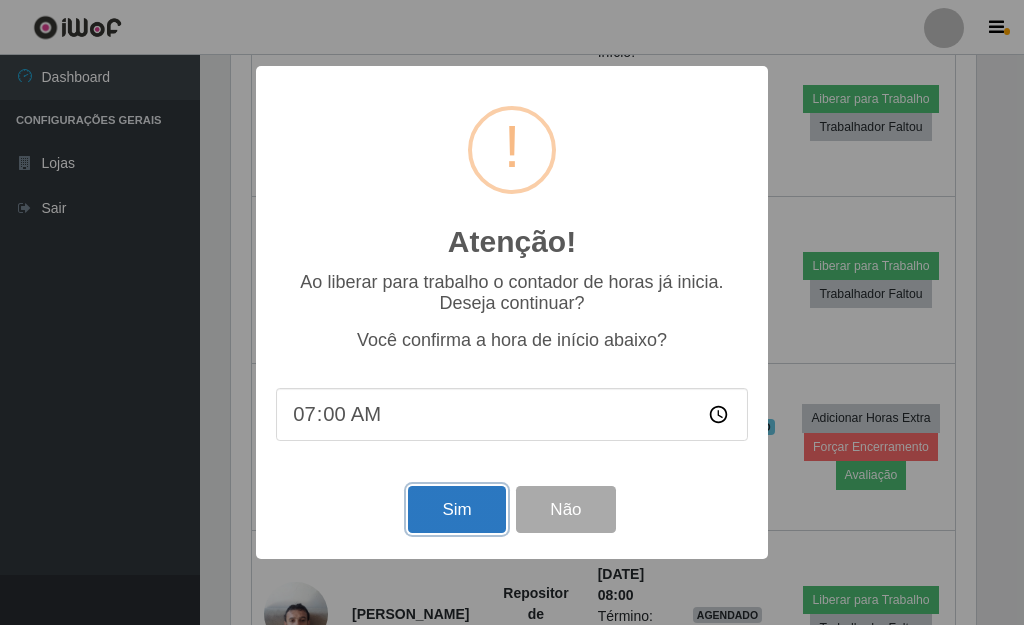 click on "Sim" at bounding box center [456, 509] 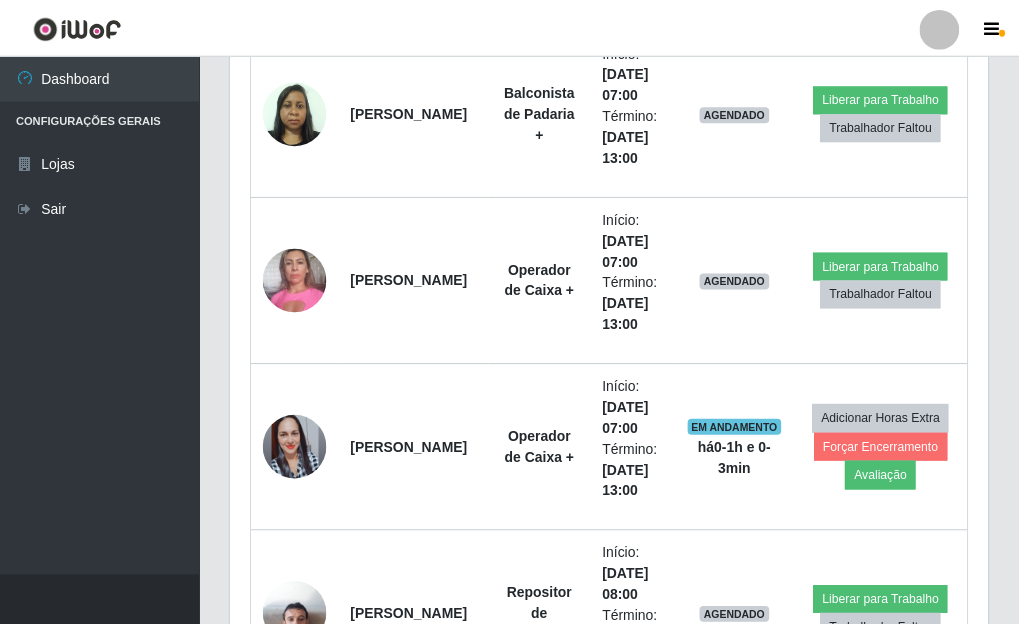 scroll, scrollTop: 999585, scrollLeft: 999243, axis: both 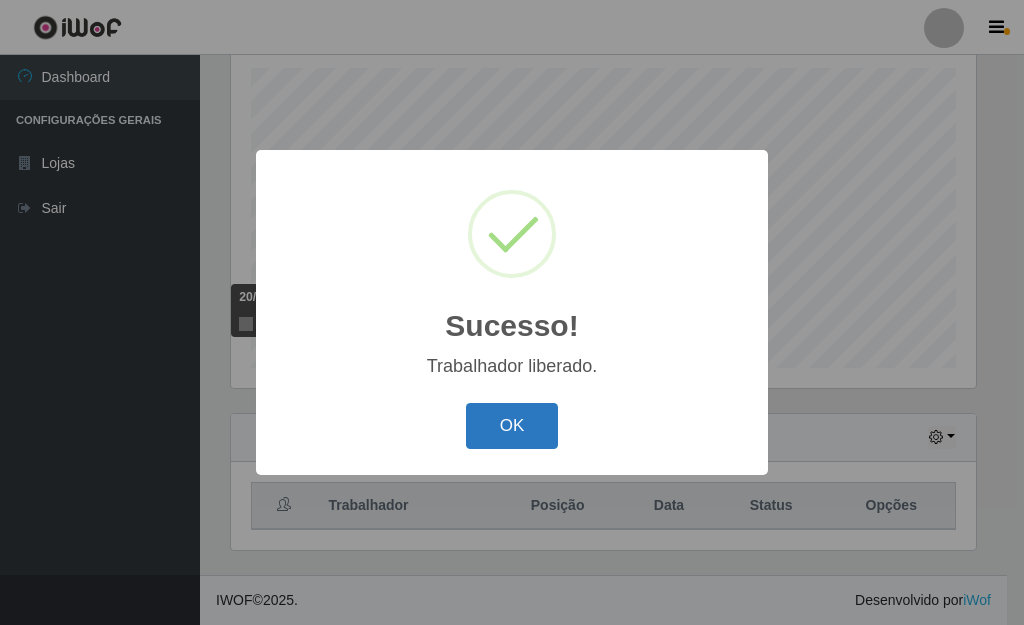 click on "OK" at bounding box center (512, 426) 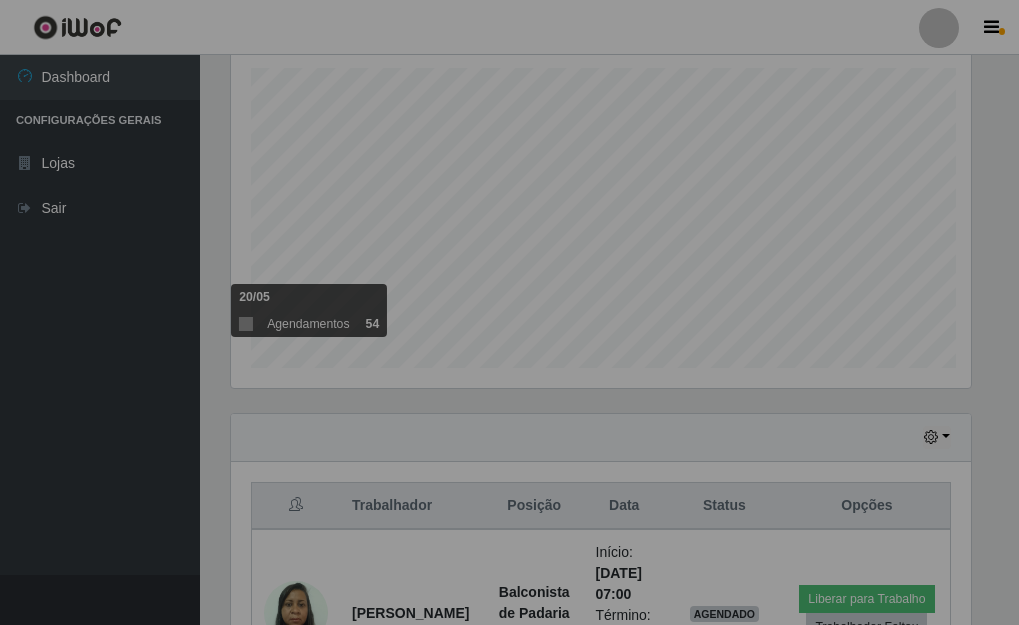 scroll, scrollTop: 999585, scrollLeft: 999243, axis: both 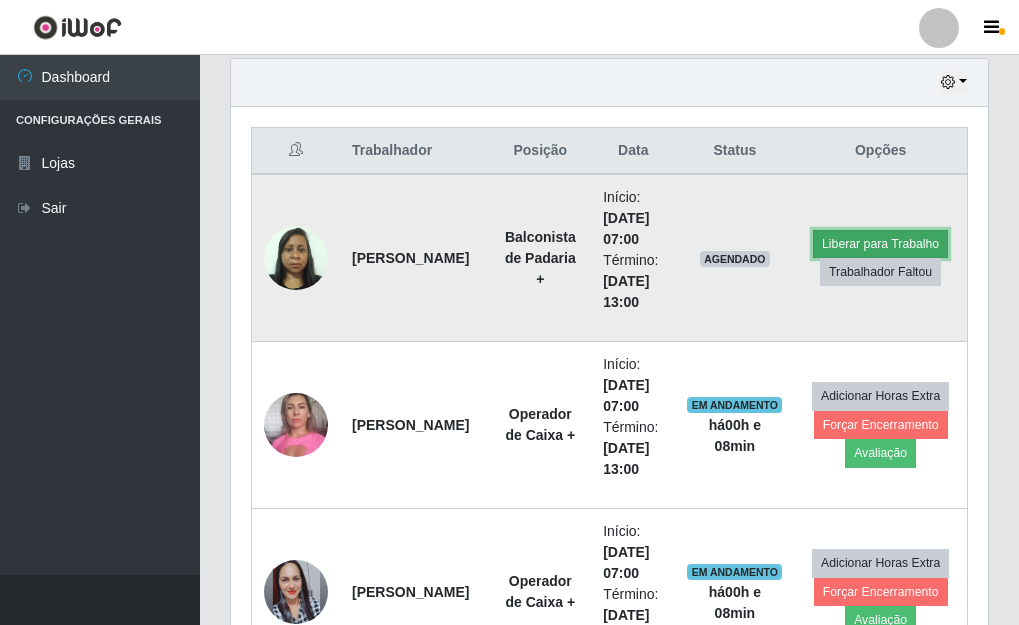 click on "Liberar para Trabalho" at bounding box center [880, 244] 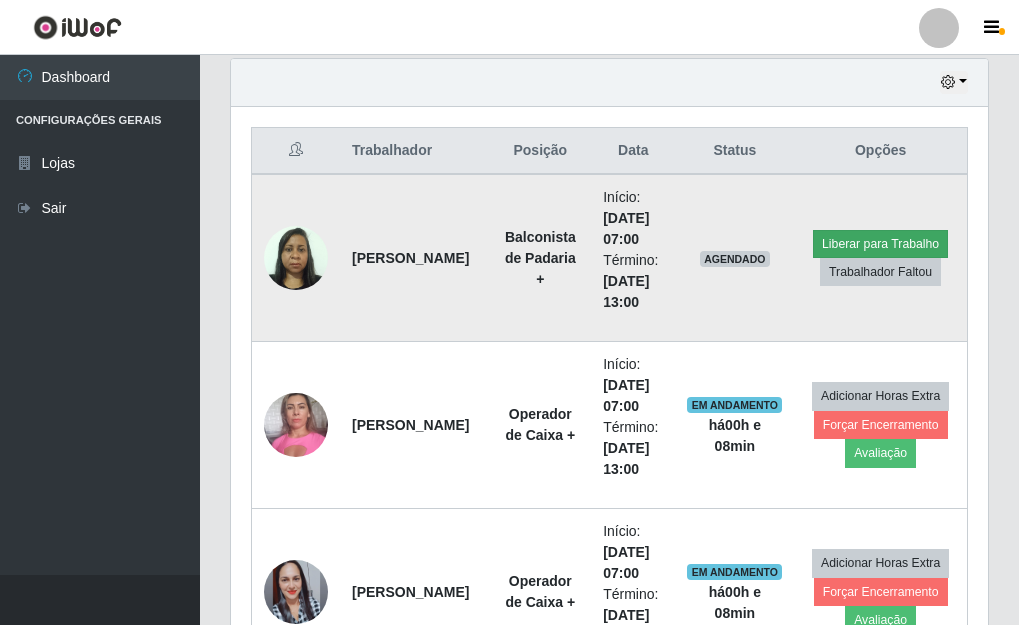 scroll, scrollTop: 999585, scrollLeft: 999255, axis: both 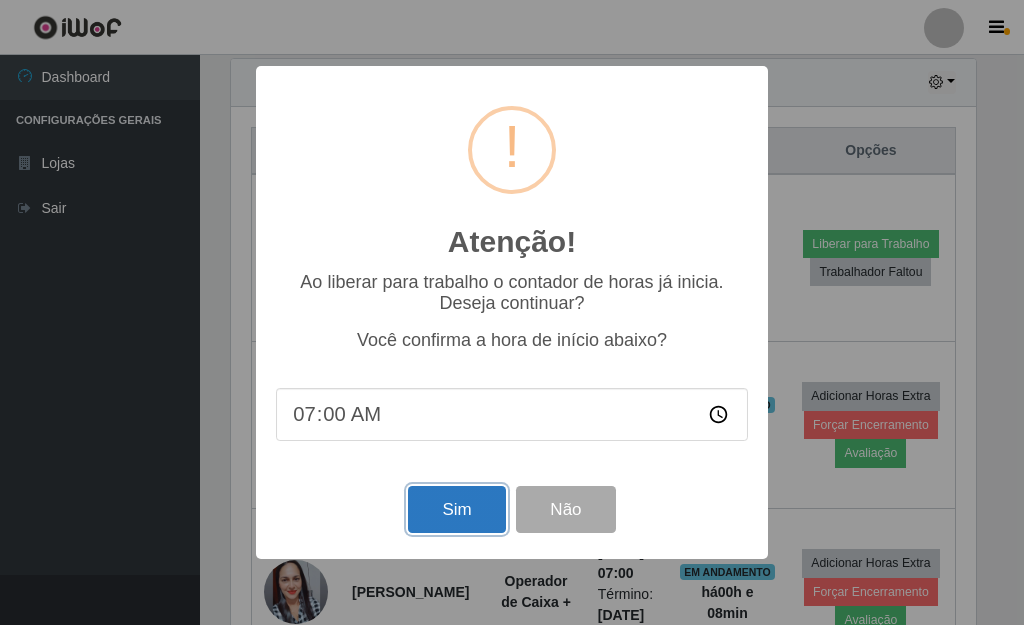 click on "Sim" at bounding box center (456, 509) 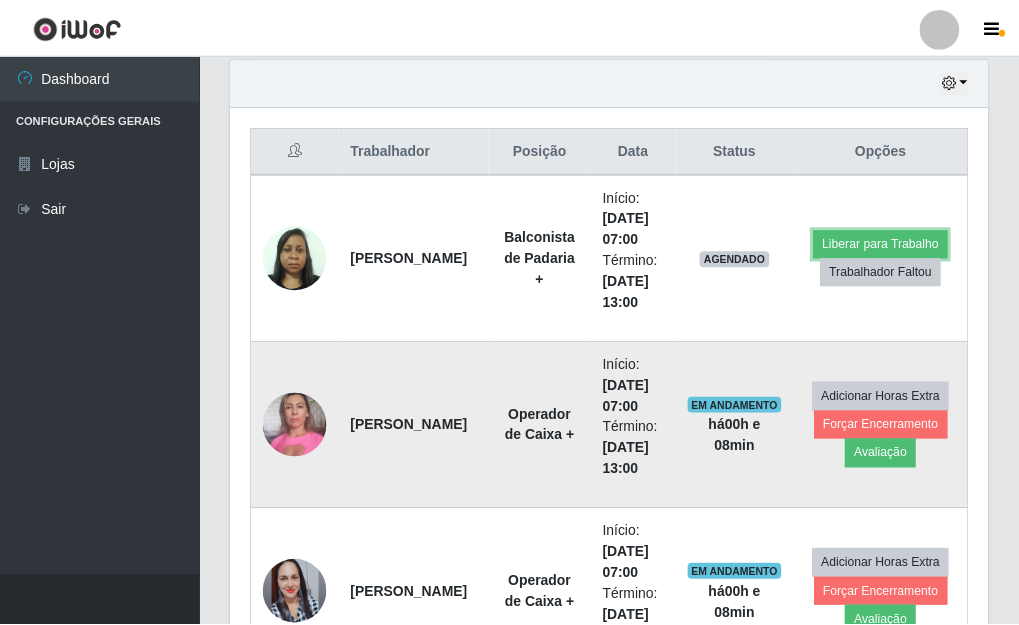 scroll, scrollTop: 999585, scrollLeft: 999243, axis: both 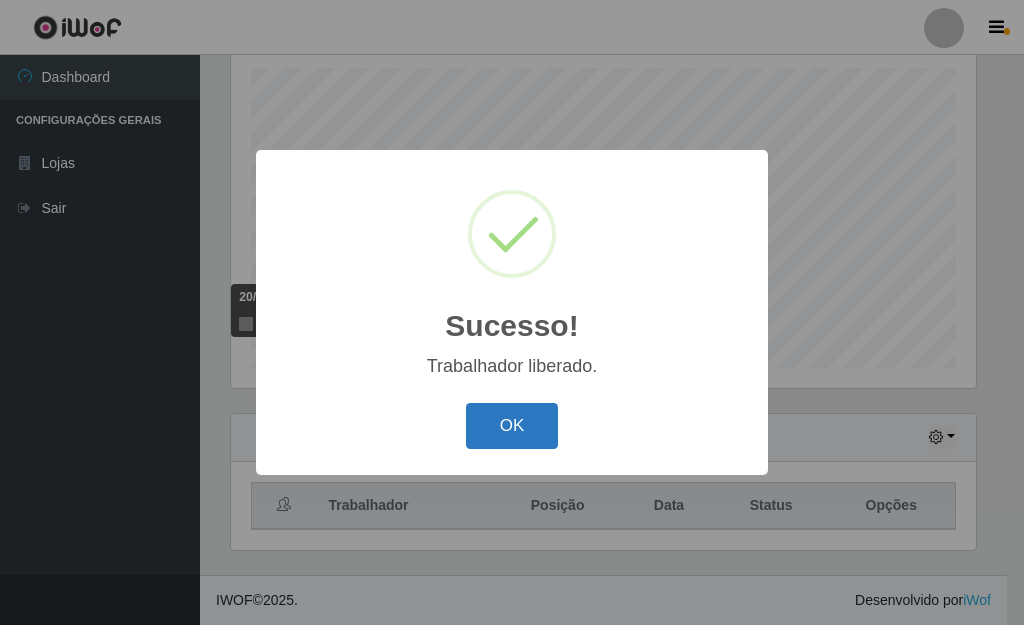 click on "OK" at bounding box center (512, 426) 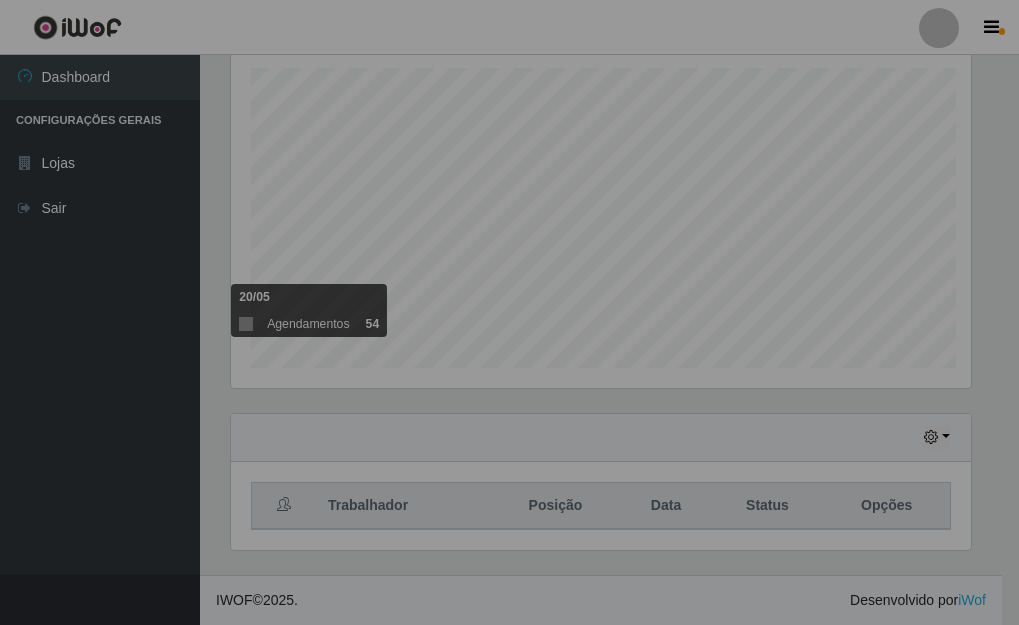 scroll, scrollTop: 999585, scrollLeft: 999243, axis: both 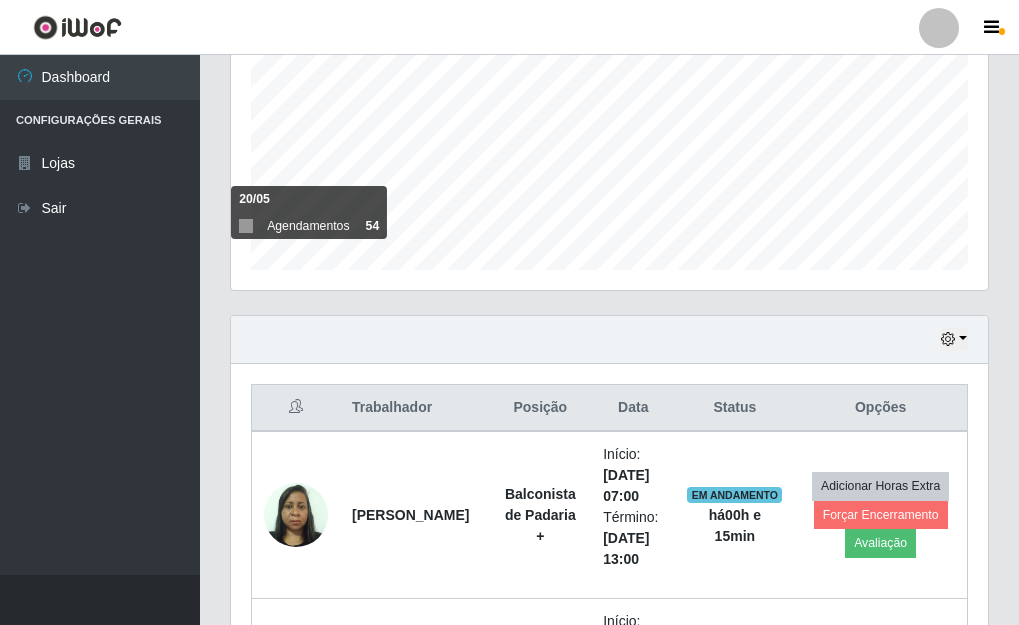 drag, startPoint x: 1017, startPoint y: 73, endPoint x: 1023, endPoint y: 119, distance: 46.389652 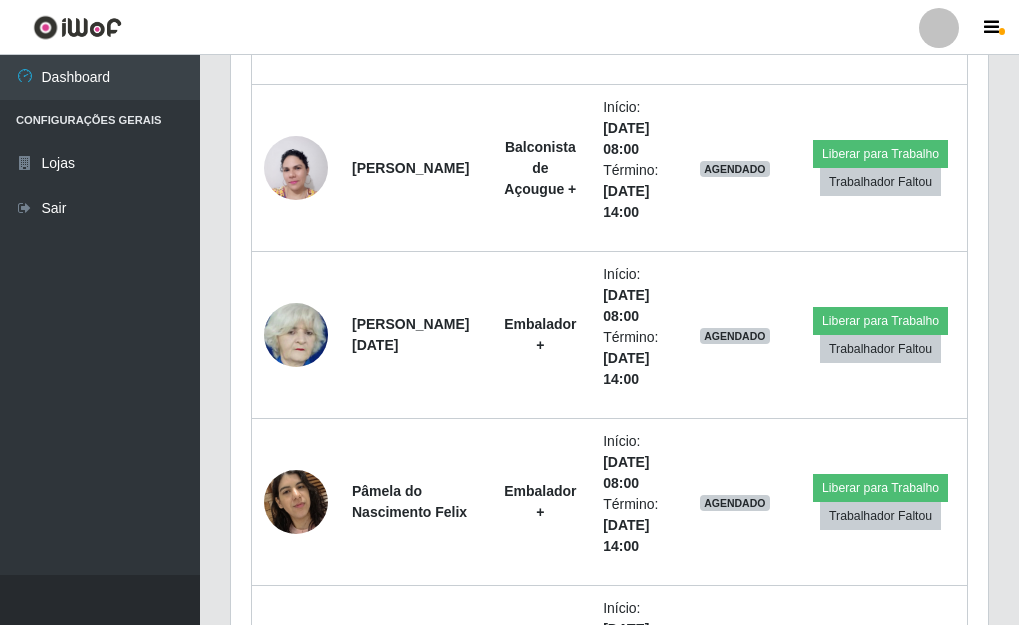 scroll, scrollTop: 1661, scrollLeft: 0, axis: vertical 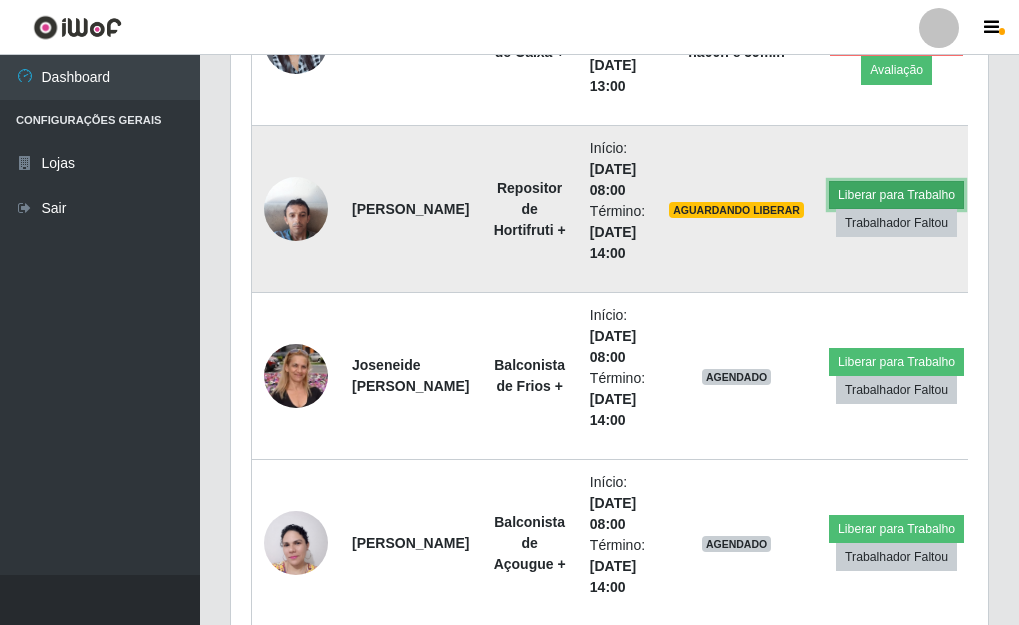 click on "Liberar para Trabalho" at bounding box center [896, 195] 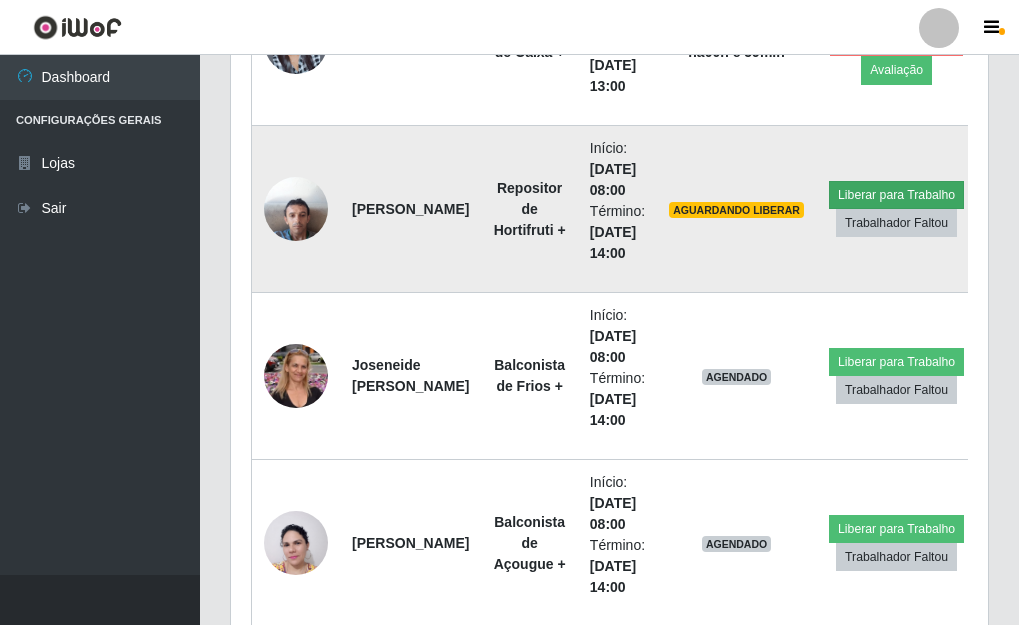 scroll, scrollTop: 999585, scrollLeft: 999255, axis: both 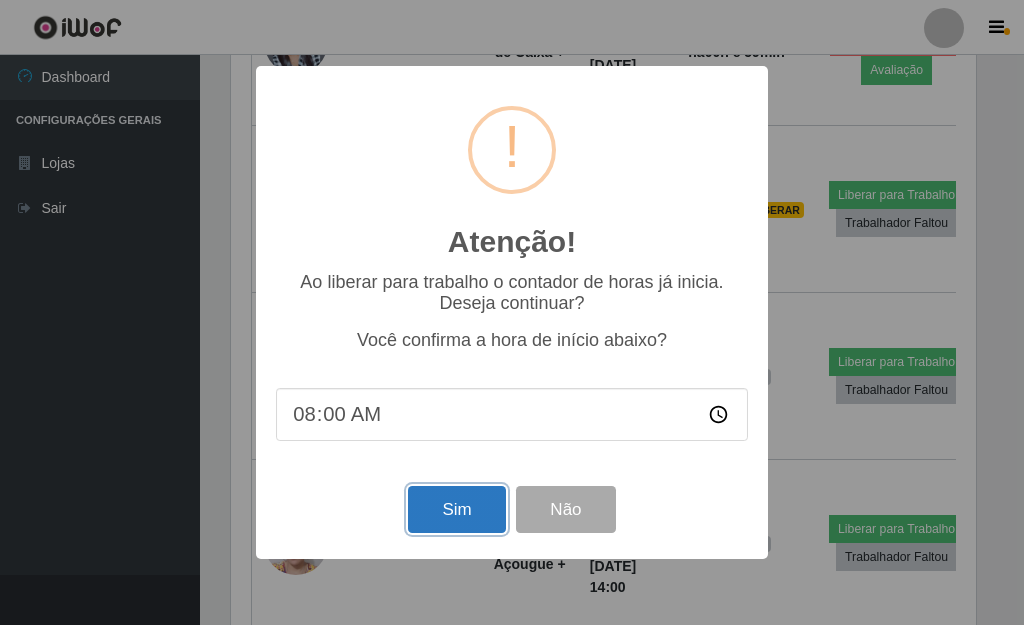 click on "Sim" at bounding box center [456, 509] 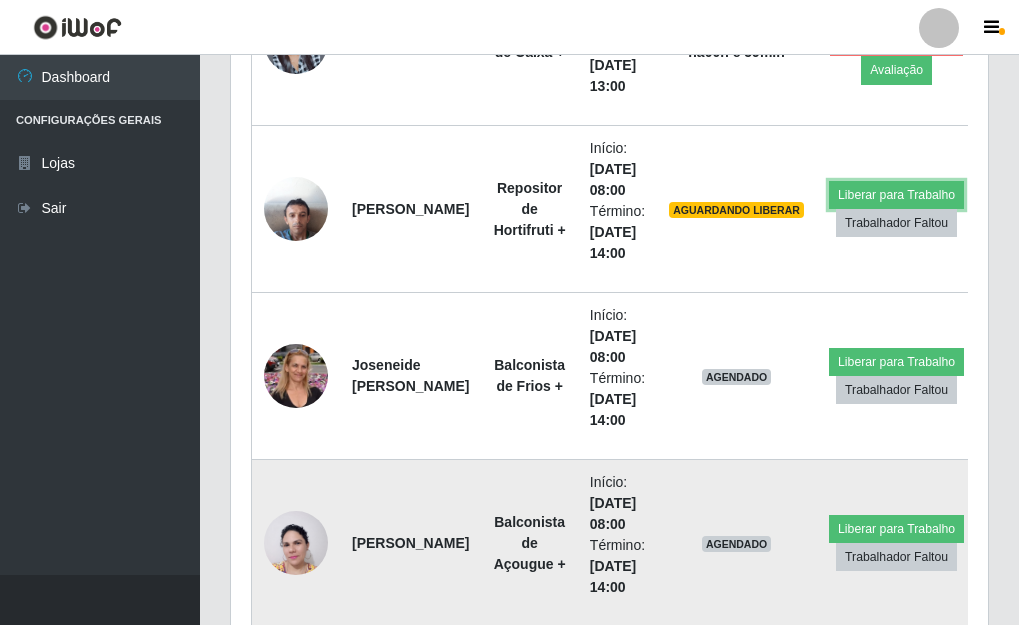 scroll, scrollTop: 999585, scrollLeft: 999243, axis: both 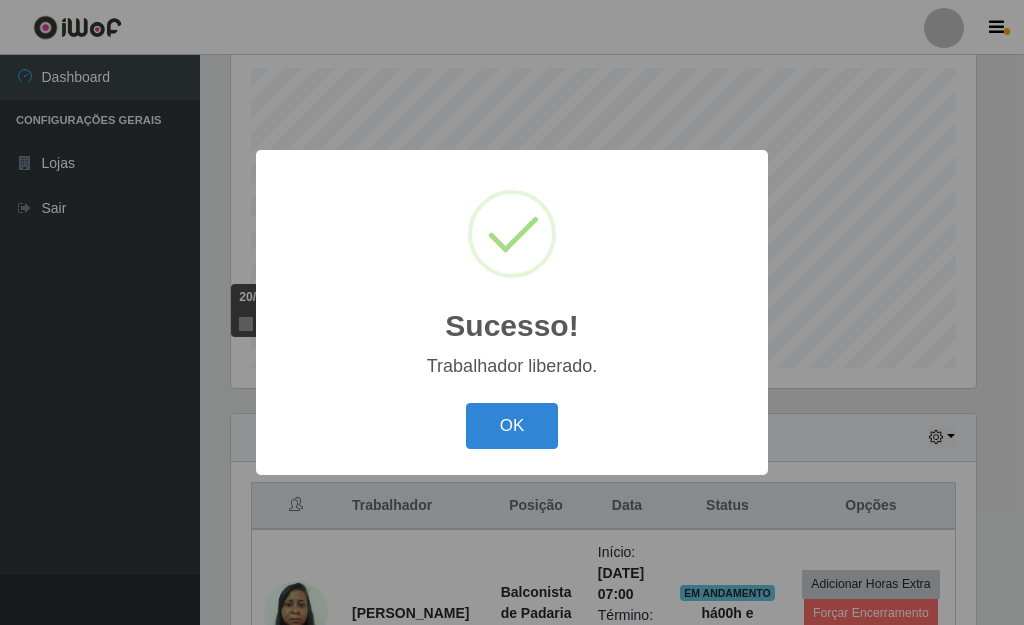 drag, startPoint x: 509, startPoint y: 428, endPoint x: 584, endPoint y: 434, distance: 75.23962 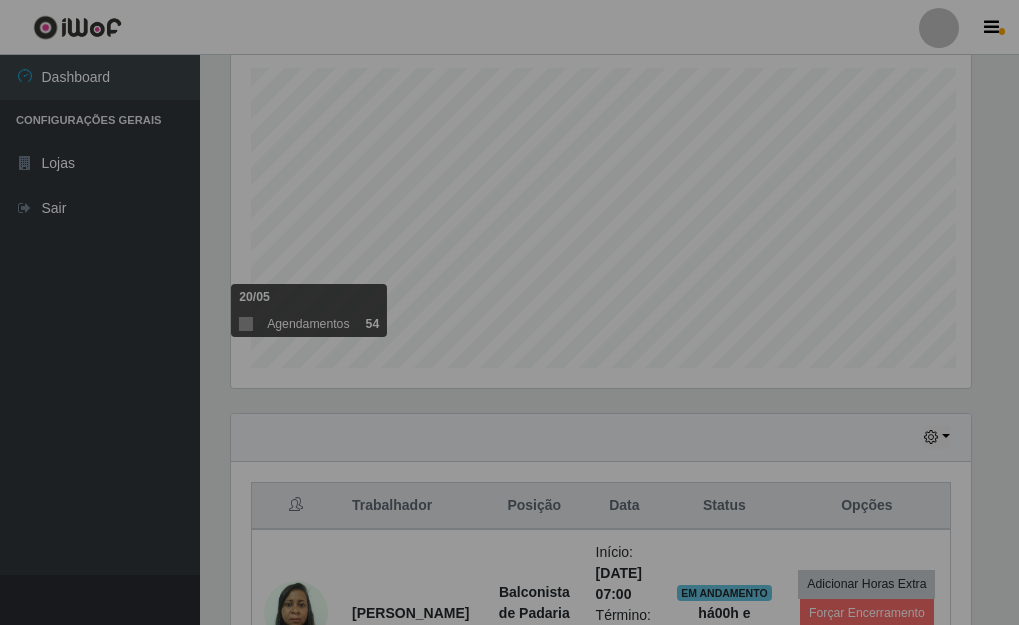 scroll, scrollTop: 999585, scrollLeft: 999243, axis: both 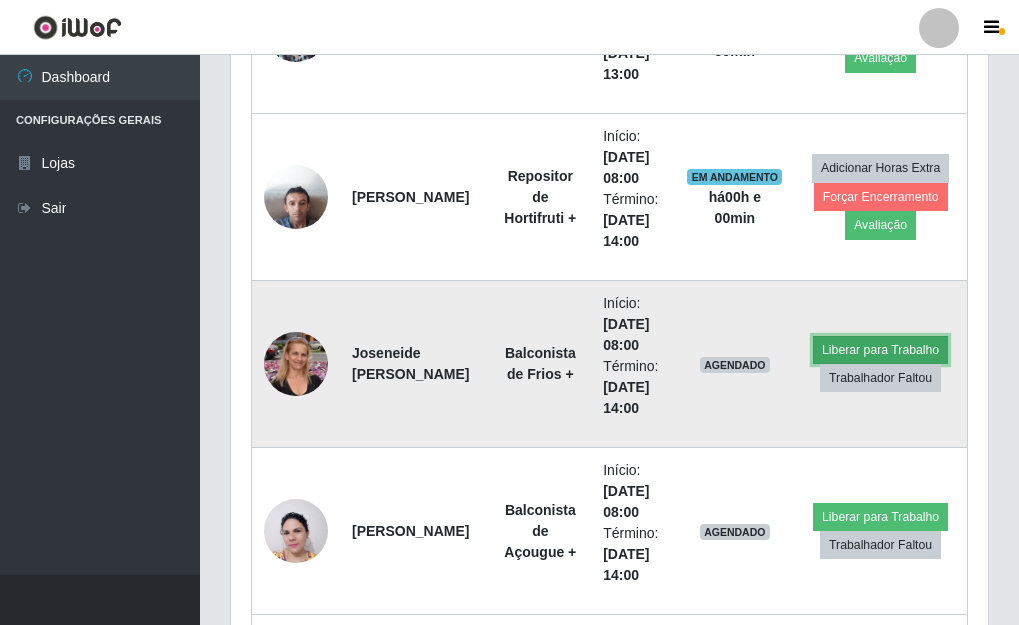 click on "Liberar para Trabalho" at bounding box center (880, 350) 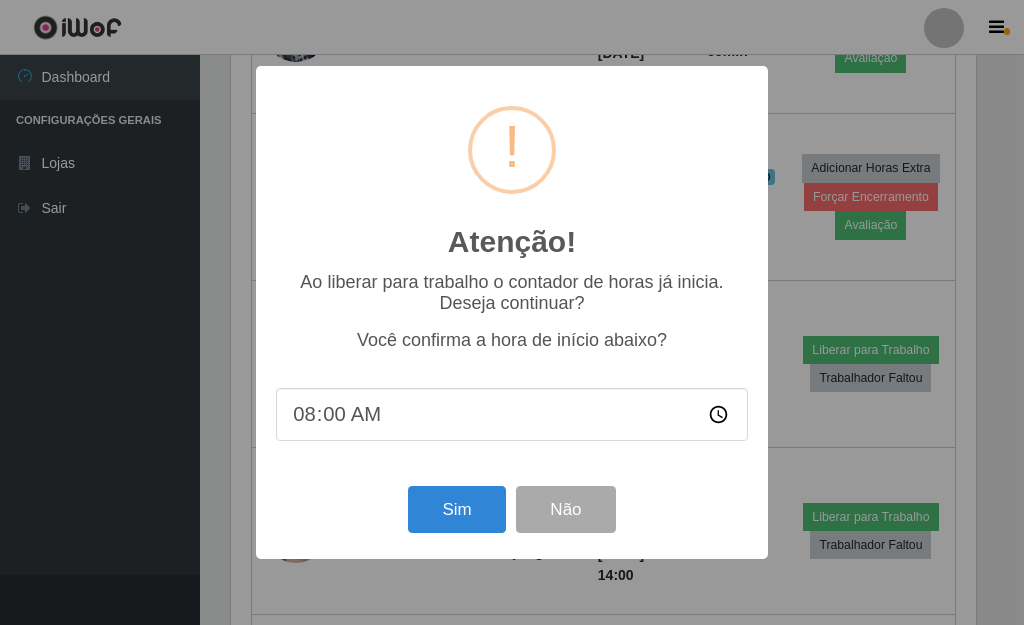 scroll, scrollTop: 999585, scrollLeft: 999255, axis: both 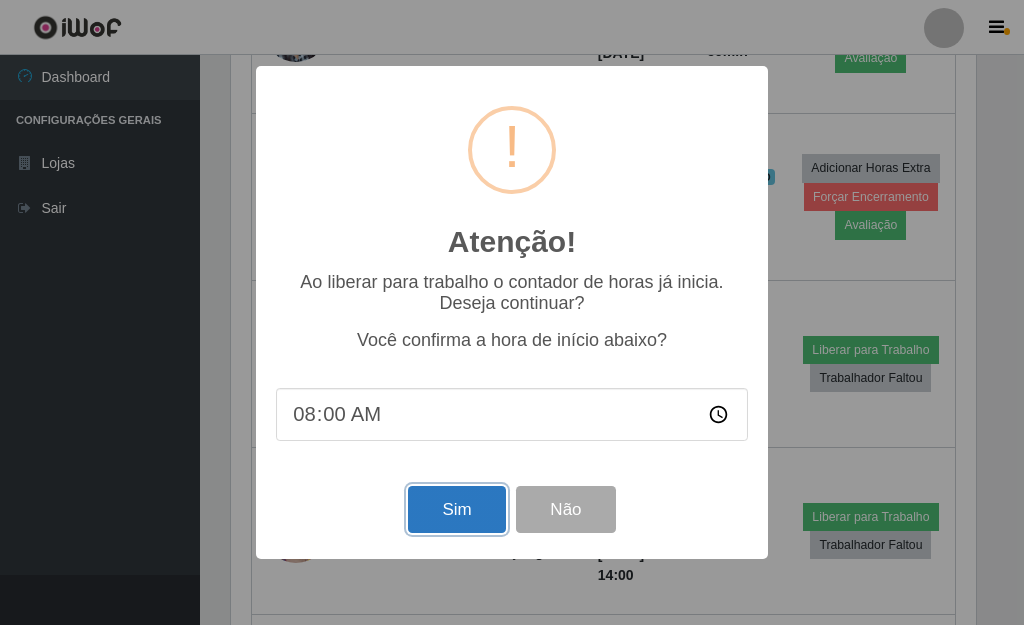 click on "Sim" at bounding box center (456, 509) 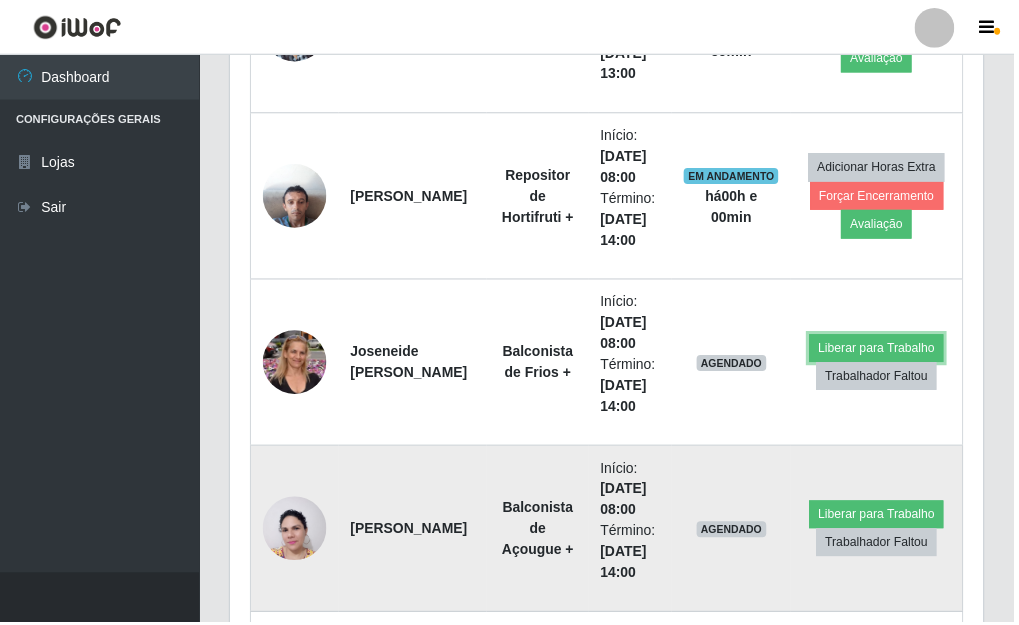 scroll, scrollTop: 999585, scrollLeft: 999243, axis: both 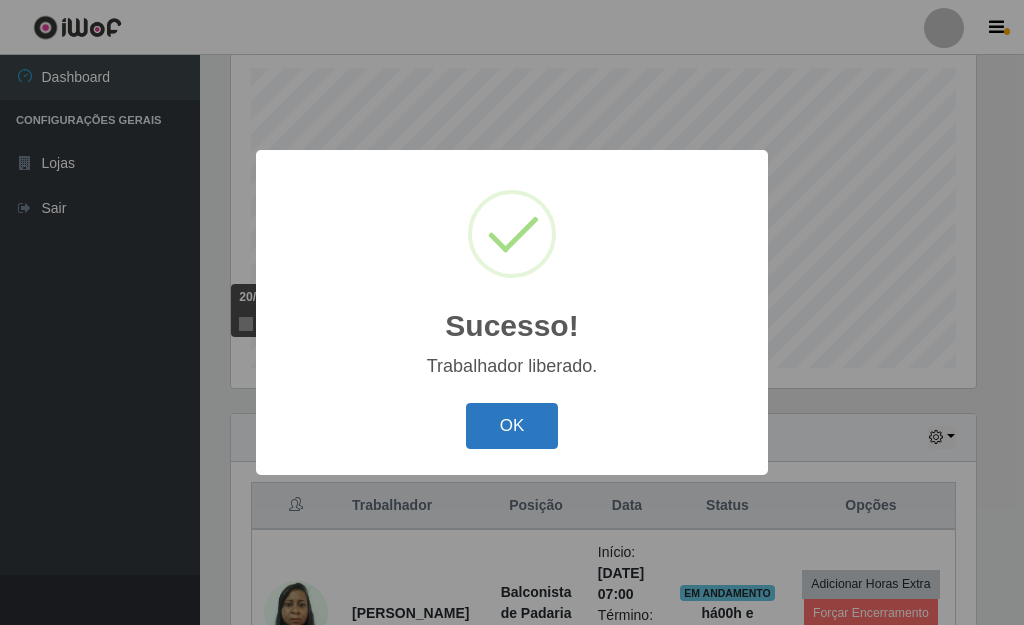 click on "OK" at bounding box center (512, 426) 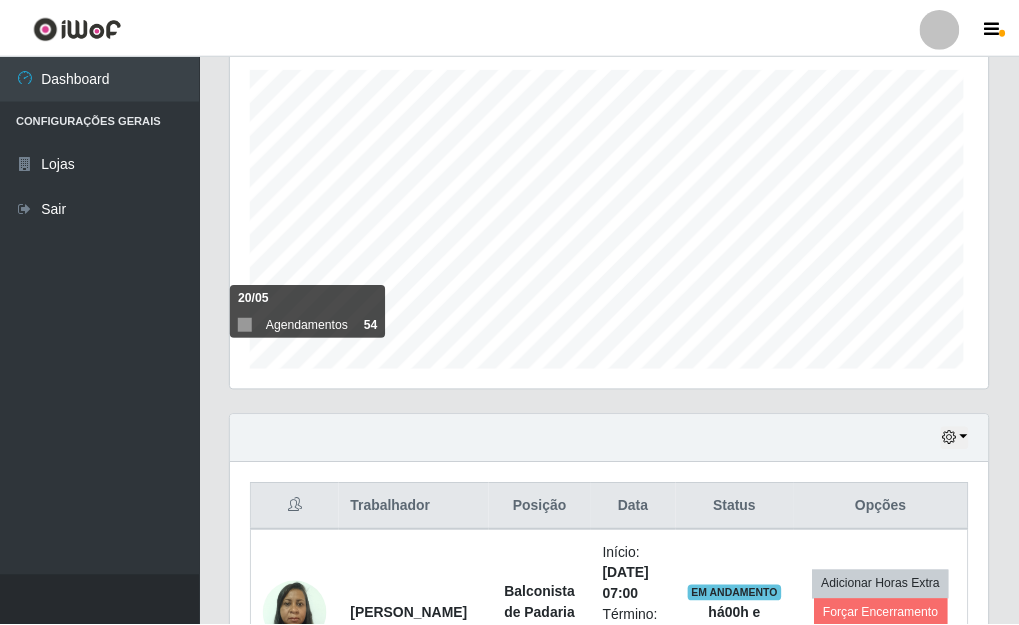 scroll, scrollTop: 999585, scrollLeft: 999243, axis: both 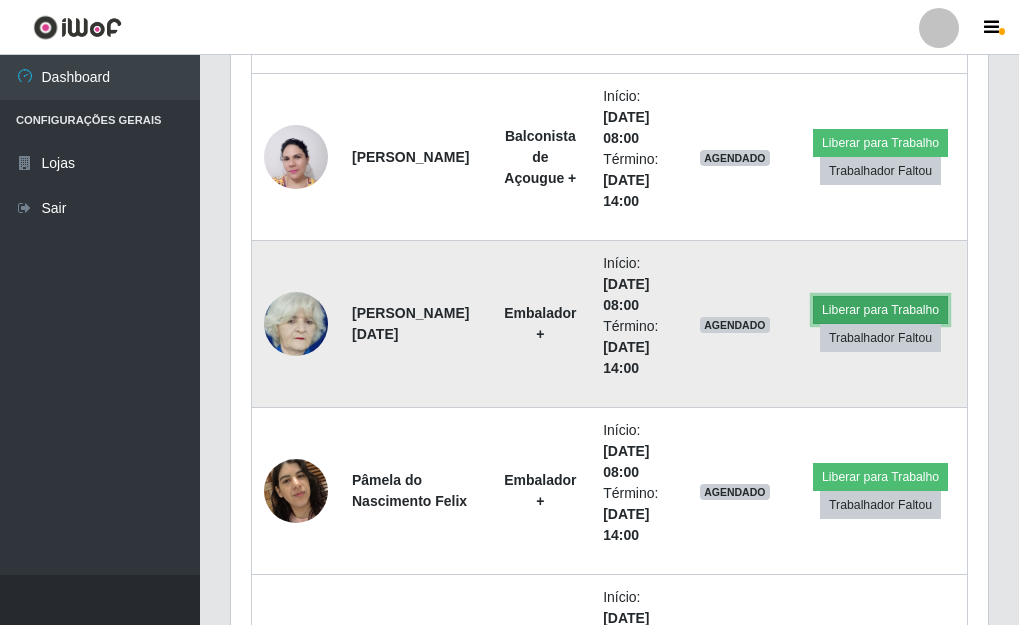 click on "Liberar para Trabalho" at bounding box center (880, 310) 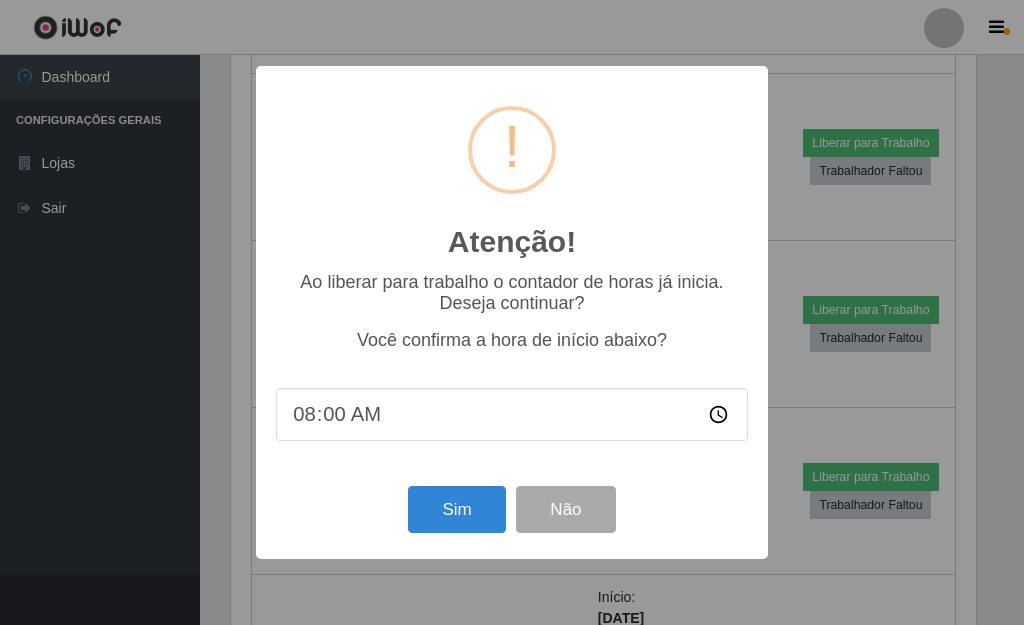 scroll, scrollTop: 999585, scrollLeft: 999255, axis: both 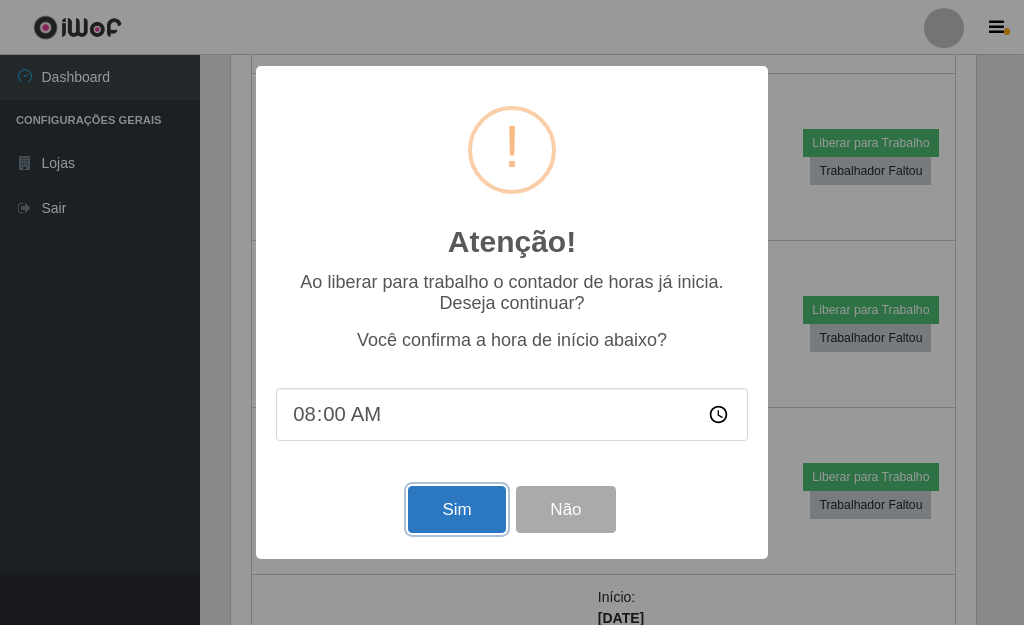 click on "Sim" at bounding box center (456, 509) 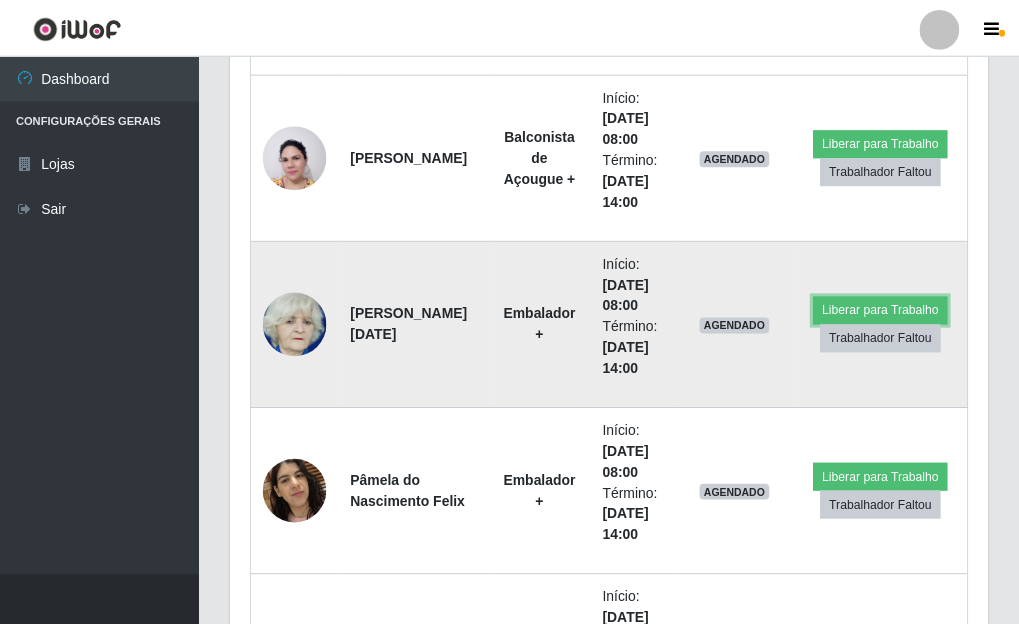 scroll, scrollTop: 999585, scrollLeft: 999243, axis: both 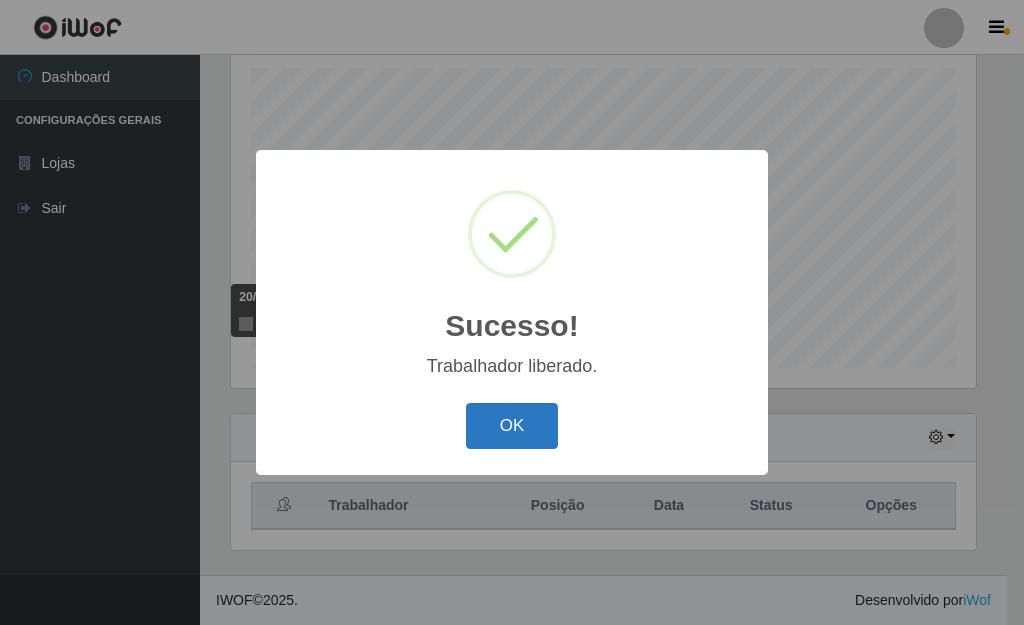 click on "OK" at bounding box center [512, 426] 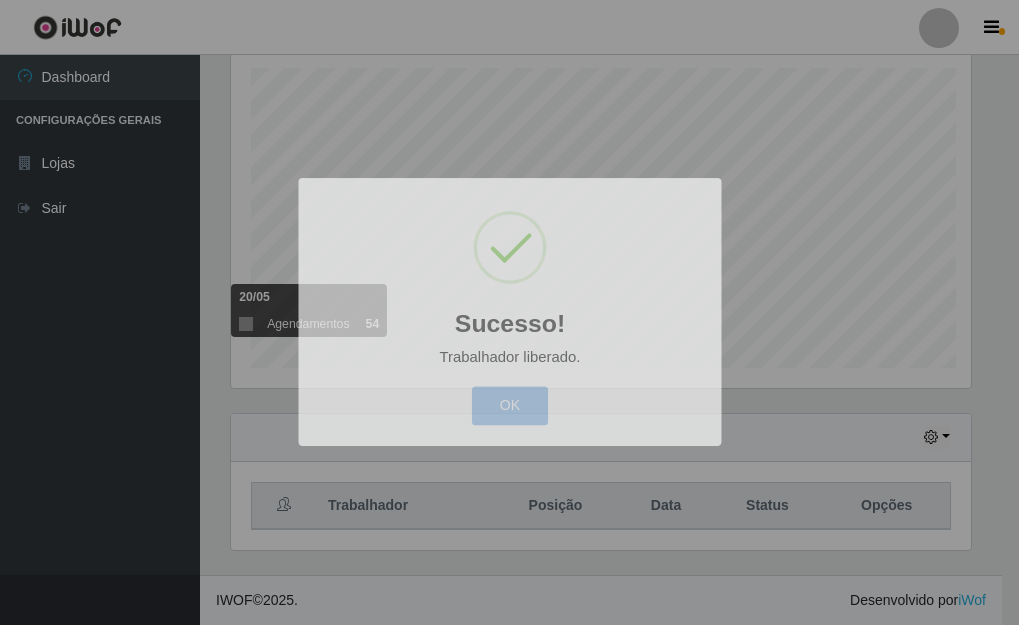 scroll, scrollTop: 999585, scrollLeft: 999243, axis: both 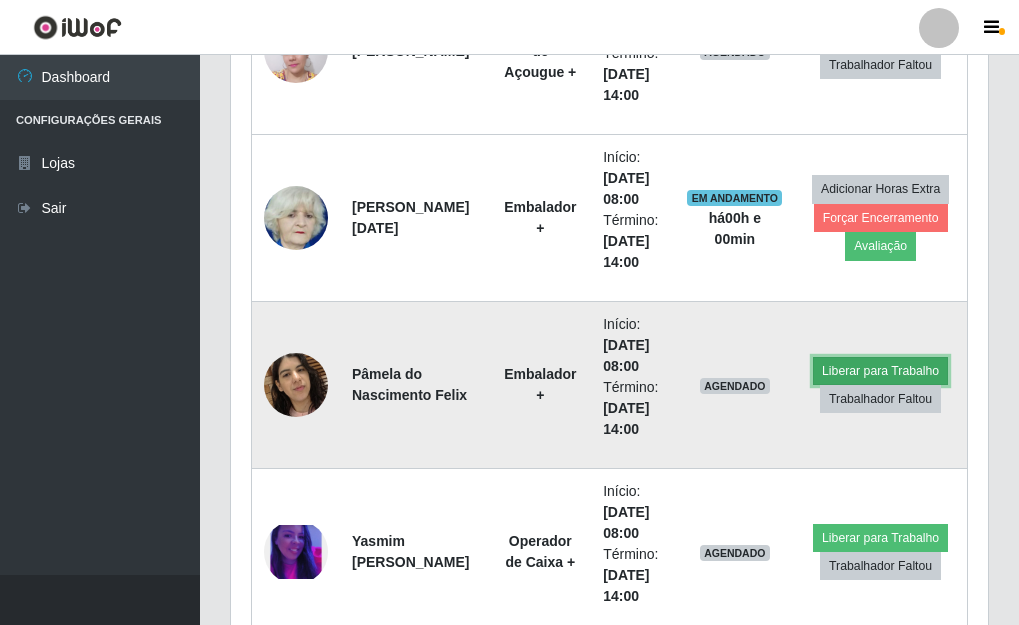 click on "Liberar para Trabalho" at bounding box center (880, 371) 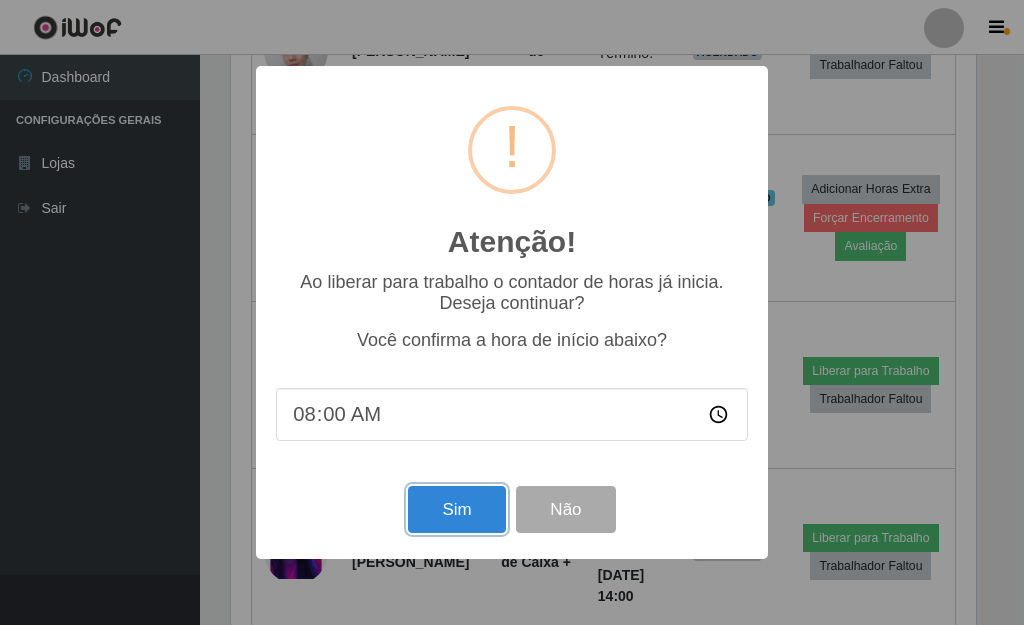 click on "Sim" at bounding box center [456, 509] 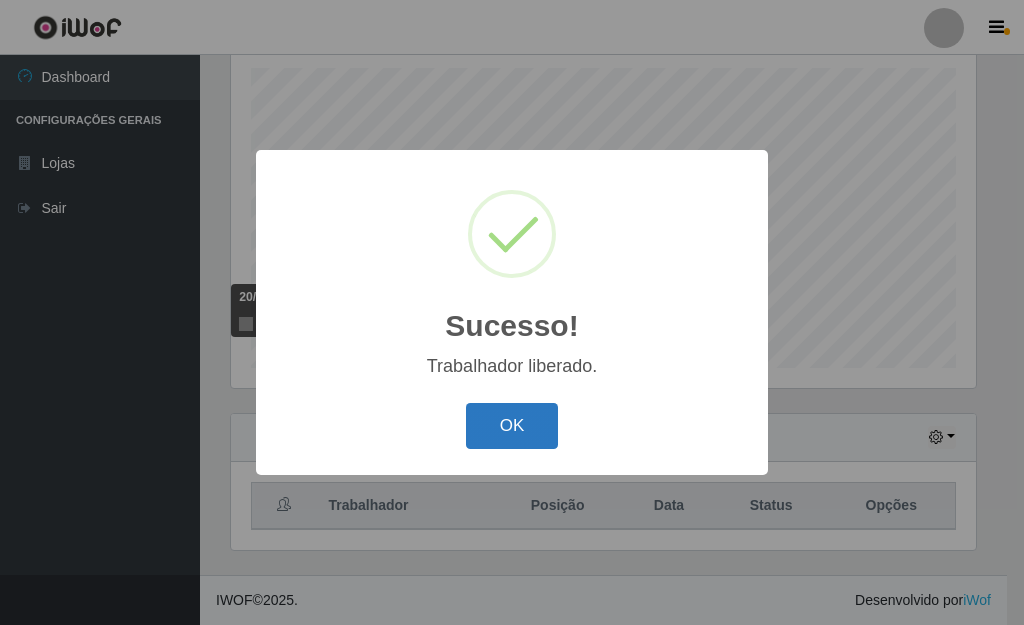 click on "OK" at bounding box center (512, 426) 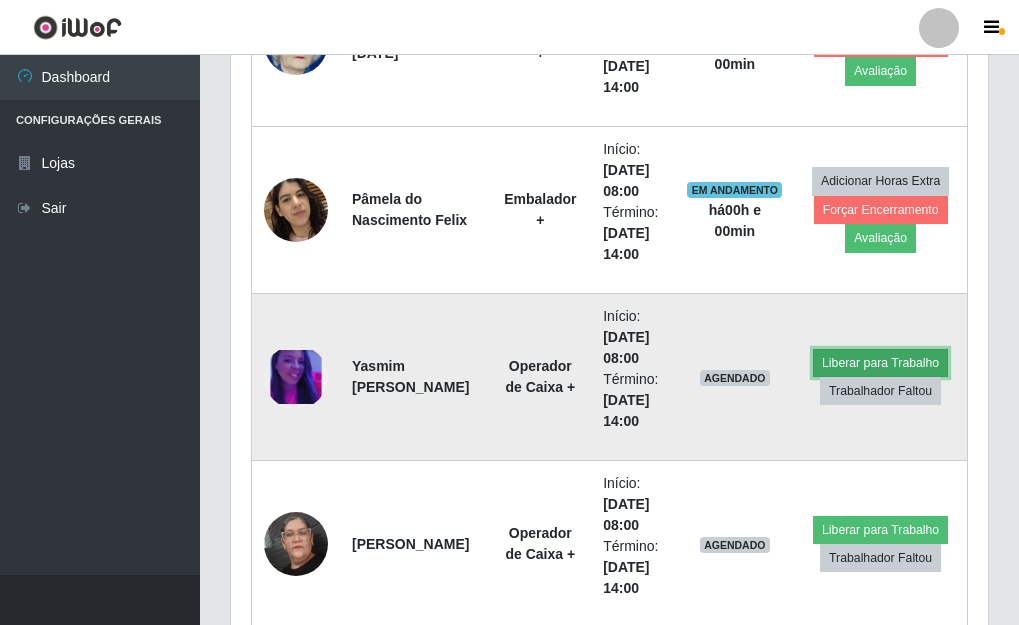 click on "Liberar para Trabalho" at bounding box center [880, 363] 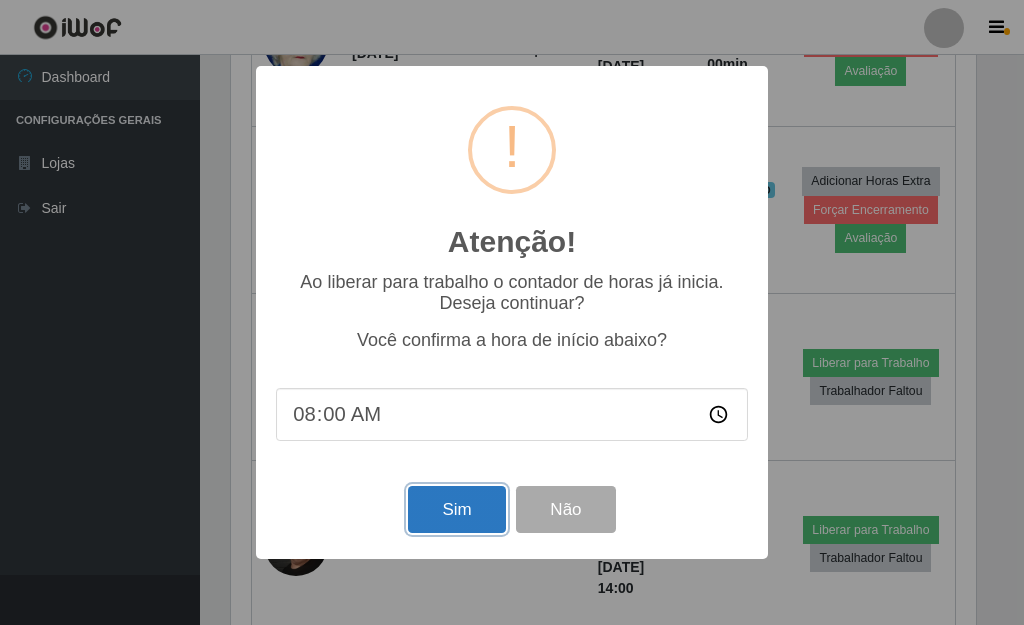 click on "Sim" at bounding box center (456, 509) 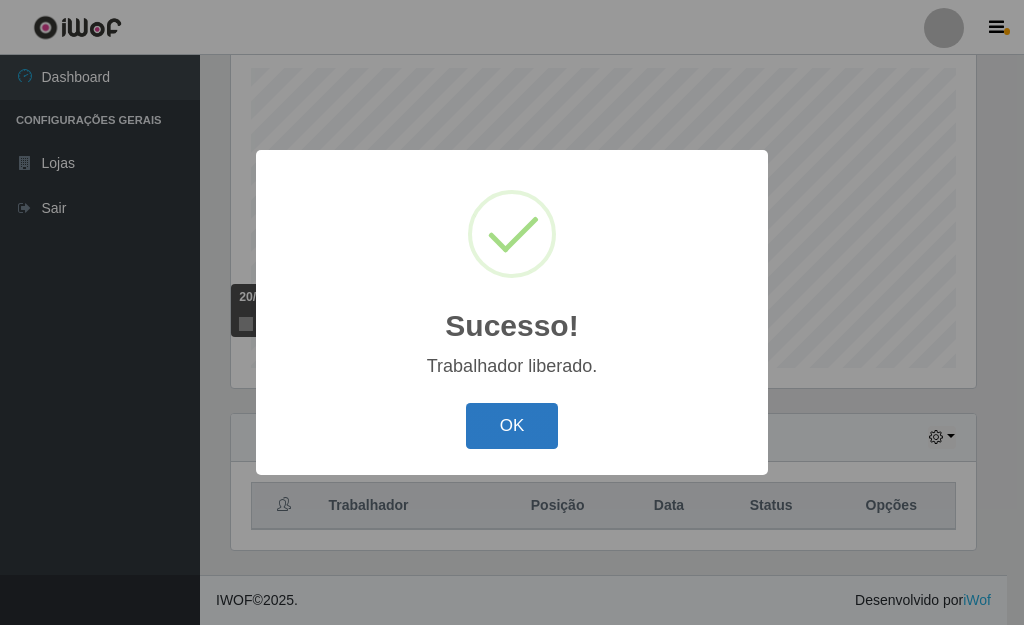 click on "OK" at bounding box center (512, 426) 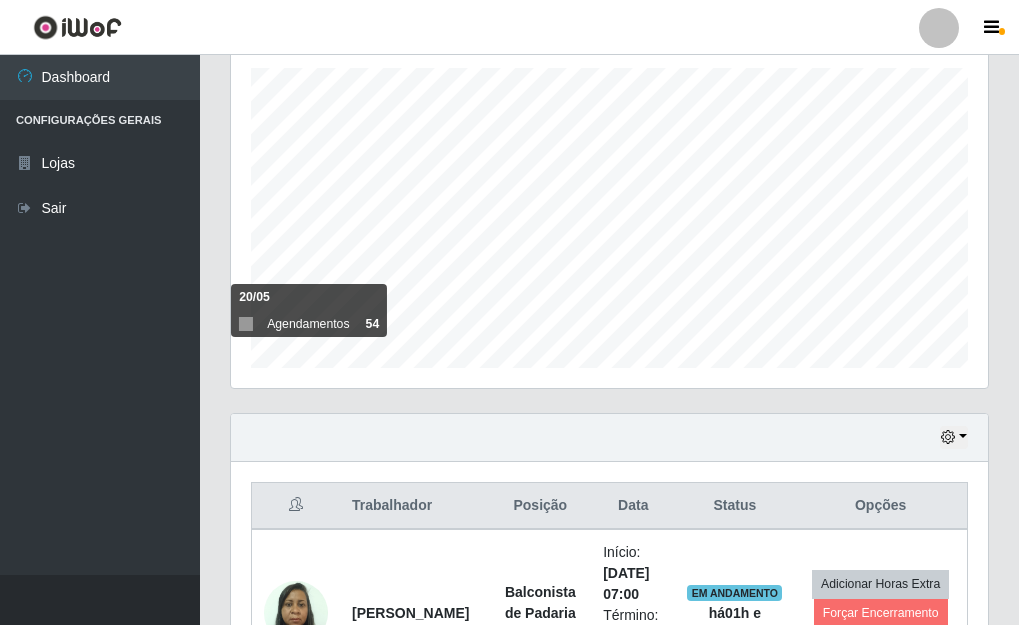 drag, startPoint x: 1016, startPoint y: 61, endPoint x: 1023, endPoint y: 72, distance: 13.038404 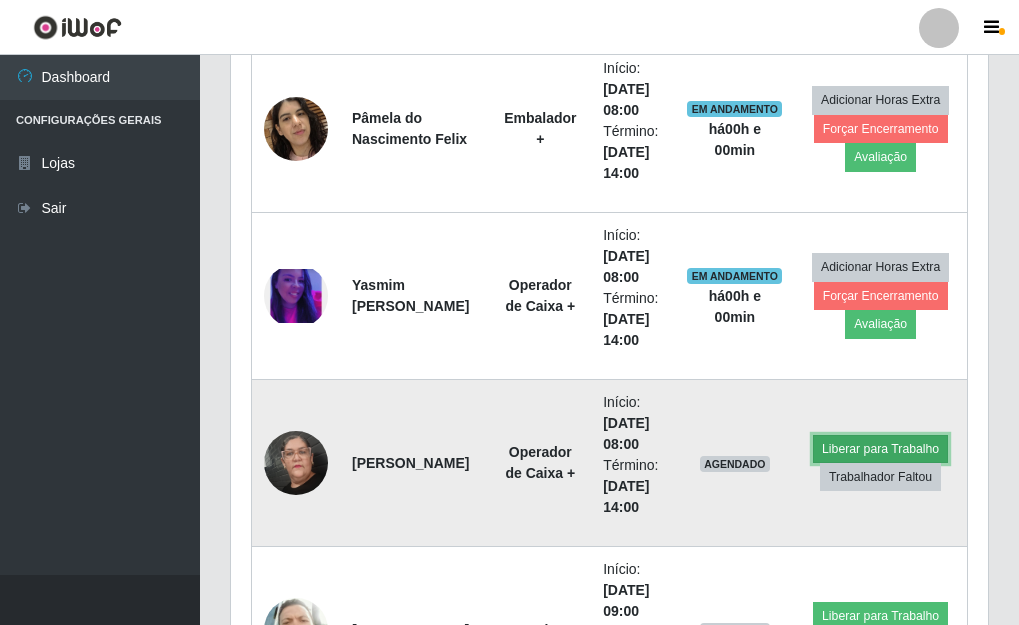 click on "Liberar para Trabalho" at bounding box center (880, 449) 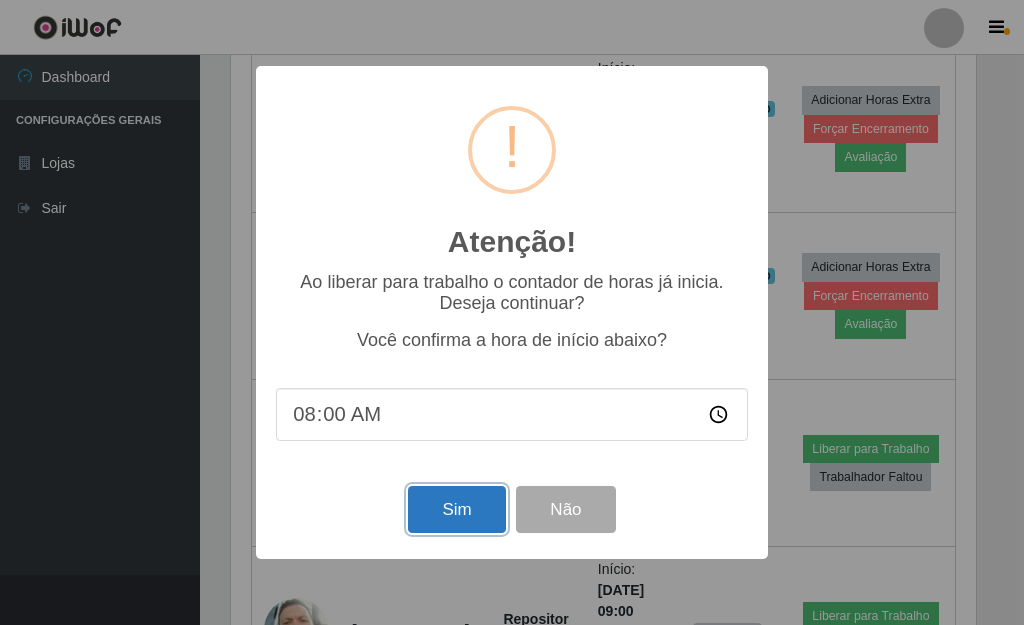 drag, startPoint x: 454, startPoint y: 515, endPoint x: 465, endPoint y: 525, distance: 14.866069 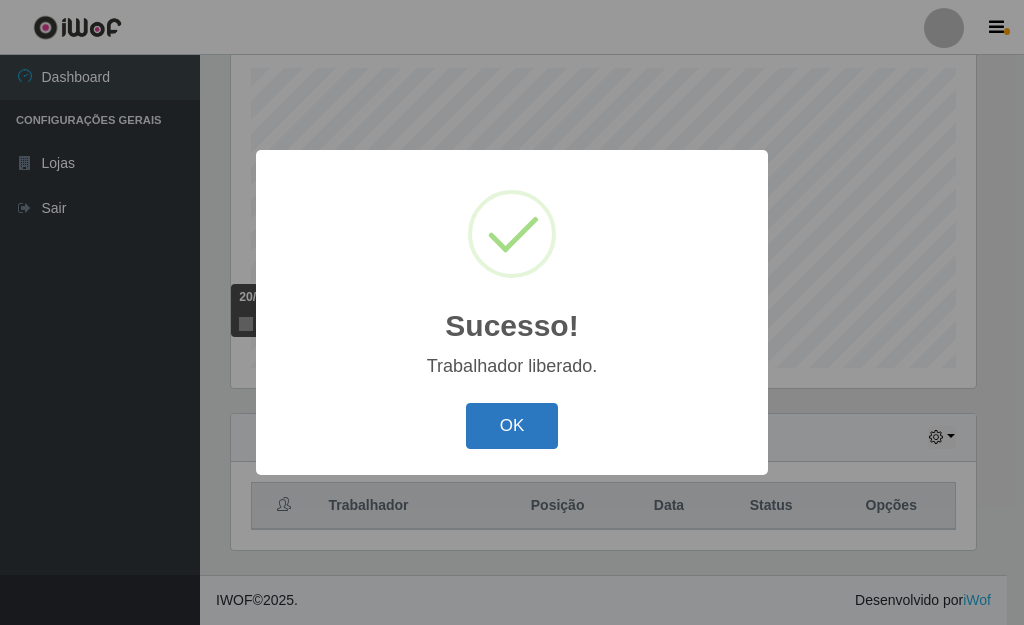 click on "OK" at bounding box center [512, 426] 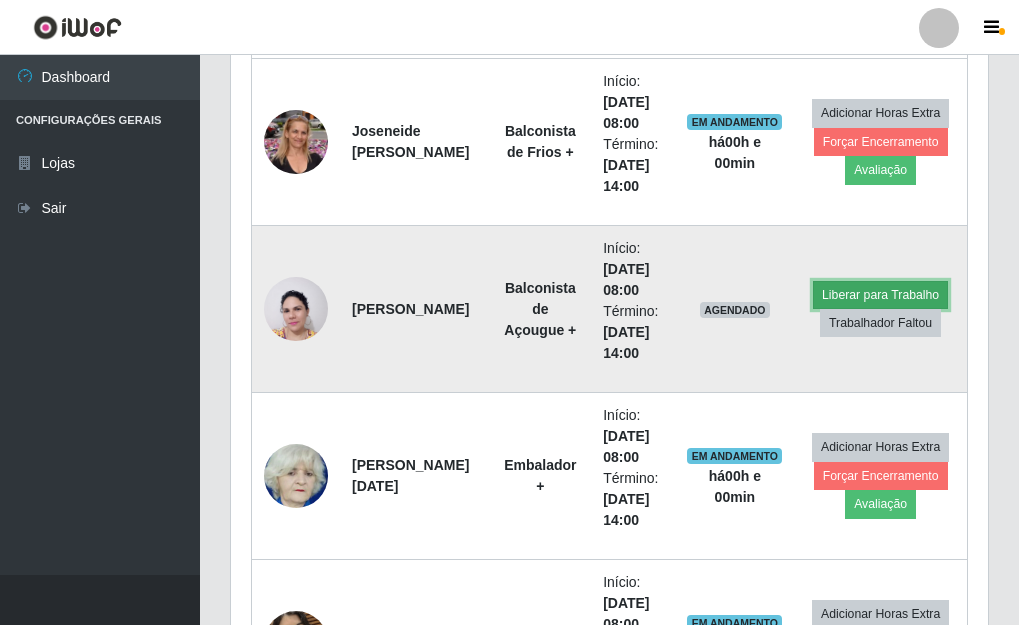 click on "Liberar para Trabalho" at bounding box center (880, 295) 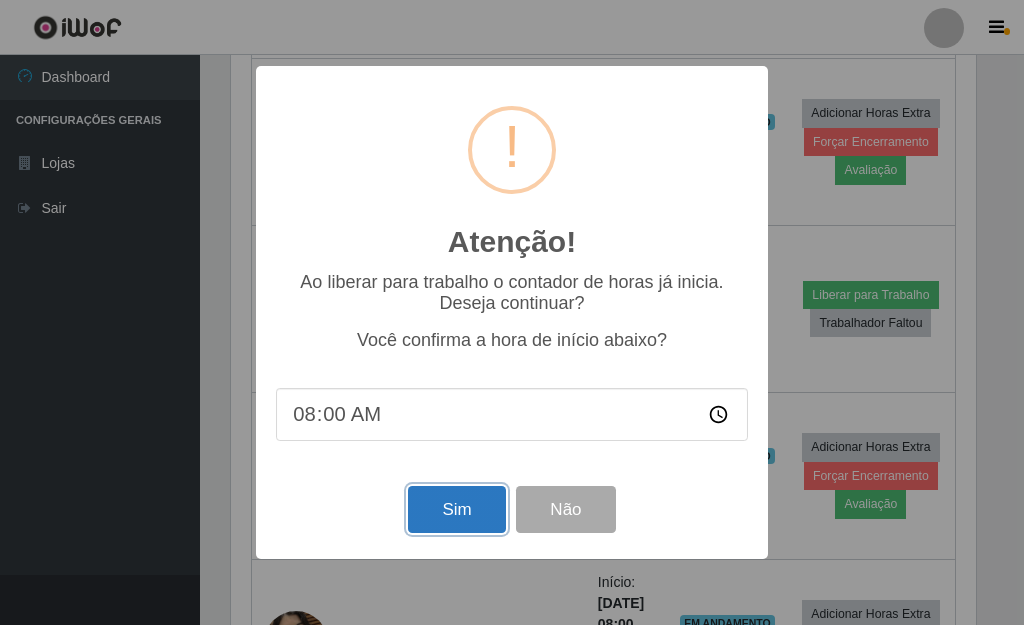 click on "Sim" at bounding box center [456, 509] 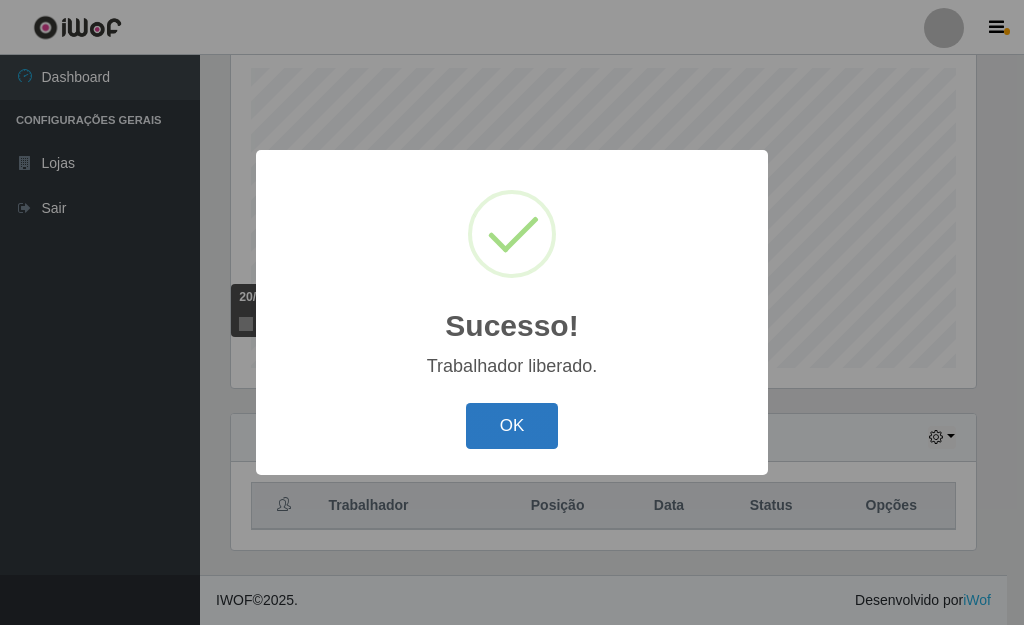 click on "OK" at bounding box center [512, 426] 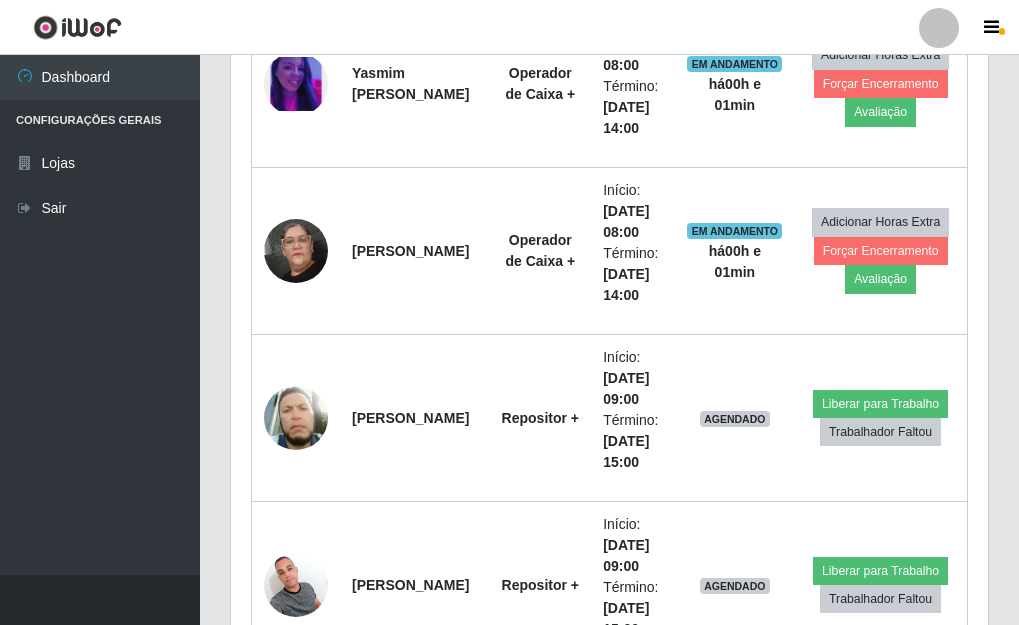 scroll, scrollTop: 2270, scrollLeft: 0, axis: vertical 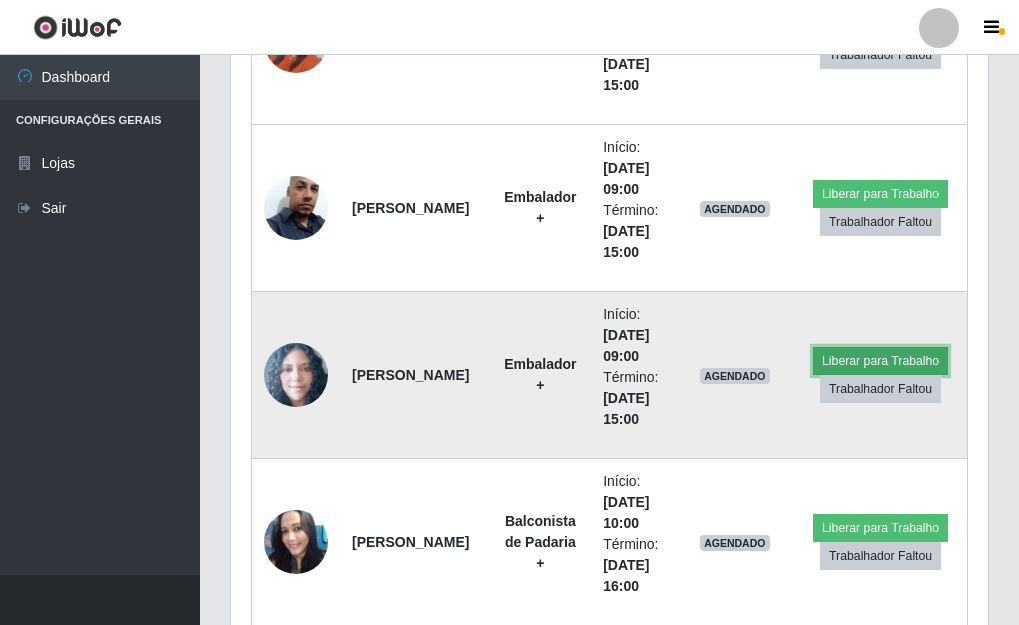 click on "Liberar para Trabalho" at bounding box center (880, 361) 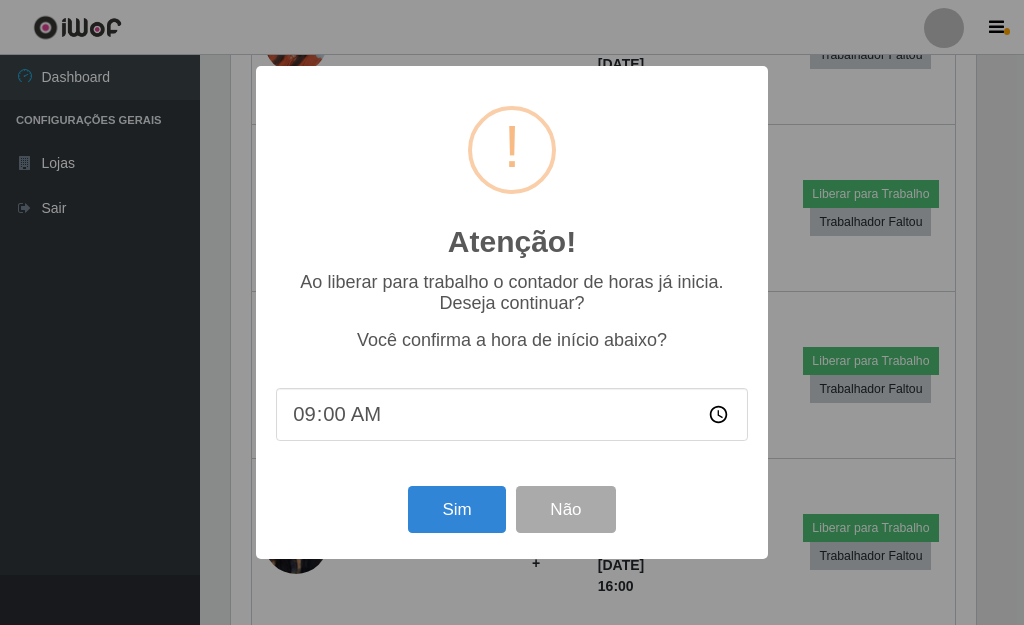scroll, scrollTop: 999585, scrollLeft: 999255, axis: both 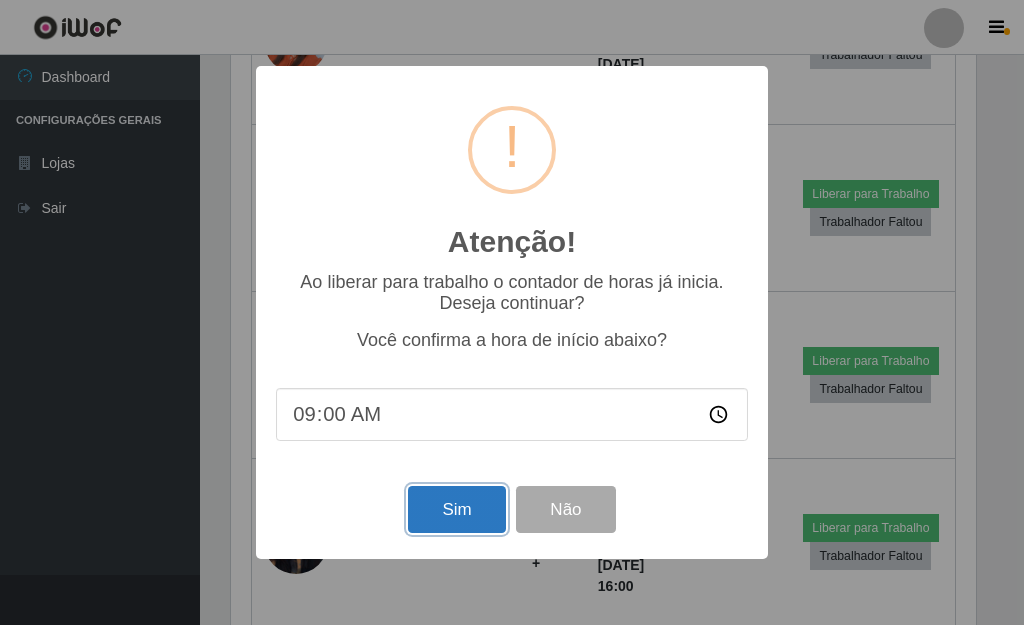 click on "Sim" at bounding box center (456, 509) 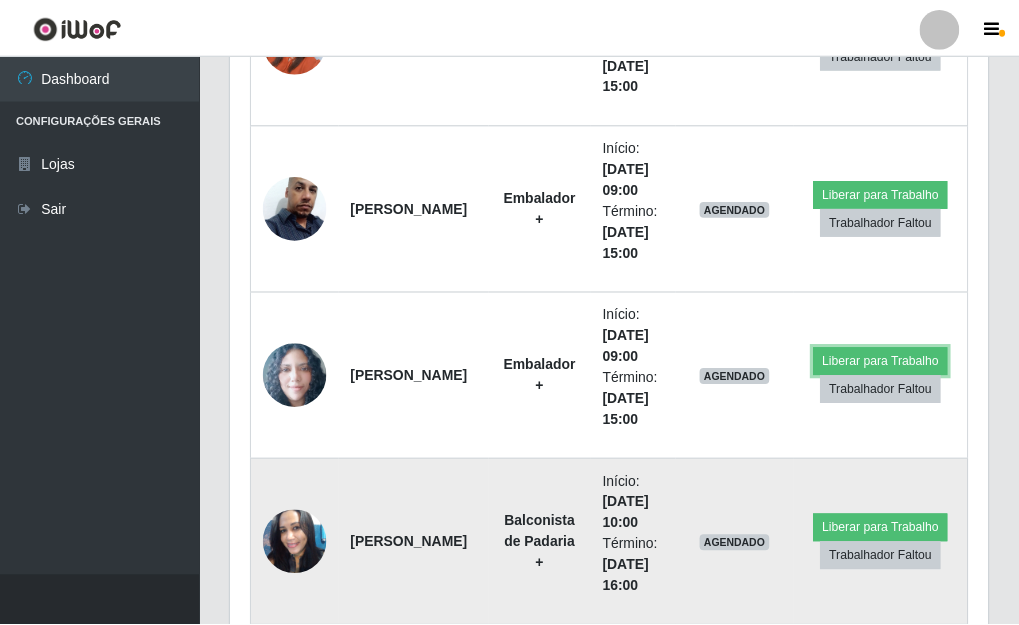 scroll, scrollTop: 999585, scrollLeft: 999243, axis: both 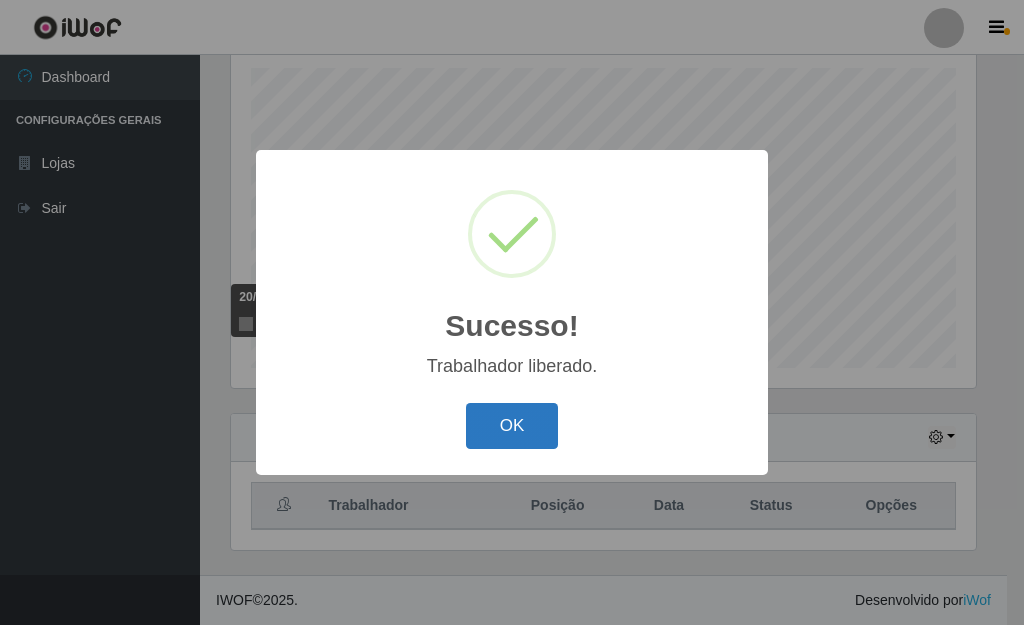 click on "OK" at bounding box center [512, 426] 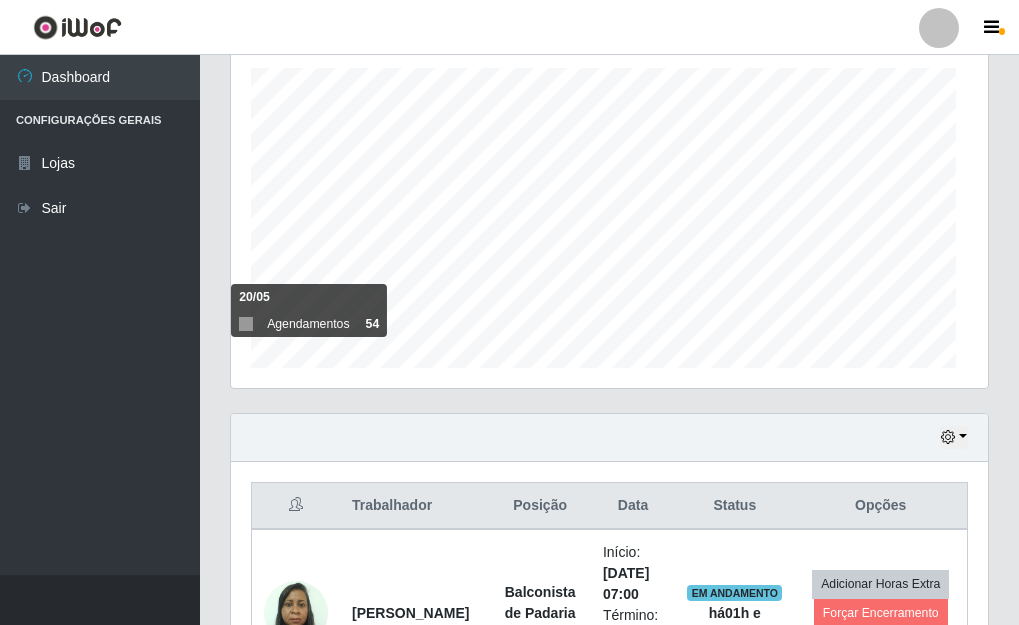 scroll, scrollTop: 999585, scrollLeft: 999243, axis: both 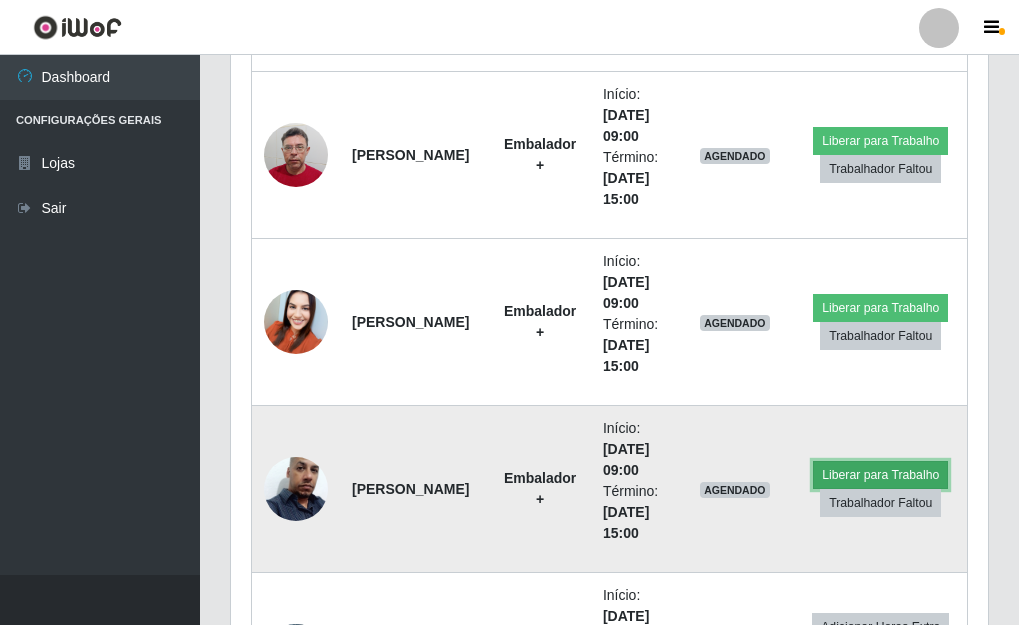click on "Liberar para Trabalho" at bounding box center (880, 475) 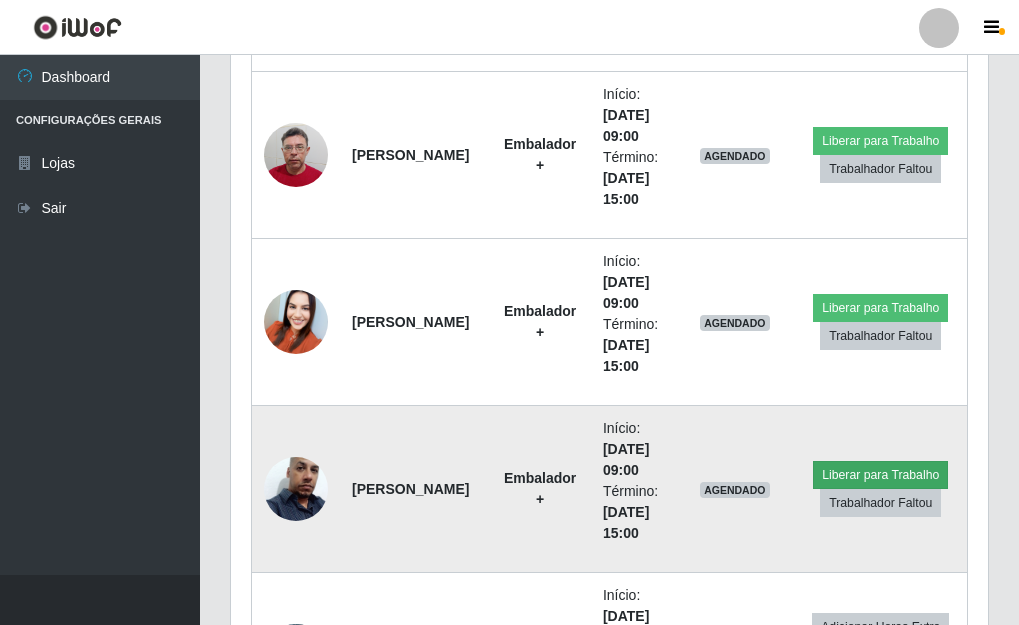scroll, scrollTop: 999585, scrollLeft: 999255, axis: both 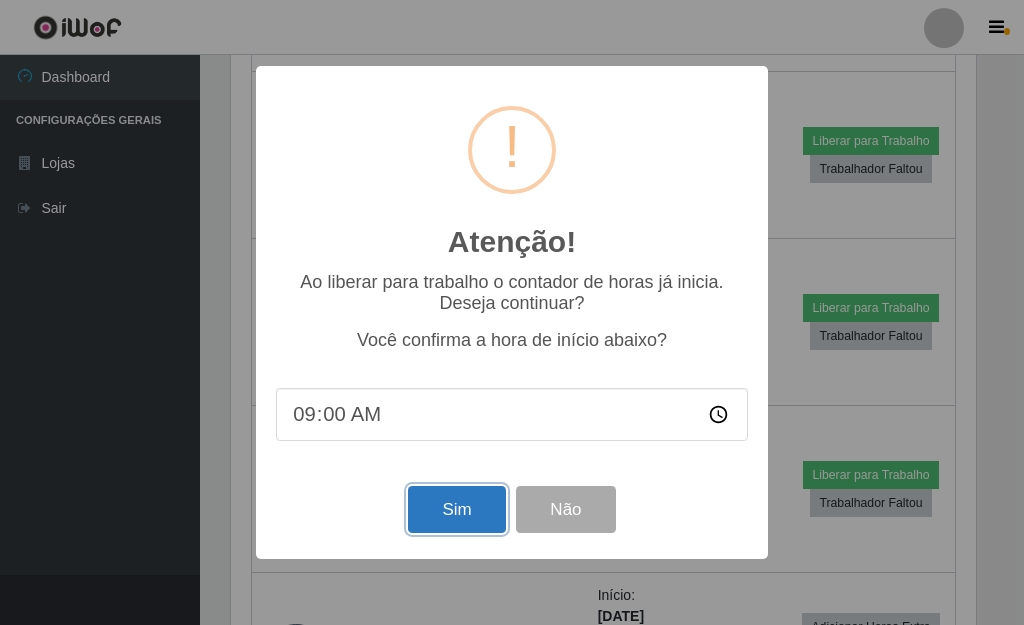 click on "Sim" at bounding box center [456, 509] 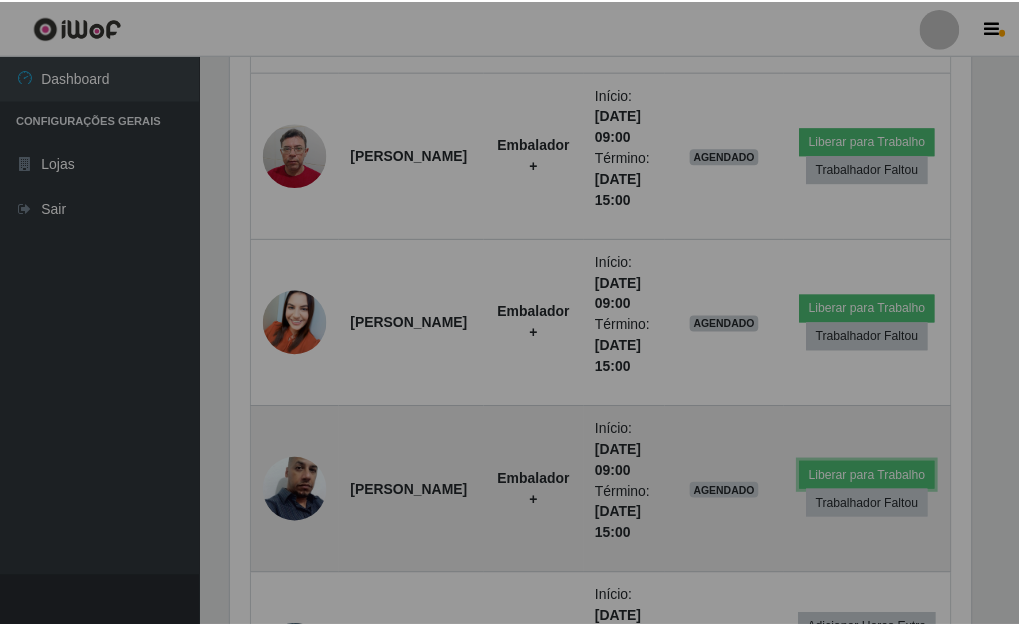 scroll, scrollTop: 999585, scrollLeft: 999243, axis: both 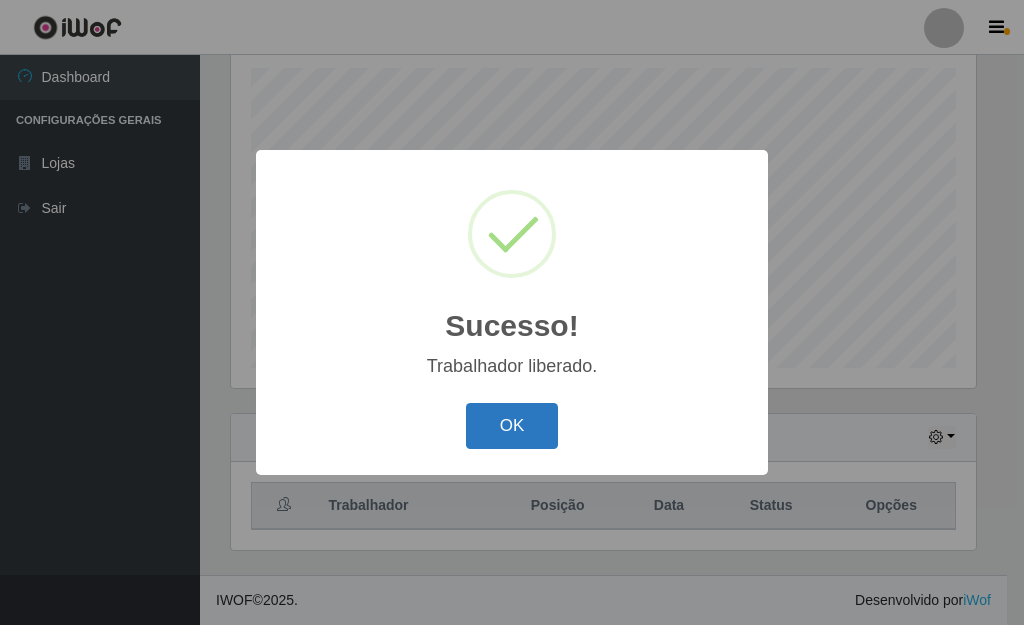 click on "OK" at bounding box center [512, 426] 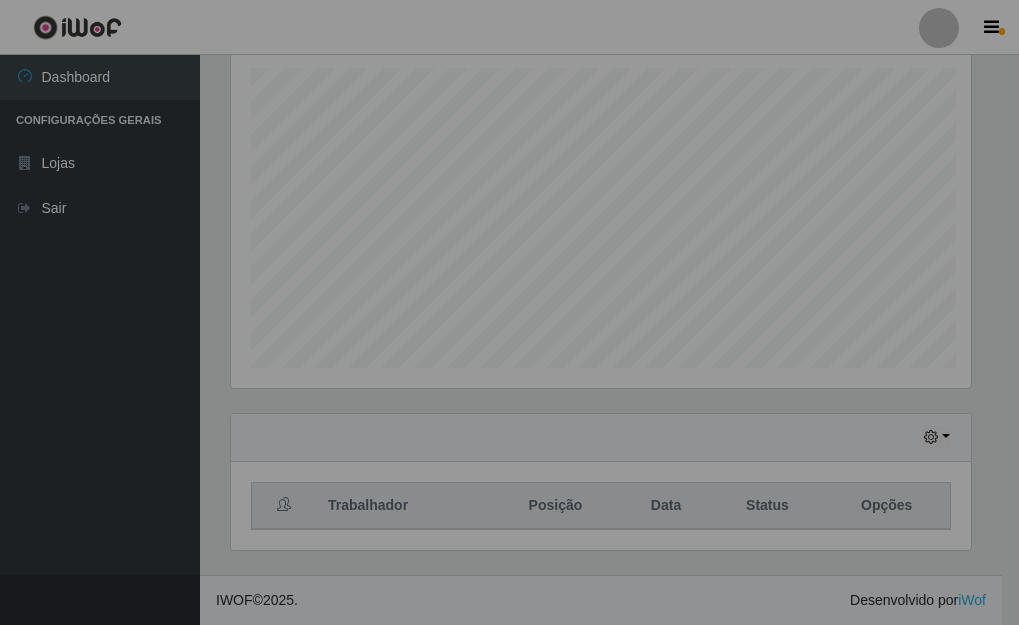 scroll, scrollTop: 999585, scrollLeft: 999243, axis: both 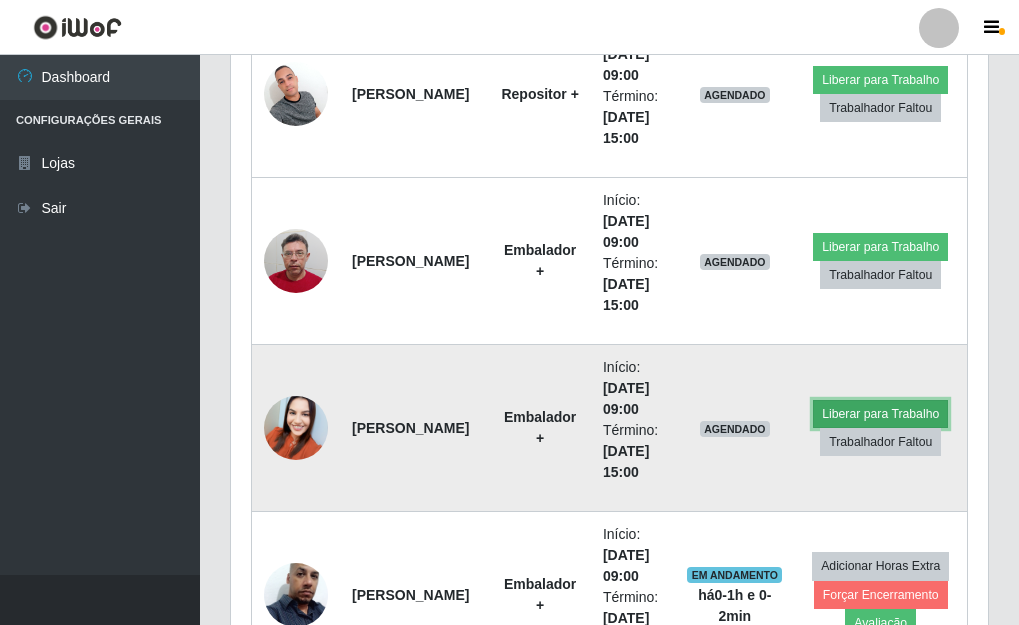 click on "Liberar para Trabalho" at bounding box center (880, 414) 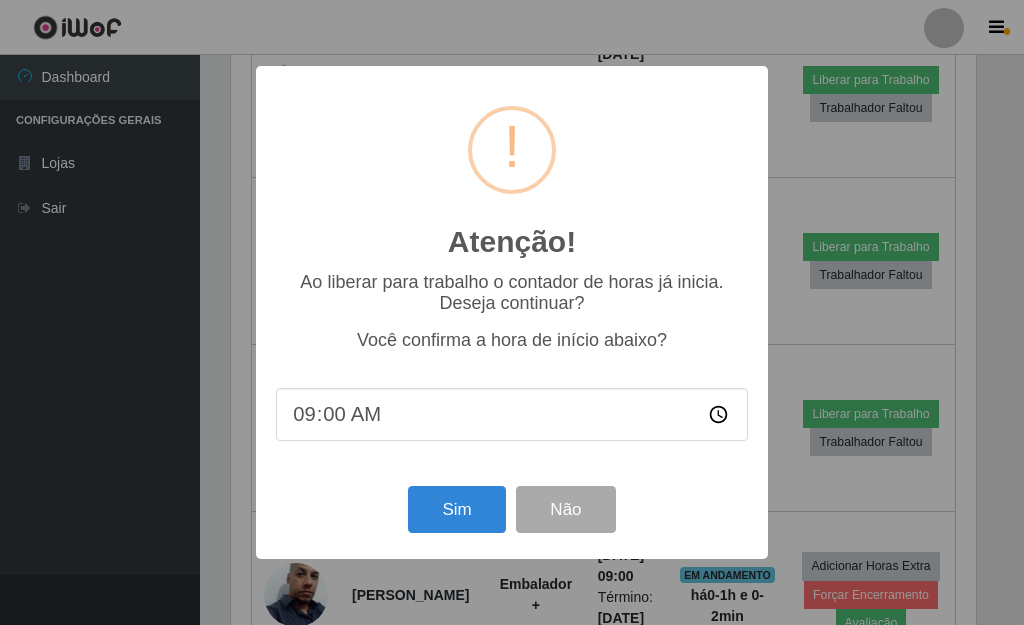 scroll, scrollTop: 999585, scrollLeft: 999255, axis: both 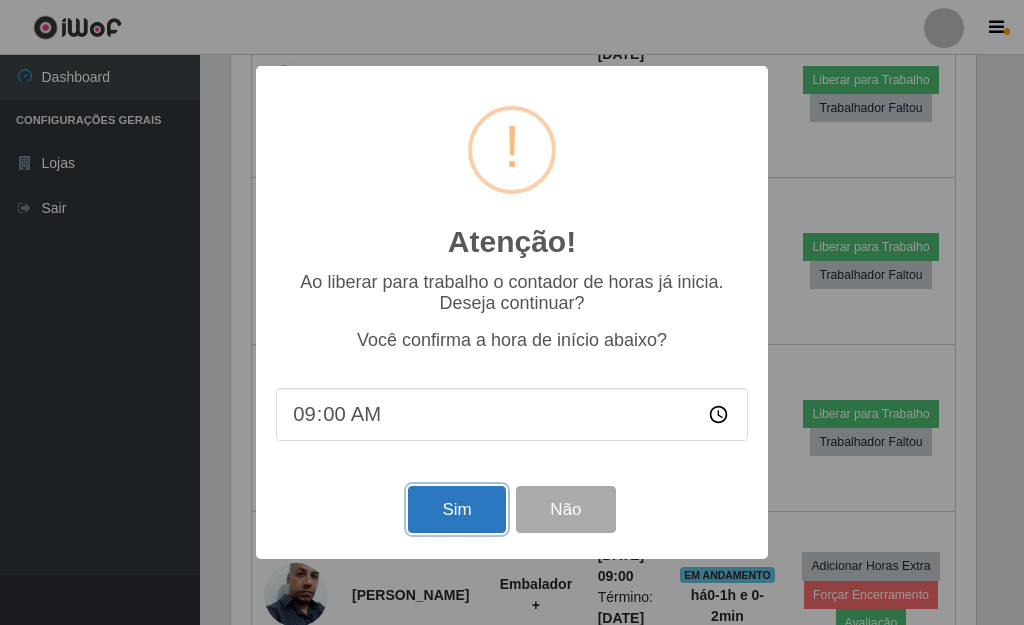 click on "Sim" at bounding box center (456, 509) 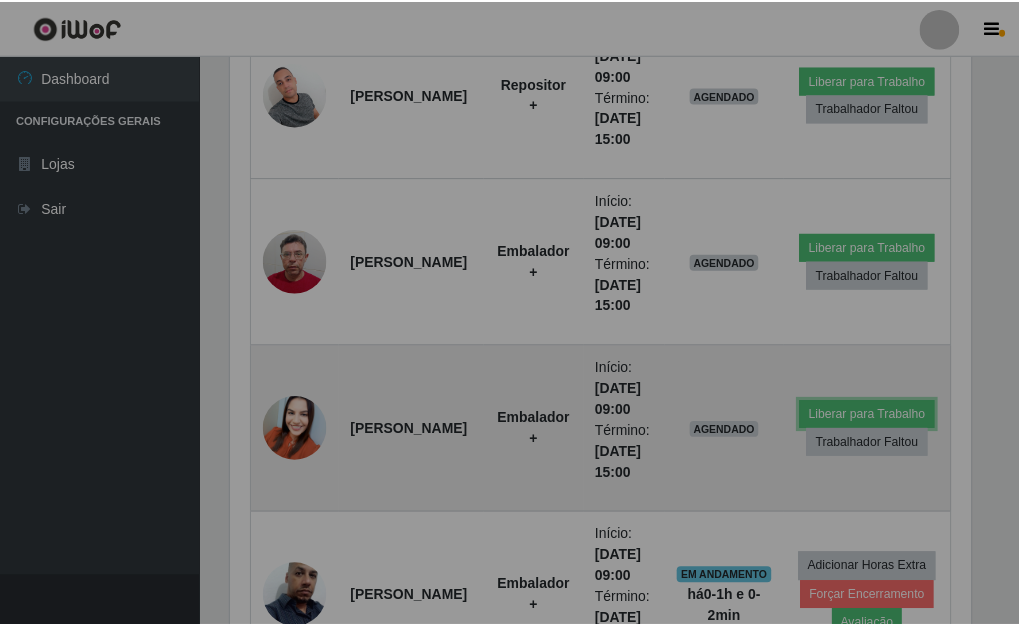 scroll, scrollTop: 999585, scrollLeft: 999243, axis: both 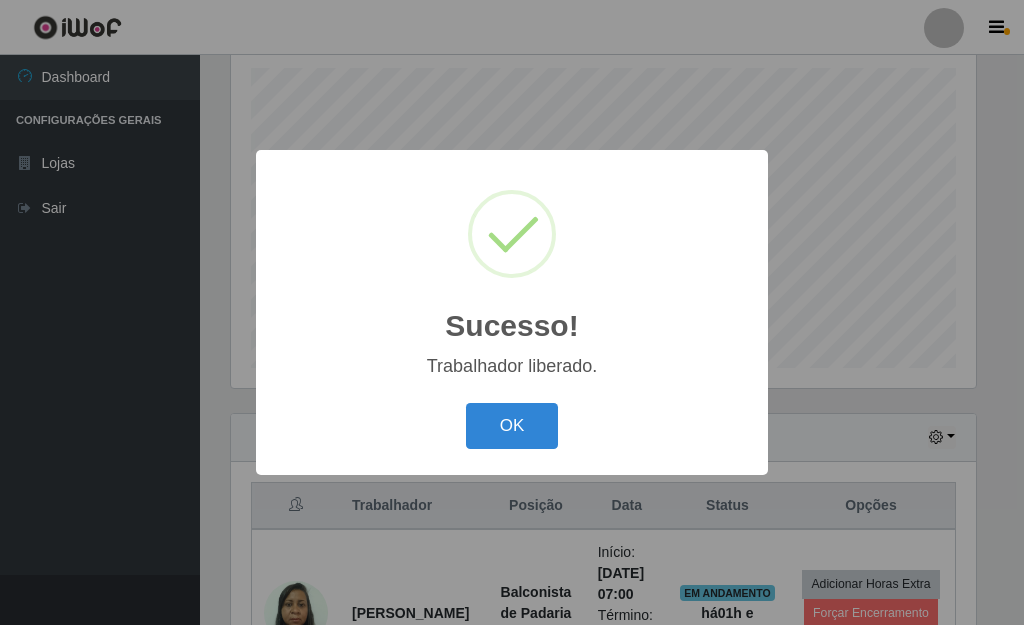 drag, startPoint x: 518, startPoint y: 431, endPoint x: 530, endPoint y: 431, distance: 12 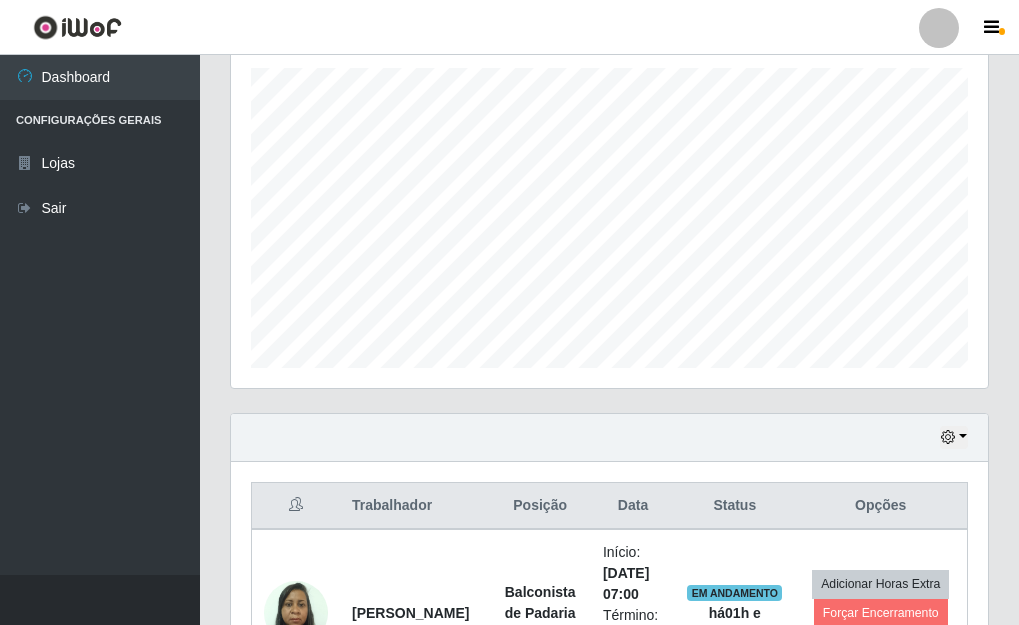 click on "Perfil  Alterar Senha  Sair Dashboard Configurações Gerais   Lojas Sair  Carregando...  Buscar Recarregando em  28   segundos... Loja [Selecione...] Bemais Supermercados - Três Ruas Função [Selecione...] ASG ASG + ASG ++ Auxiliar de Depósito  Auxiliar de Depósito + Auxiliar de Depósito ++ Auxiliar de Estacionamento Auxiliar de Estacionamento + Auxiliar de Estacionamento ++ Auxiliar de Sushiman Auxiliar de Sushiman+ Auxiliar de Sushiman++ Balconista de Açougue  Balconista de Açougue + Balconista de Açougue ++ Balconista de Frios Balconista de Frios + Balconista de Frios ++ Balconista de Padaria  Balconista de Padaria + Balconista de Padaria ++ Embalador Embalador + Embalador ++ Operador de Caixa Operador de Caixa + Operador de Caixa ++ Repositor  Repositor + Repositor ++ Repositor de Hortifruti Repositor de Hortifruti + Repositor de Hortifruti ++ Agendamentos Day Month 18/07 Agendamentos 72   Hoje 1 dia 3 dias 1 Semana Não encerrados Trabalhador Posição Data Status Opções   Início:     há" at bounding box center (509, 3312) 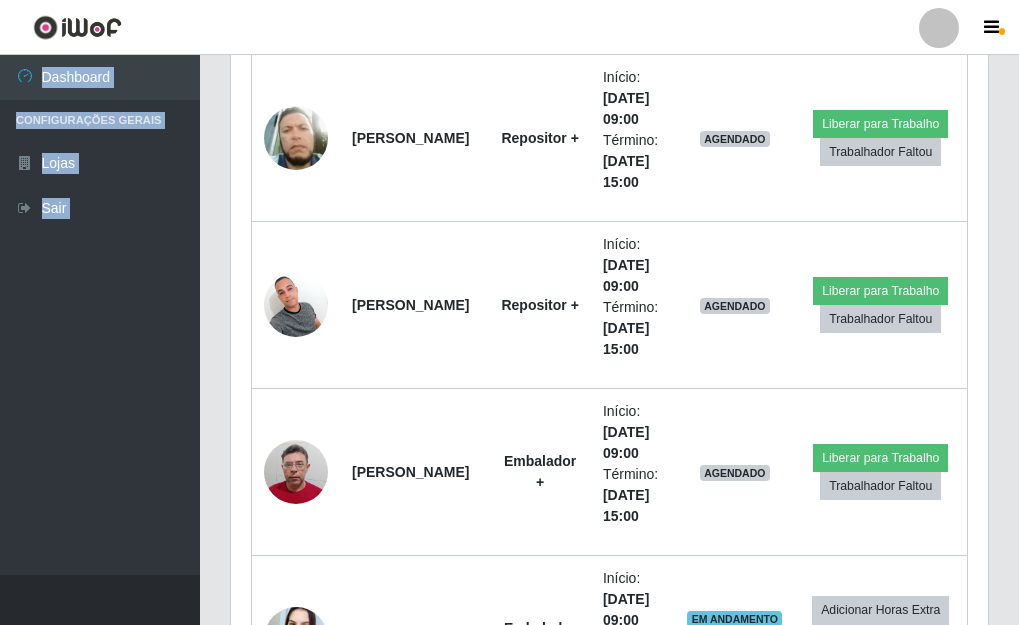 scroll, scrollTop: 2422, scrollLeft: 0, axis: vertical 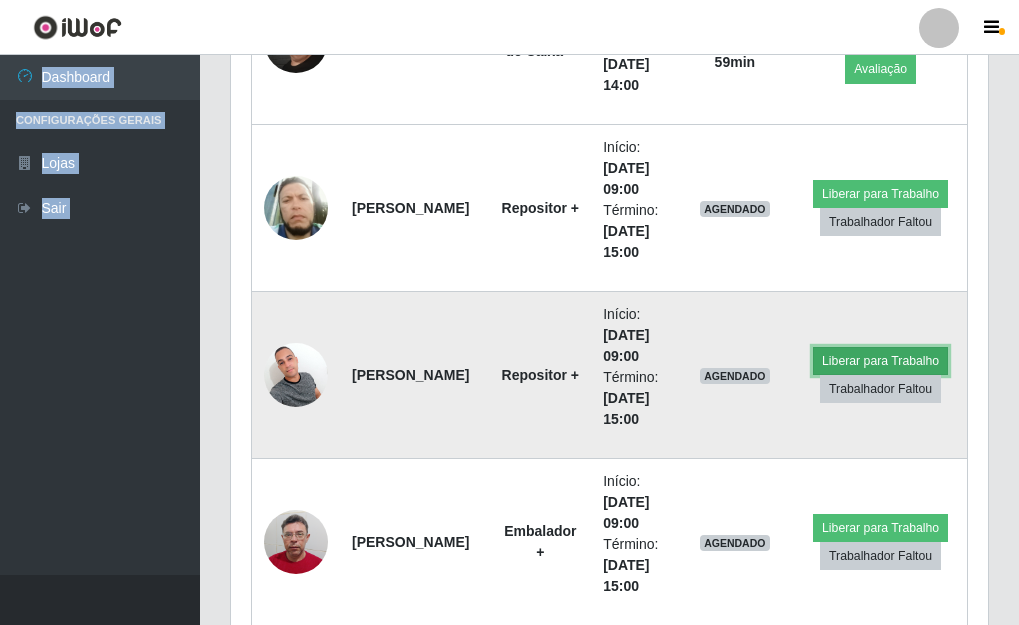 click on "Liberar para Trabalho" at bounding box center (880, 361) 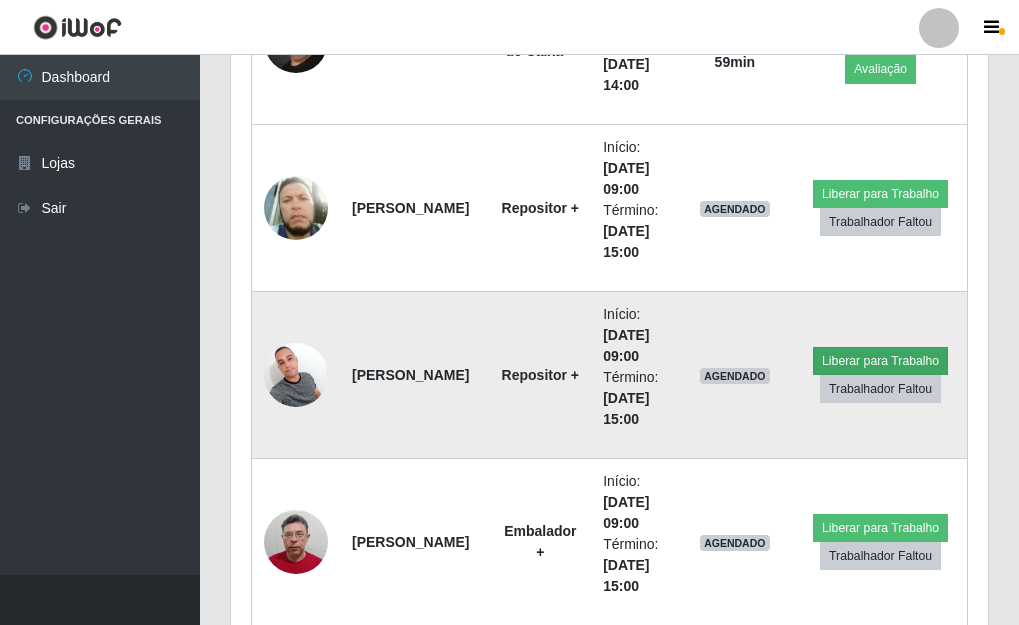 scroll, scrollTop: 999585, scrollLeft: 999255, axis: both 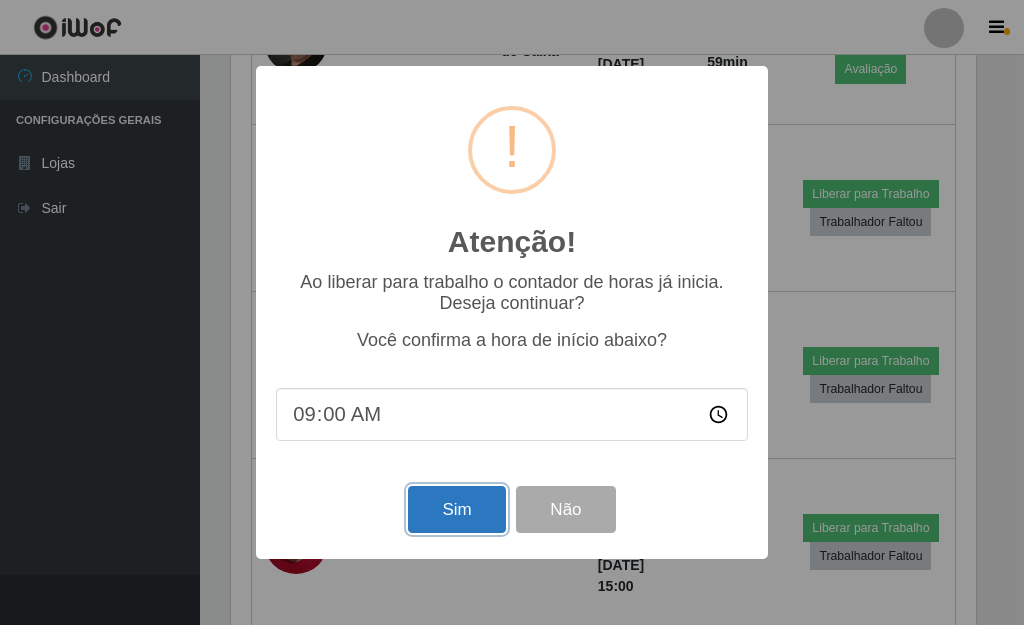click on "Sim" at bounding box center (456, 509) 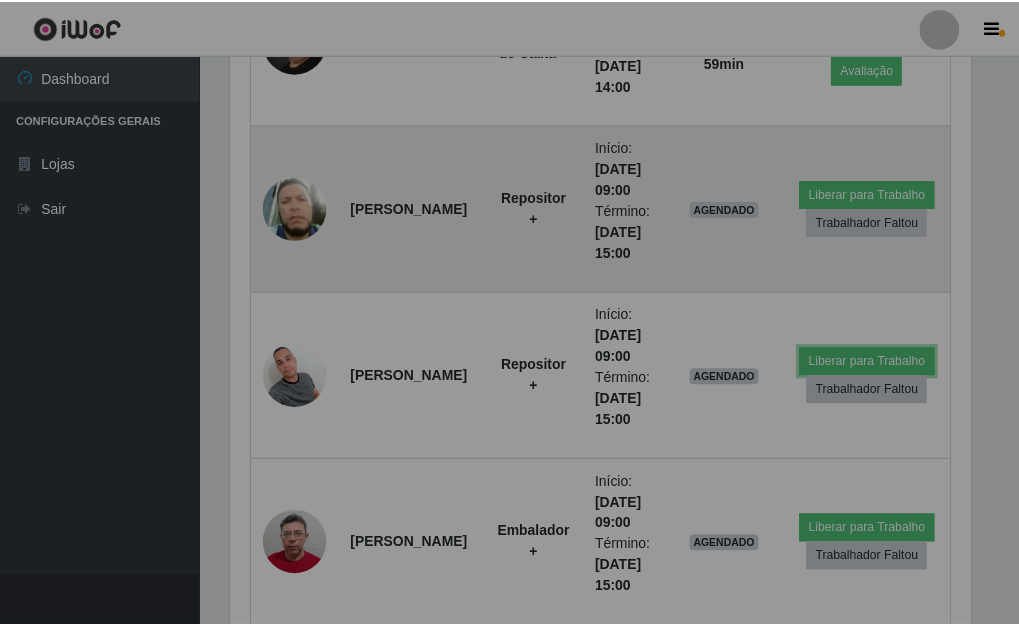 scroll, scrollTop: 999585, scrollLeft: 999243, axis: both 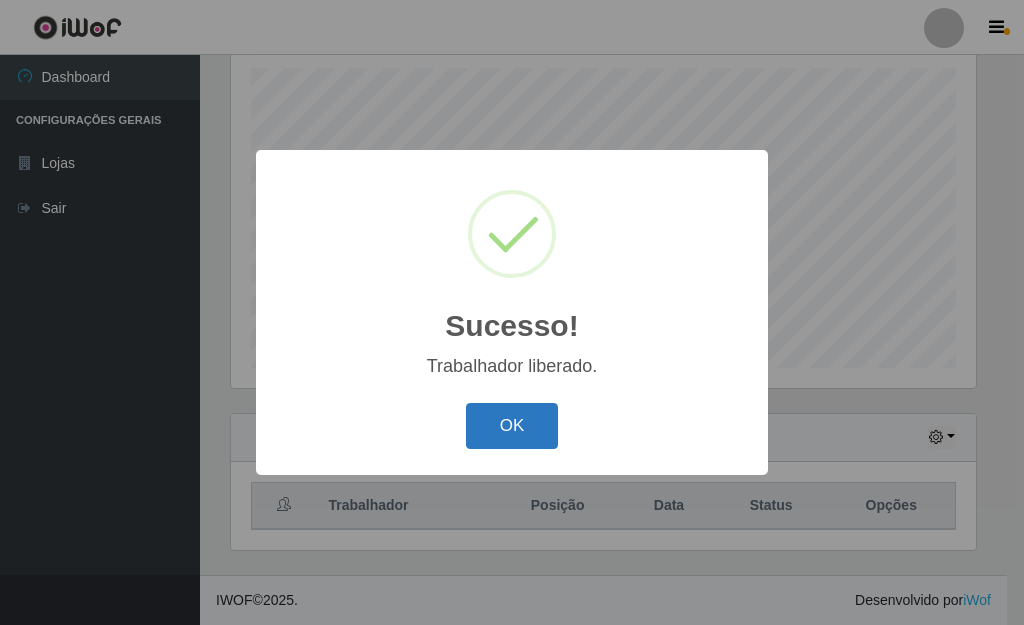 click on "OK" at bounding box center [512, 426] 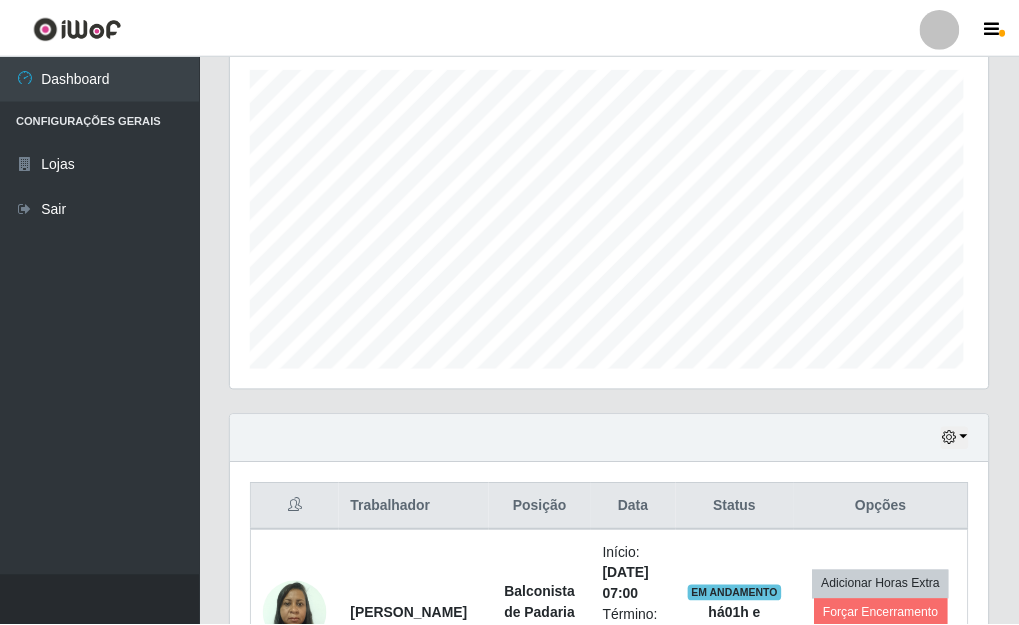 scroll, scrollTop: 999585, scrollLeft: 999243, axis: both 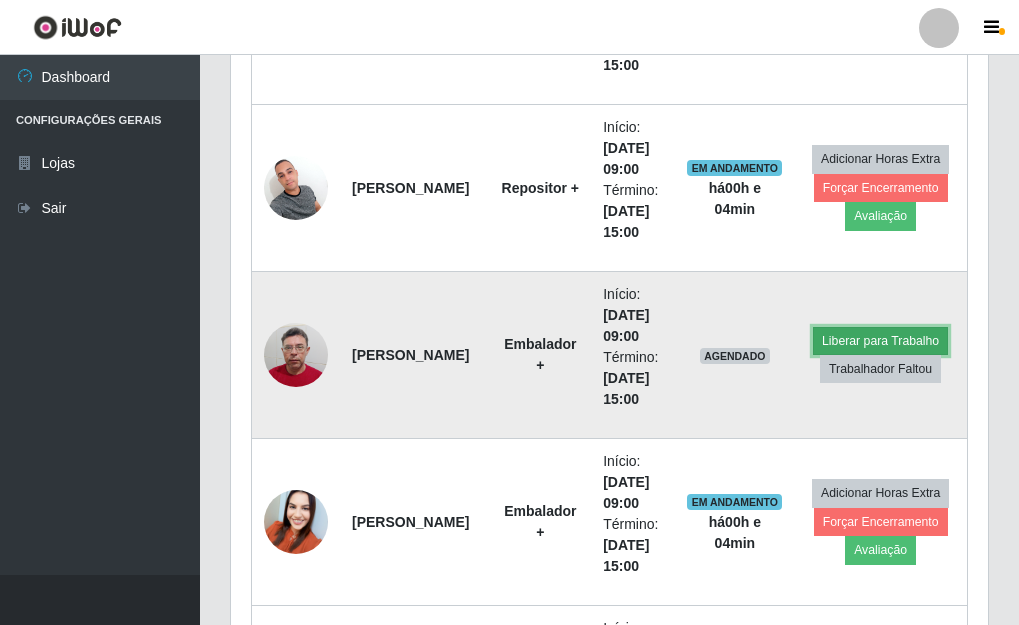 click on "Liberar para Trabalho" at bounding box center [880, 341] 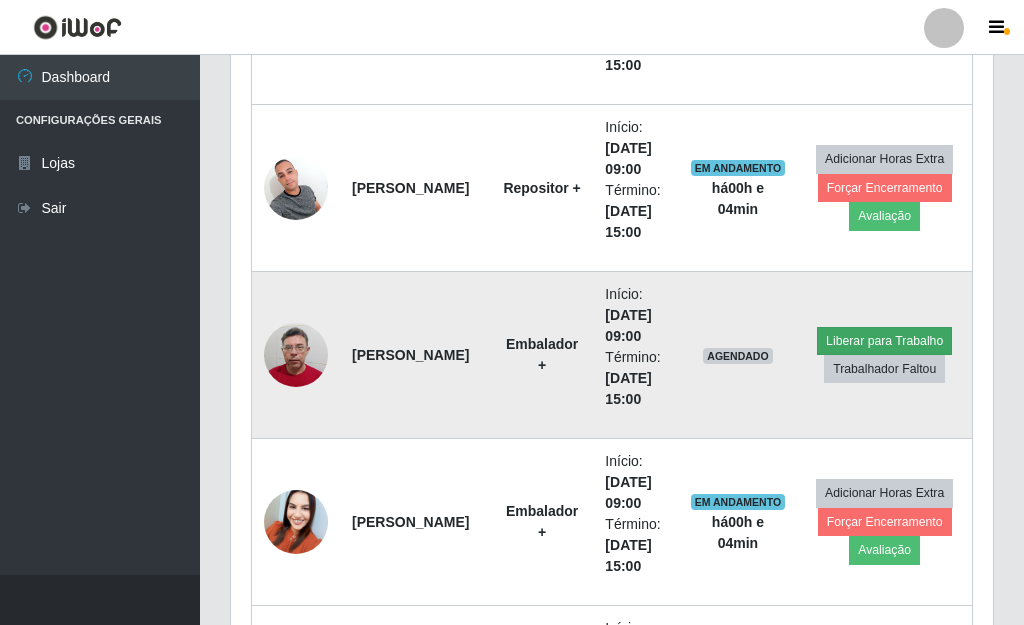 scroll, scrollTop: 999585, scrollLeft: 999255, axis: both 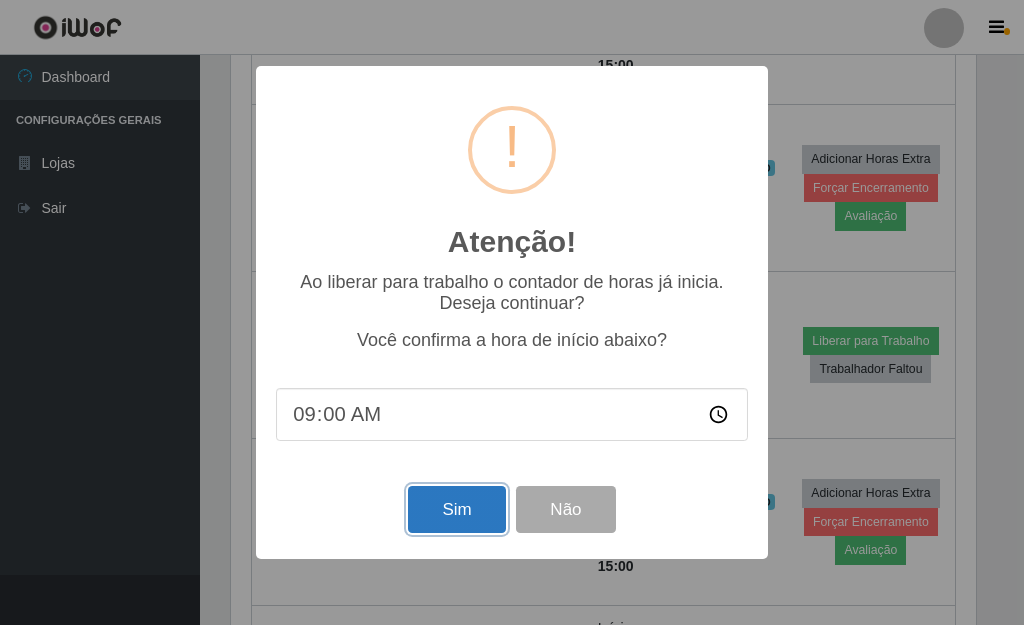 click on "Sim" at bounding box center [456, 509] 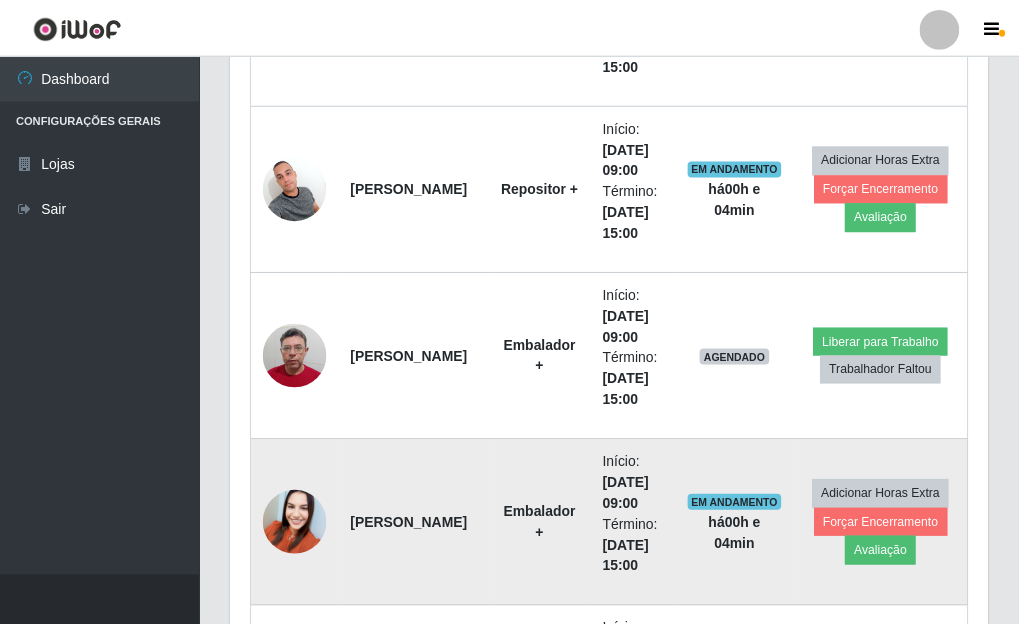 scroll, scrollTop: 999585, scrollLeft: 999243, axis: both 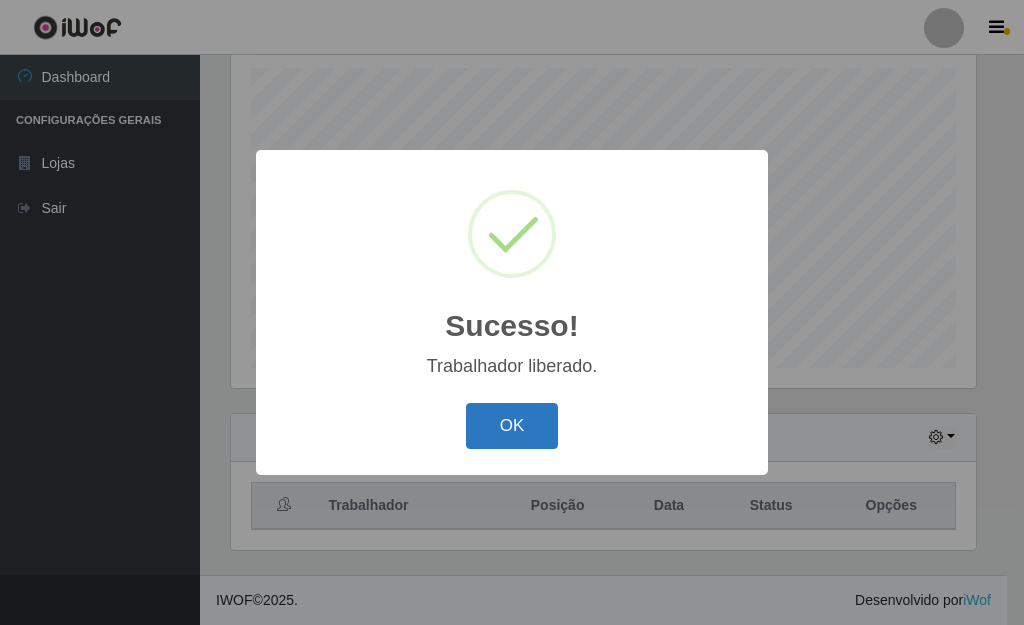 click on "OK" at bounding box center (512, 426) 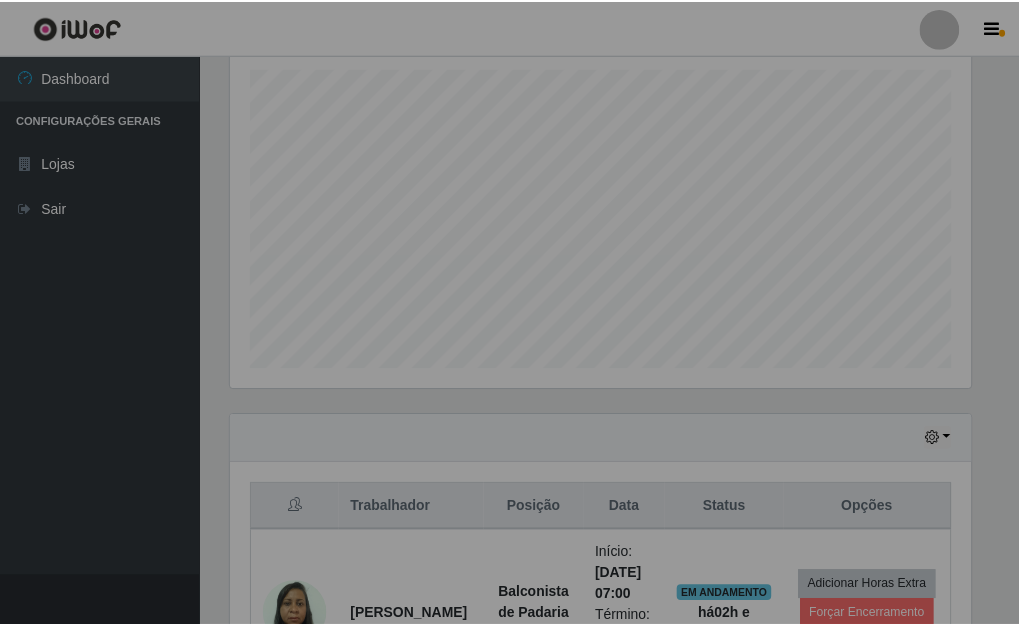 scroll, scrollTop: 999585, scrollLeft: 999243, axis: both 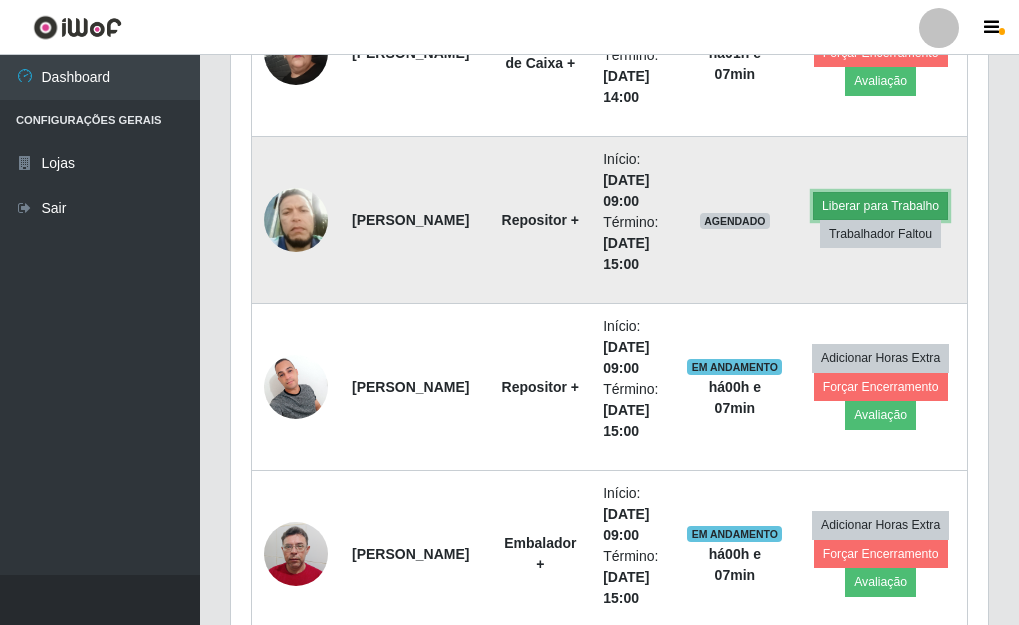 click on "Liberar para Trabalho" at bounding box center [880, 206] 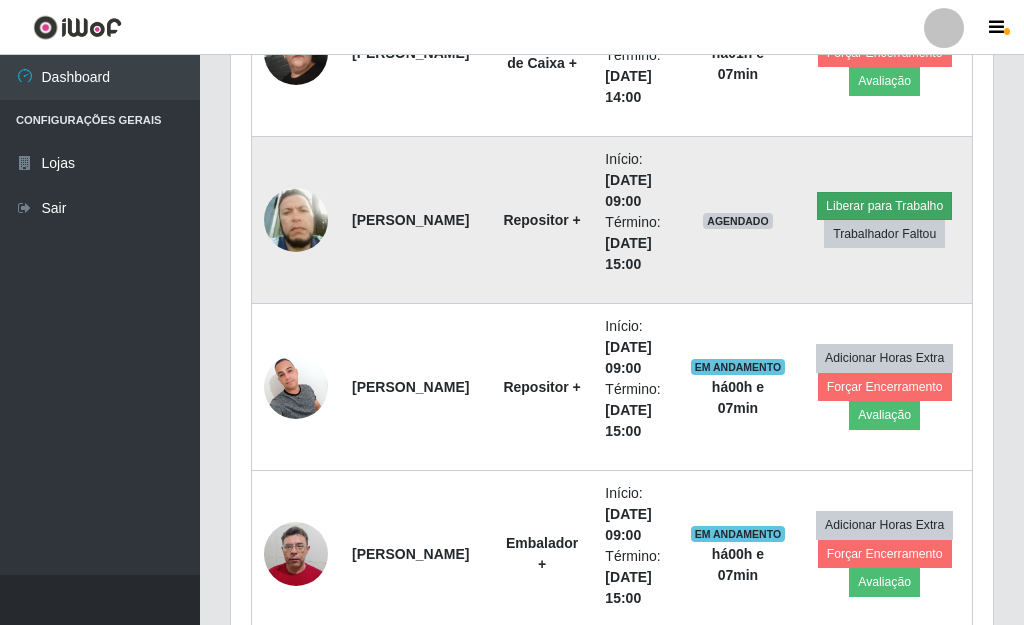 scroll, scrollTop: 999585, scrollLeft: 999255, axis: both 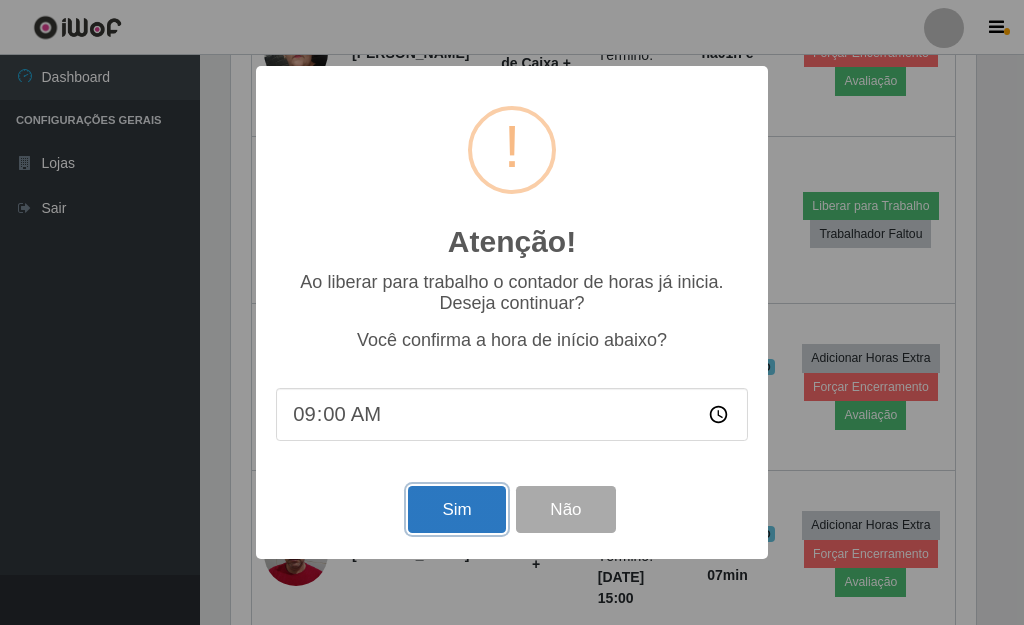 click on "Sim" at bounding box center [456, 509] 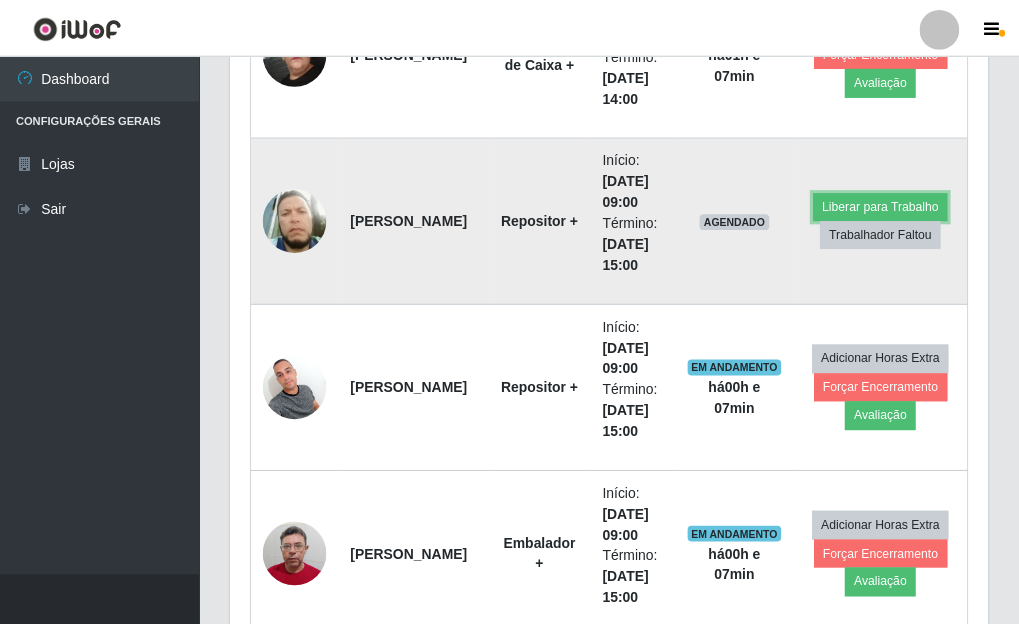 scroll, scrollTop: 999585, scrollLeft: 999243, axis: both 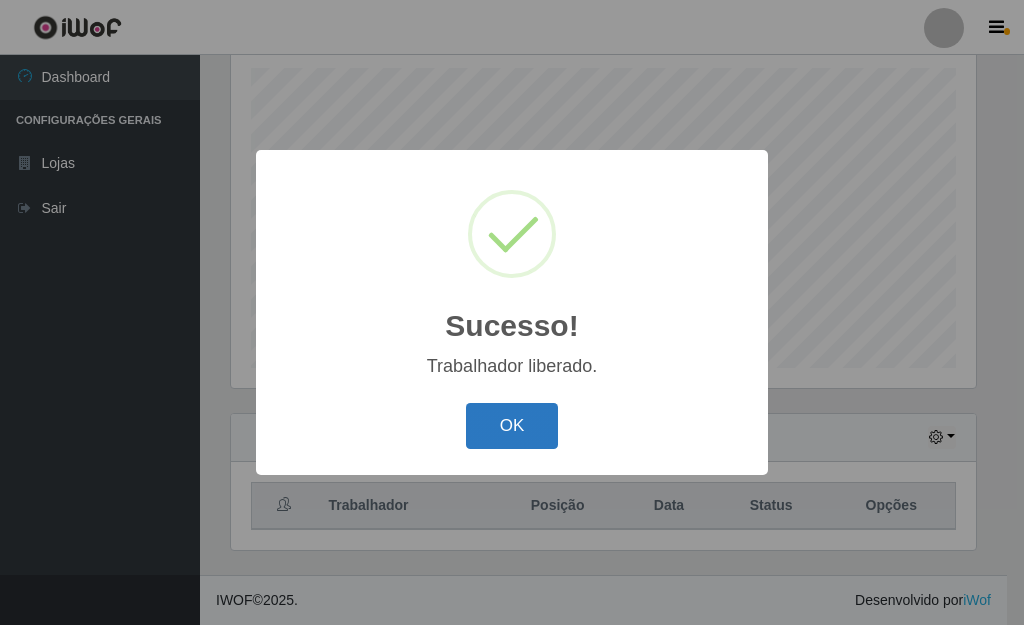 click on "OK" at bounding box center (512, 426) 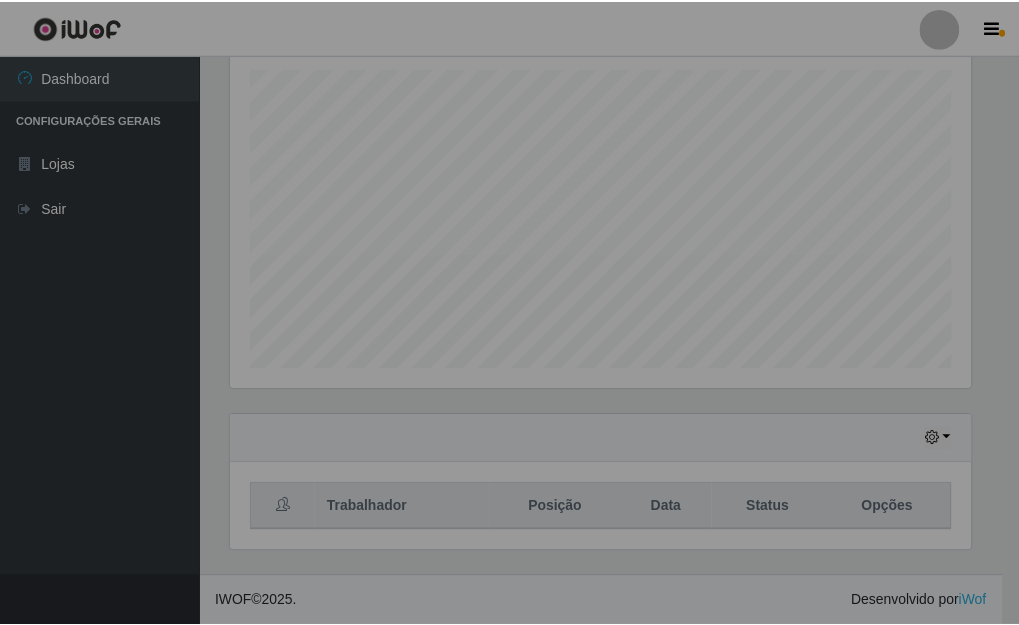 scroll, scrollTop: 999585, scrollLeft: 999243, axis: both 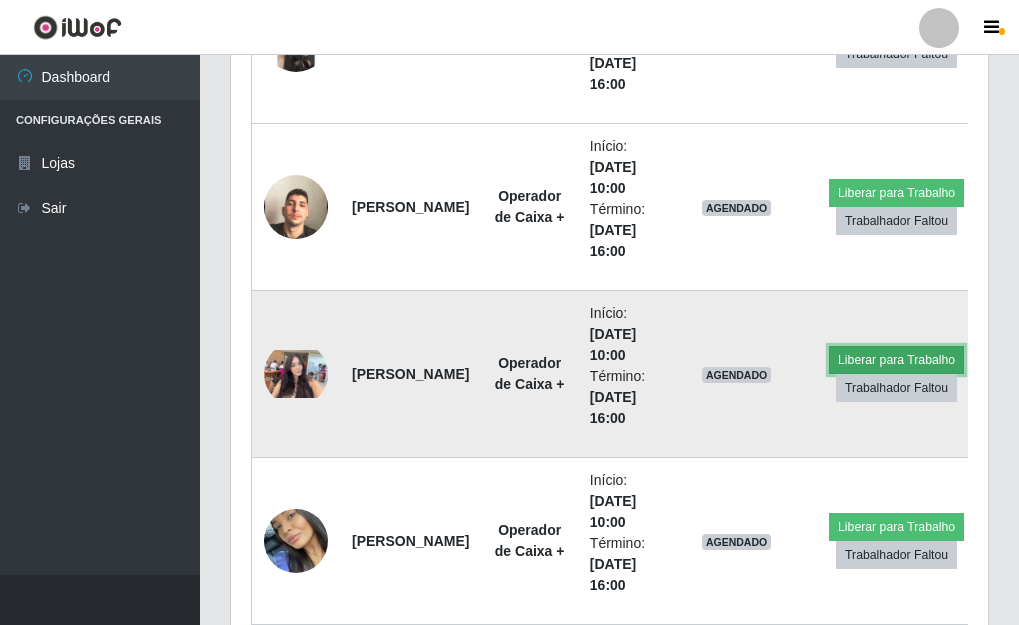 click on "Liberar para Trabalho" at bounding box center [896, 360] 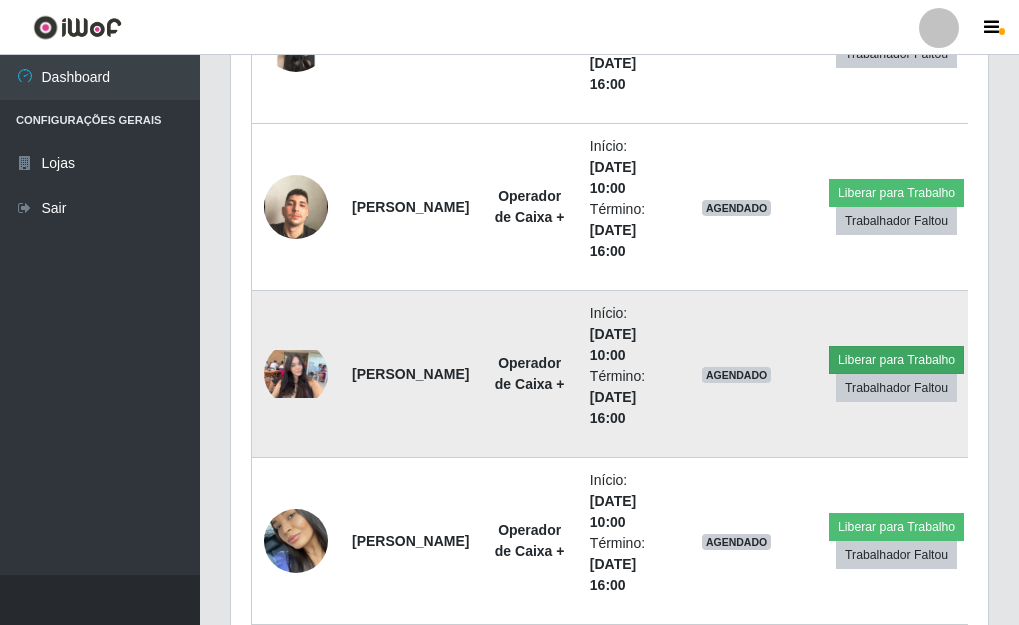 scroll, scrollTop: 999585, scrollLeft: 999255, axis: both 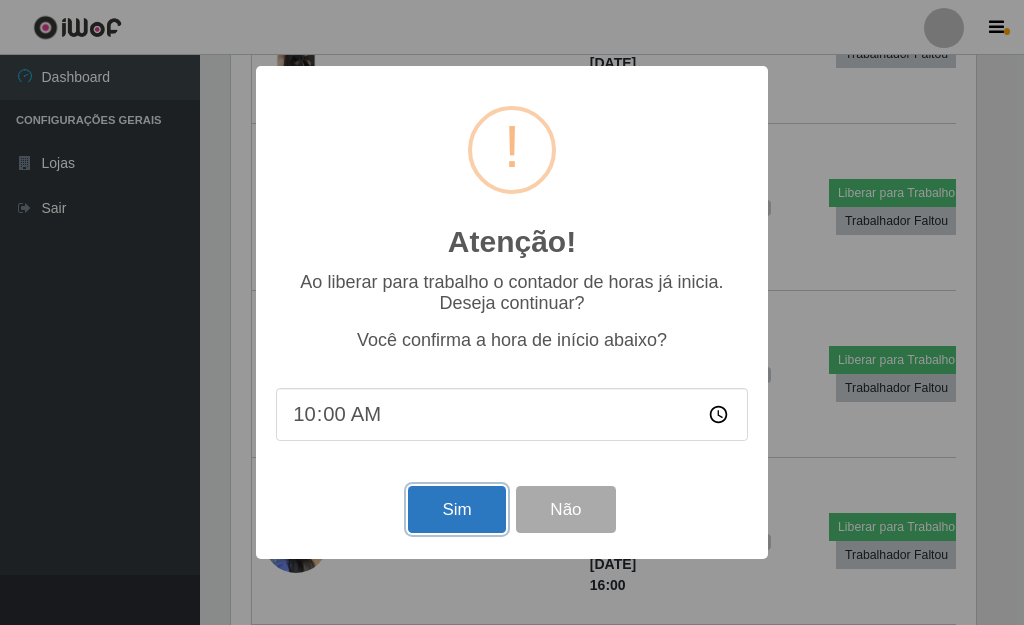 click on "Sim" at bounding box center [456, 509] 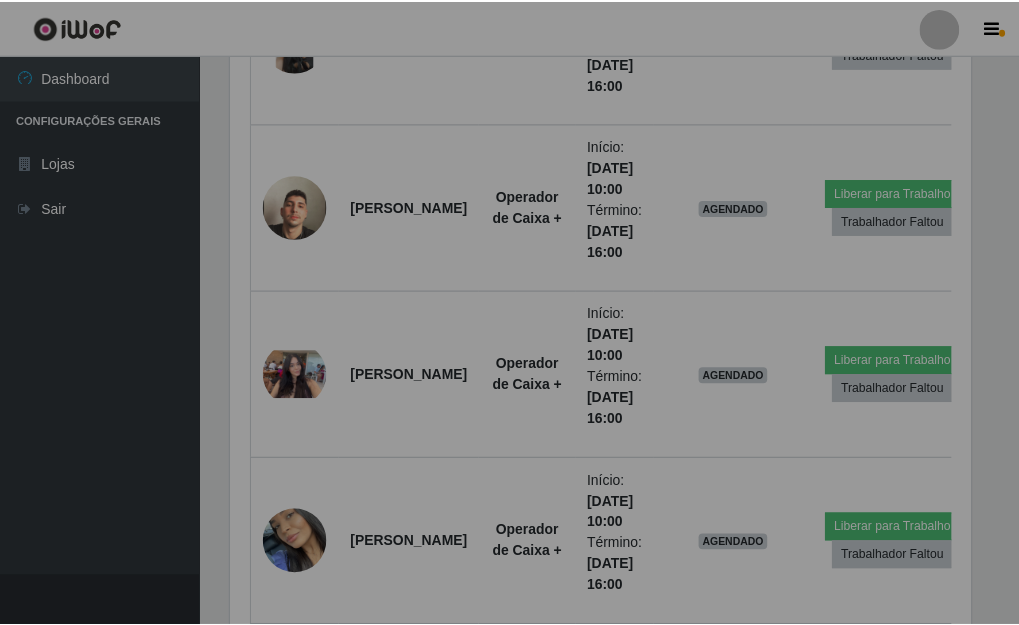 scroll, scrollTop: 999585, scrollLeft: 999243, axis: both 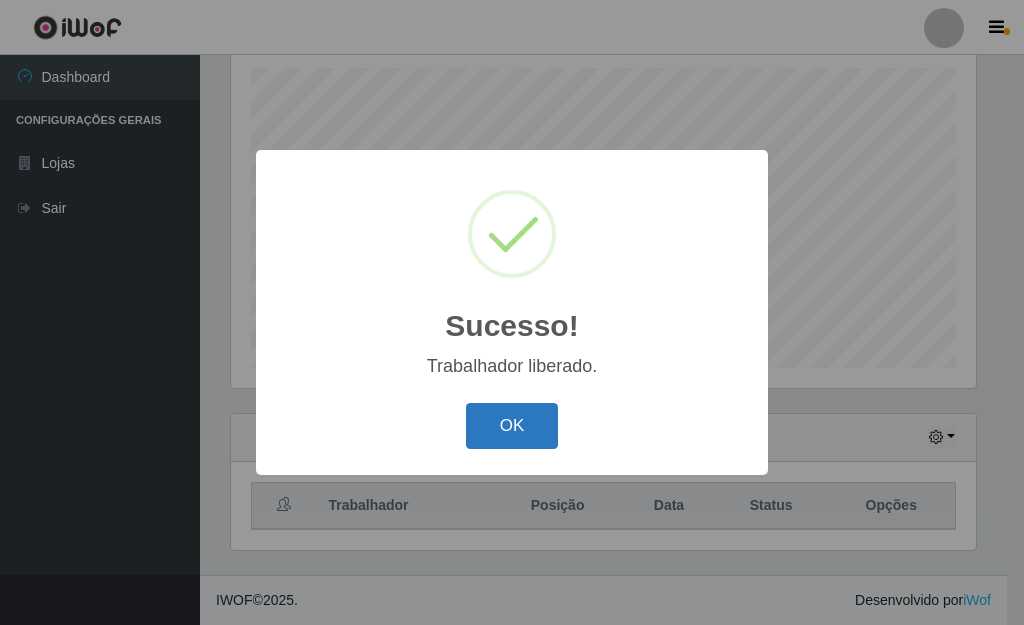 click on "OK" at bounding box center [512, 426] 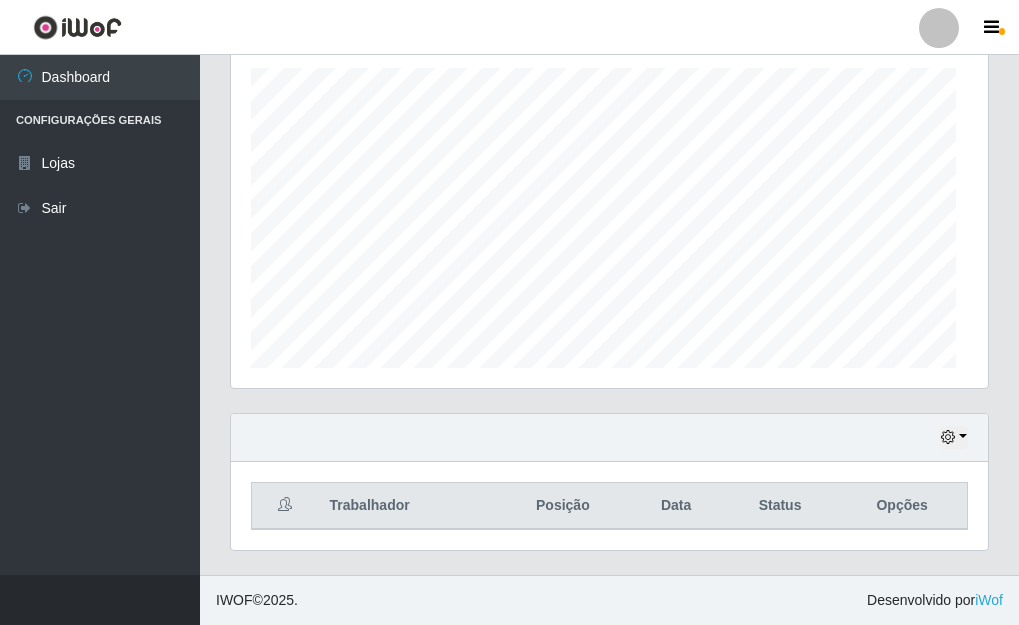 scroll, scrollTop: 999585, scrollLeft: 999243, axis: both 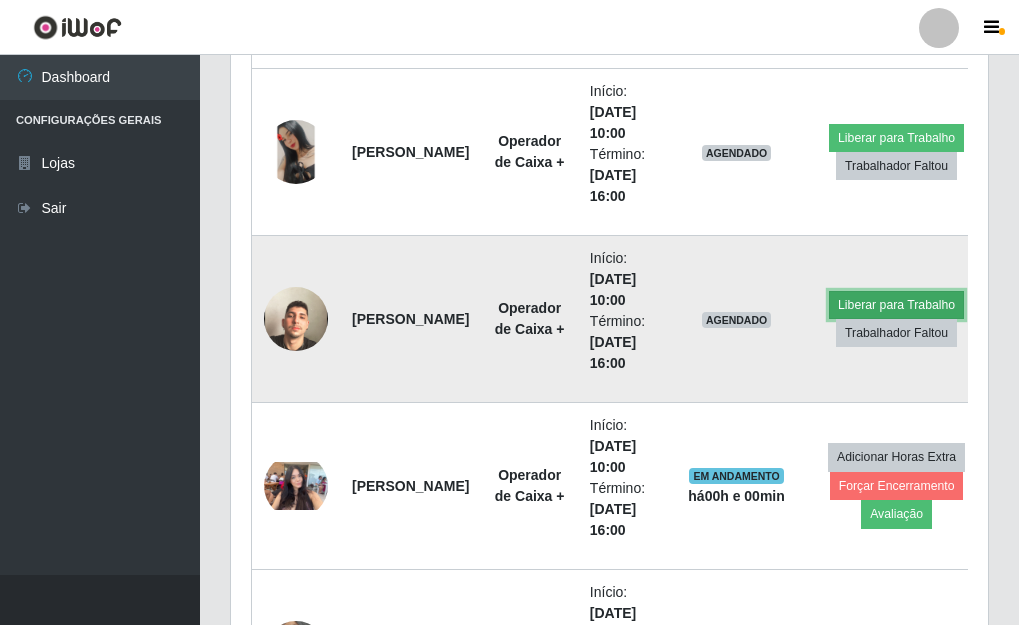 click on "Liberar para Trabalho" at bounding box center (896, 305) 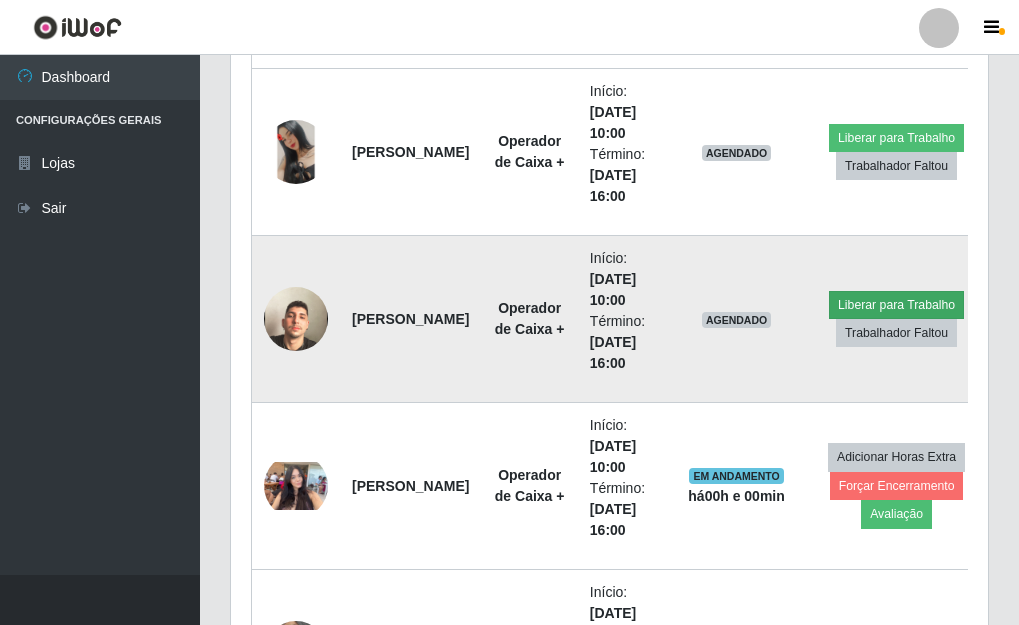 scroll, scrollTop: 999585, scrollLeft: 999255, axis: both 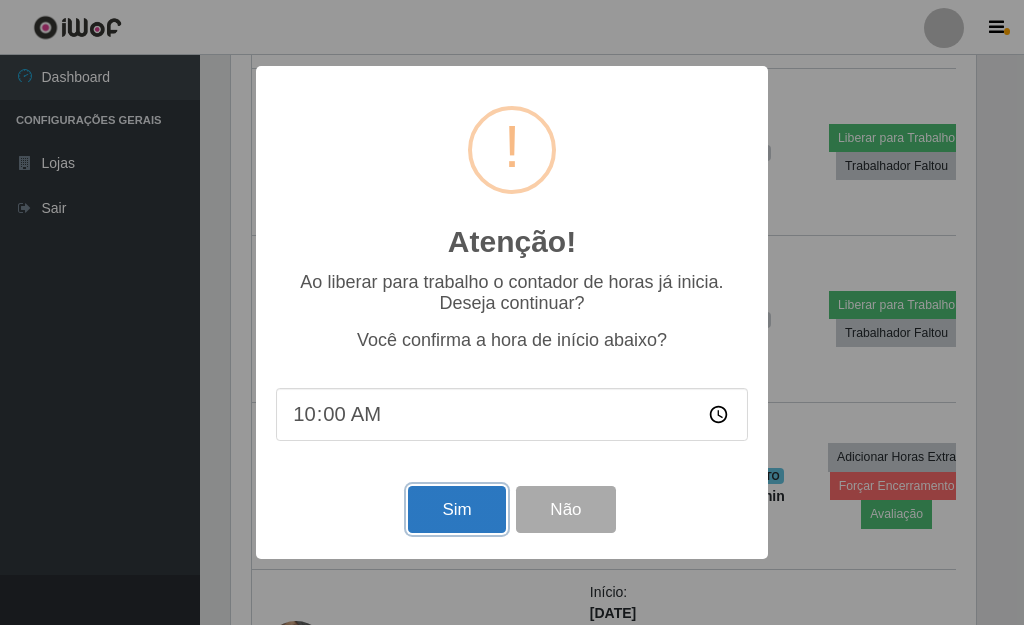 click on "Sim" at bounding box center [456, 509] 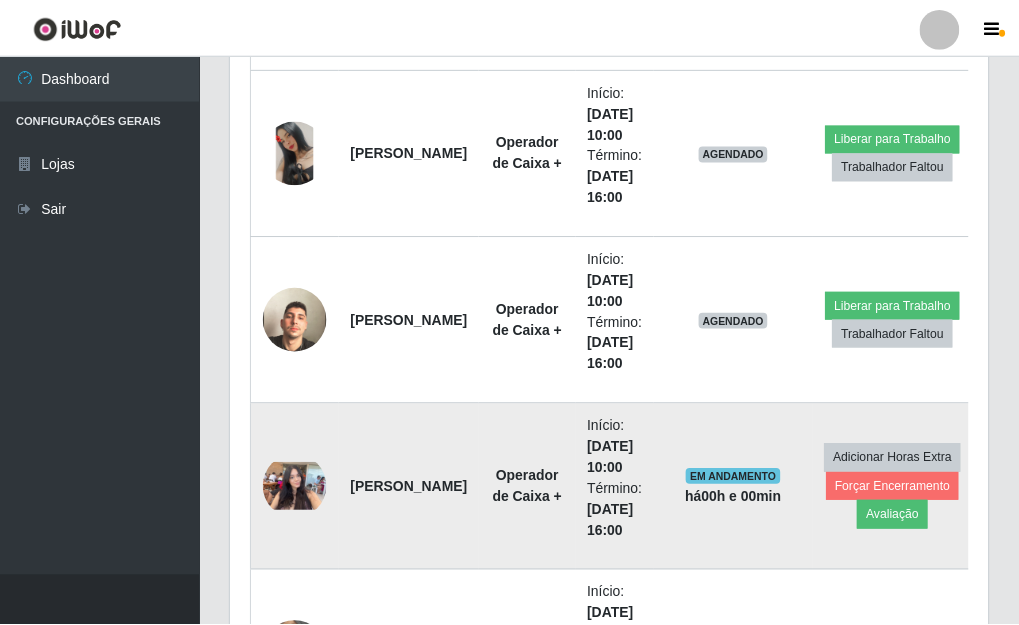 scroll, scrollTop: 999585, scrollLeft: 999243, axis: both 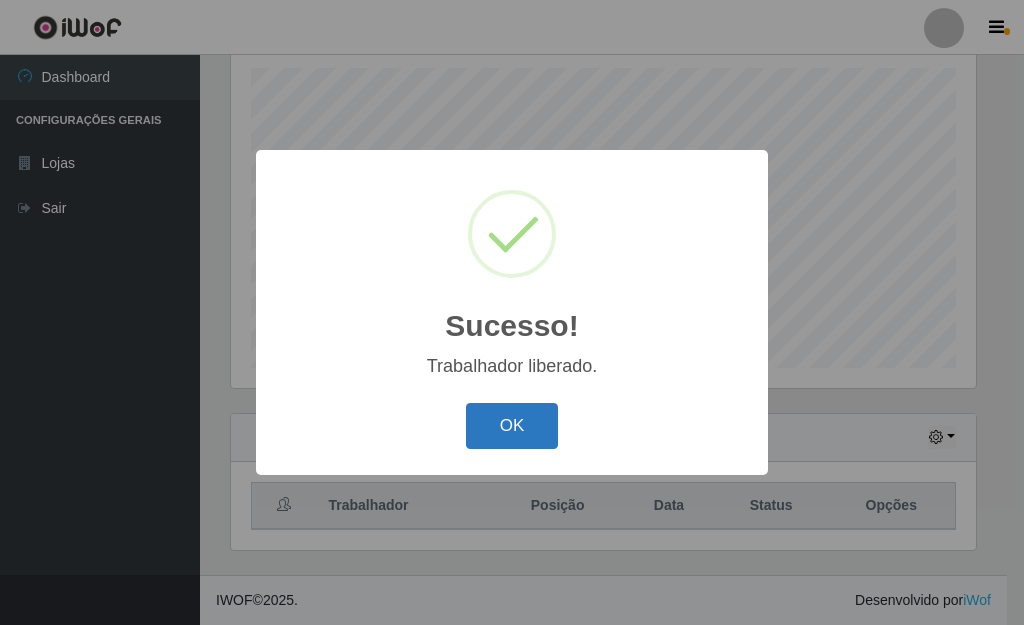 click on "OK" at bounding box center (512, 426) 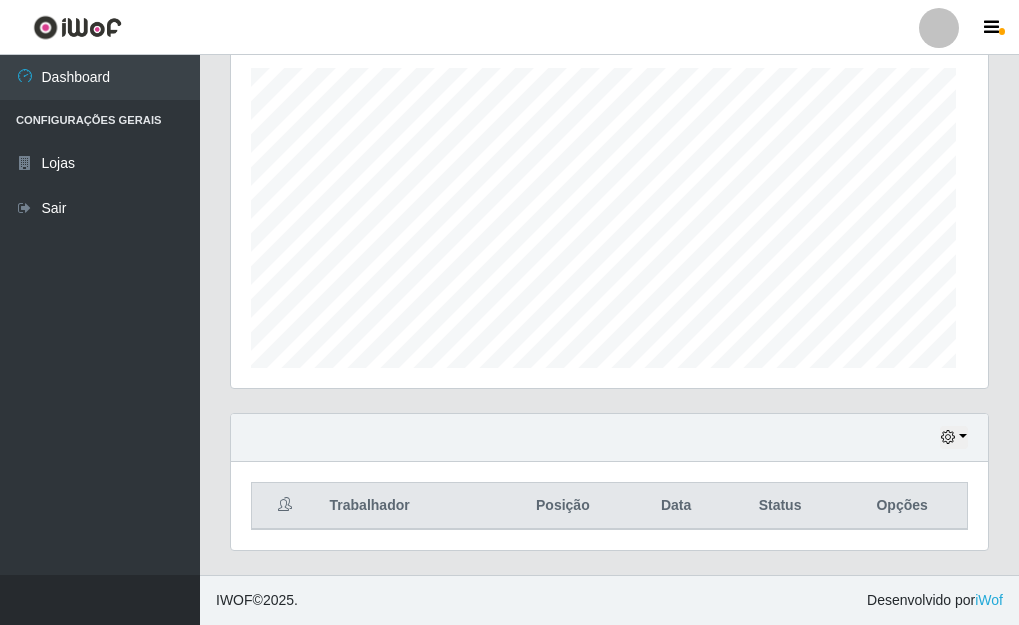 scroll, scrollTop: 999585, scrollLeft: 999243, axis: both 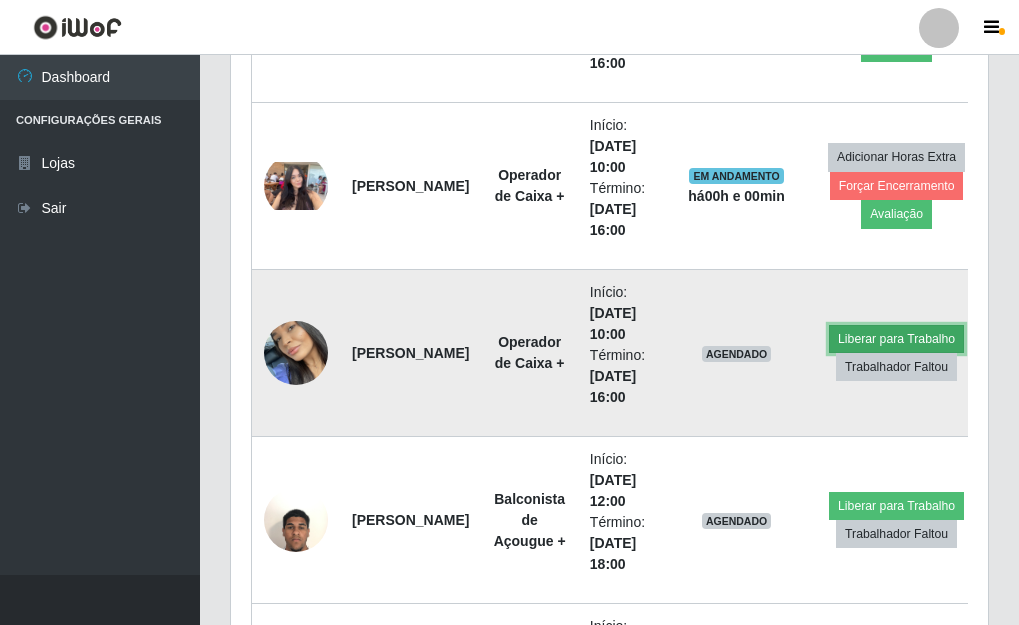 click on "Liberar para Trabalho" at bounding box center (896, 339) 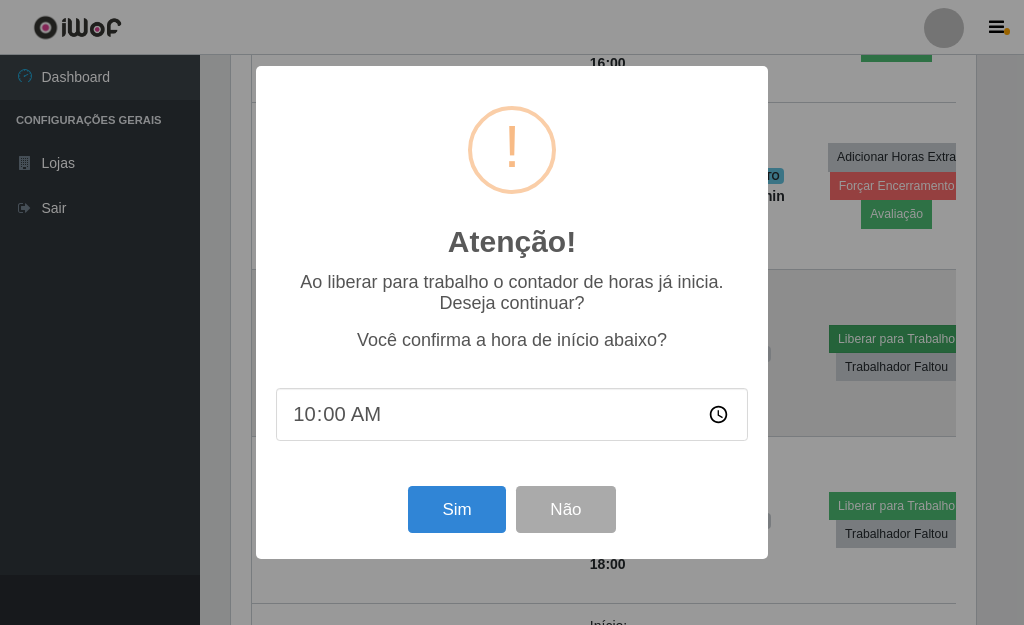 scroll, scrollTop: 999585, scrollLeft: 999255, axis: both 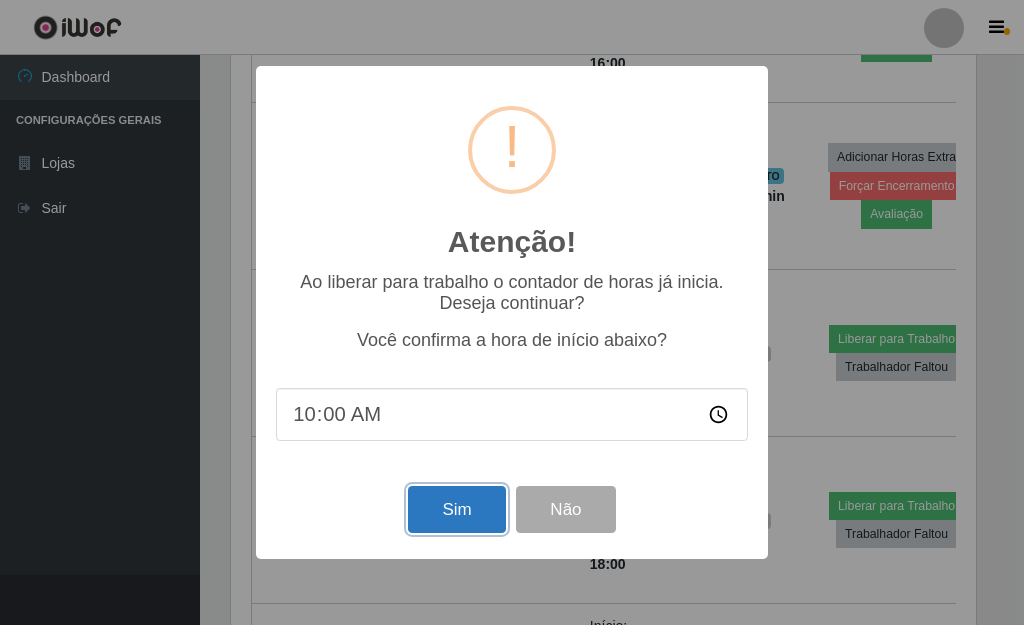 click on "Sim" at bounding box center [456, 509] 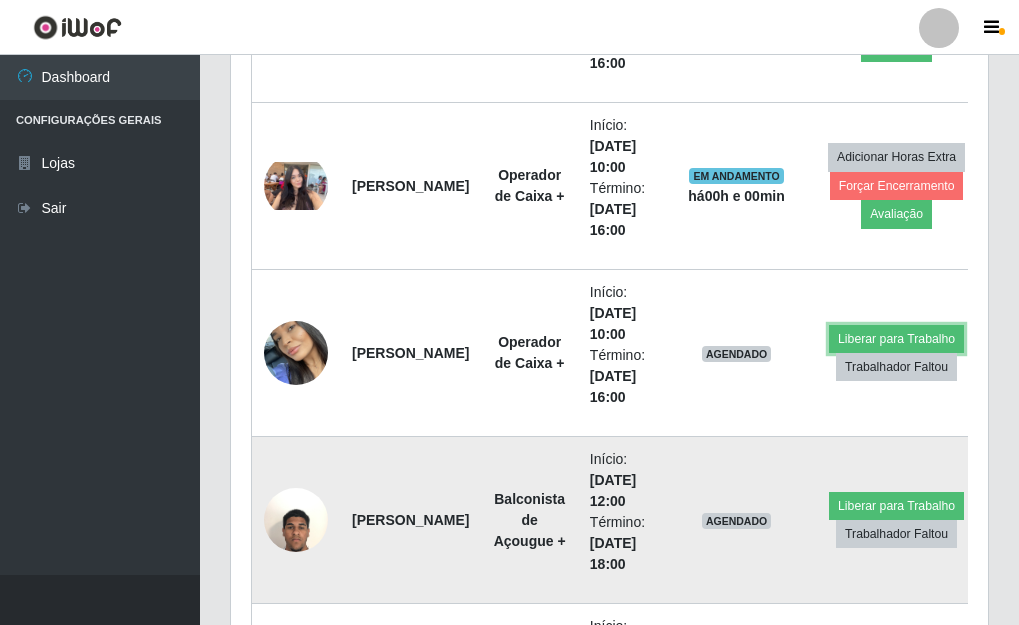scroll, scrollTop: 999585, scrollLeft: 999243, axis: both 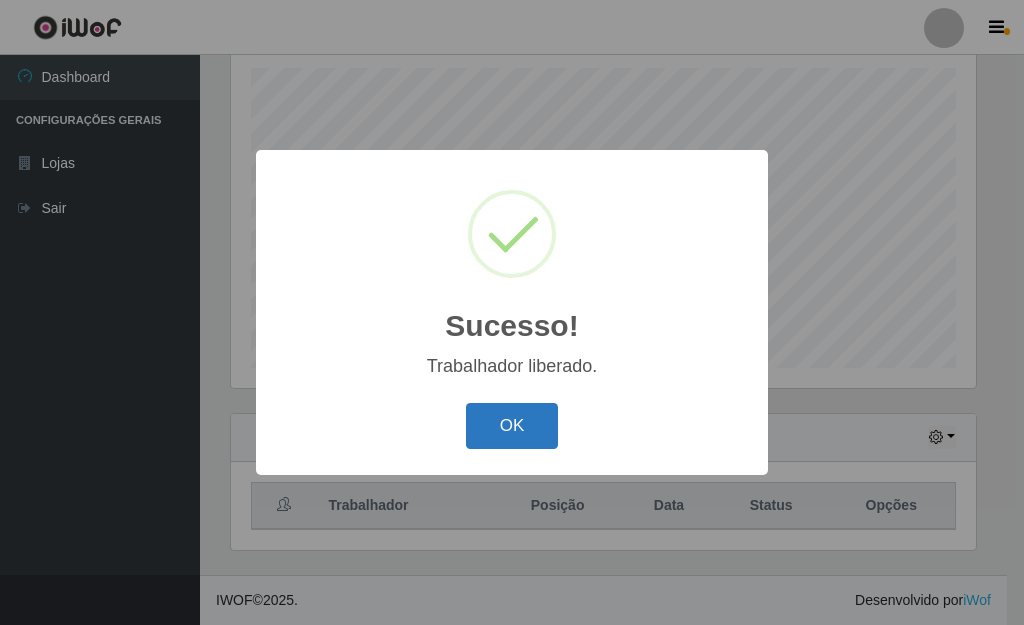 click on "OK" at bounding box center (512, 426) 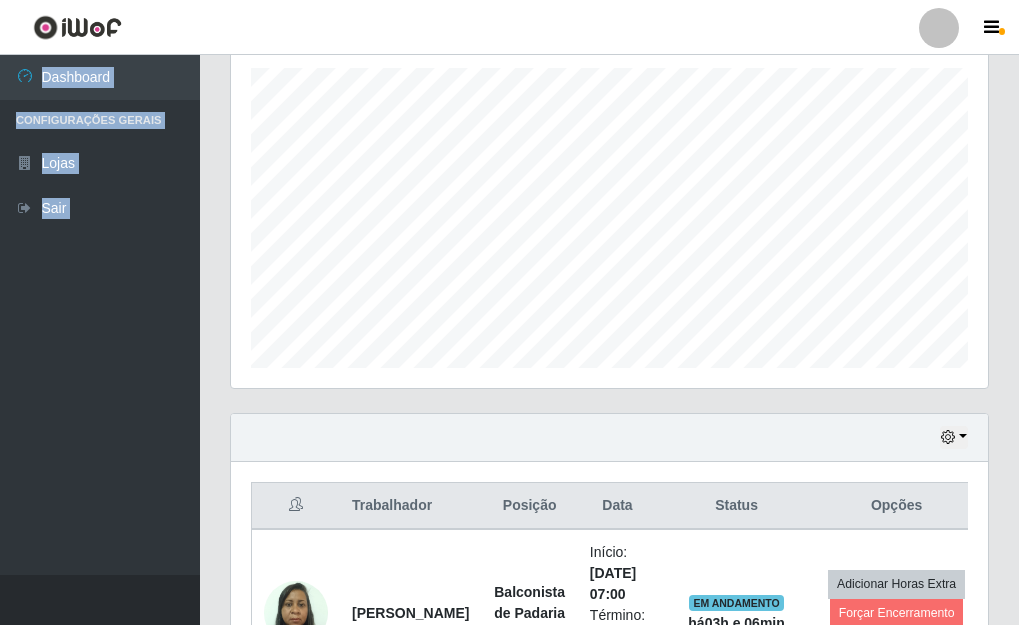 drag, startPoint x: 1016, startPoint y: 49, endPoint x: 980, endPoint y: 122, distance: 81.394104 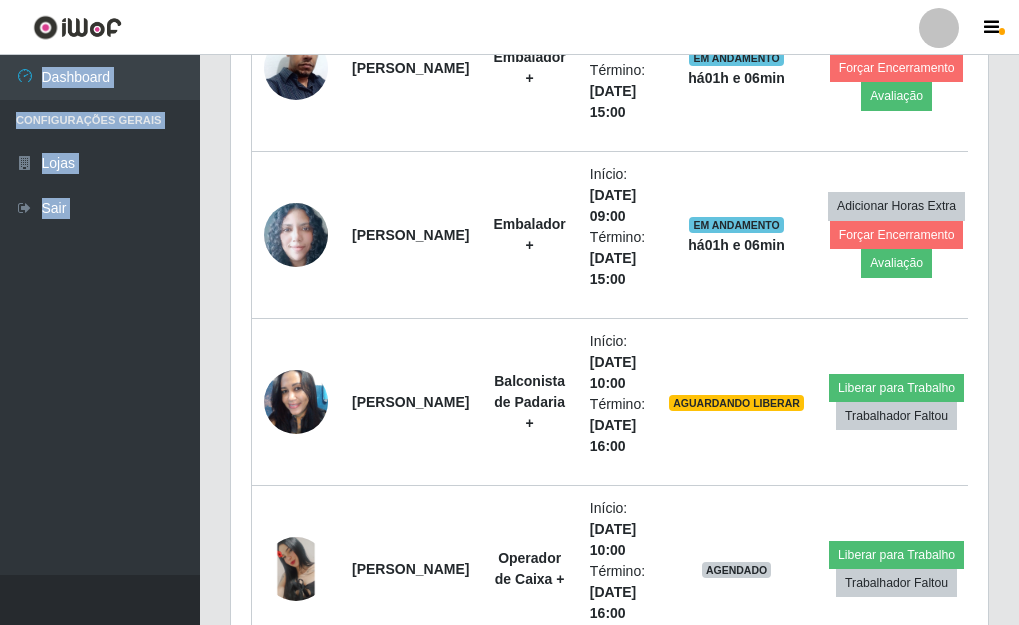 scroll, scrollTop: 3288, scrollLeft: 0, axis: vertical 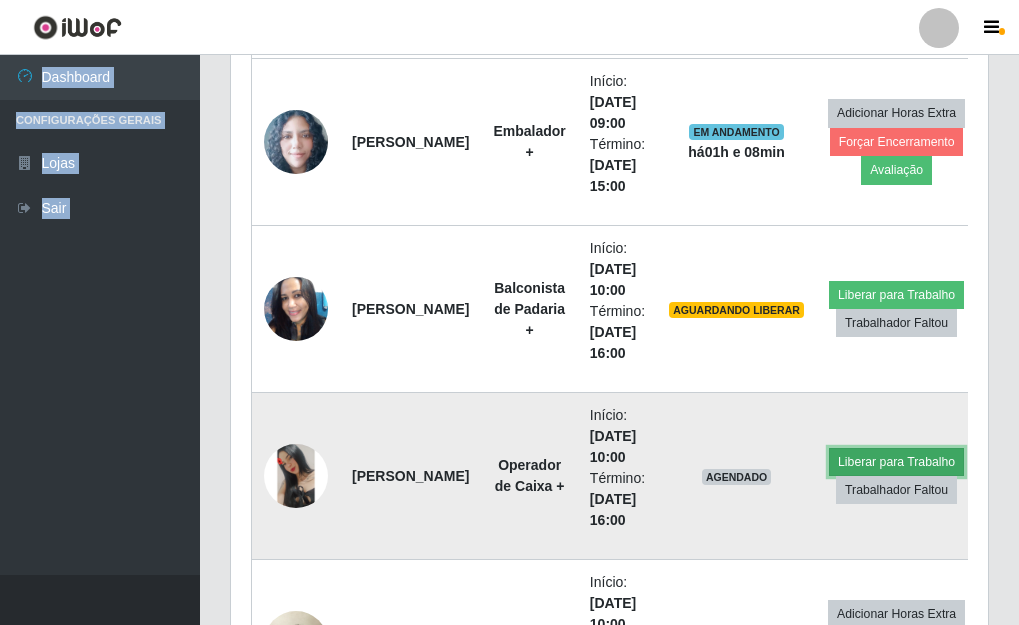 click on "Liberar para Trabalho" at bounding box center [896, 462] 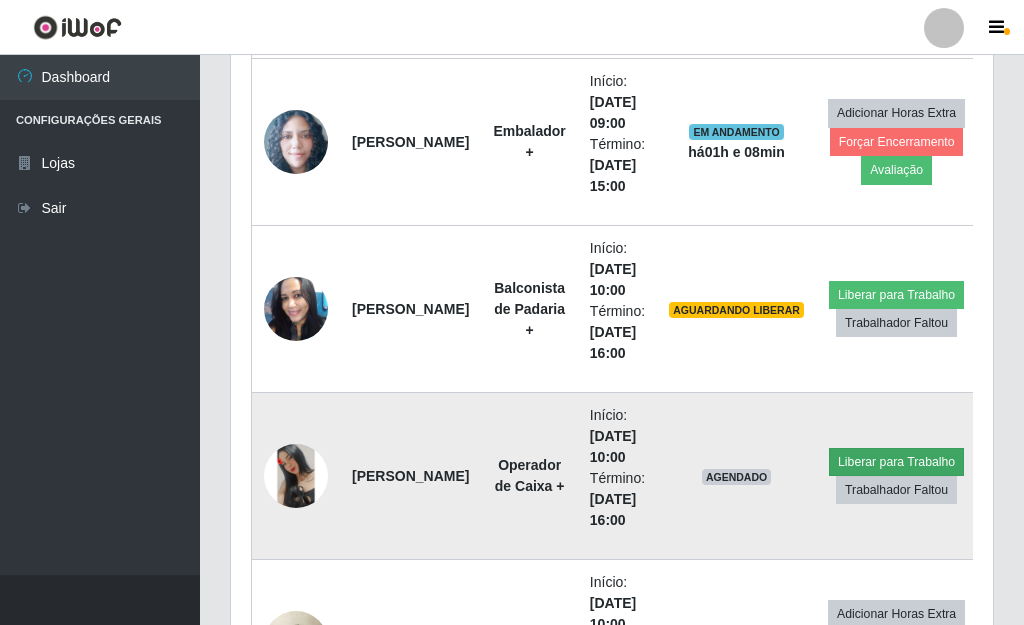 scroll, scrollTop: 999585, scrollLeft: 999255, axis: both 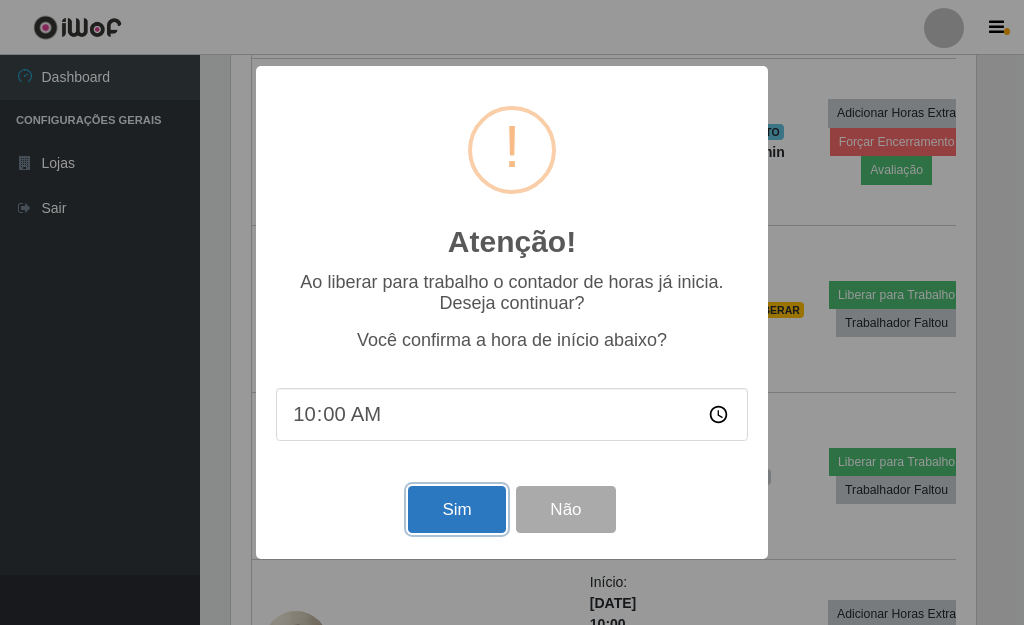 click on "Sim" at bounding box center [456, 509] 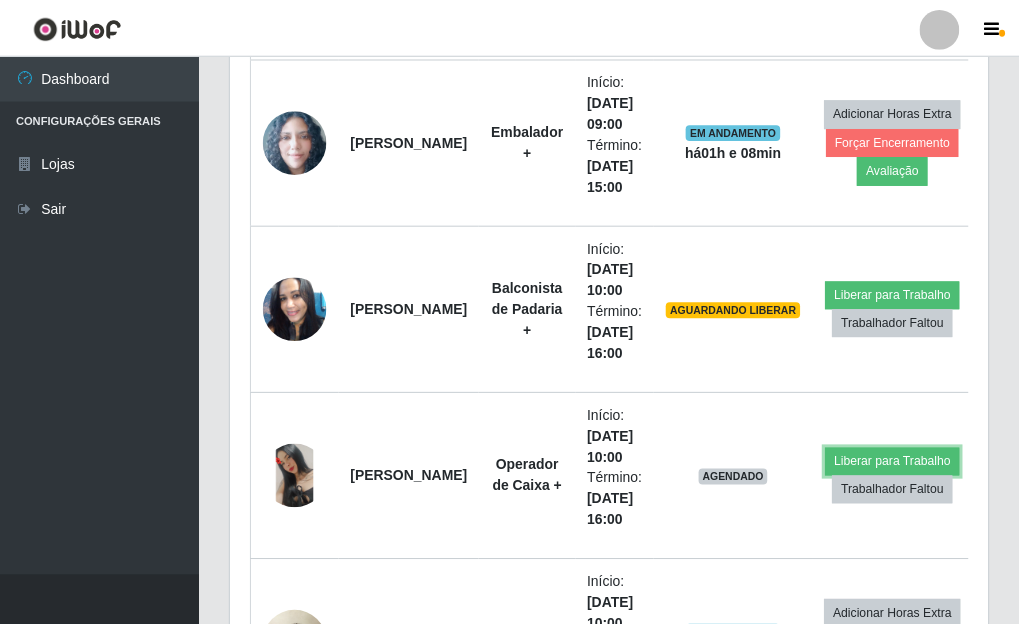 scroll, scrollTop: 999585, scrollLeft: 999243, axis: both 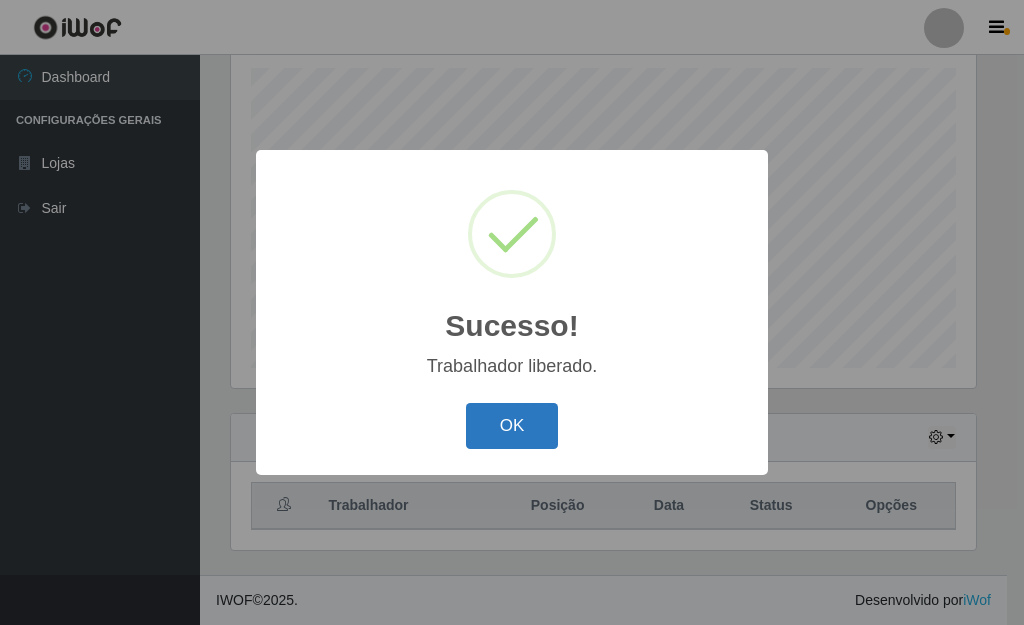 click on "OK" at bounding box center (512, 426) 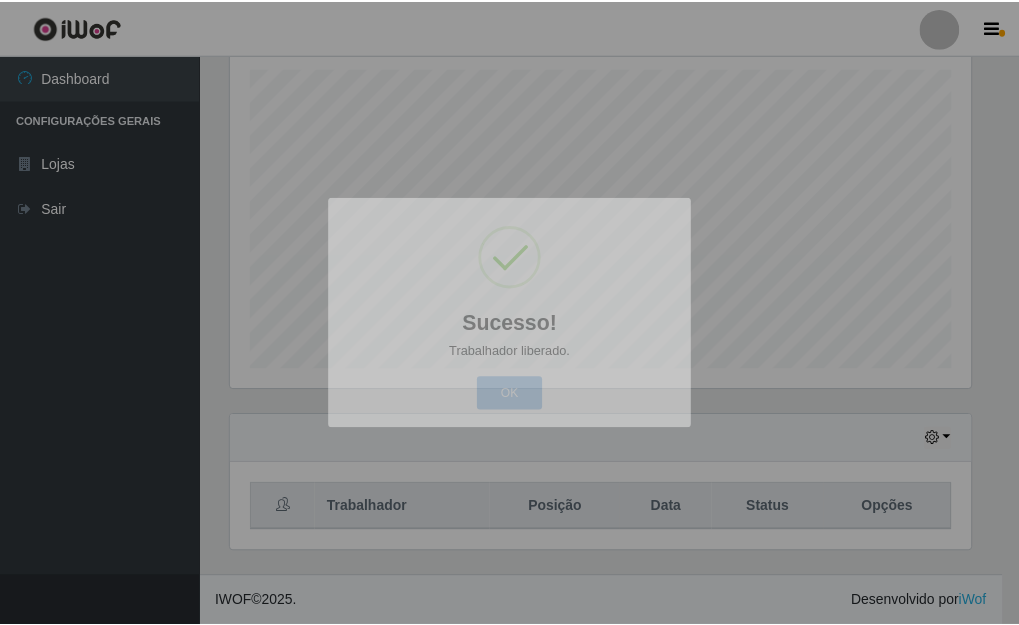 scroll, scrollTop: 999585, scrollLeft: 999243, axis: both 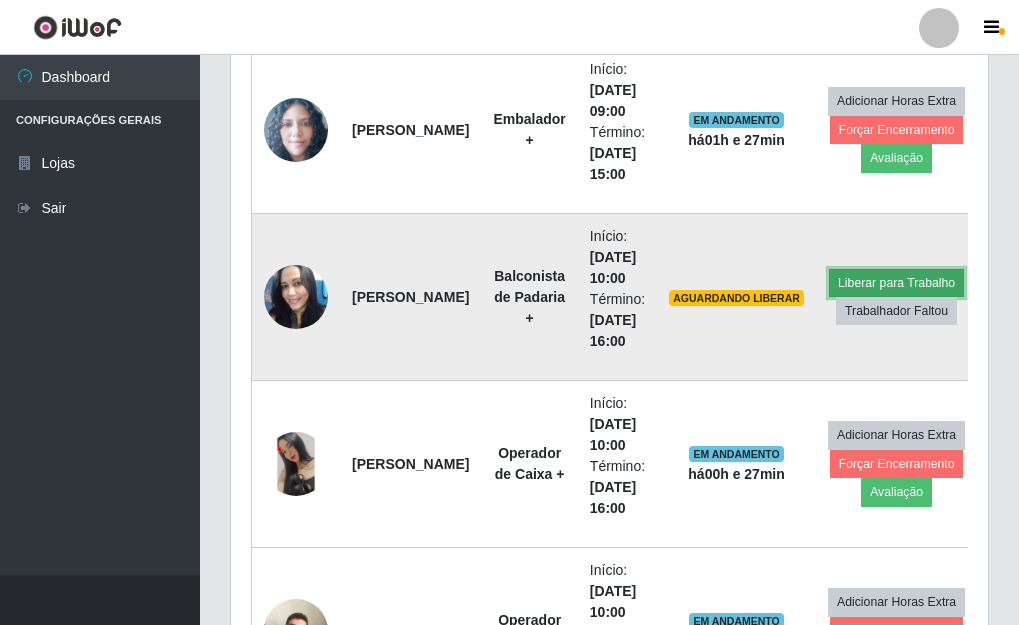 click on "Liberar para Trabalho" at bounding box center (896, 283) 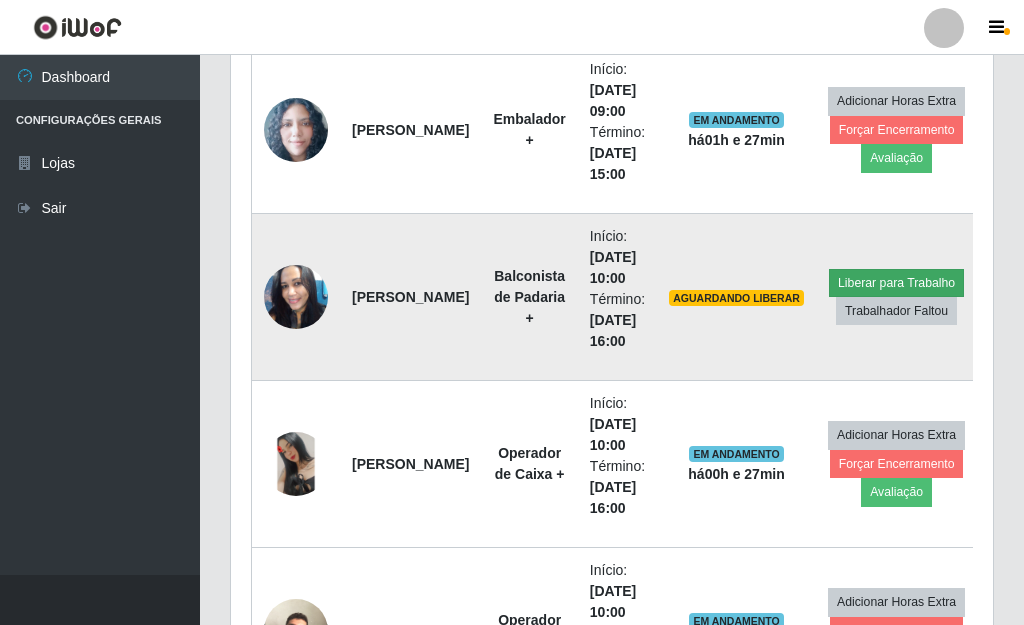 scroll, scrollTop: 999585, scrollLeft: 999255, axis: both 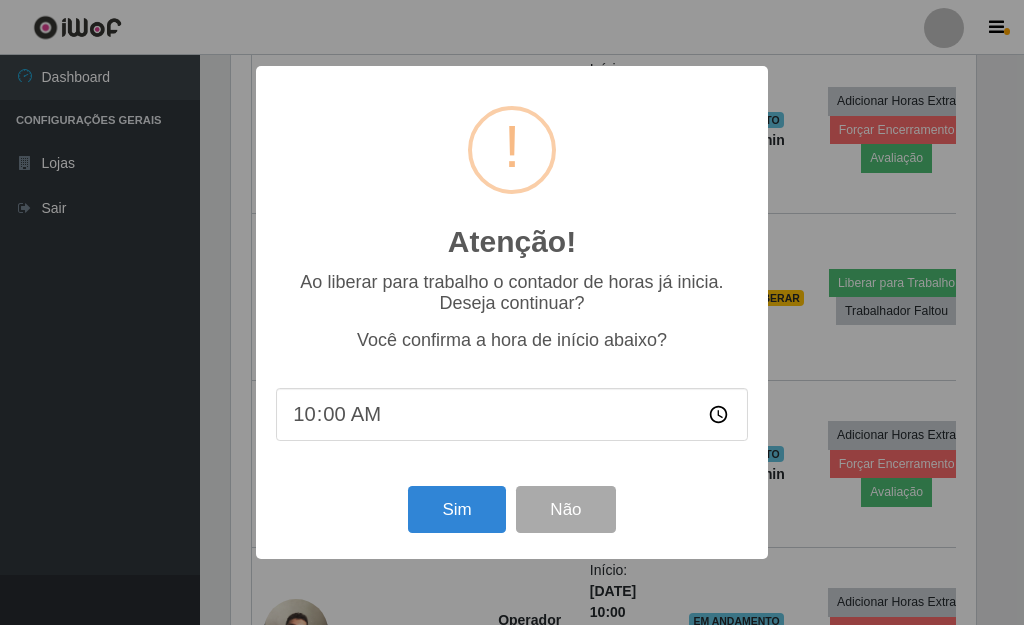 click on "10:00" at bounding box center [512, 414] 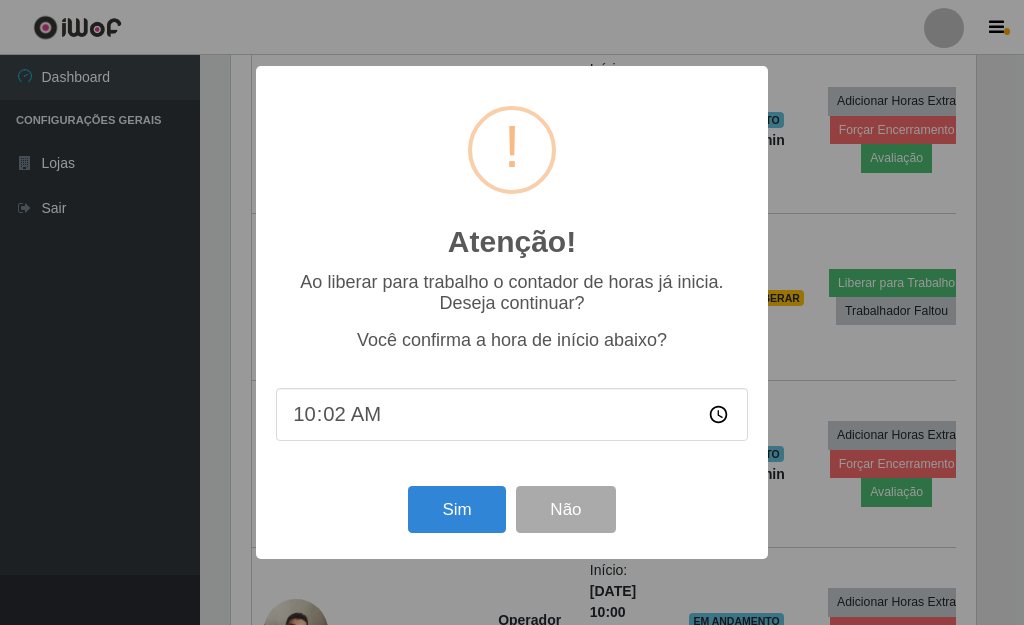 type on "10:25" 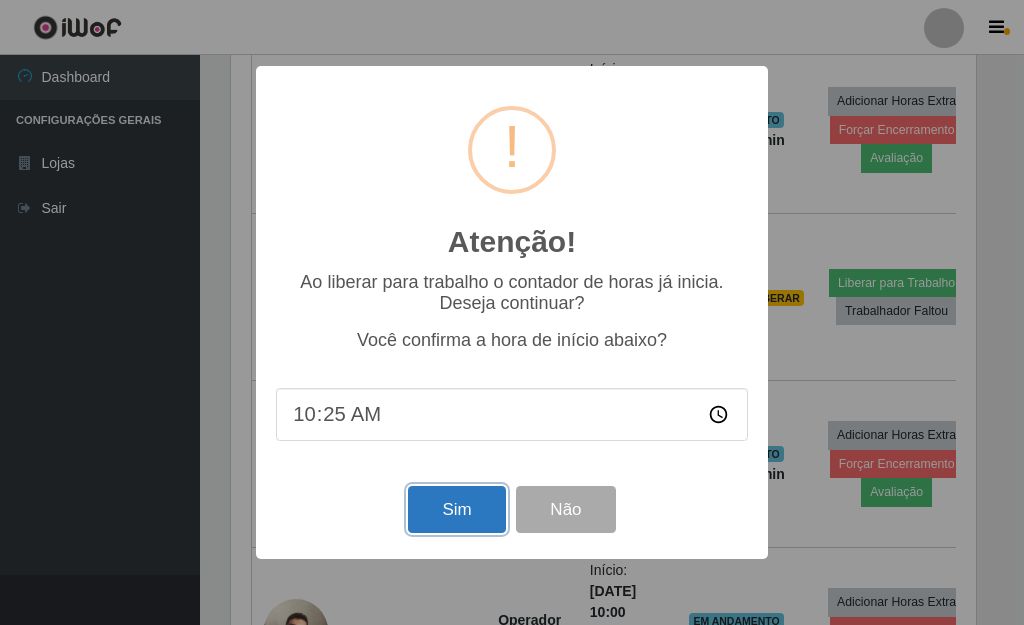 click on "Sim" at bounding box center (456, 509) 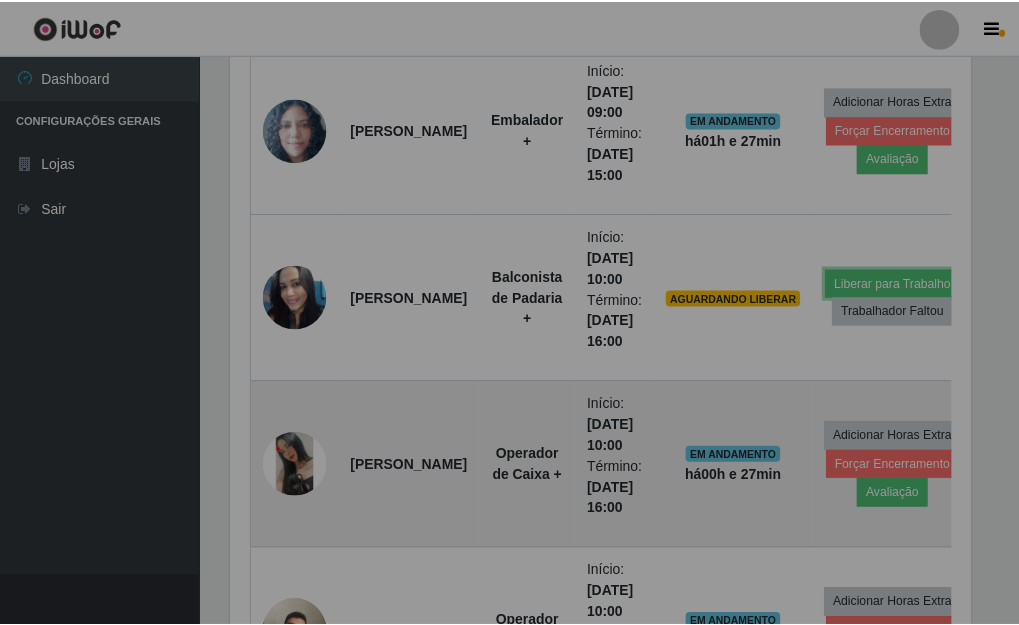 scroll, scrollTop: 999585, scrollLeft: 999243, axis: both 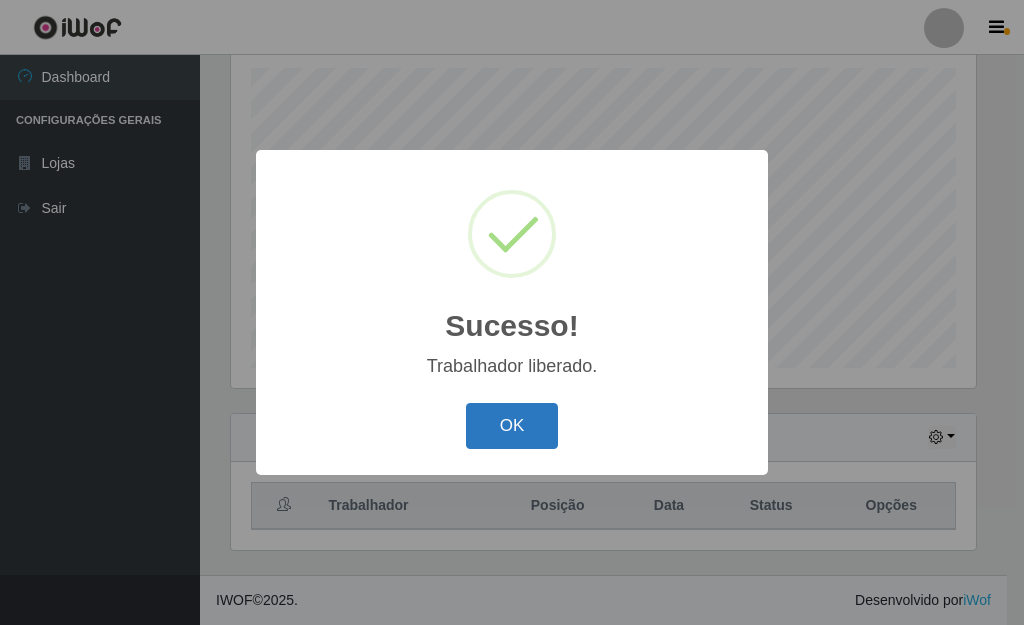 click on "OK" at bounding box center (512, 426) 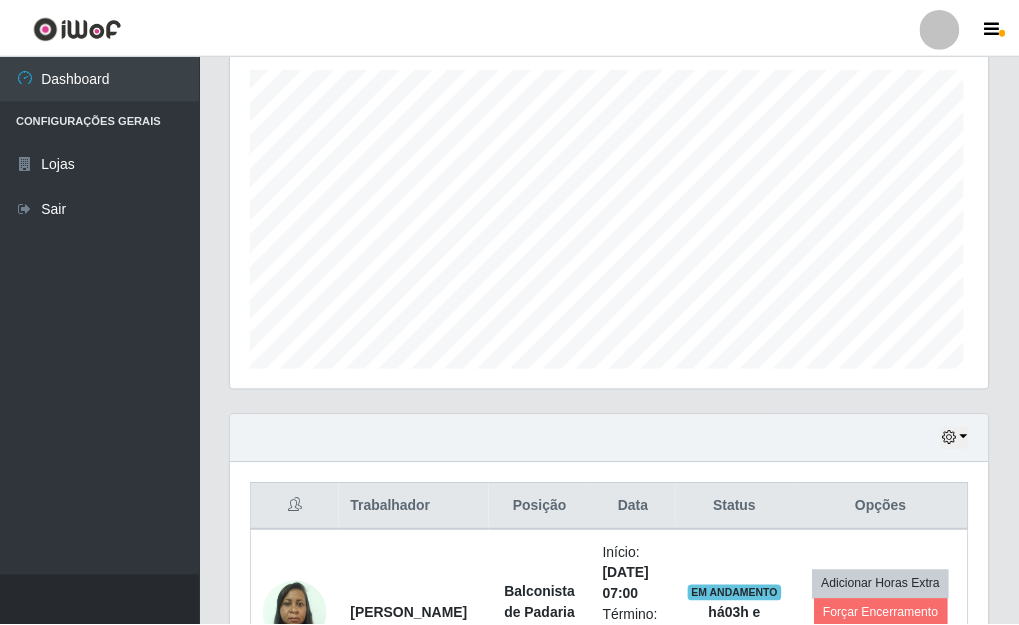 scroll, scrollTop: 999585, scrollLeft: 999243, axis: both 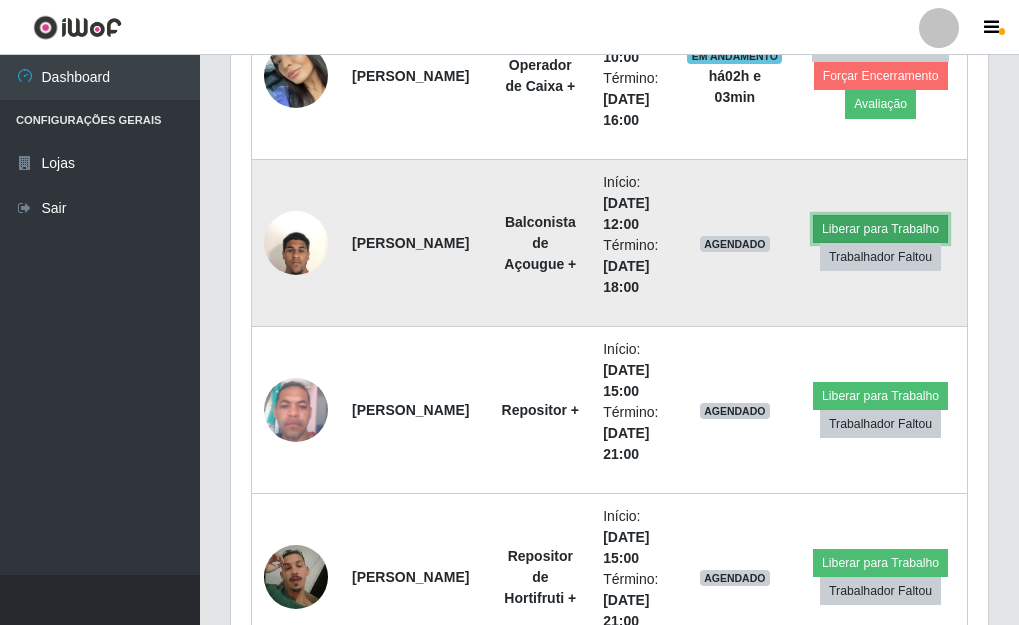click on "Liberar para Trabalho" at bounding box center (880, 229) 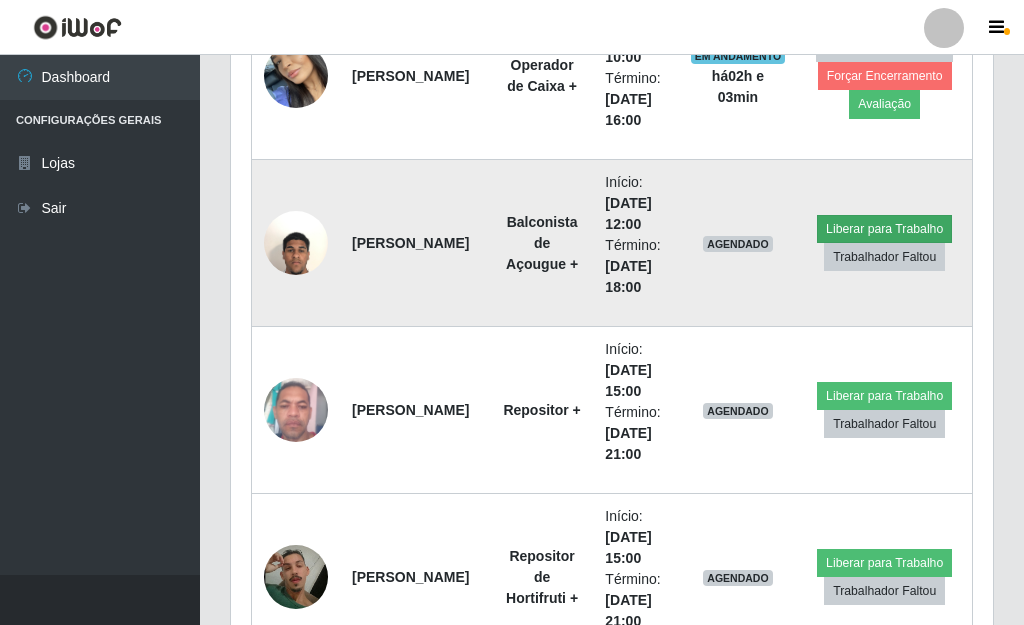 scroll, scrollTop: 999585, scrollLeft: 999255, axis: both 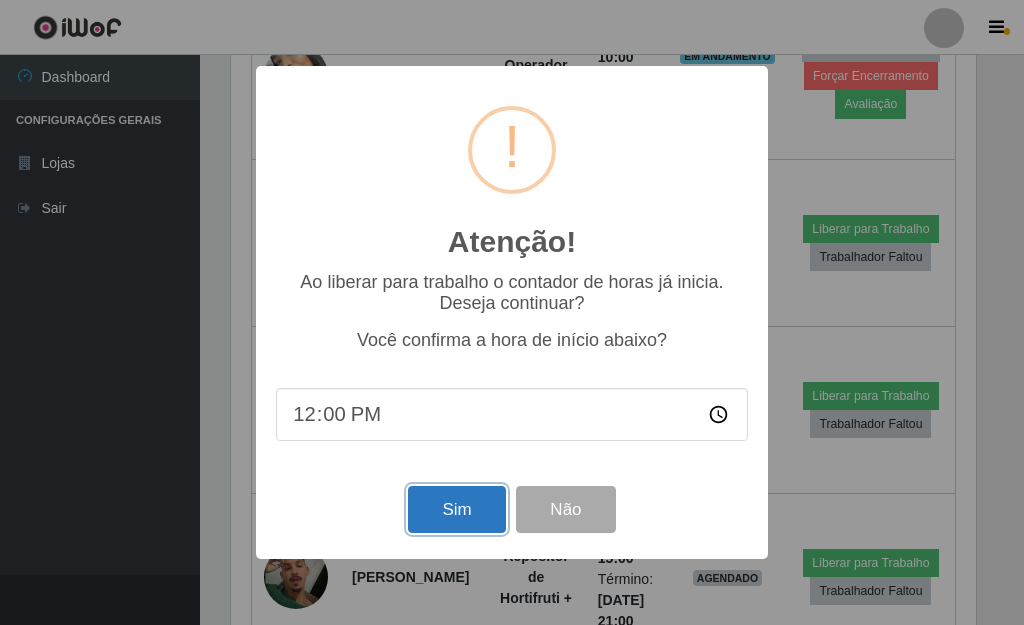 drag, startPoint x: 479, startPoint y: 521, endPoint x: 491, endPoint y: 521, distance: 12 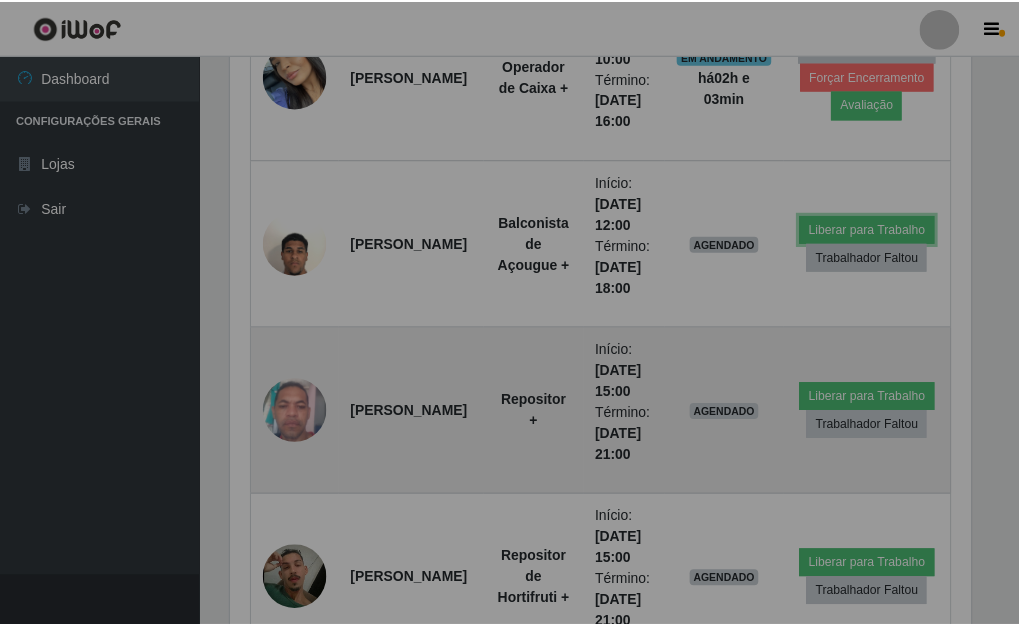 scroll, scrollTop: 999585, scrollLeft: 999243, axis: both 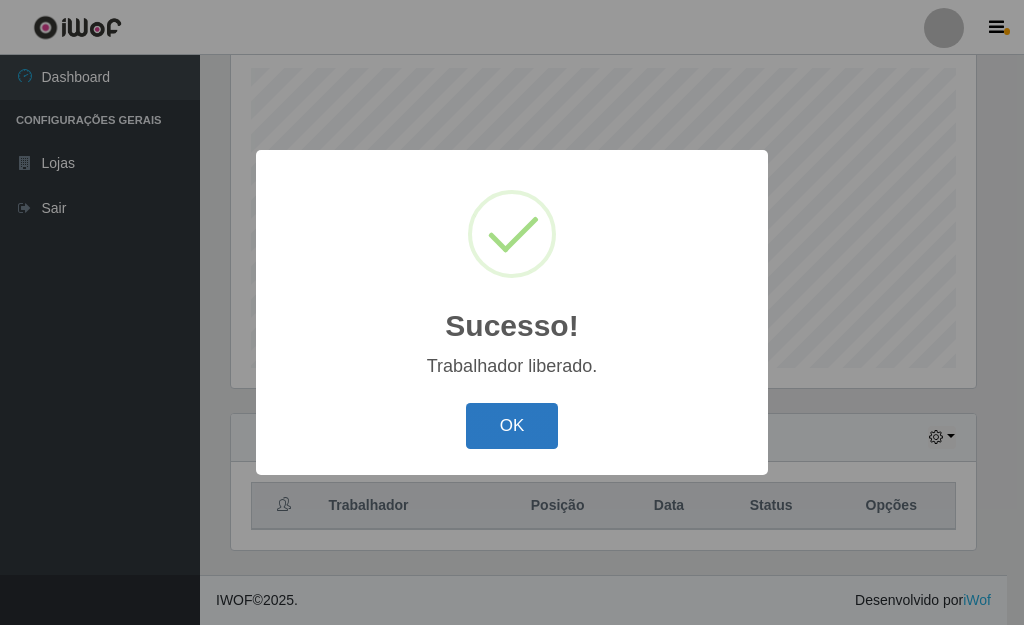 click on "OK" at bounding box center (512, 426) 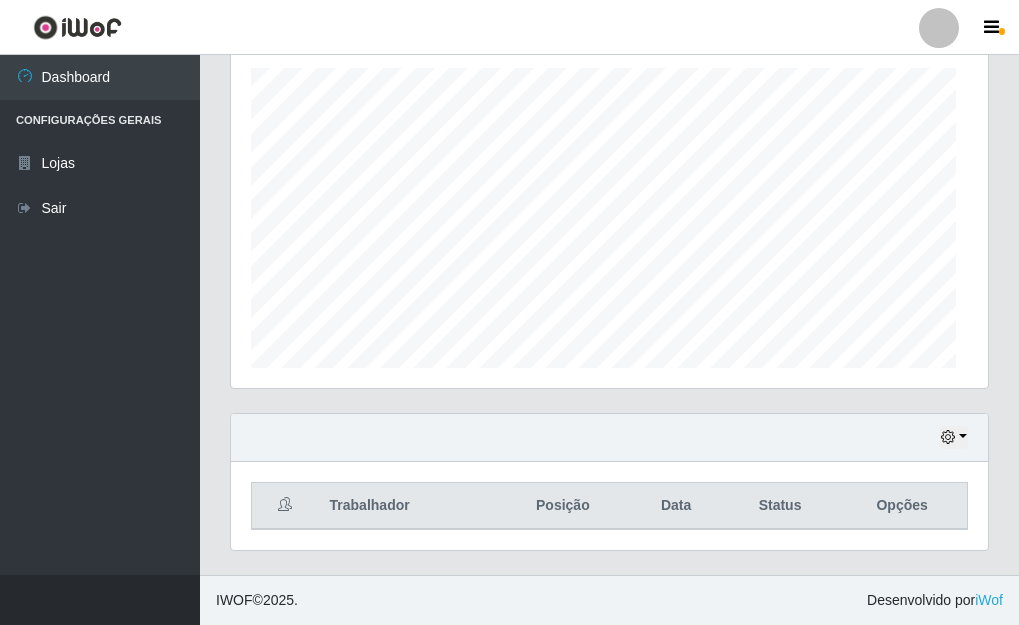 scroll, scrollTop: 999585, scrollLeft: 999243, axis: both 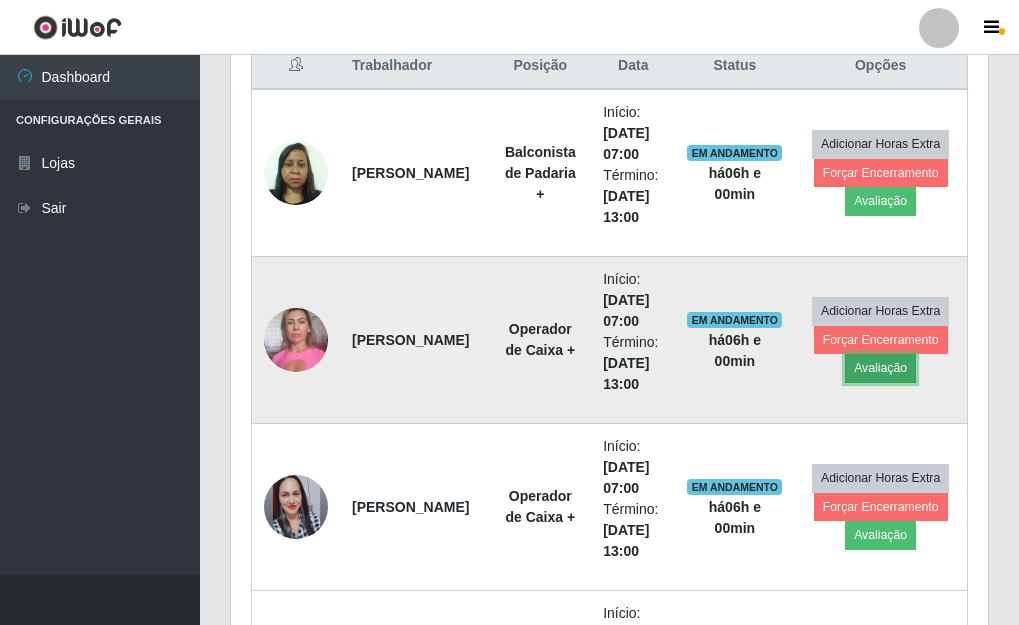click on "Avaliação" at bounding box center (880, 368) 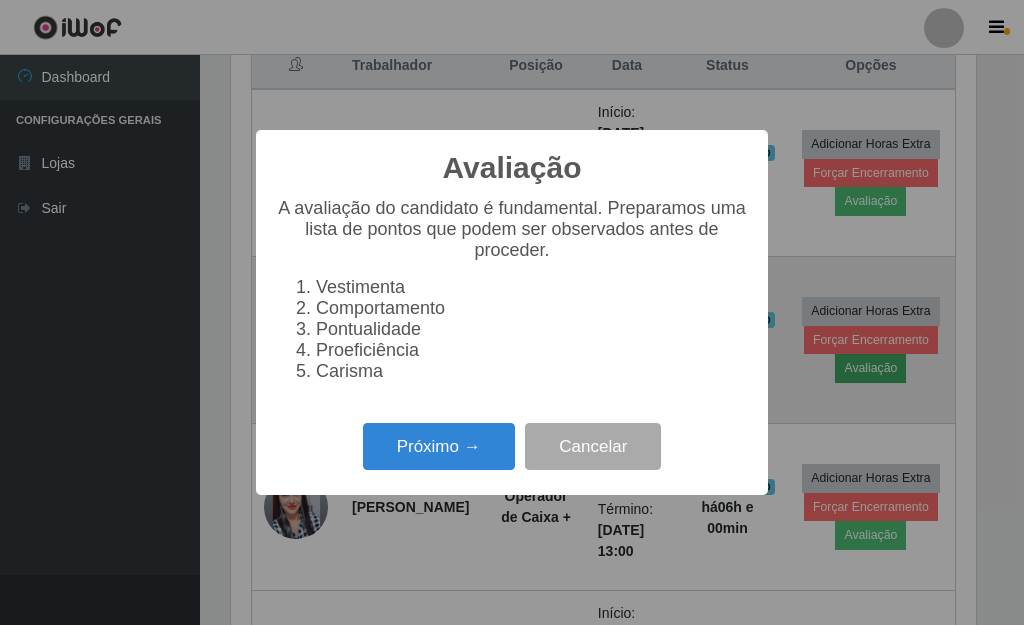 scroll, scrollTop: 999585, scrollLeft: 999255, axis: both 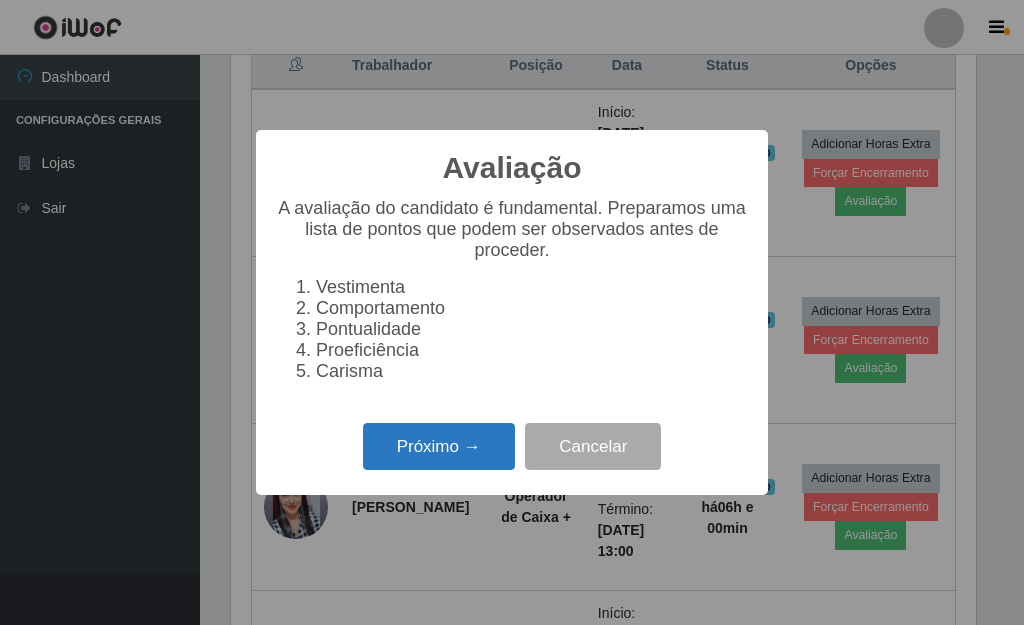 click on "Próximo →" at bounding box center (439, 446) 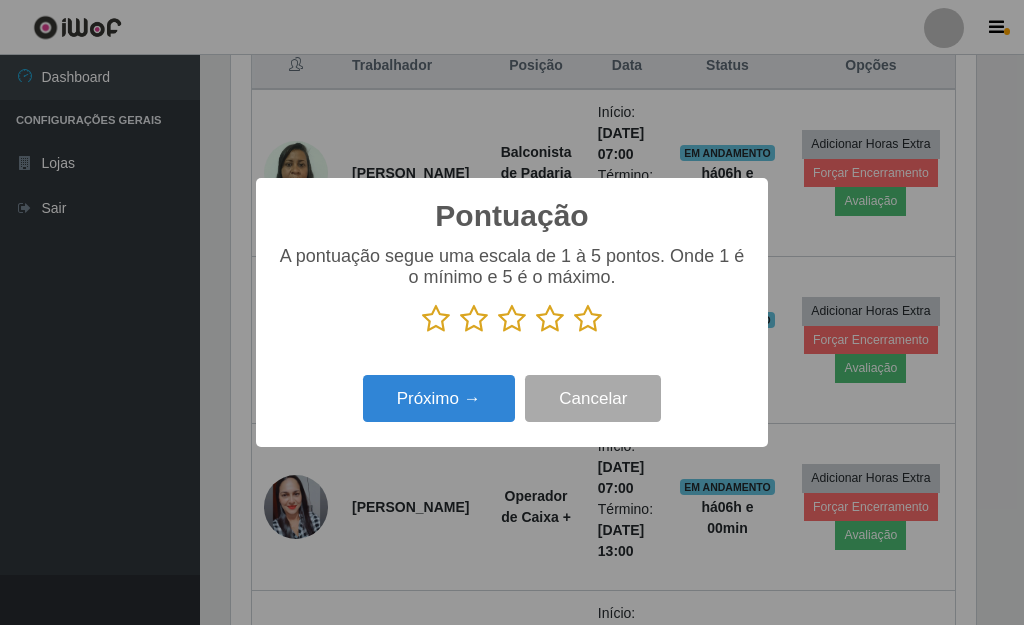 click at bounding box center [588, 319] 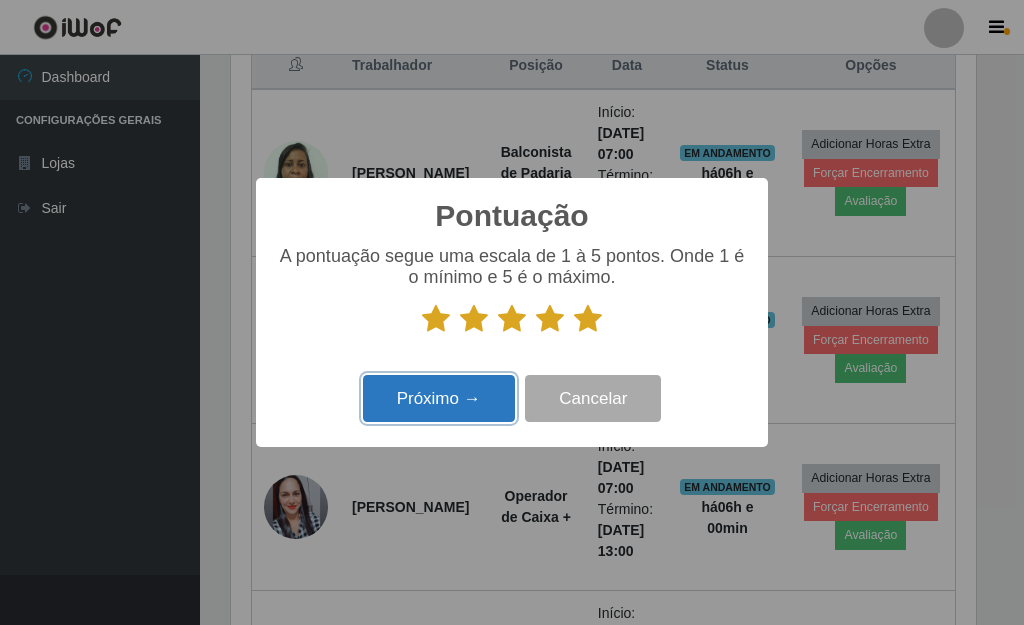 click on "Próximo →" at bounding box center (439, 398) 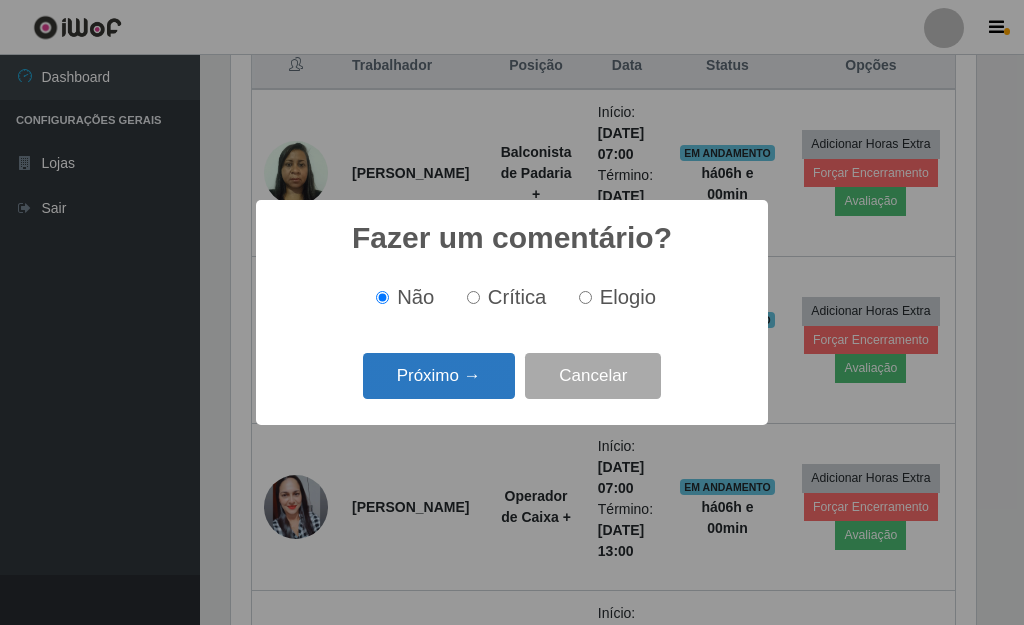 click on "Próximo →" at bounding box center [439, 376] 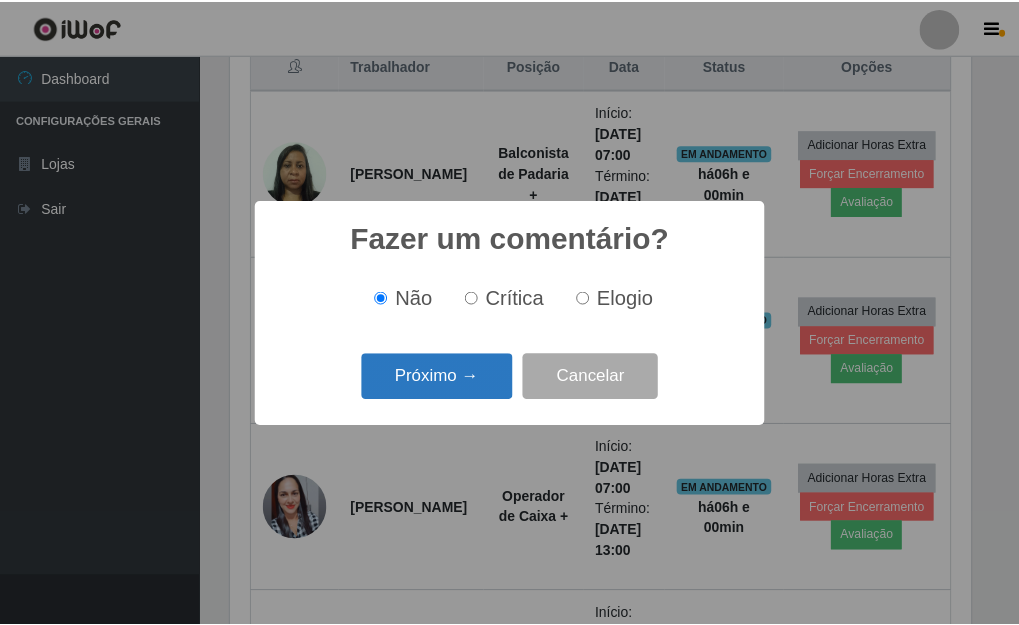 scroll, scrollTop: 999585, scrollLeft: 999255, axis: both 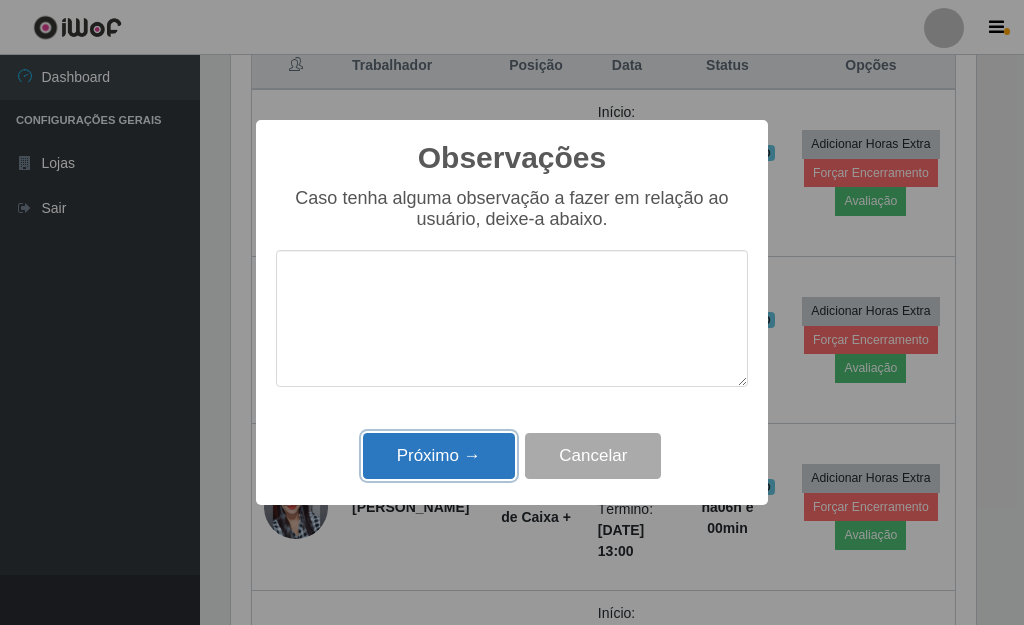 click on "Próximo →" at bounding box center [439, 456] 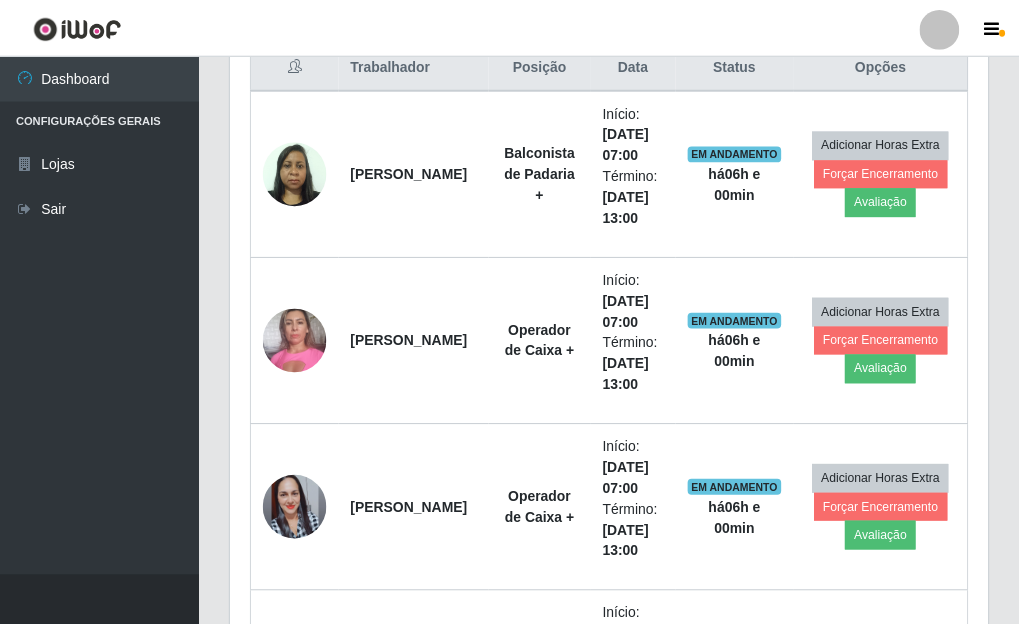 scroll, scrollTop: 999585, scrollLeft: 999243, axis: both 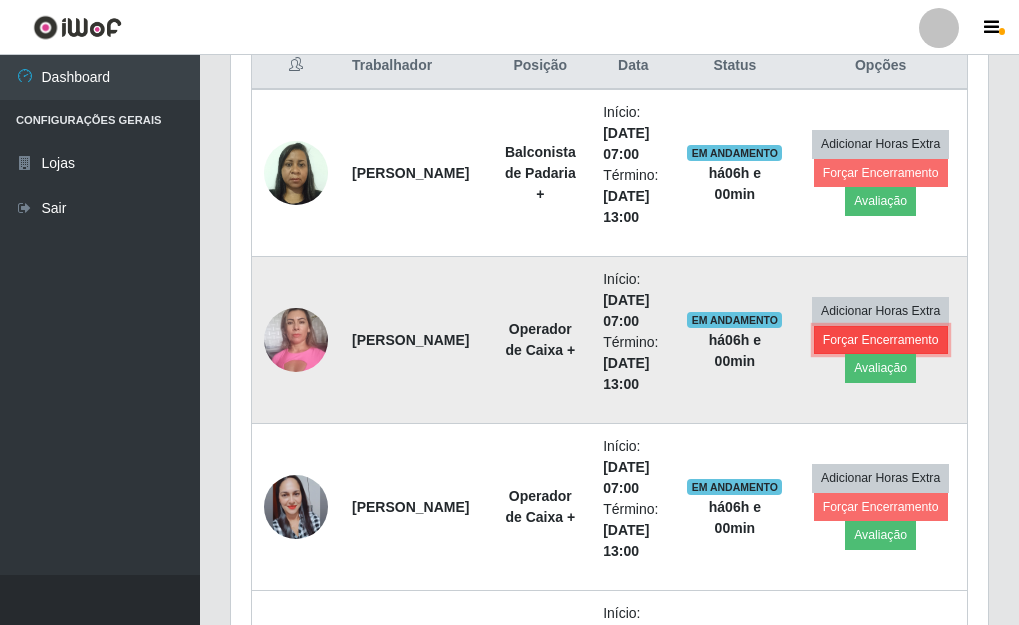 click on "Forçar Encerramento" at bounding box center [881, 340] 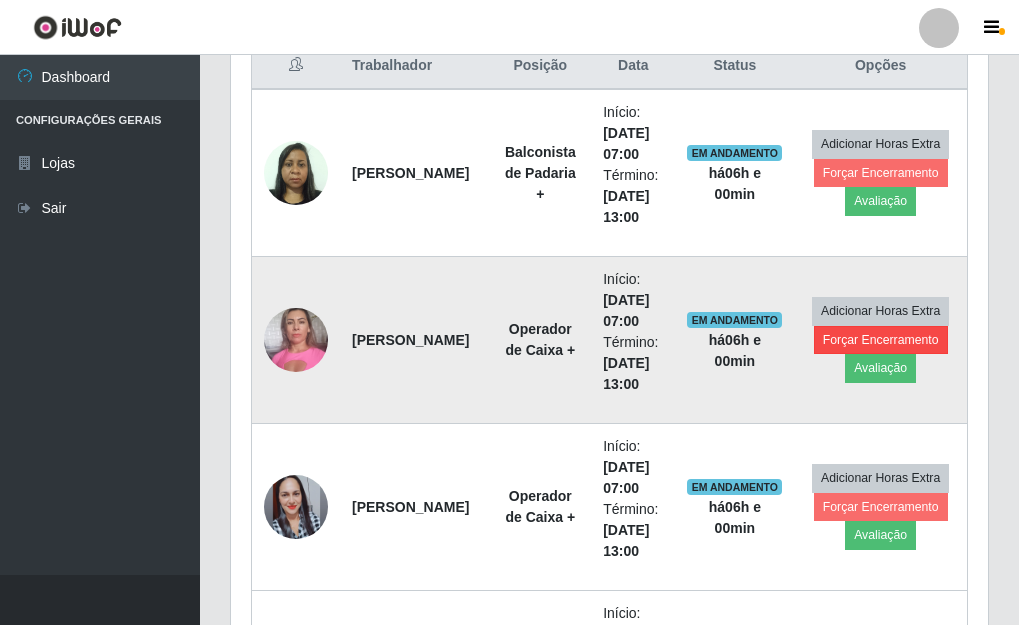 scroll, scrollTop: 999585, scrollLeft: 999255, axis: both 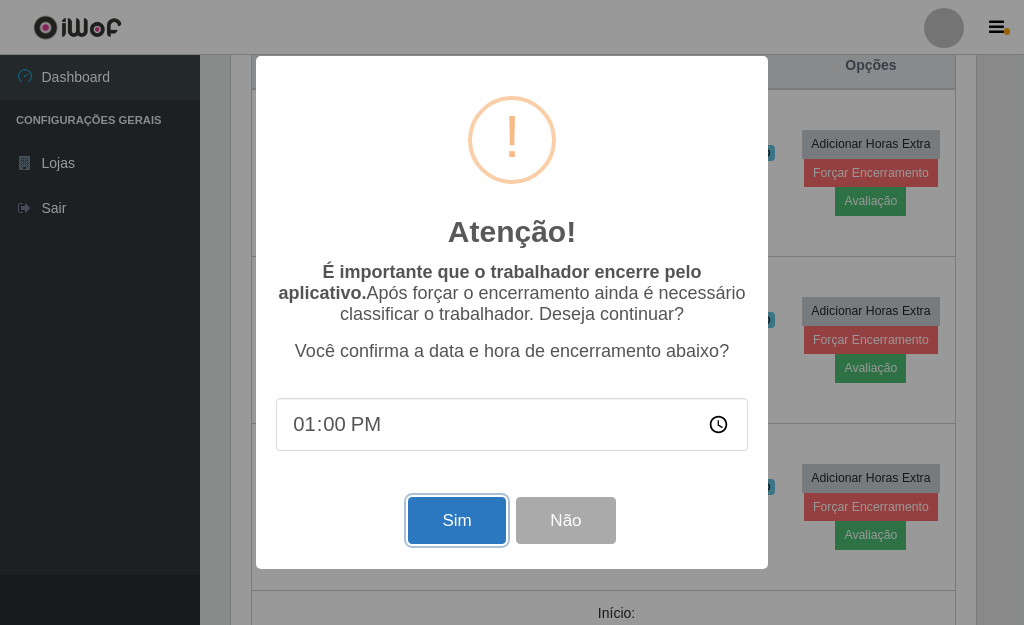 click on "Sim" at bounding box center (456, 520) 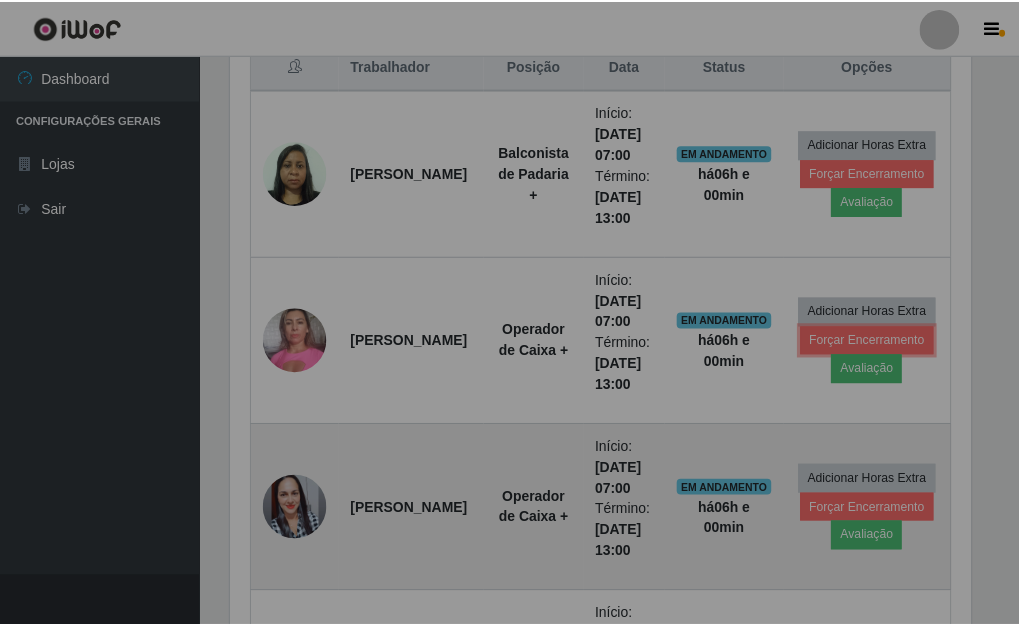 scroll, scrollTop: 999585, scrollLeft: 999243, axis: both 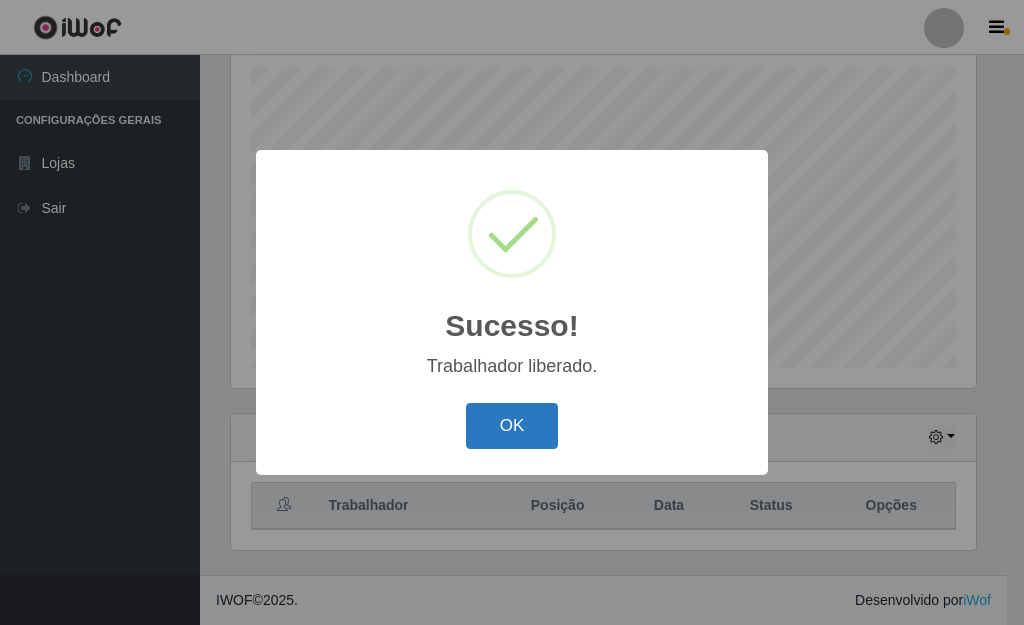 click on "OK" at bounding box center (512, 426) 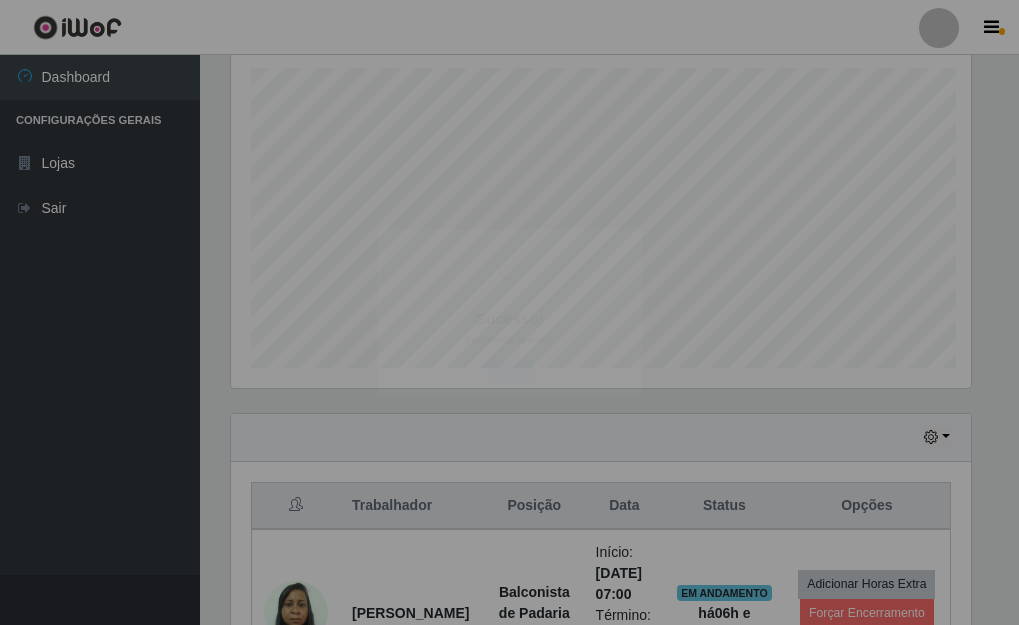 scroll, scrollTop: 999585, scrollLeft: 999243, axis: both 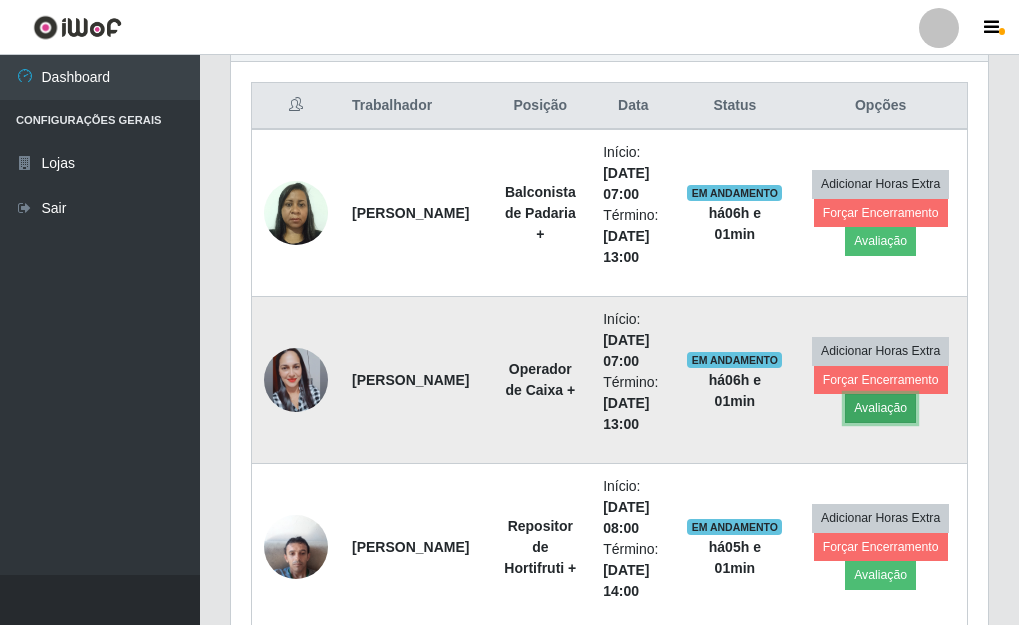 click on "Avaliação" at bounding box center [880, 408] 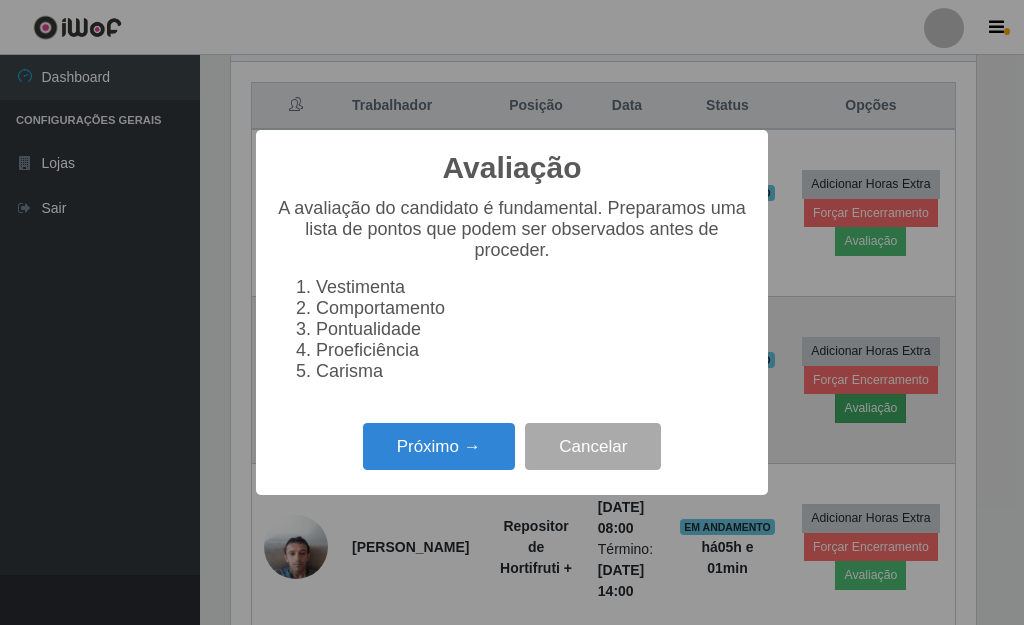 scroll, scrollTop: 999585, scrollLeft: 999255, axis: both 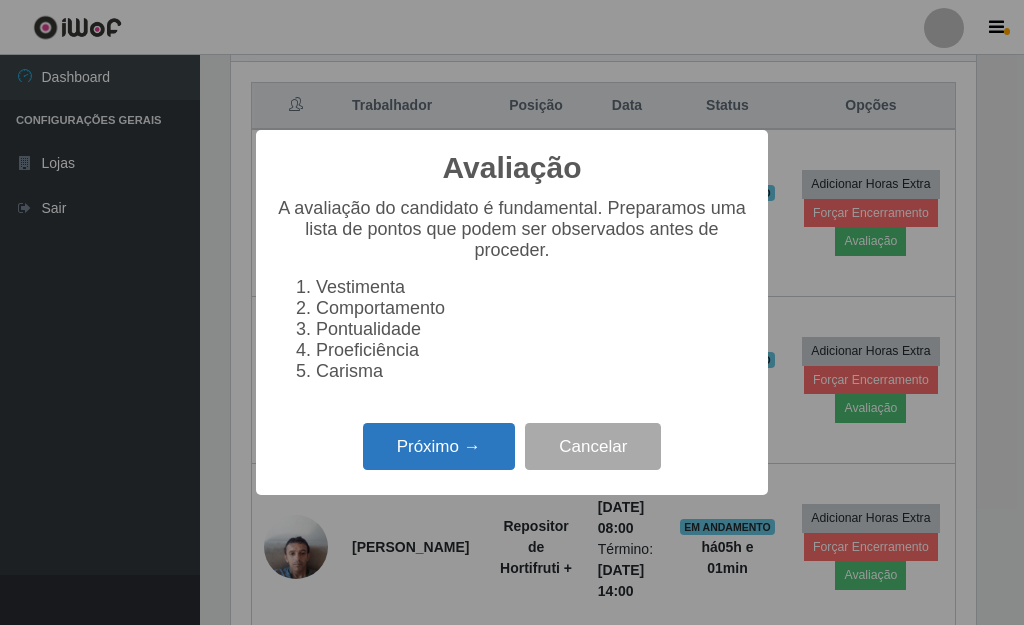 click on "Próximo →" at bounding box center [439, 446] 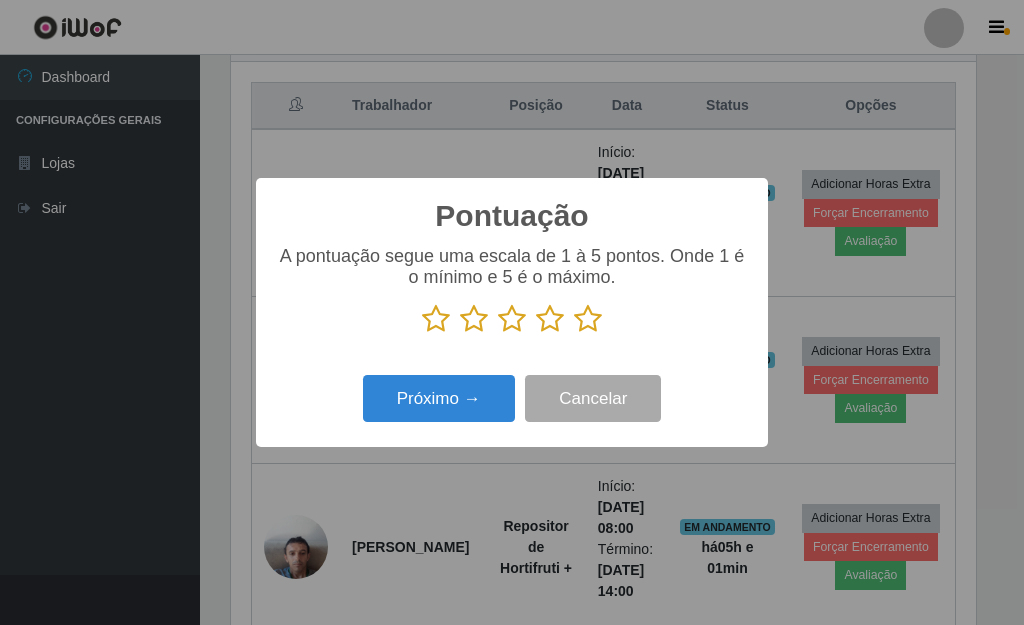 click at bounding box center [588, 319] 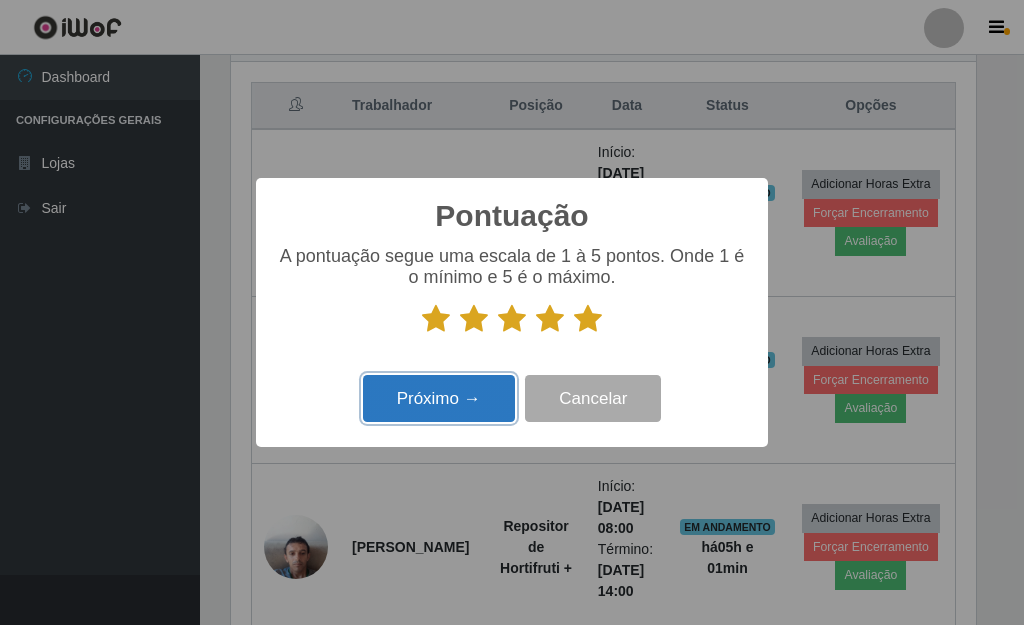 click on "Próximo →" at bounding box center (439, 398) 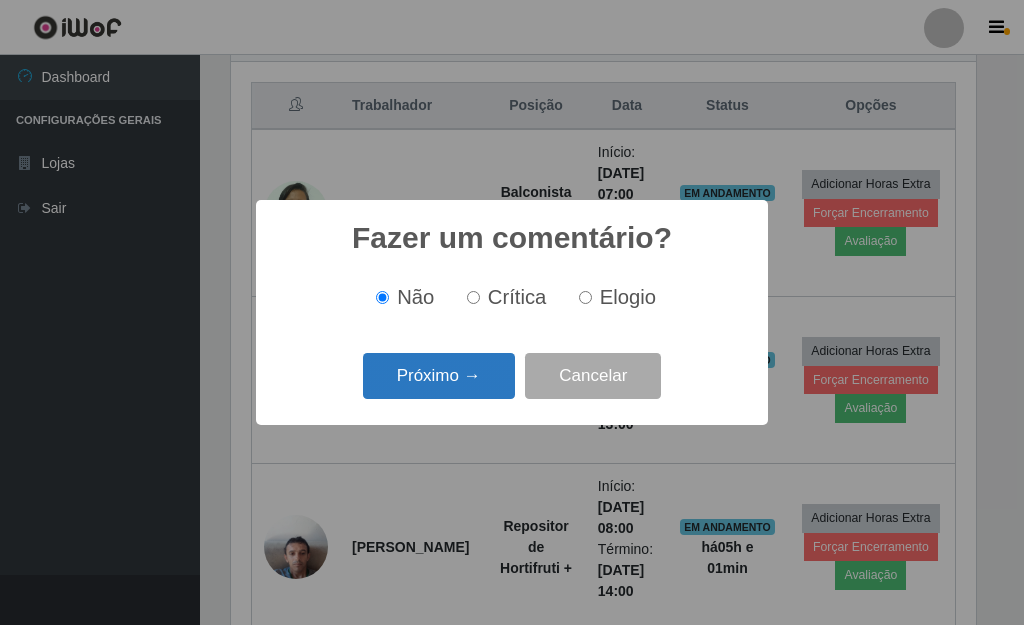 click on "Próximo →" at bounding box center (439, 376) 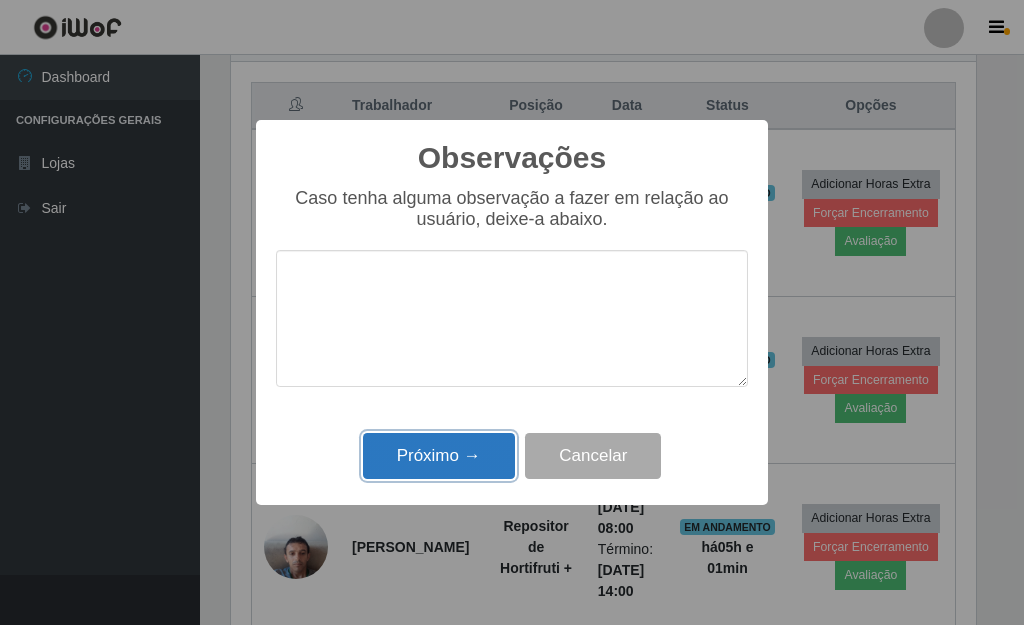 click on "Próximo →" at bounding box center [439, 456] 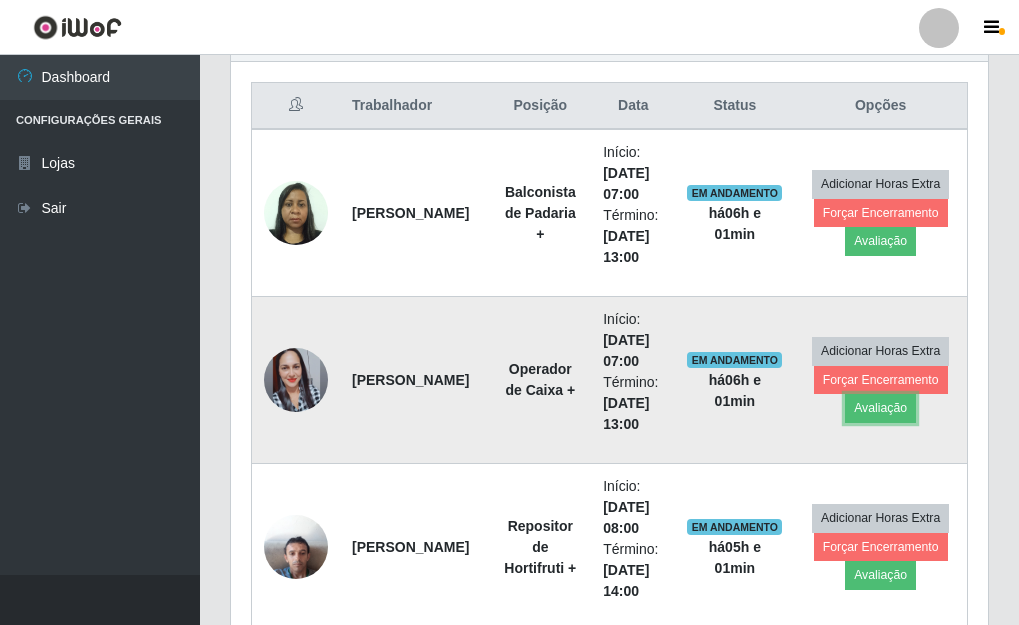 scroll, scrollTop: 999585, scrollLeft: 999243, axis: both 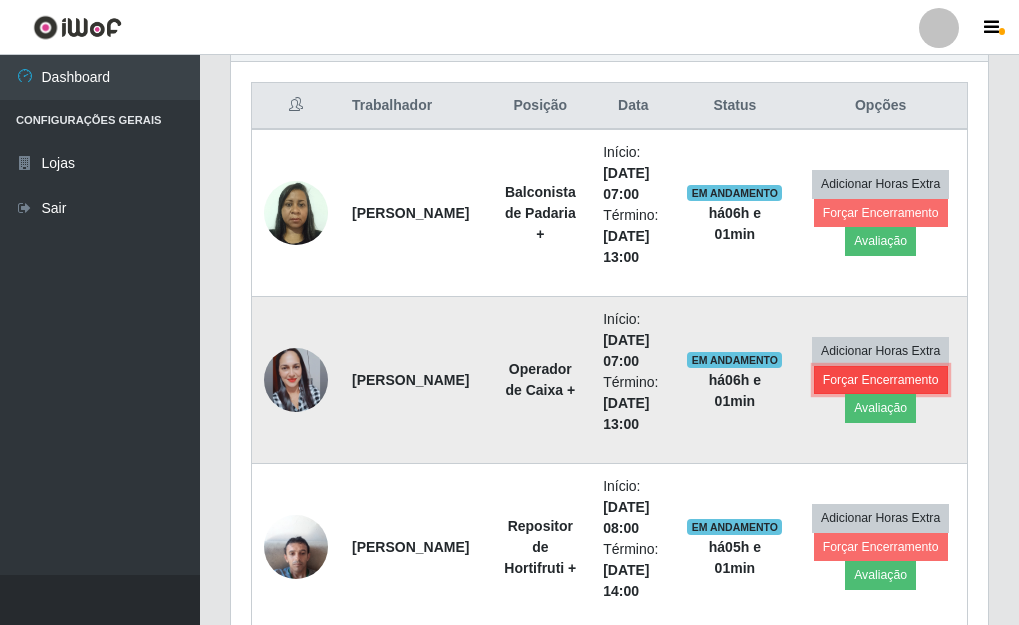 click on "Forçar Encerramento" at bounding box center (881, 380) 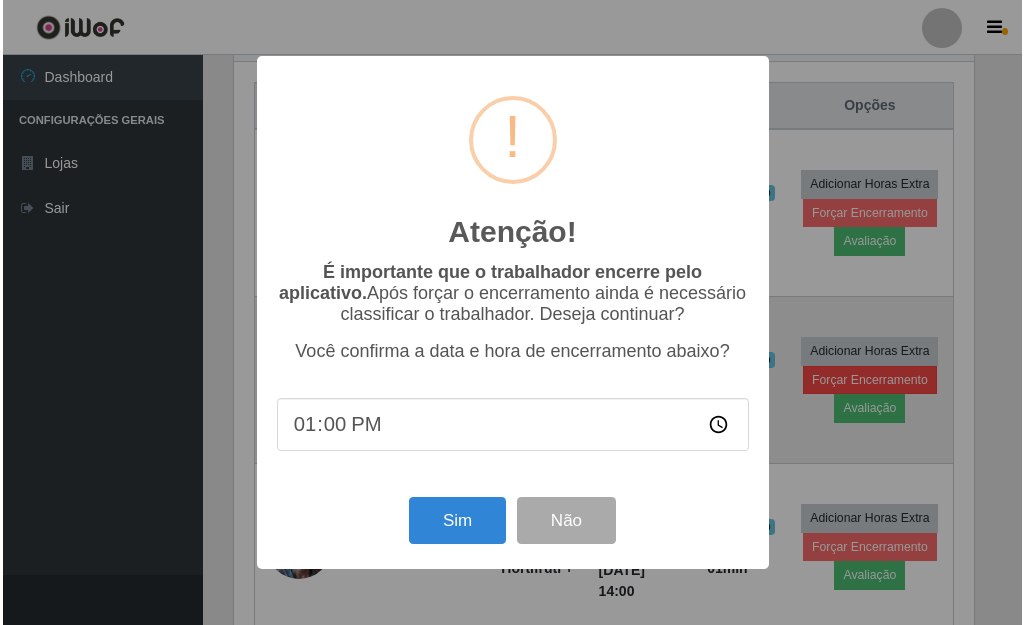 scroll, scrollTop: 999585, scrollLeft: 999255, axis: both 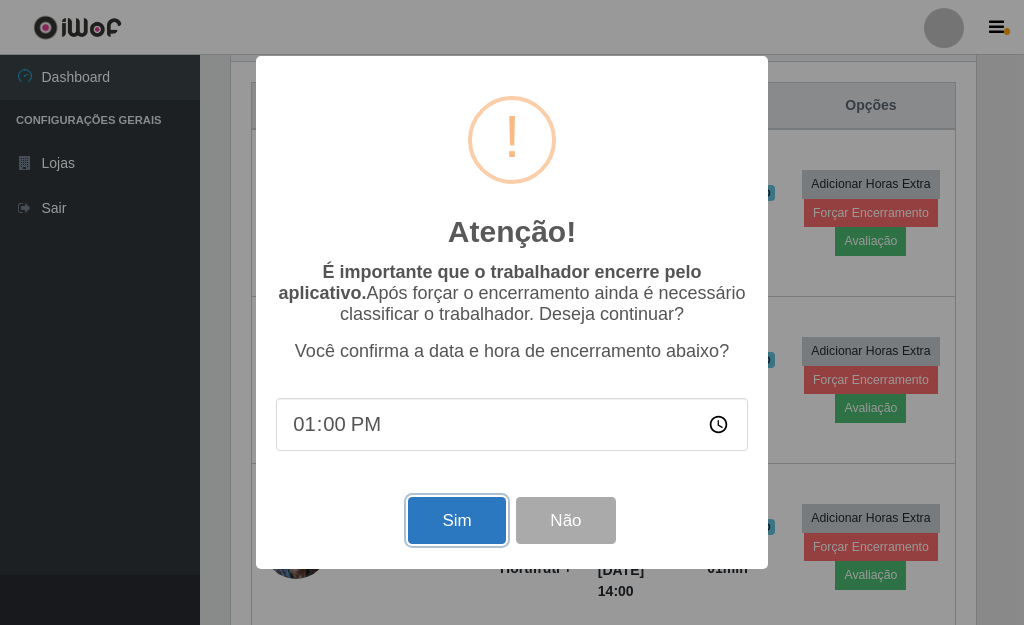 click on "Sim" at bounding box center (456, 520) 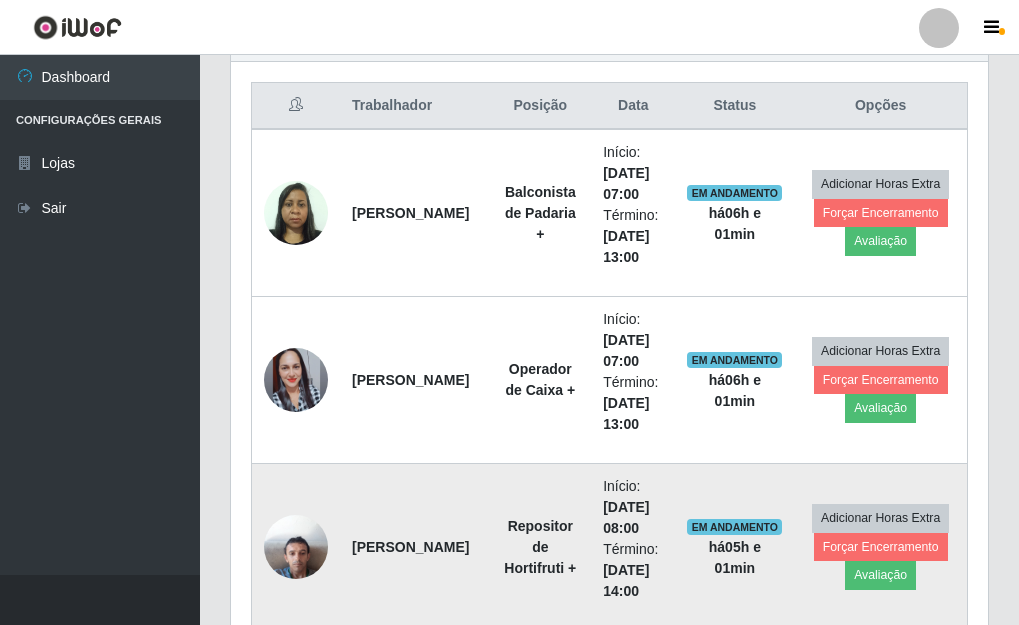 scroll, scrollTop: 999585, scrollLeft: 999243, axis: both 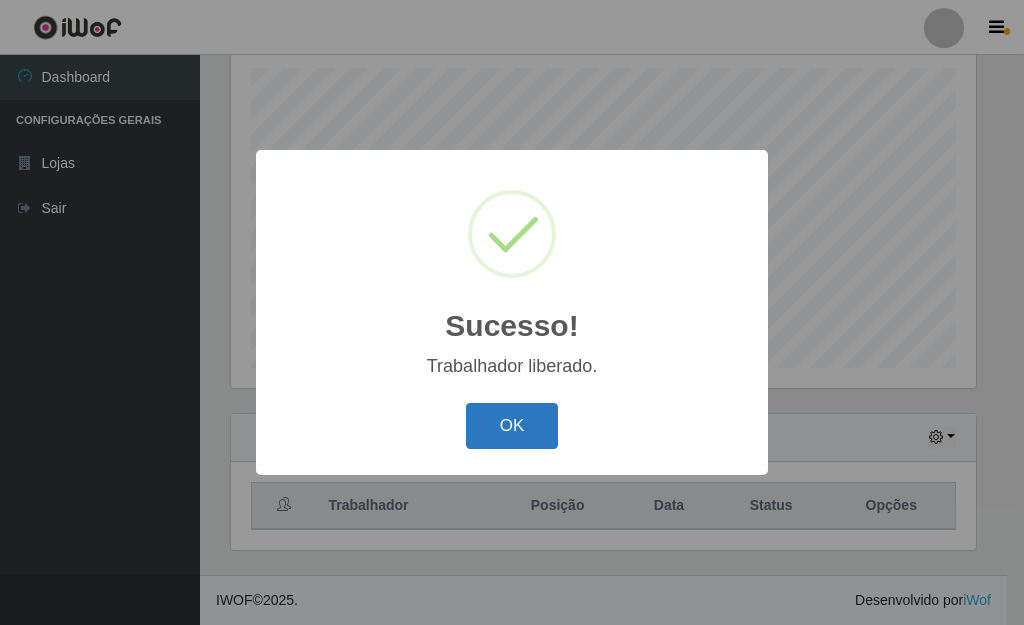 click on "OK" at bounding box center (512, 426) 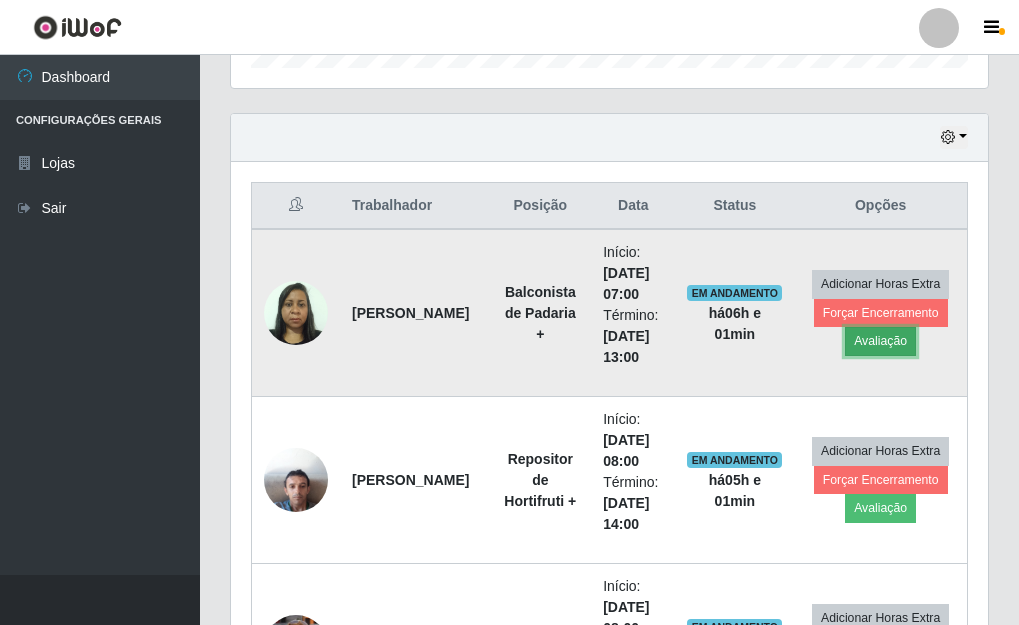 click on "Avaliação" at bounding box center (880, 341) 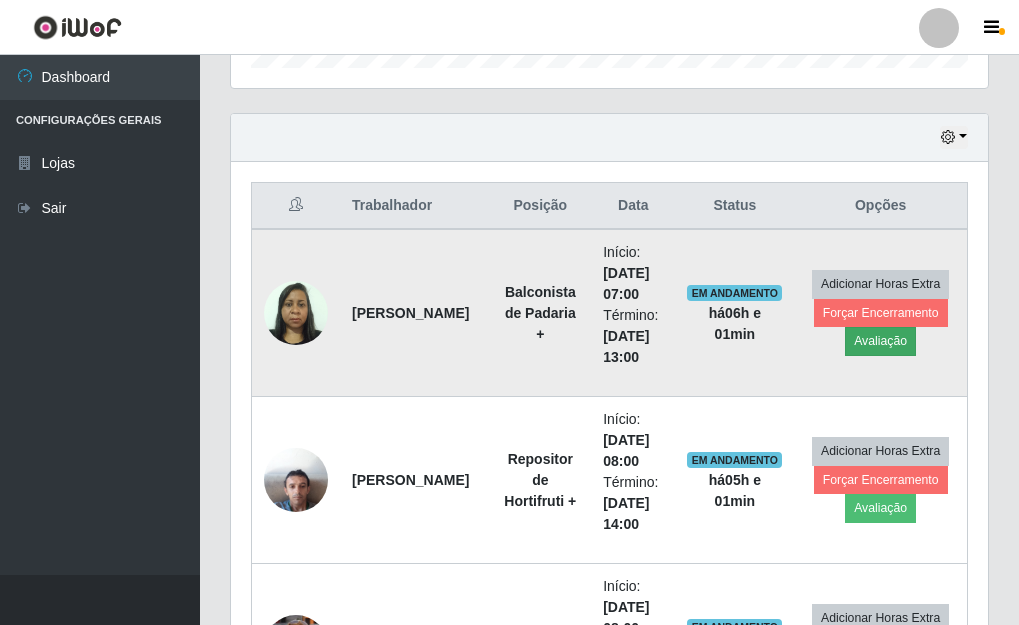 scroll, scrollTop: 999585, scrollLeft: 999255, axis: both 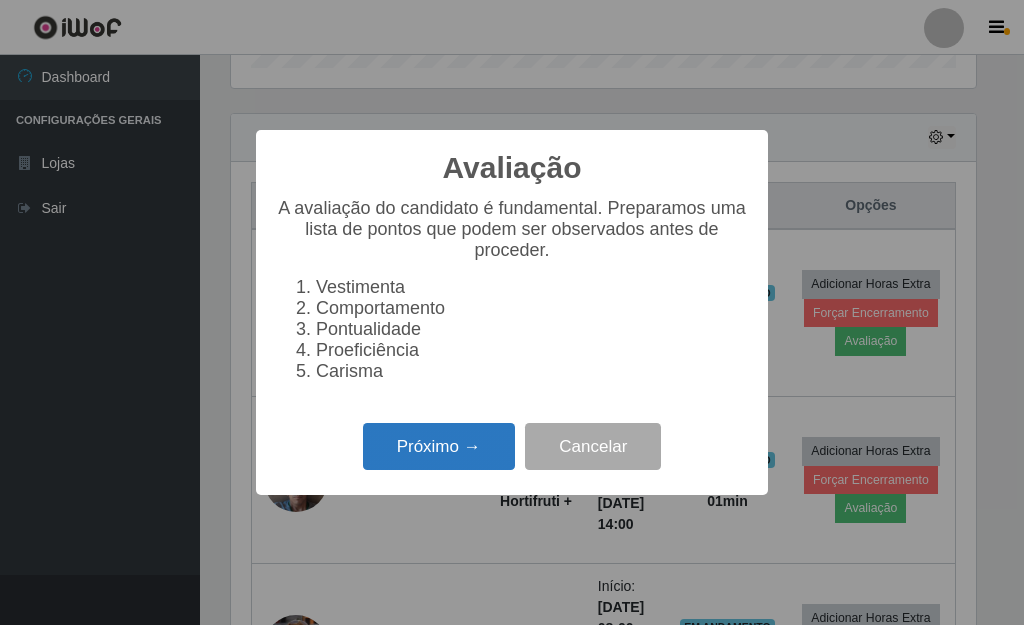 click on "Próximo →" at bounding box center (439, 446) 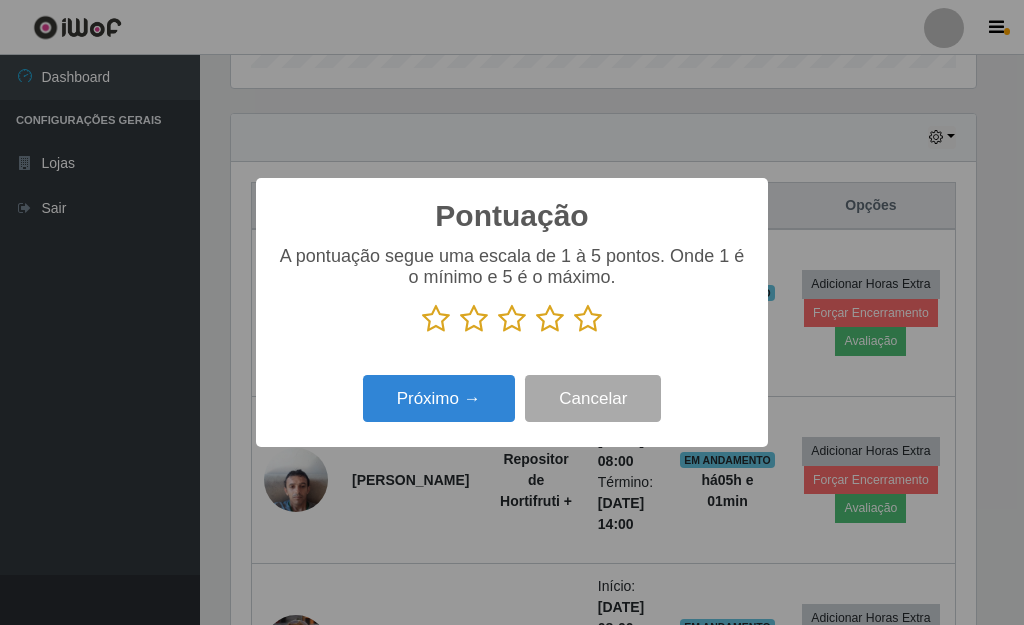 click at bounding box center (588, 319) 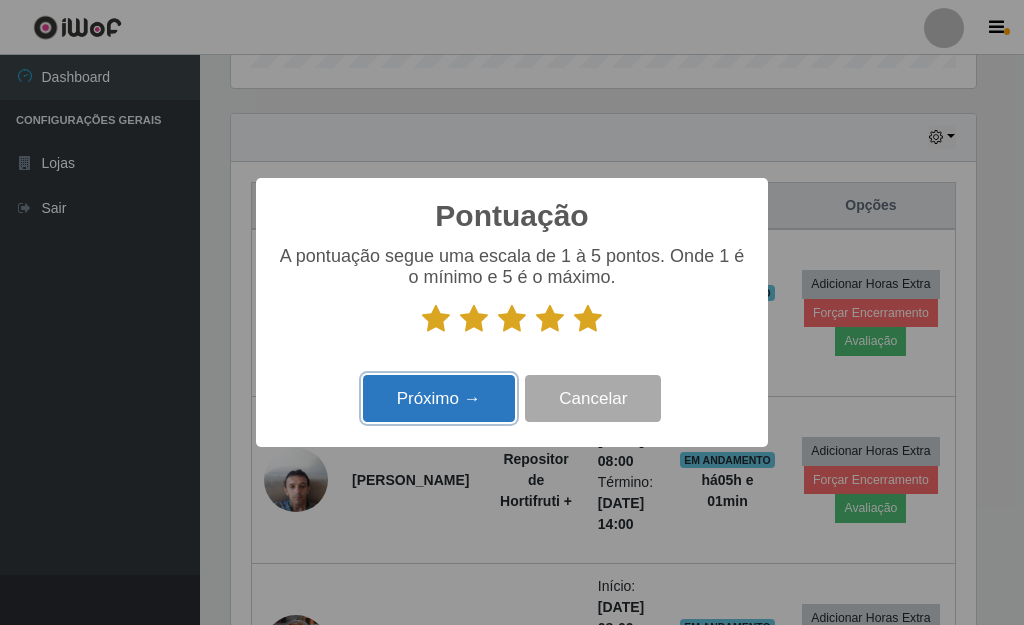 click on "Próximo →" at bounding box center (439, 398) 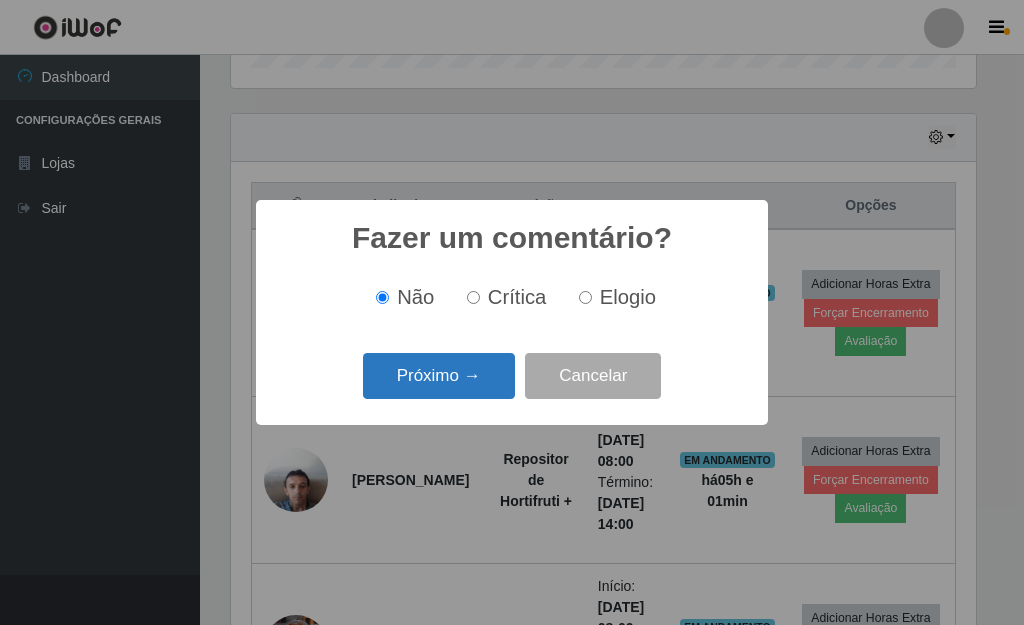 click on "Próximo →" at bounding box center (439, 376) 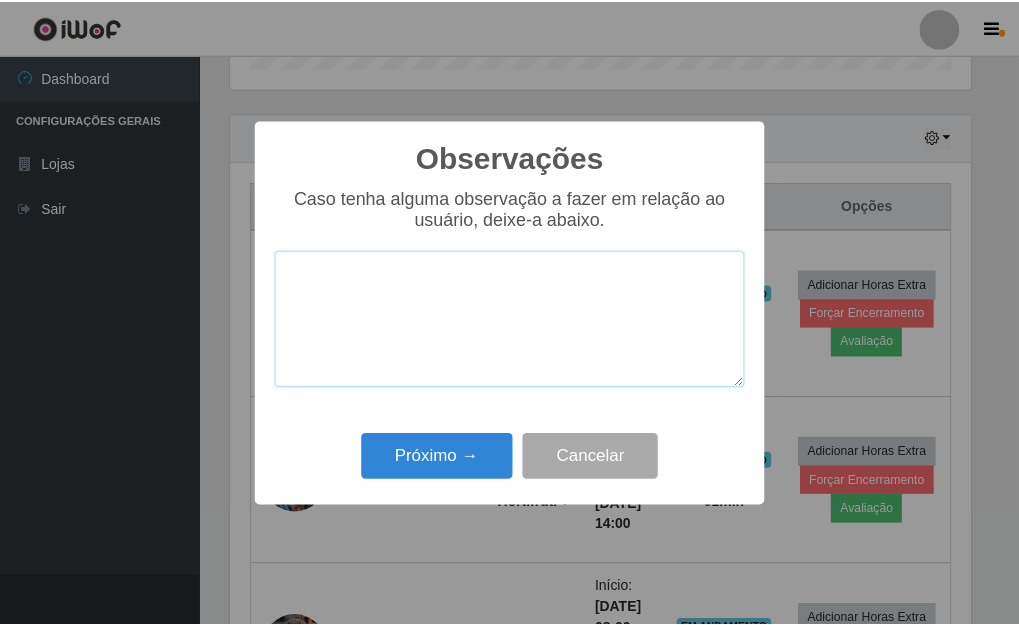 scroll, scrollTop: 999585, scrollLeft: 999255, axis: both 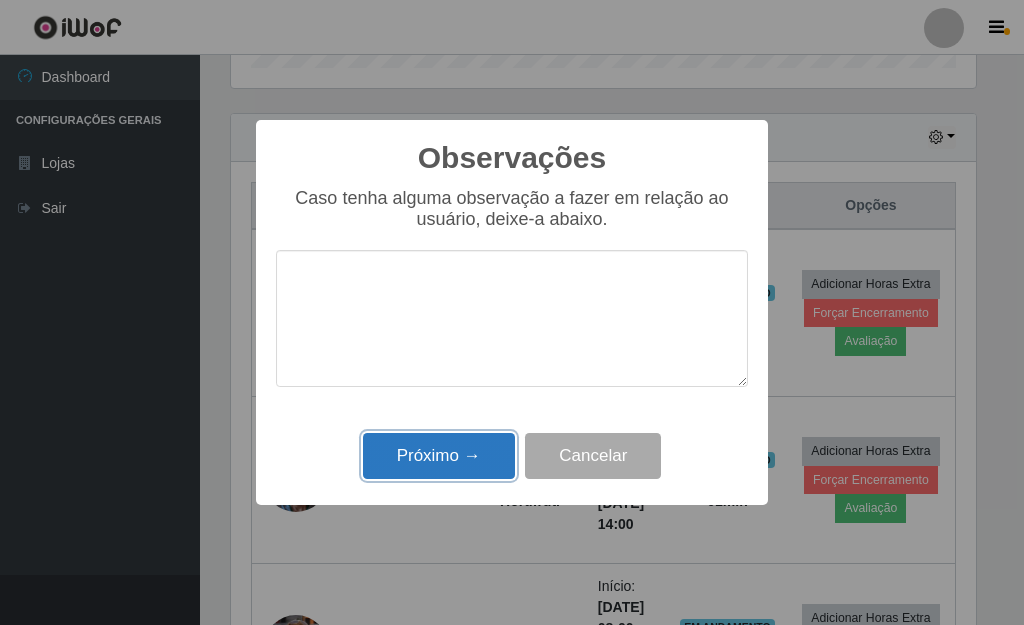 click on "Próximo →" at bounding box center (439, 456) 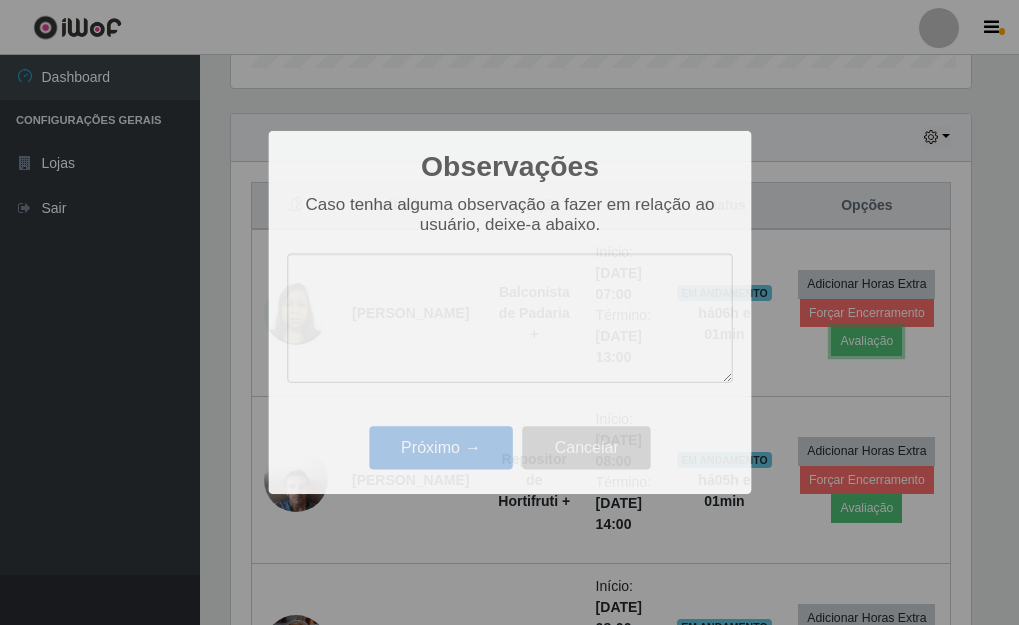 scroll, scrollTop: 999585, scrollLeft: 999243, axis: both 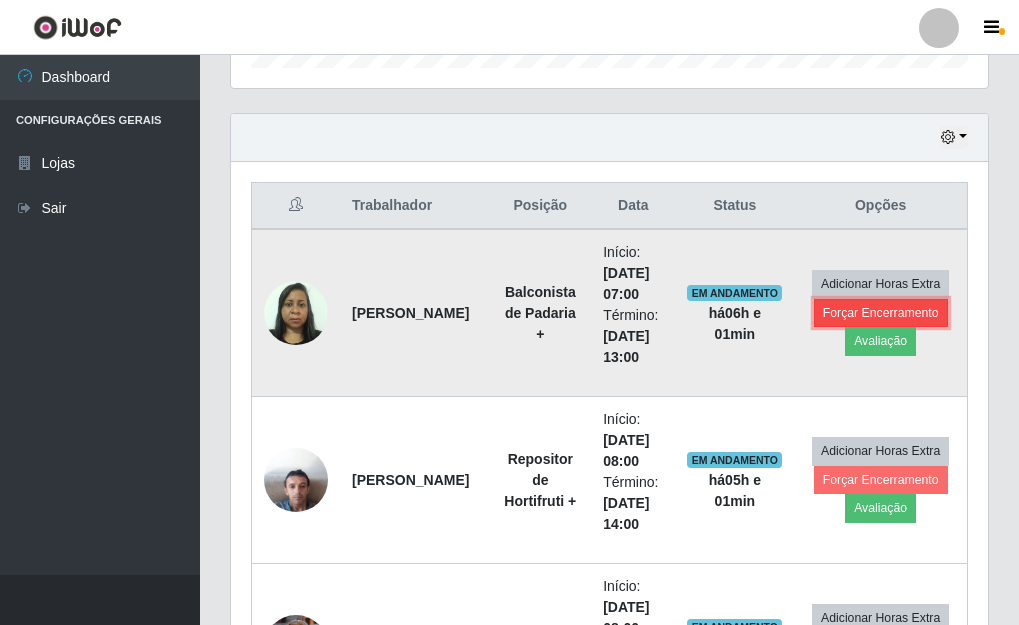 click on "Forçar Encerramento" at bounding box center [881, 313] 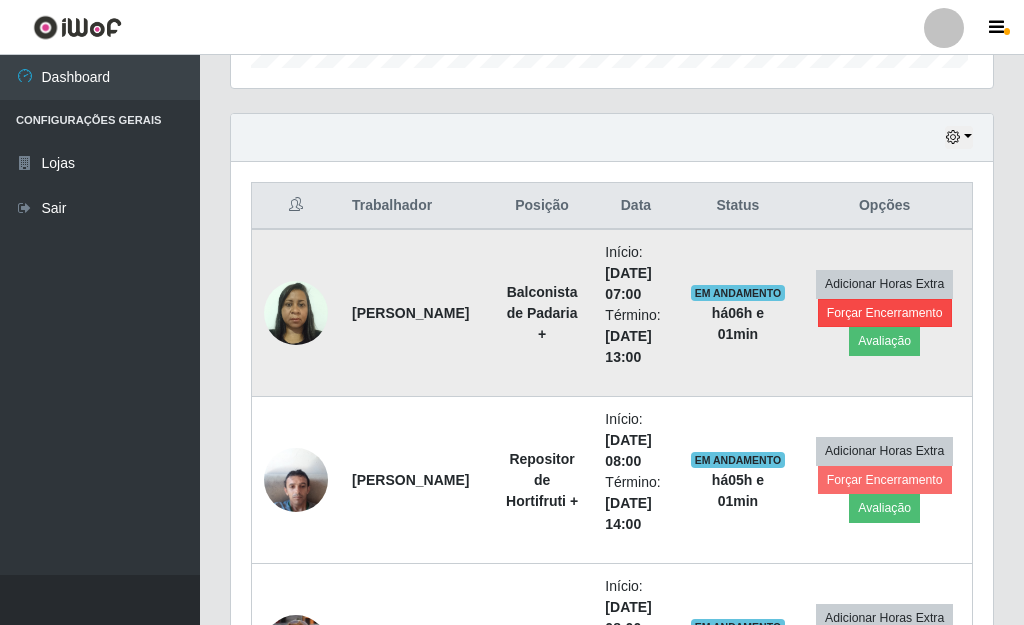 scroll, scrollTop: 999585, scrollLeft: 999255, axis: both 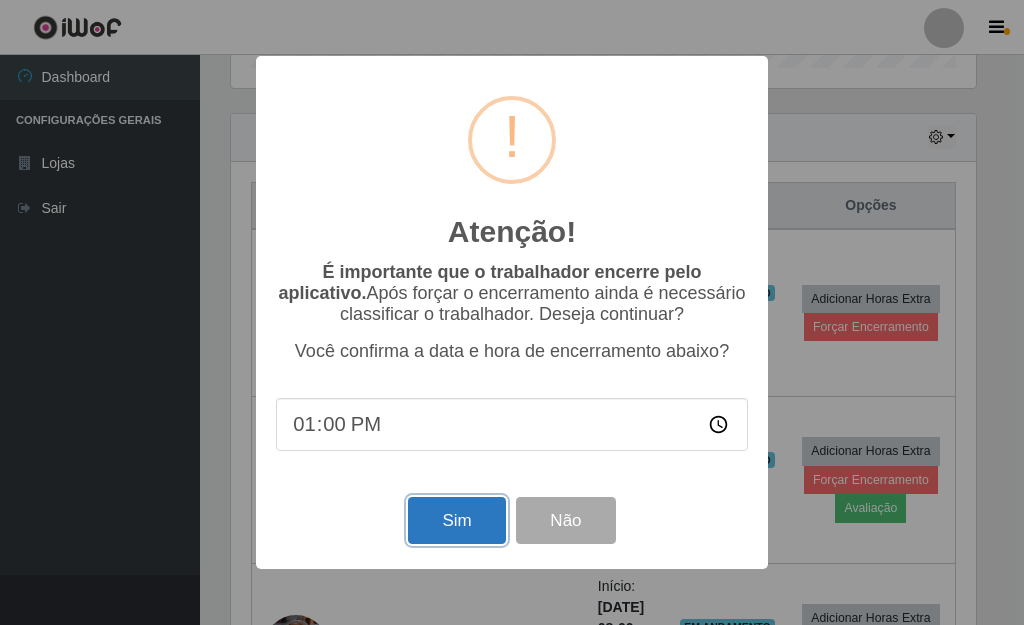 click on "Sim" at bounding box center (456, 520) 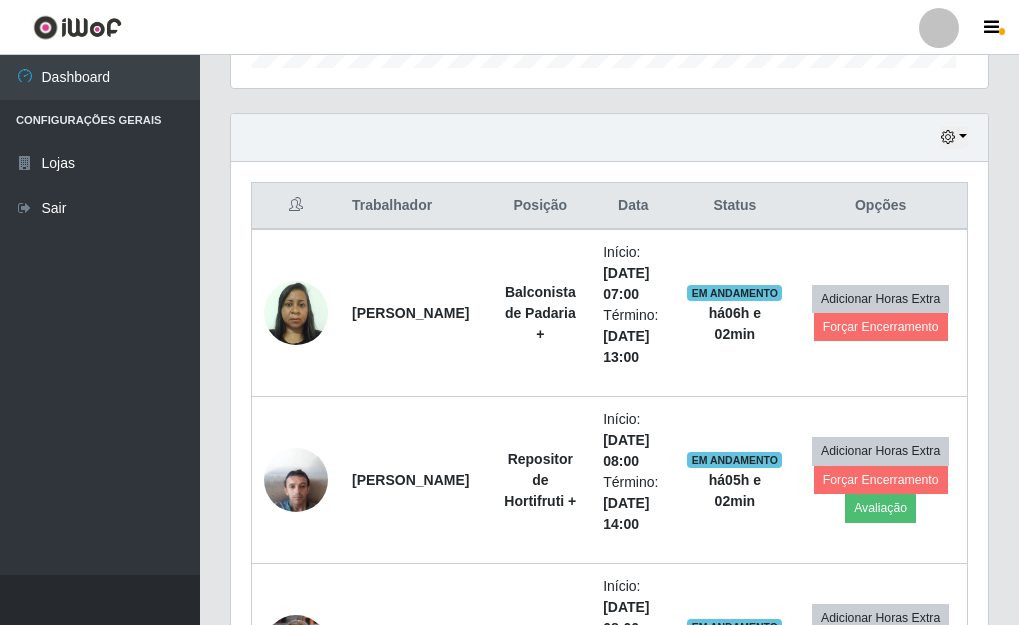 scroll, scrollTop: 999585, scrollLeft: 999243, axis: both 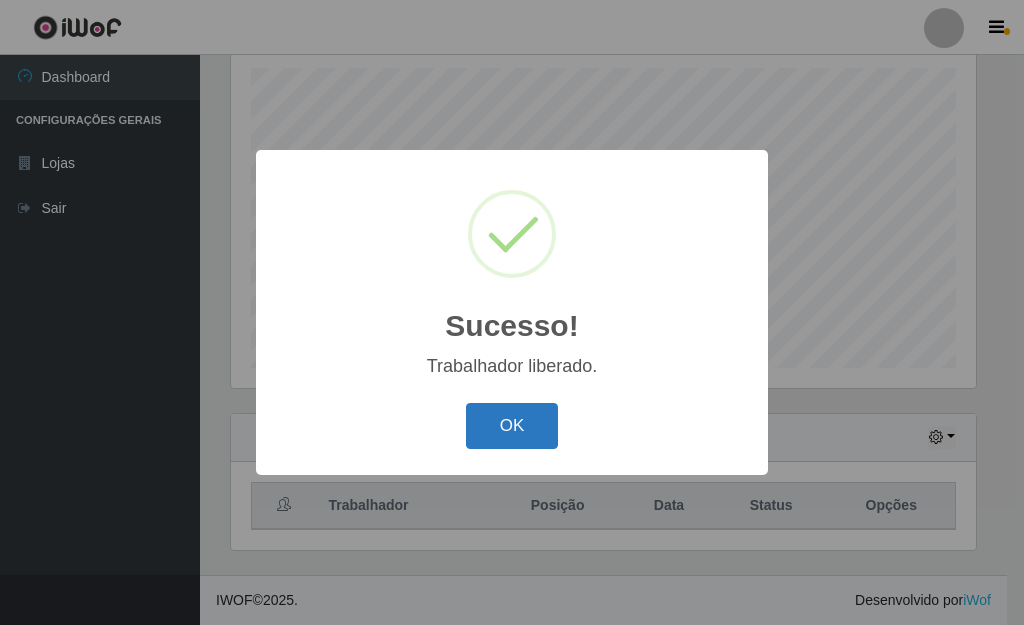 click on "OK" at bounding box center [512, 426] 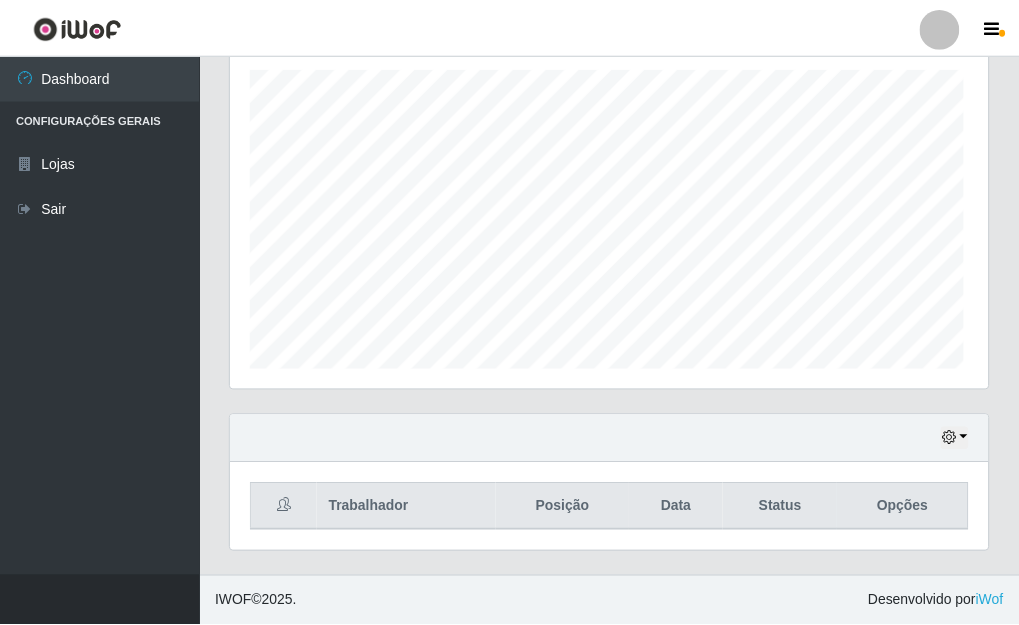 scroll, scrollTop: 999585, scrollLeft: 999243, axis: both 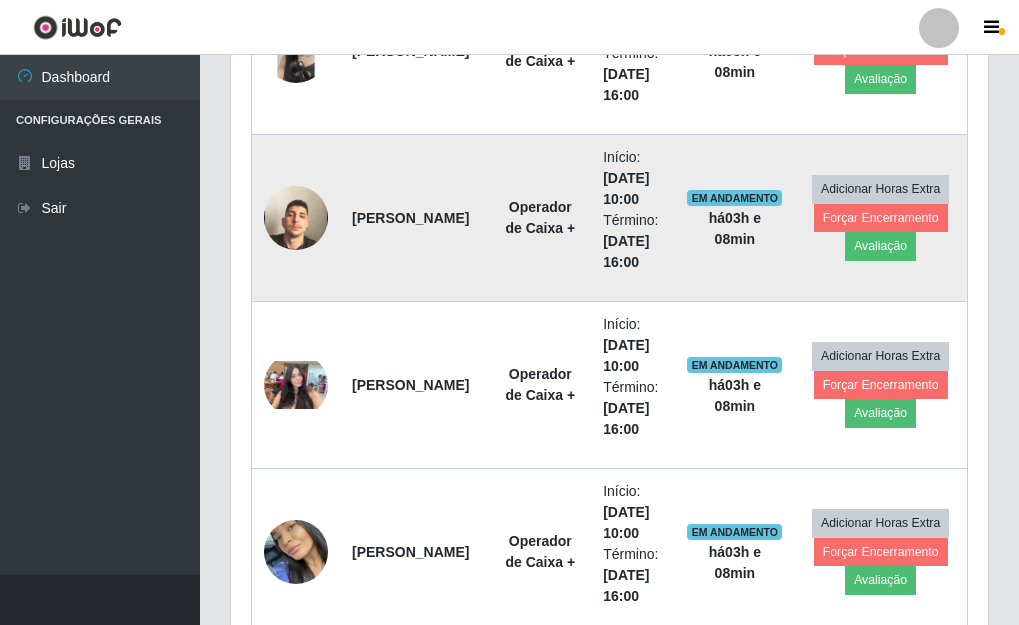 click at bounding box center (296, 218) 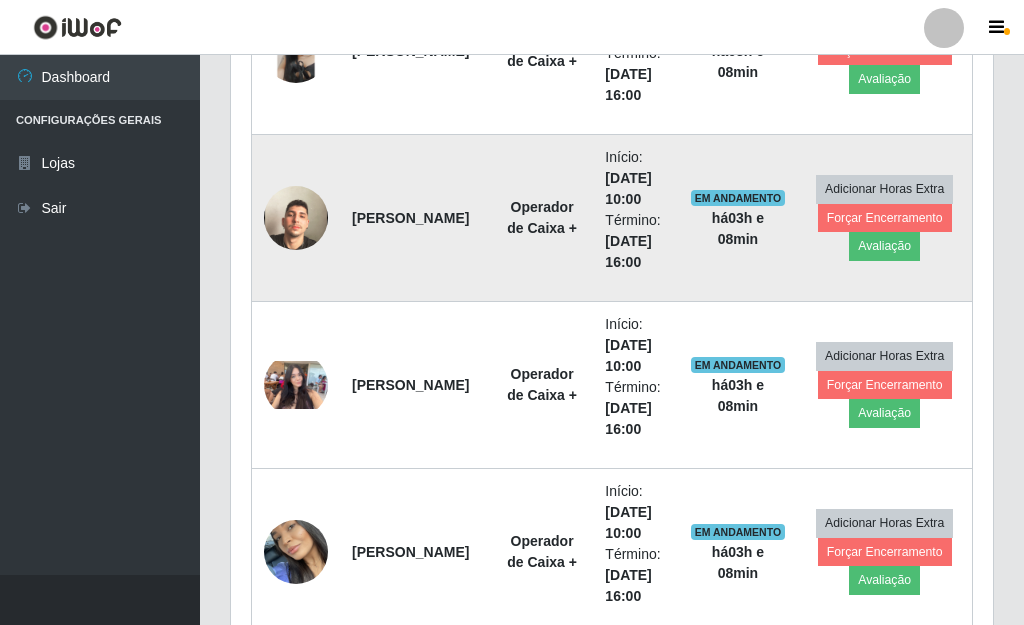 scroll, scrollTop: 999585, scrollLeft: 999255, axis: both 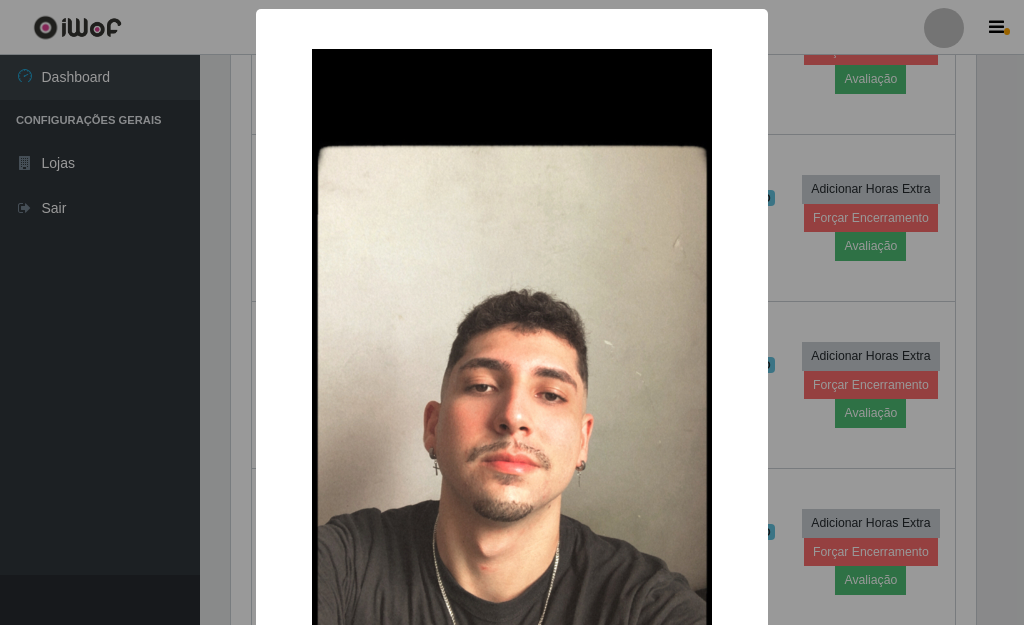 click on "× OK Cancel" at bounding box center [512, 312] 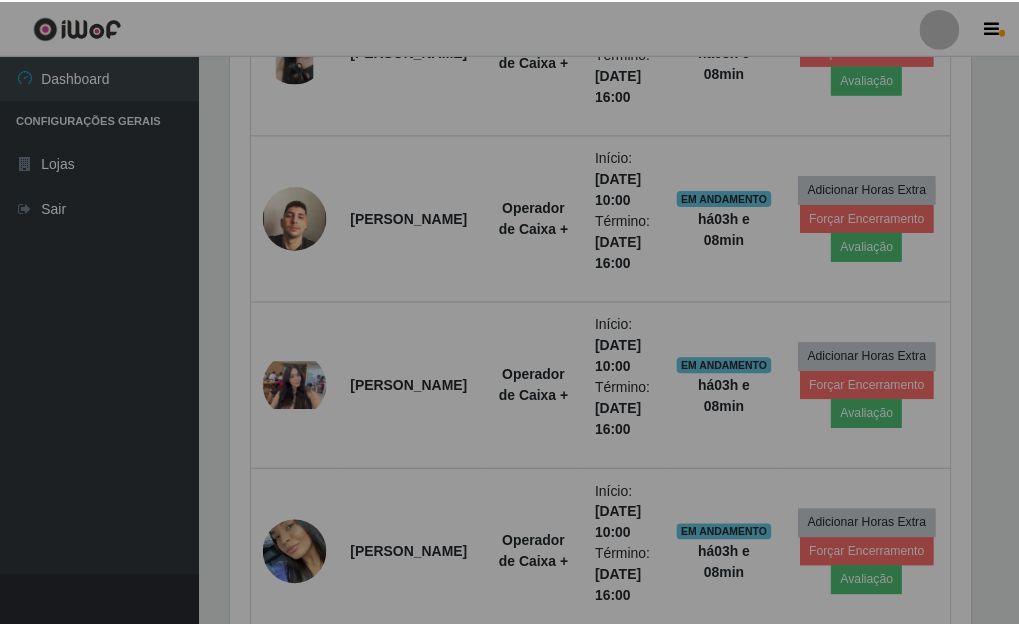 scroll, scrollTop: 999585, scrollLeft: 999243, axis: both 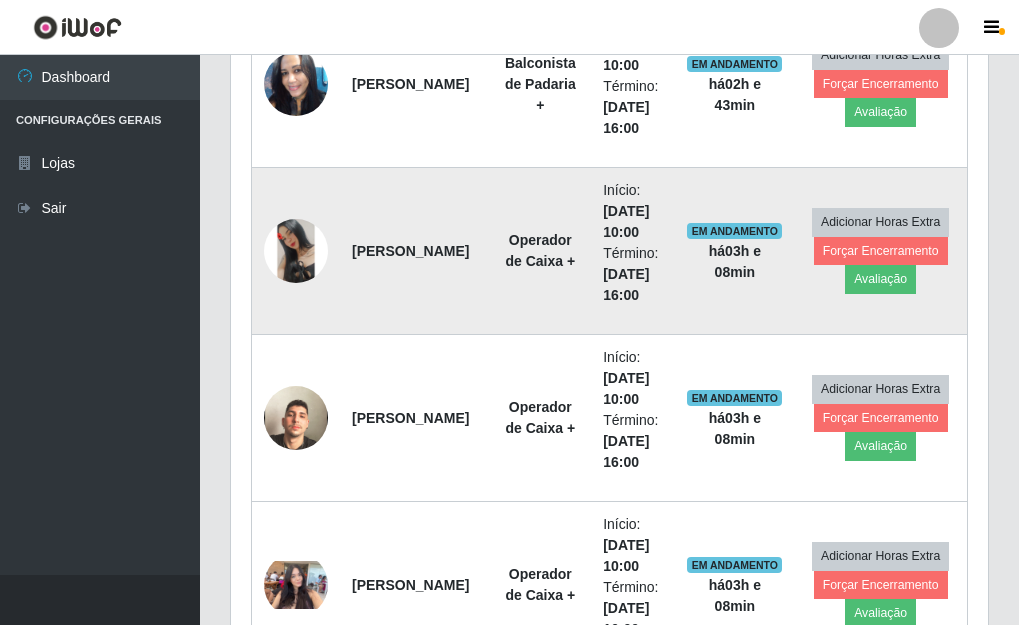 click at bounding box center [296, 251] 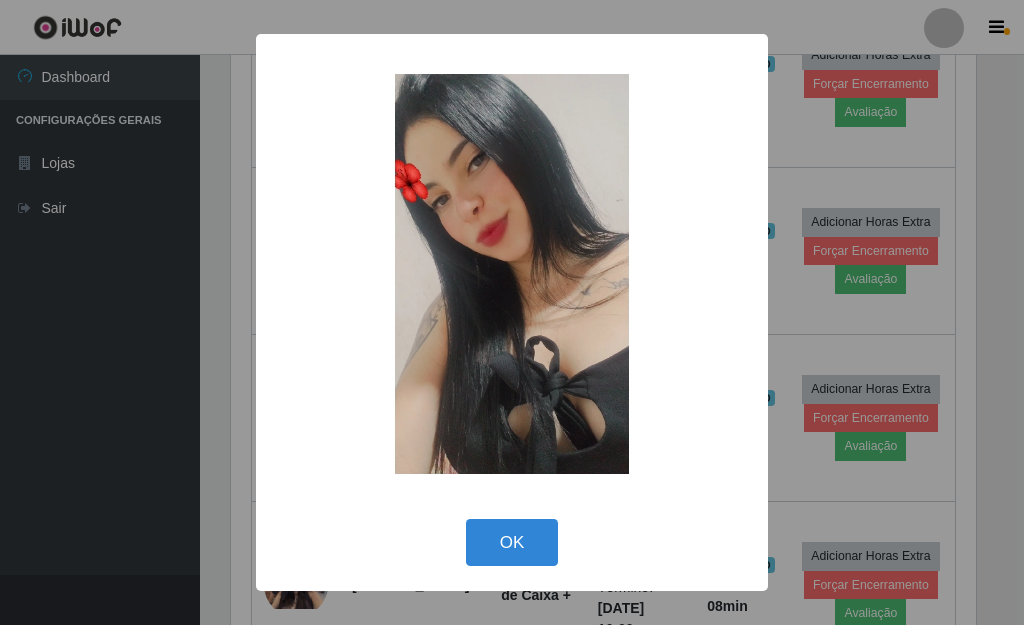 click on "× OK Cancel" at bounding box center (512, 312) 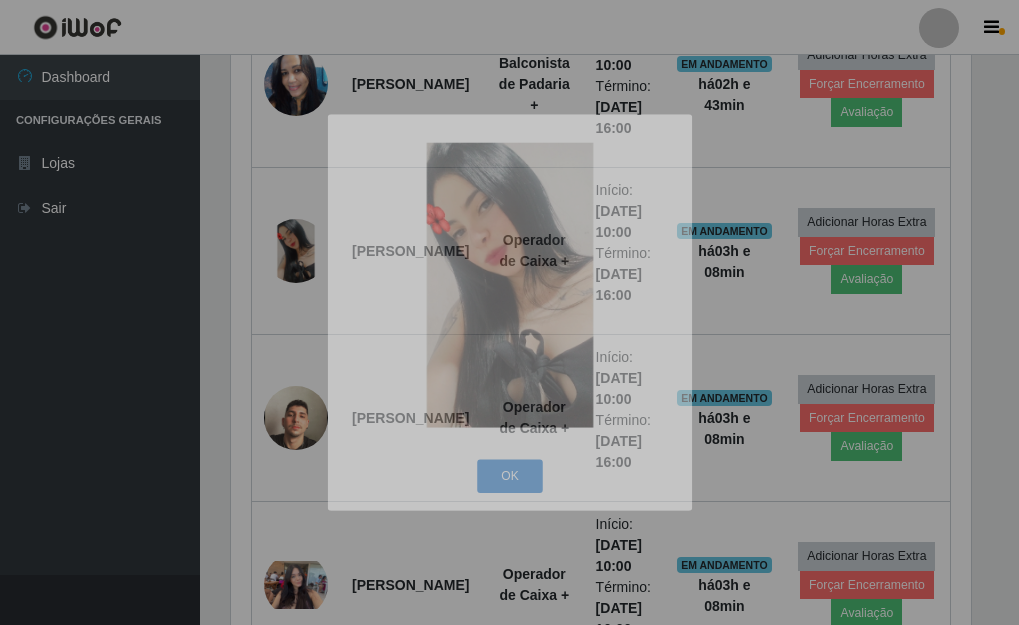 scroll, scrollTop: 999585, scrollLeft: 999243, axis: both 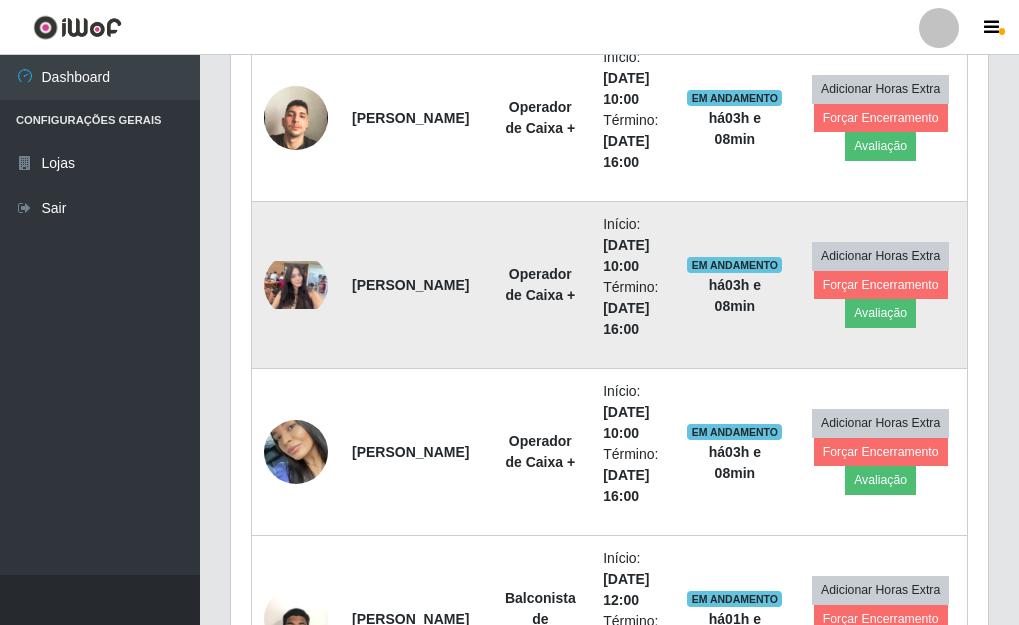 click at bounding box center (296, 285) 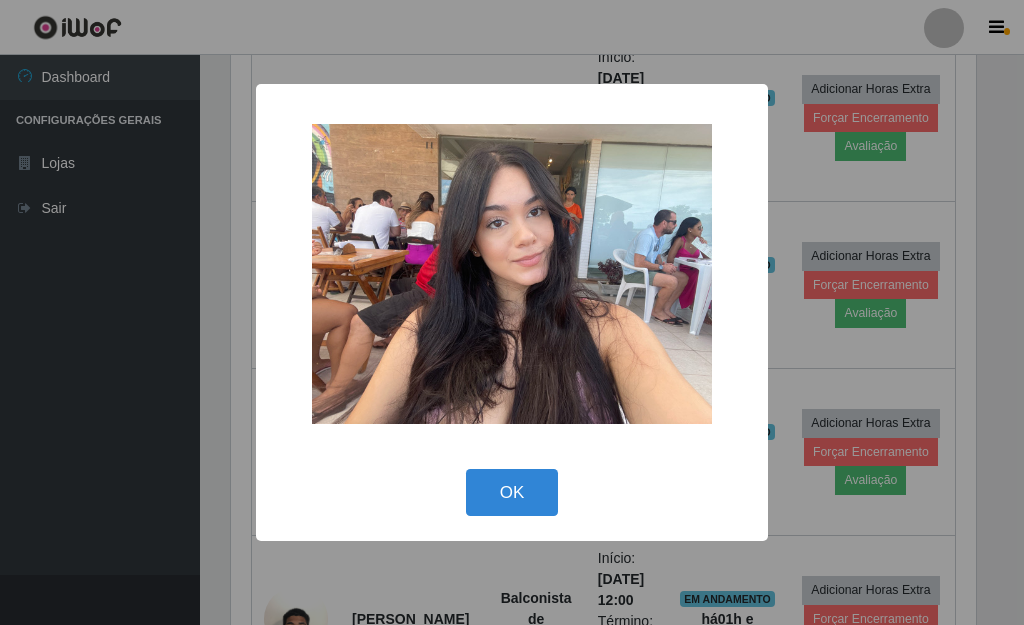 click on "× OK Cancel" at bounding box center [512, 312] 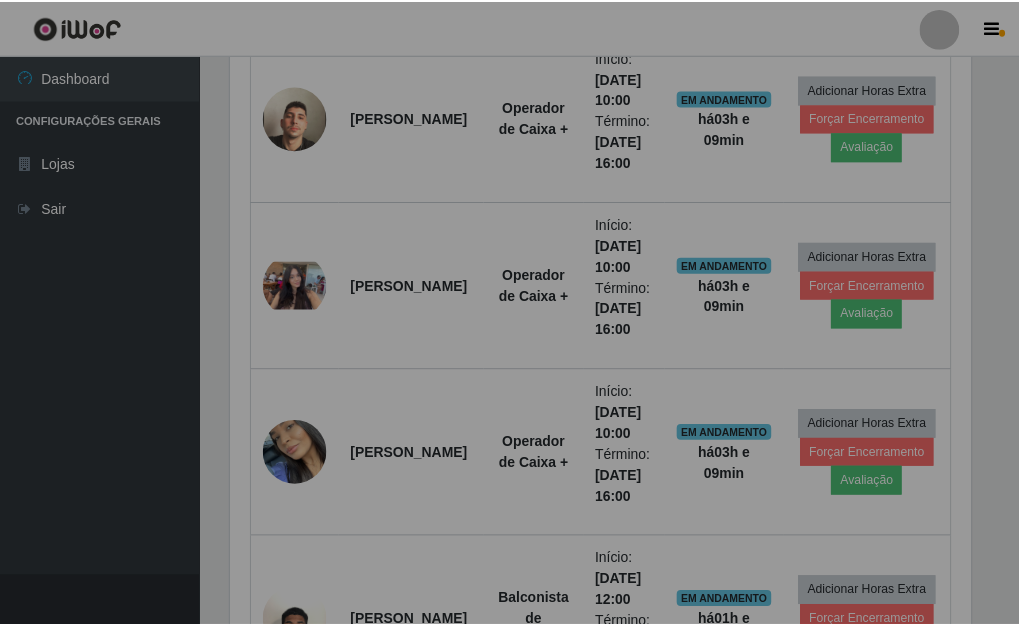 scroll, scrollTop: 999585, scrollLeft: 999243, axis: both 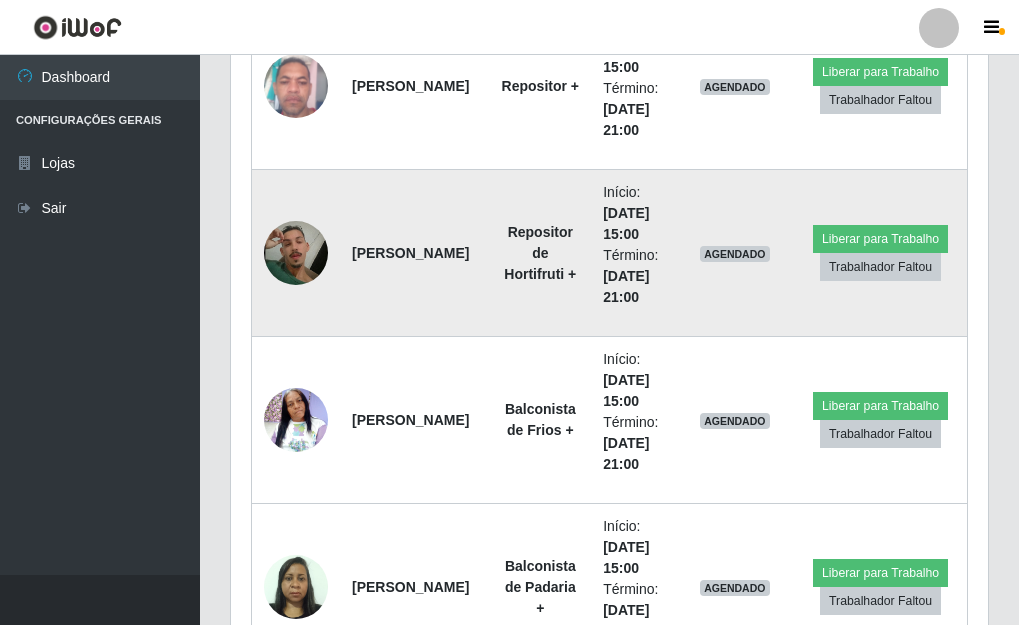 click at bounding box center [296, 253] 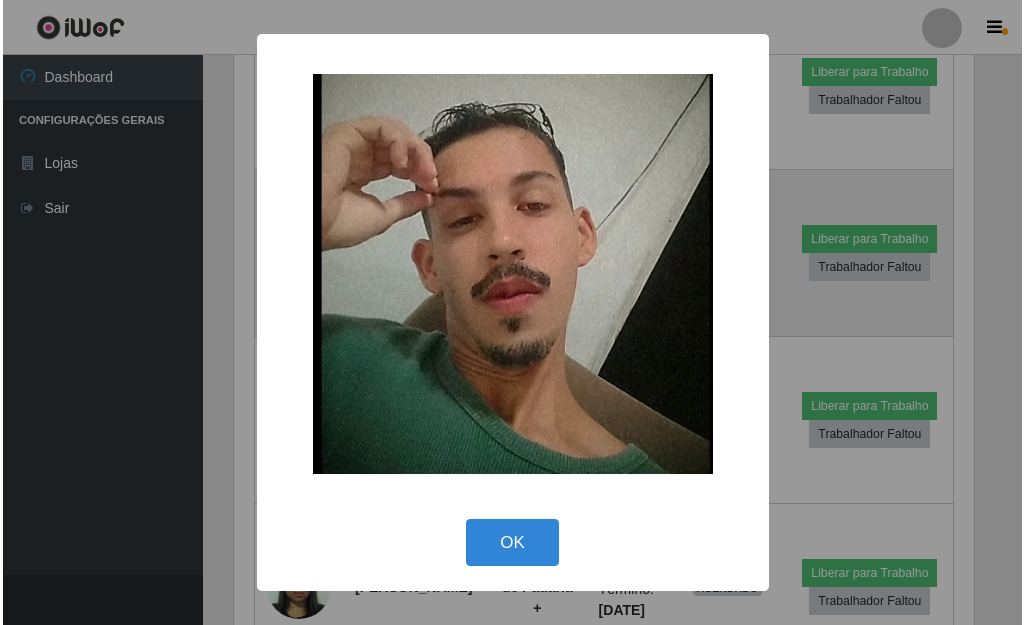 scroll, scrollTop: 999585, scrollLeft: 999255, axis: both 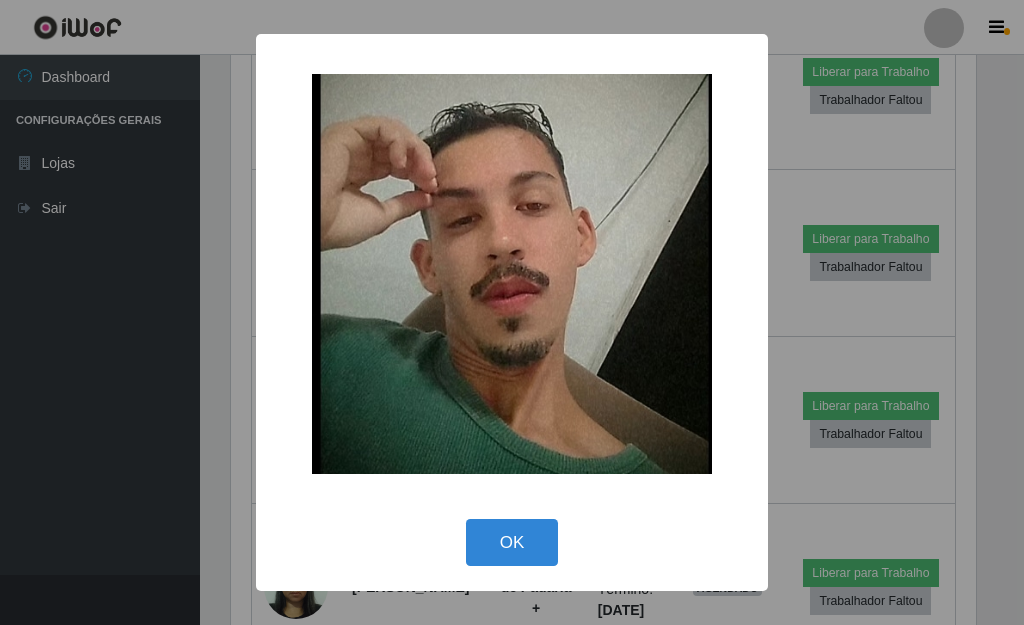 click on "× OK Cancel" at bounding box center [512, 312] 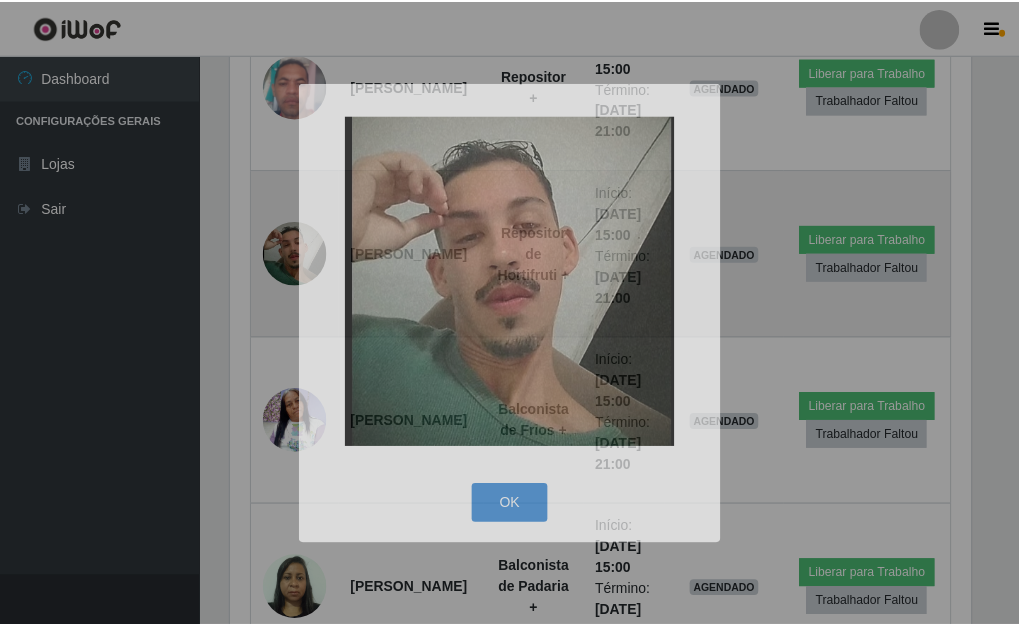 scroll, scrollTop: 999585, scrollLeft: 999243, axis: both 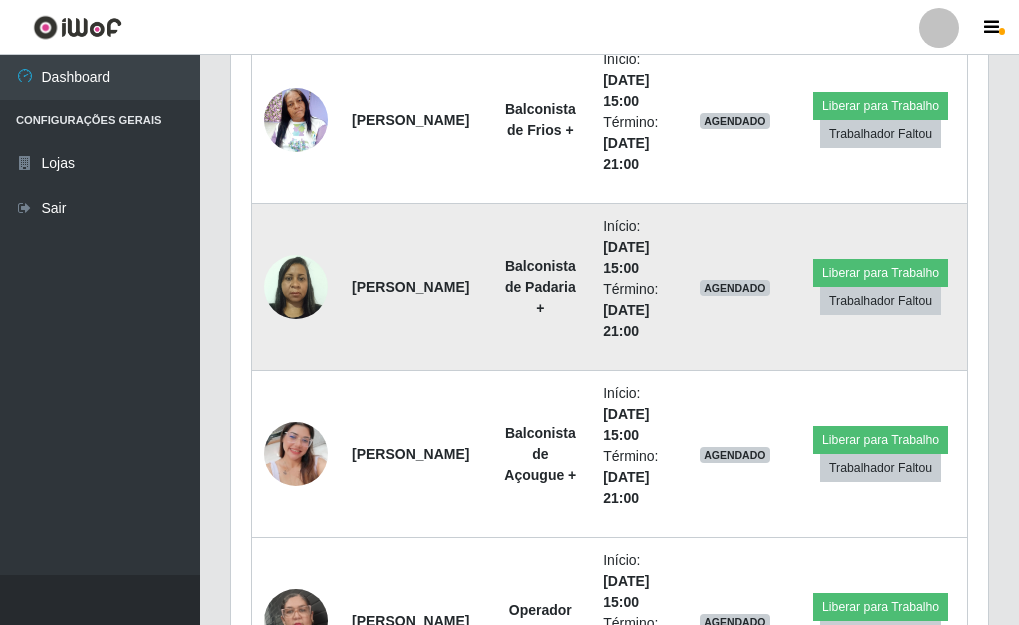 click at bounding box center [296, 286] 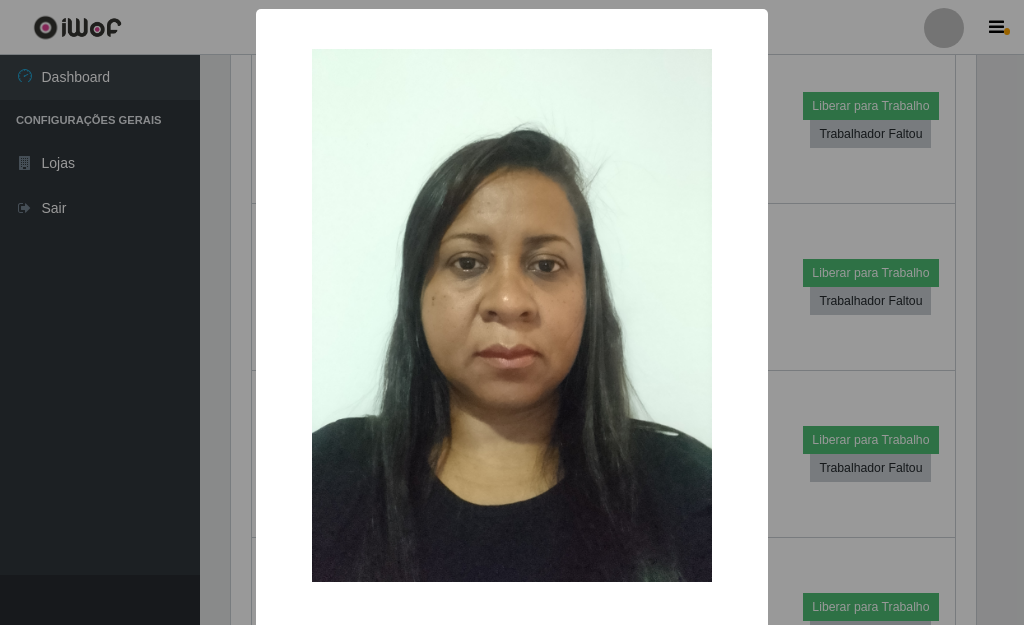 click on "× OK Cancel" at bounding box center (512, 312) 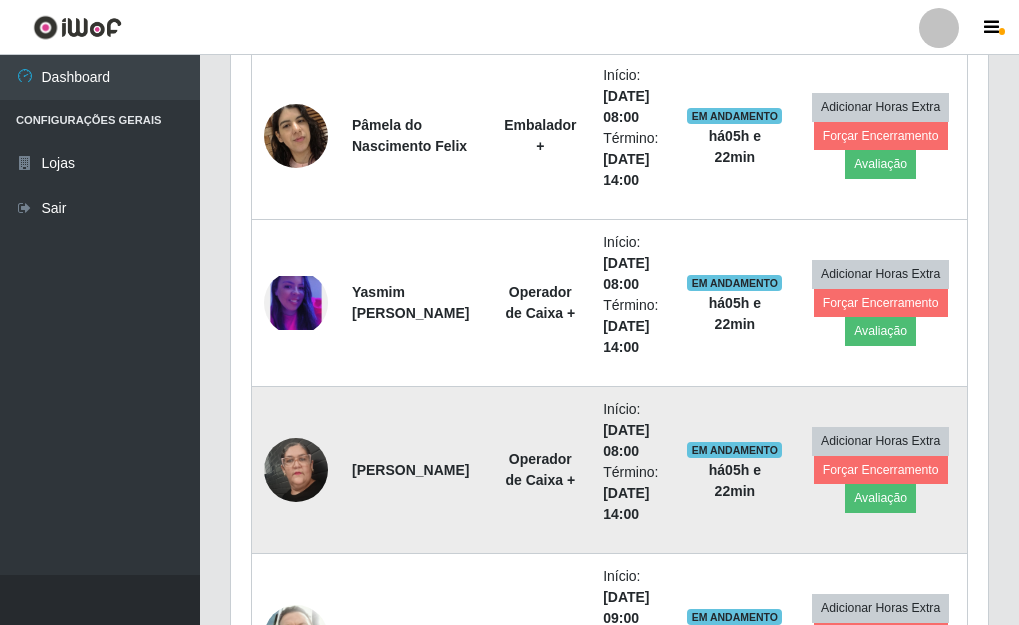 scroll, scrollTop: 1592, scrollLeft: 0, axis: vertical 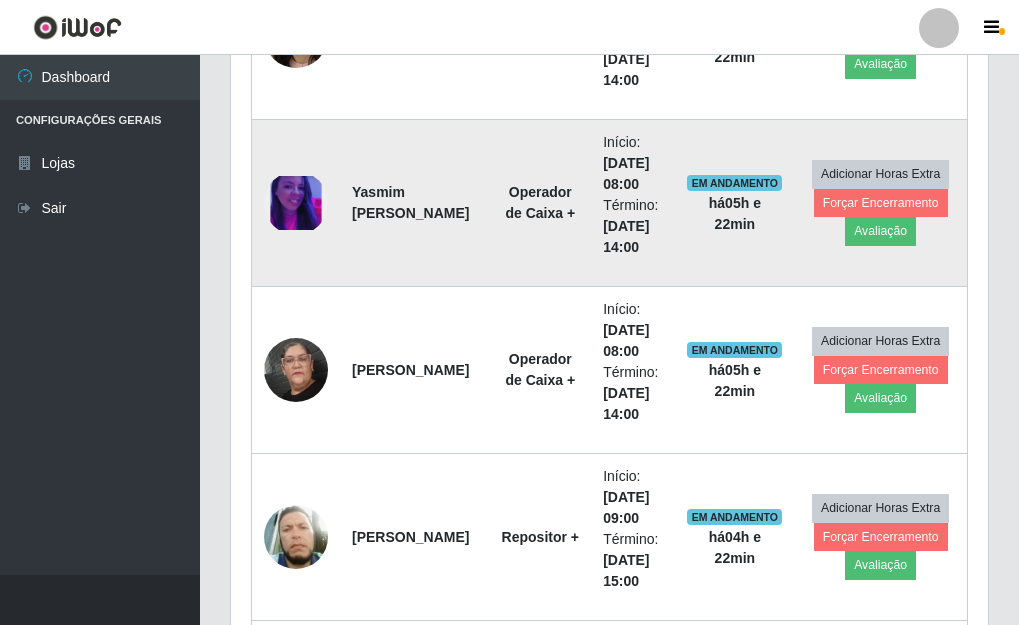 click at bounding box center (296, 203) 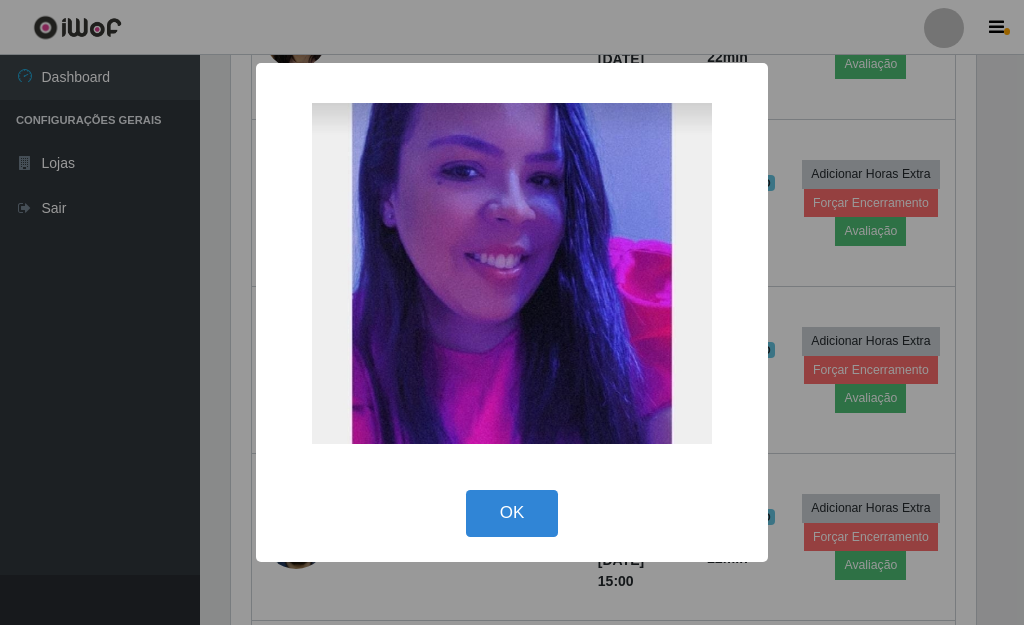 click on "× OK Cancel" at bounding box center (512, 312) 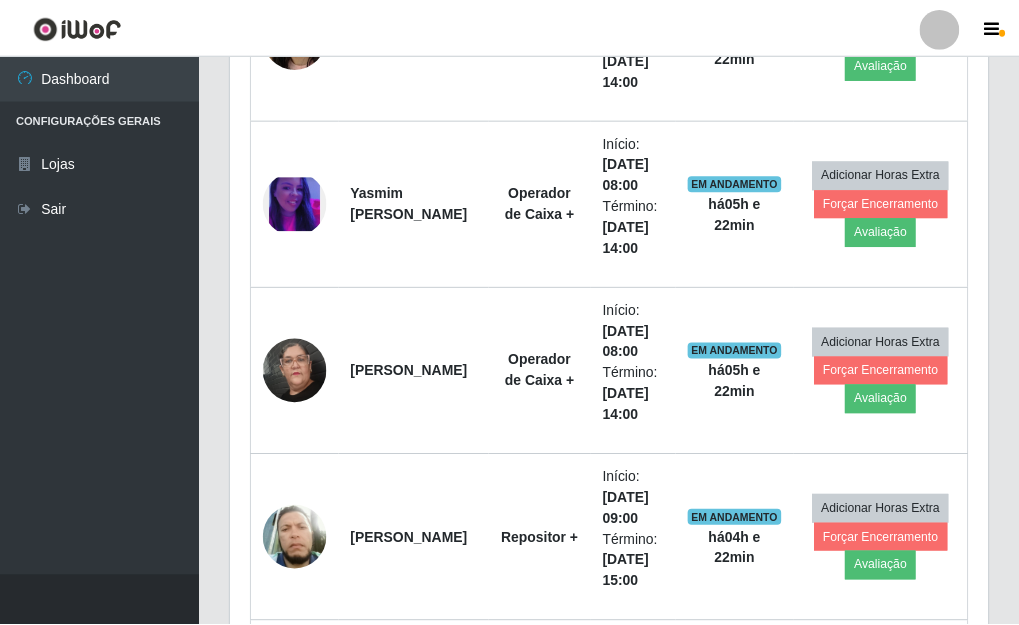 scroll, scrollTop: 999585, scrollLeft: 999243, axis: both 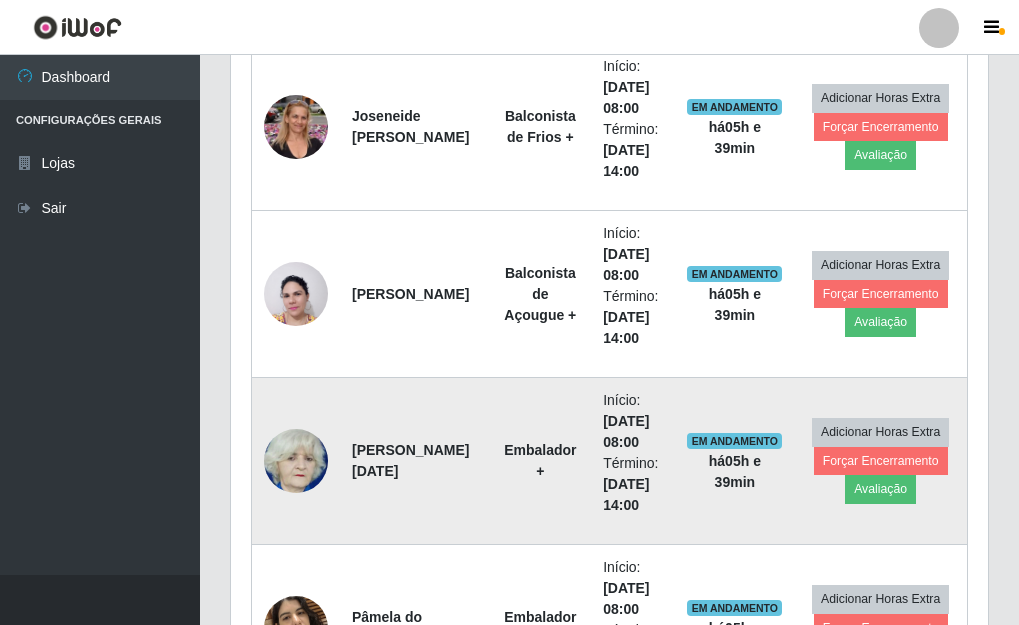 click at bounding box center [296, 461] 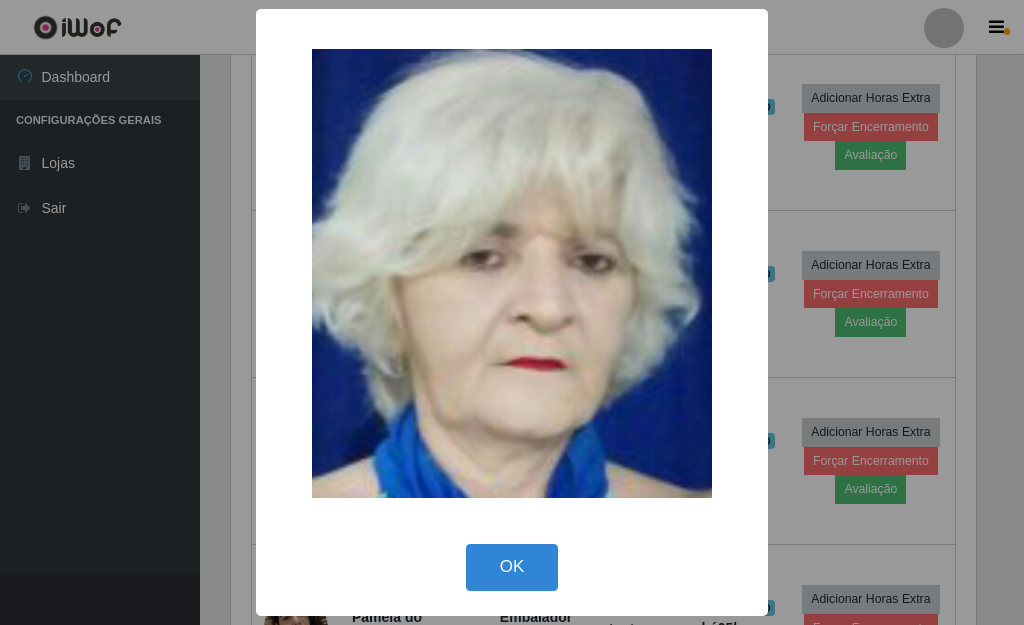 click on "× OK Cancel" at bounding box center [512, 312] 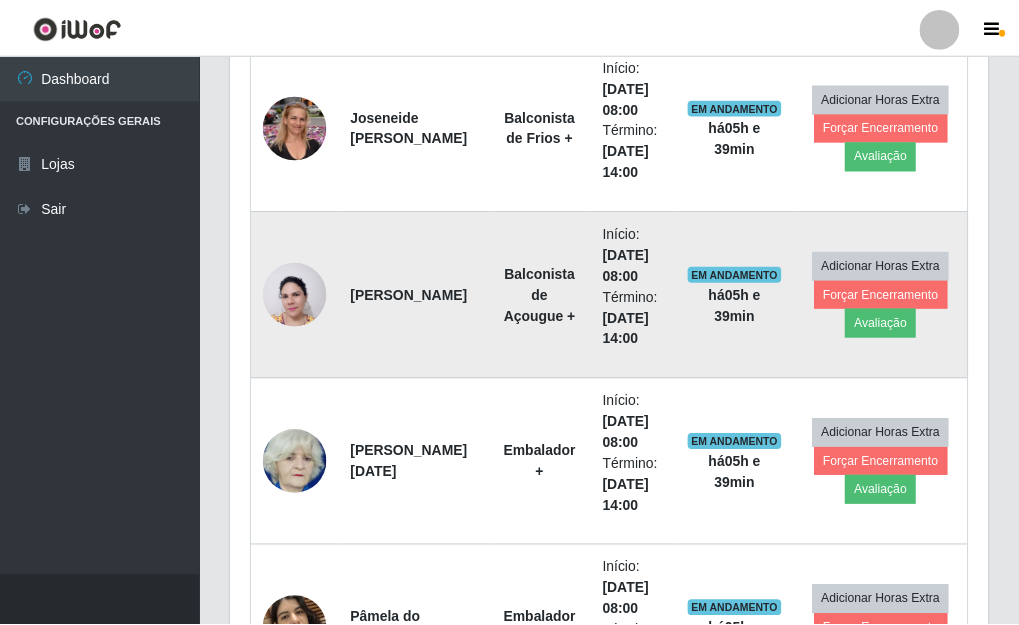 scroll, scrollTop: 999585, scrollLeft: 999243, axis: both 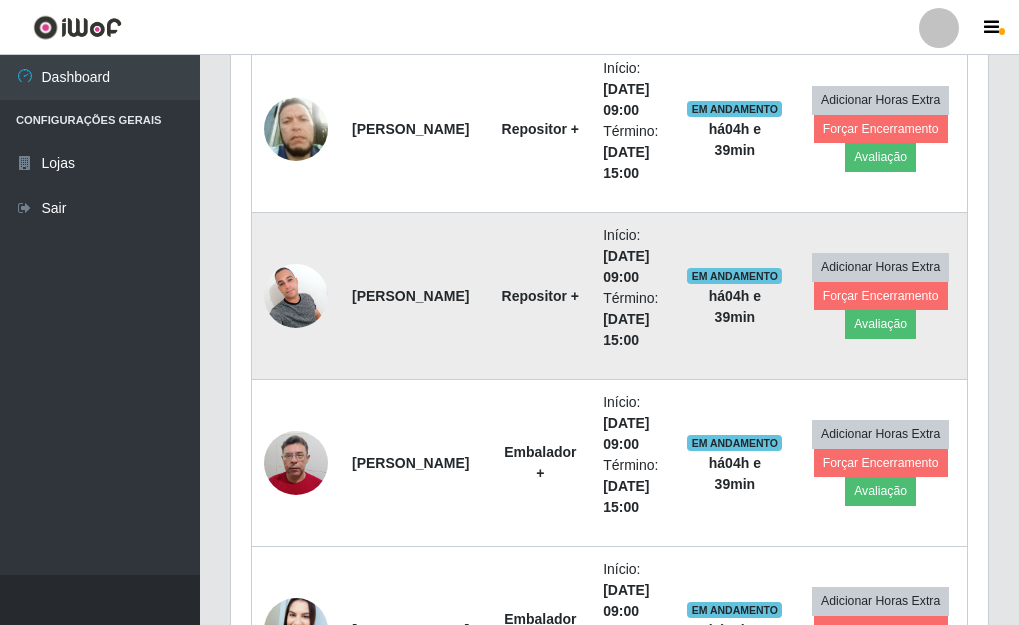 click at bounding box center [296, 295] 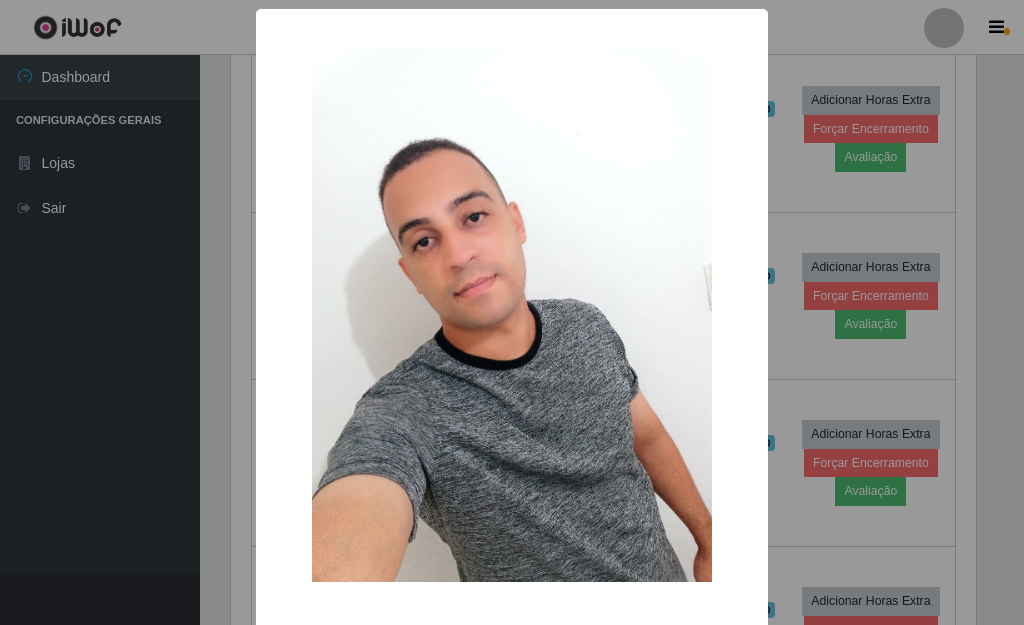 scroll, scrollTop: 999585, scrollLeft: 999255, axis: both 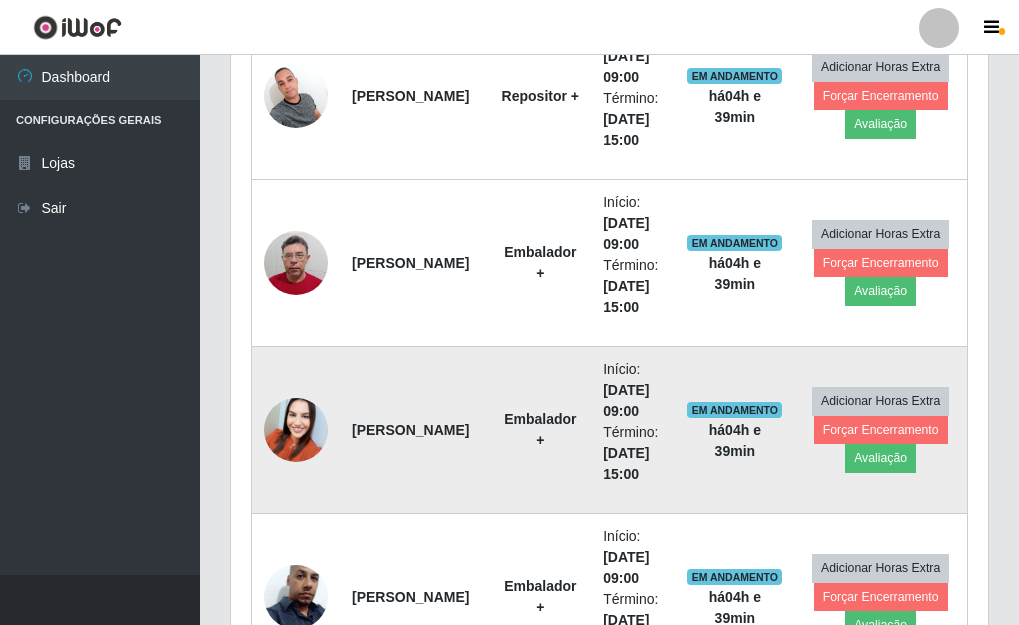 click at bounding box center (296, 429) 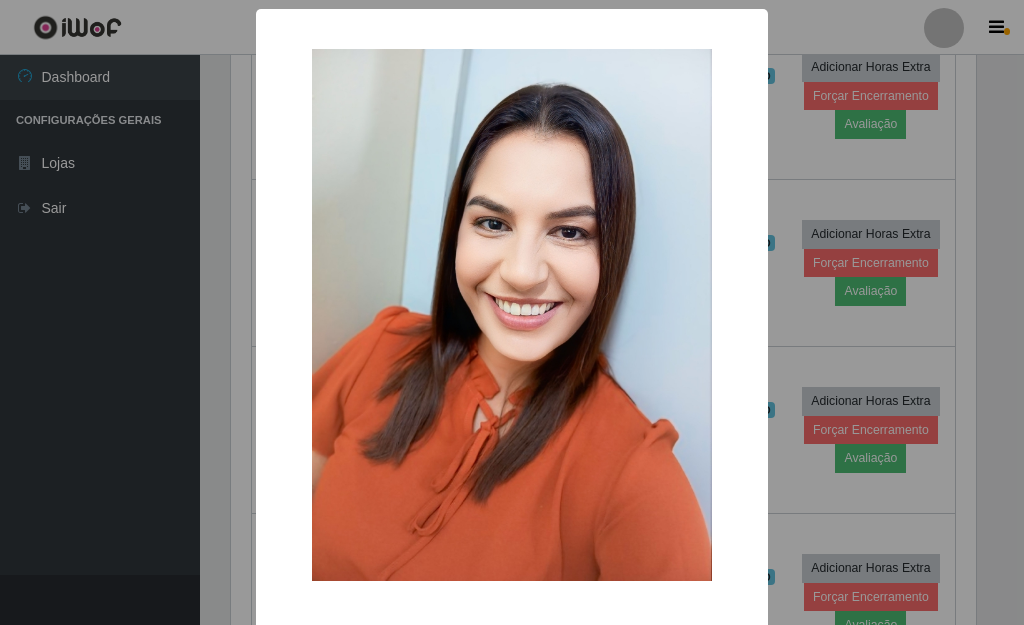 click on "× OK Cancel" at bounding box center (512, 312) 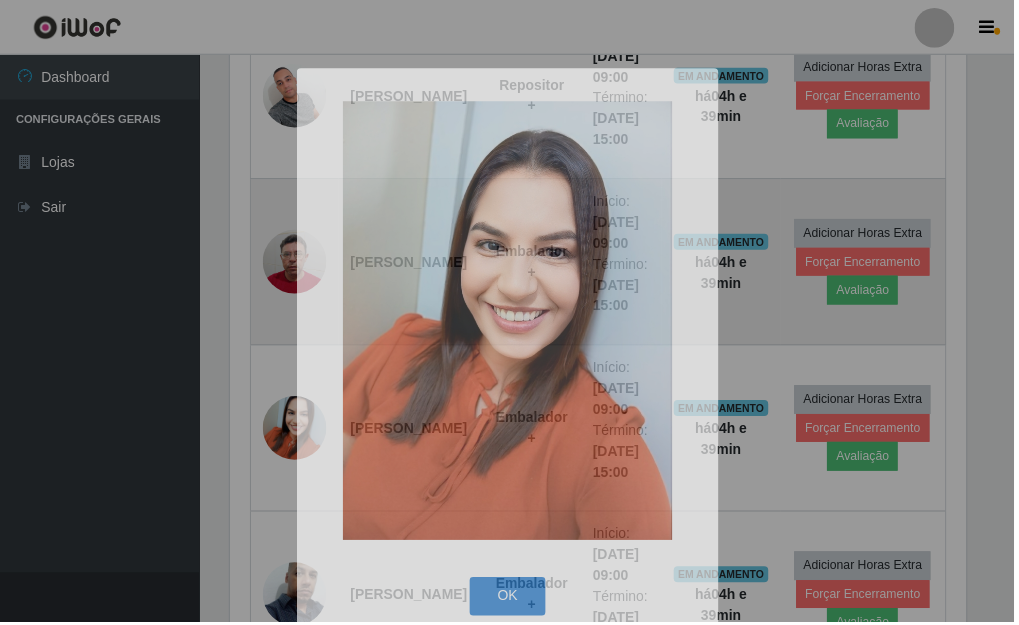 scroll, scrollTop: 999585, scrollLeft: 999243, axis: both 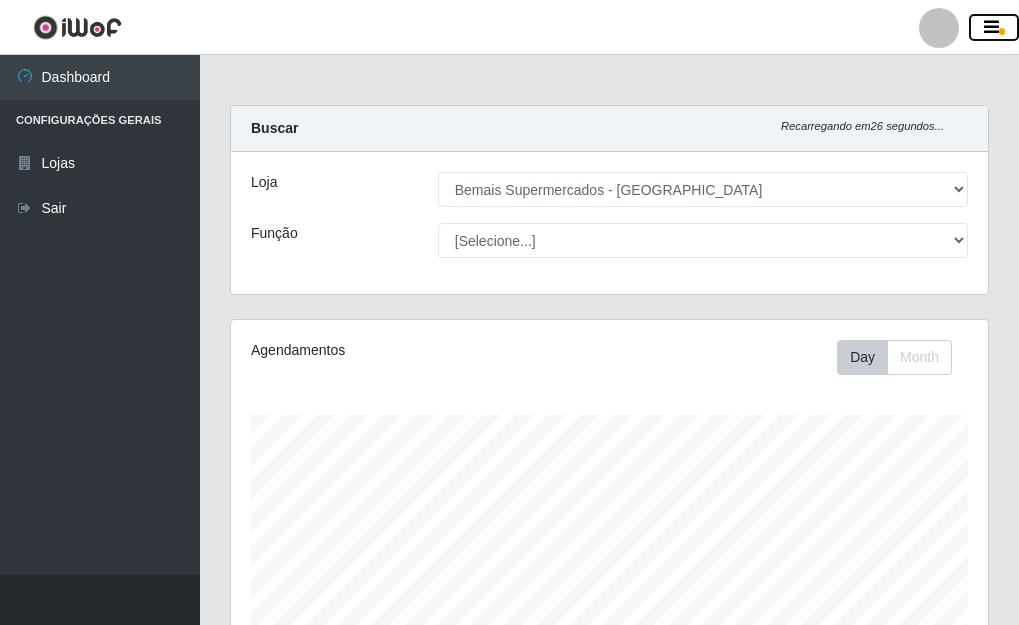 click at bounding box center (1002, 31) 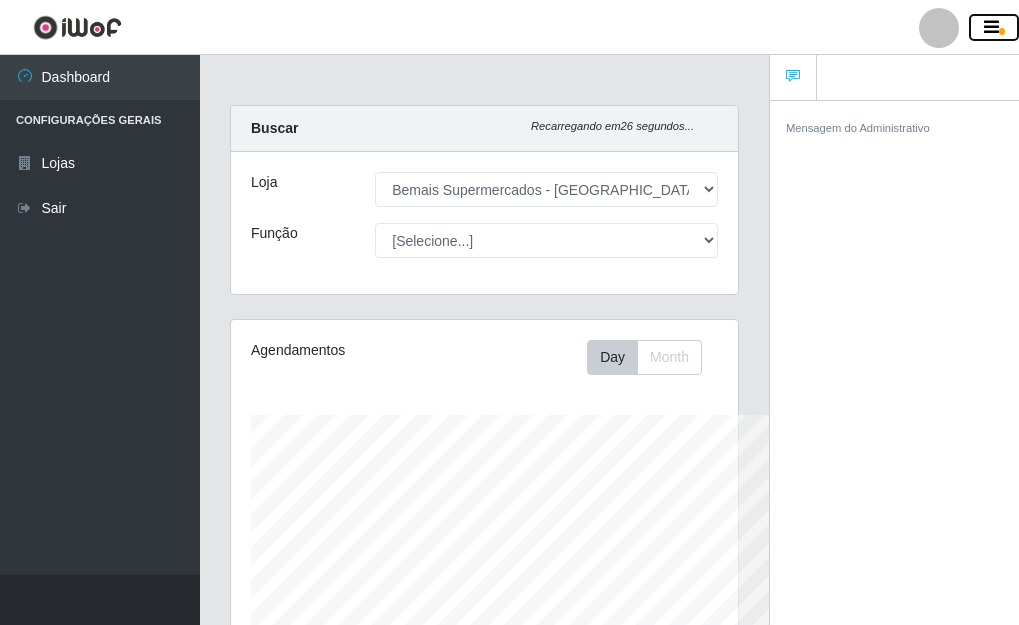 scroll, scrollTop: 415, scrollLeft: 507, axis: both 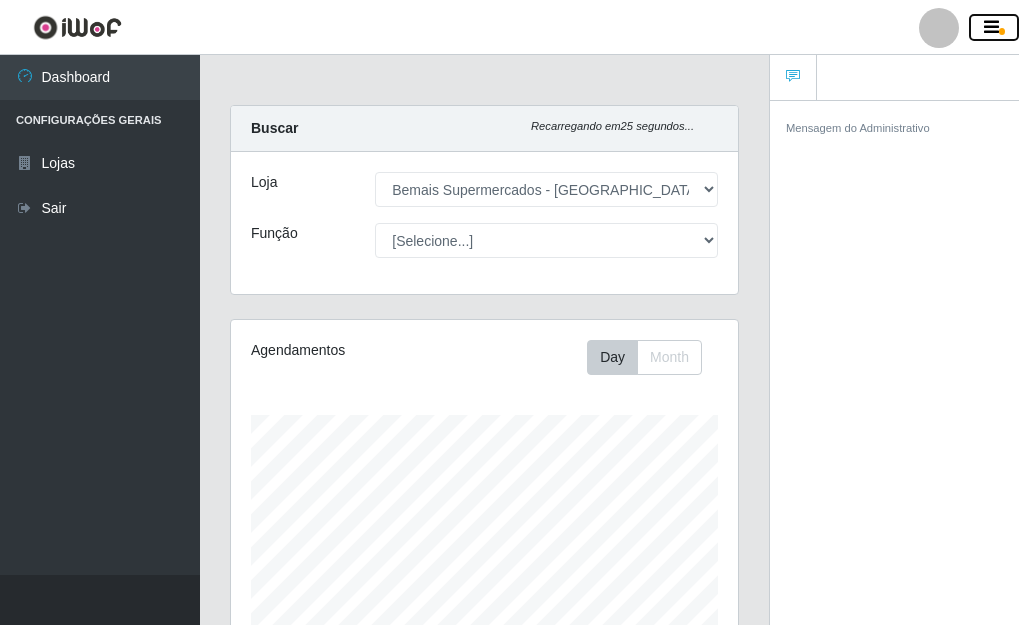 click at bounding box center [1002, 31] 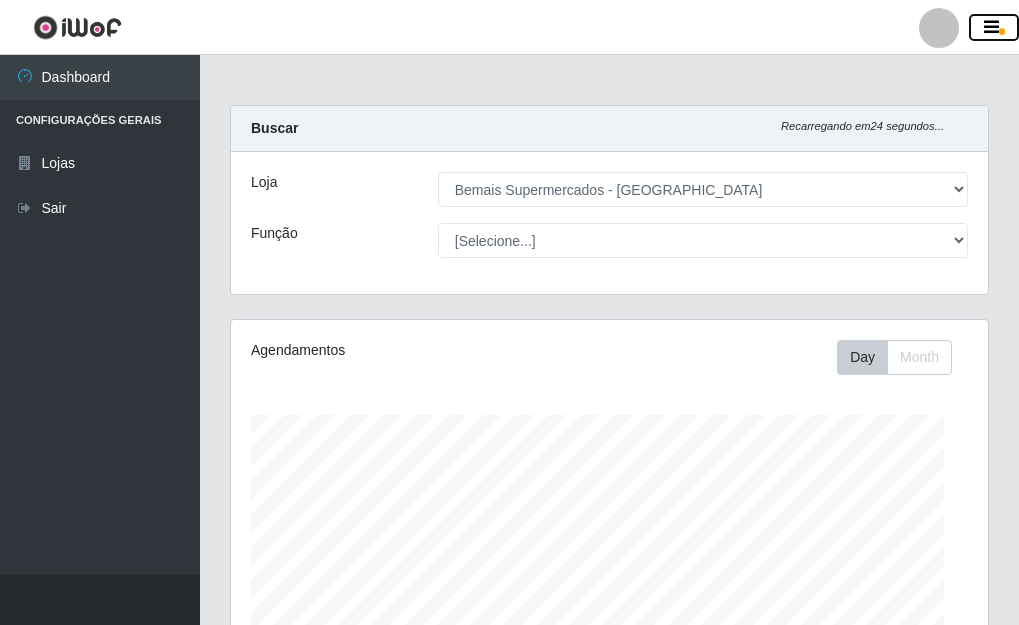 scroll, scrollTop: 415, scrollLeft: 757, axis: both 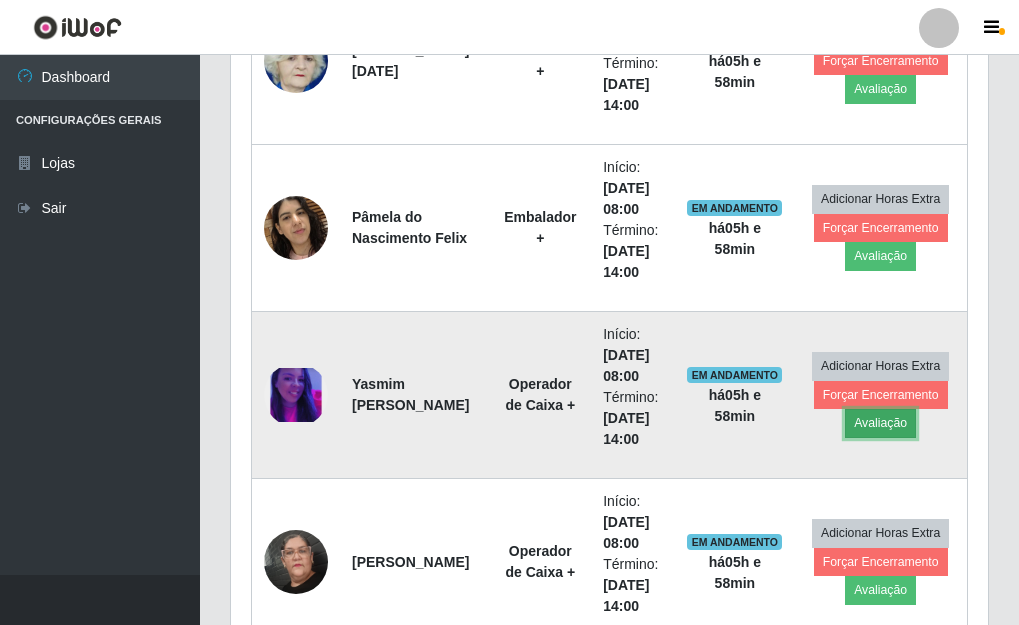 click on "Avaliação" at bounding box center [880, 423] 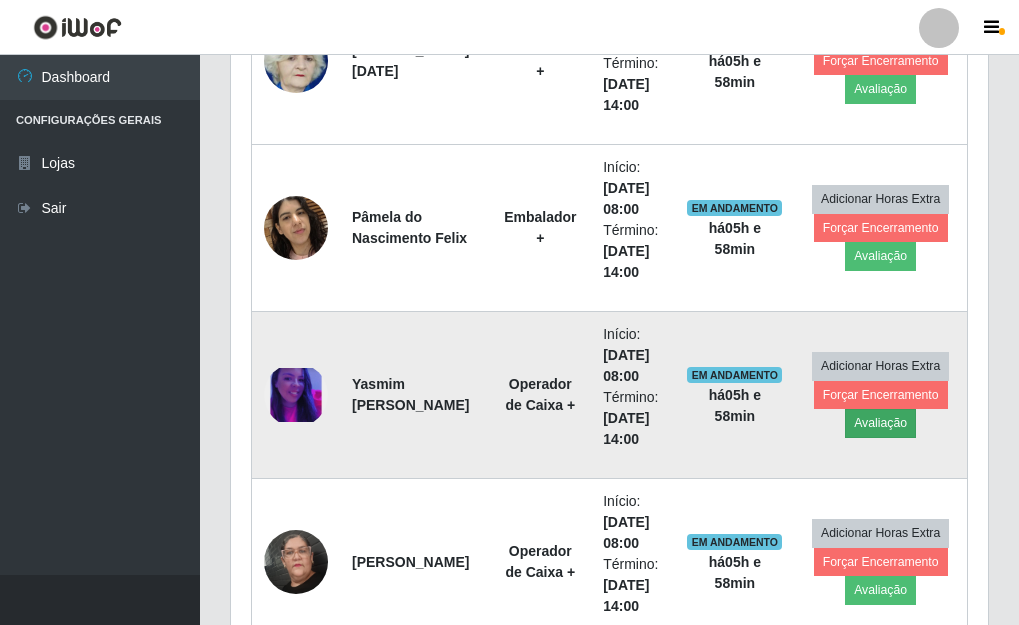 scroll, scrollTop: 999585, scrollLeft: 999255, axis: both 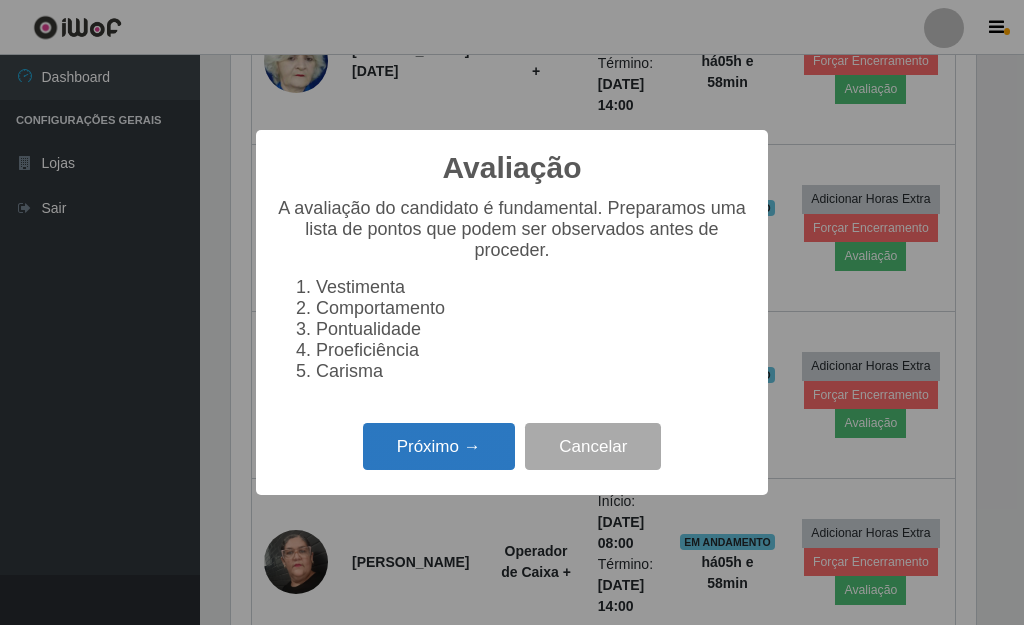 click on "Próximo →" at bounding box center [439, 446] 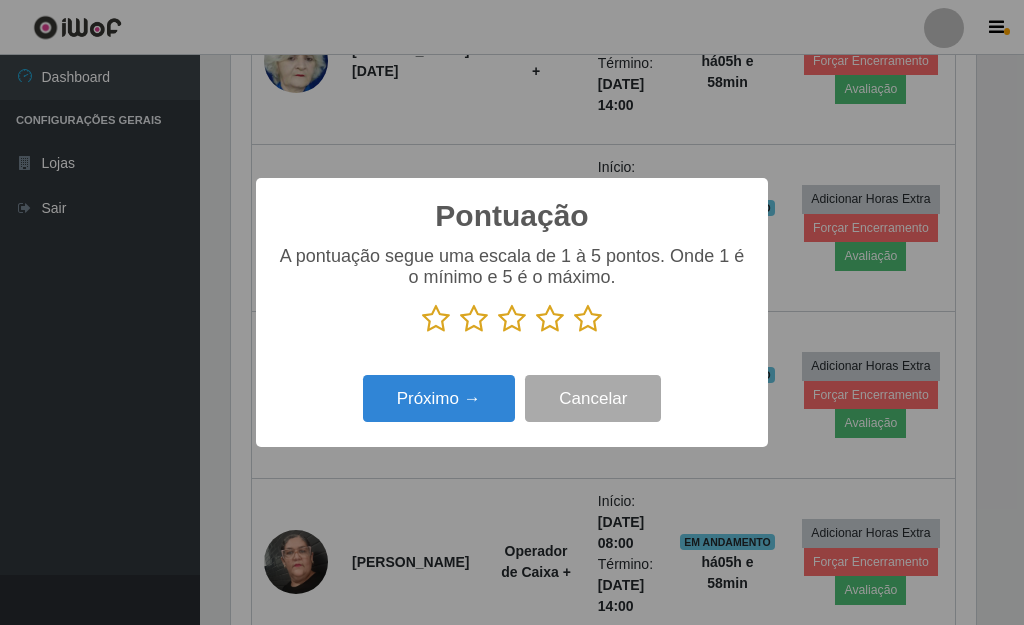scroll, scrollTop: 999585, scrollLeft: 999255, axis: both 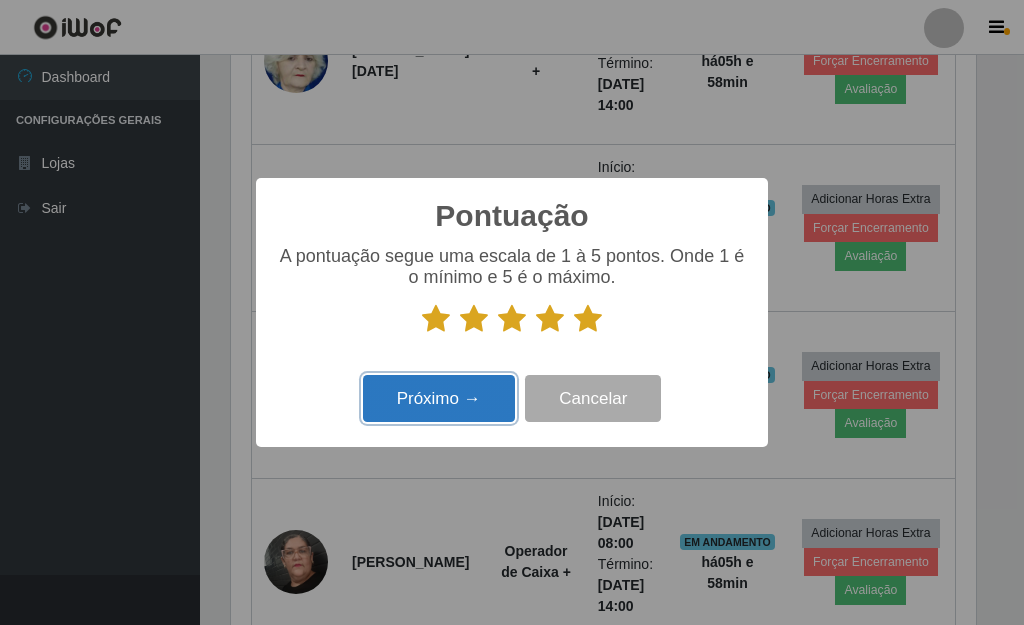 click on "Próximo →" at bounding box center [439, 398] 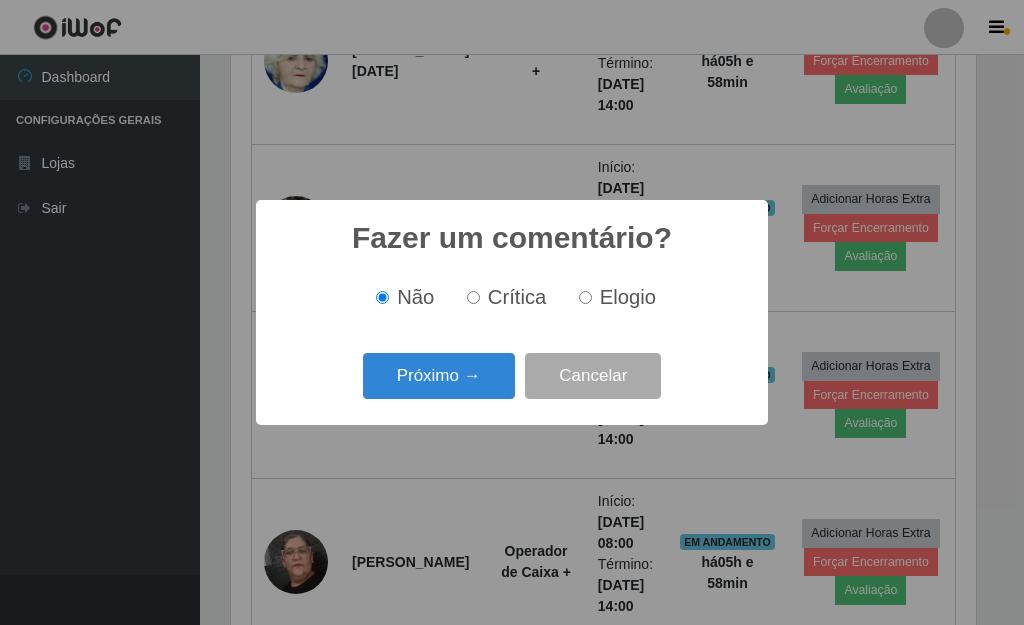 click on "Próximo →" at bounding box center [439, 376] 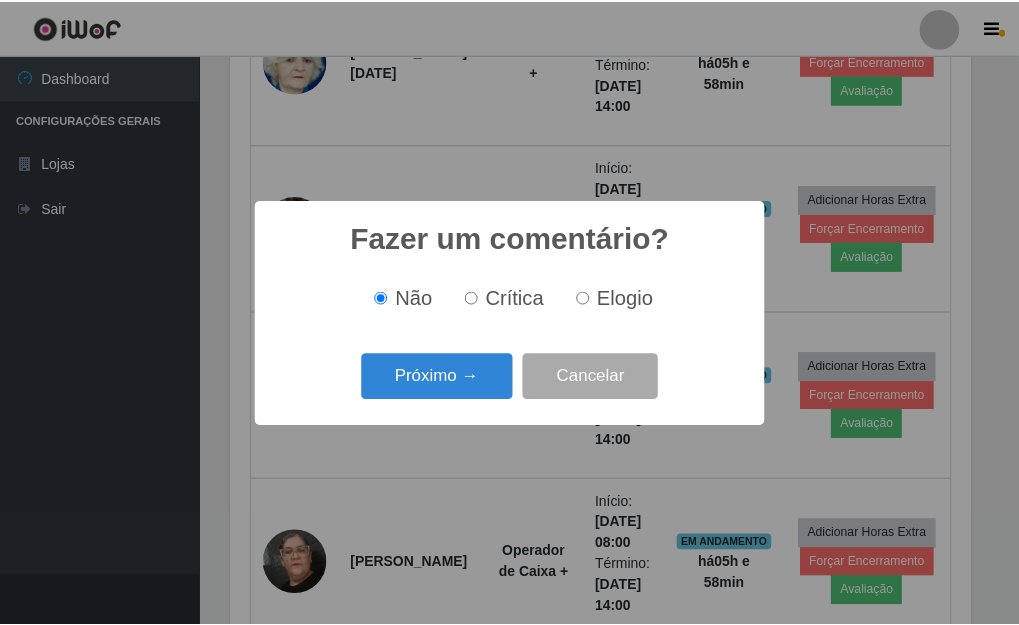 scroll, scrollTop: 999585, scrollLeft: 999255, axis: both 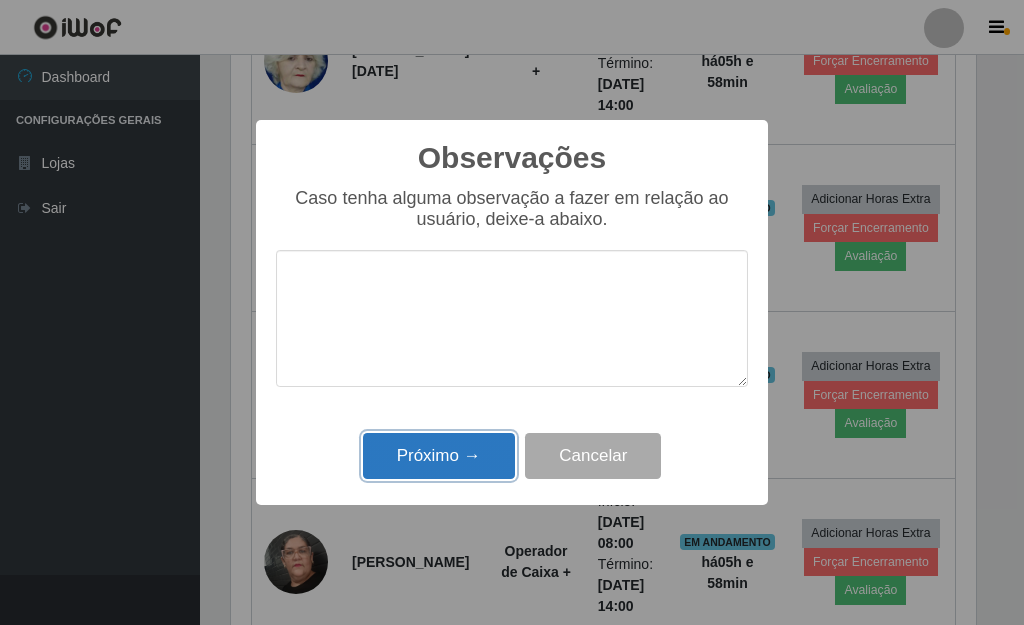 click on "Próximo →" at bounding box center [439, 456] 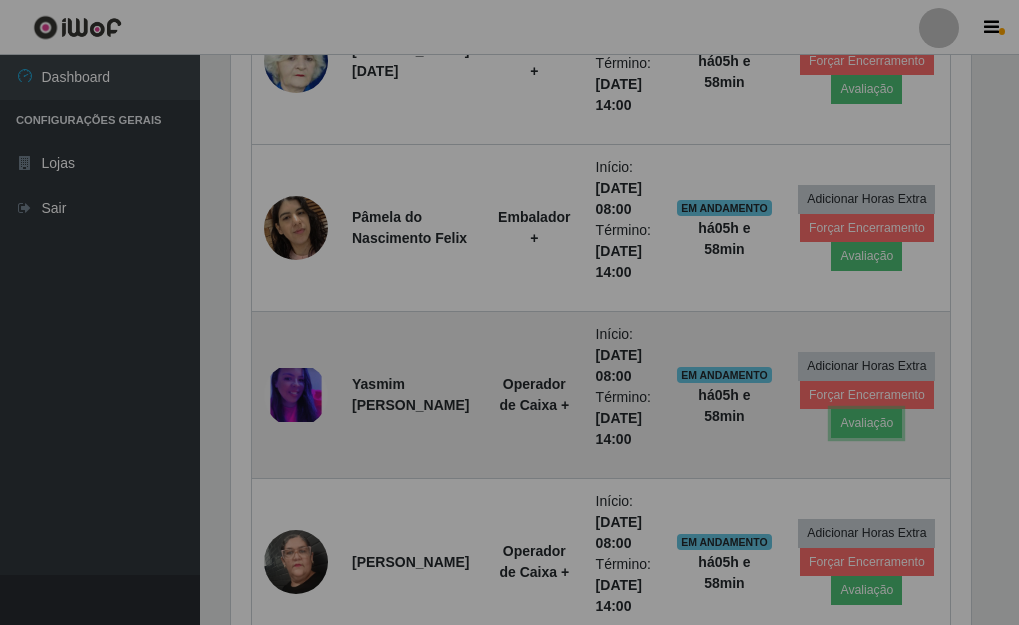 scroll, scrollTop: 999585, scrollLeft: 999243, axis: both 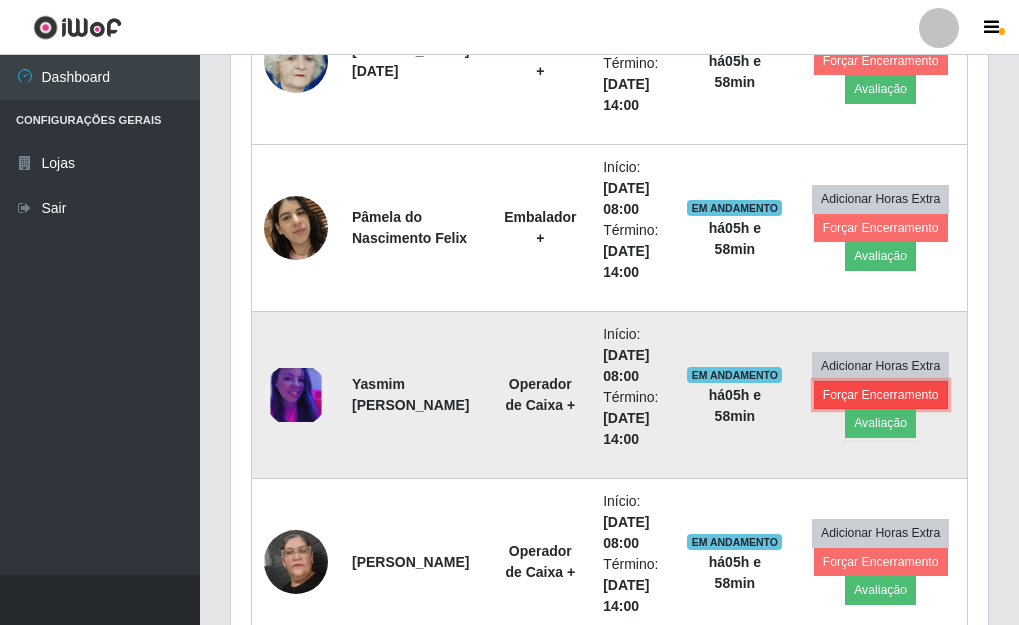 click on "Forçar Encerramento" at bounding box center [881, 395] 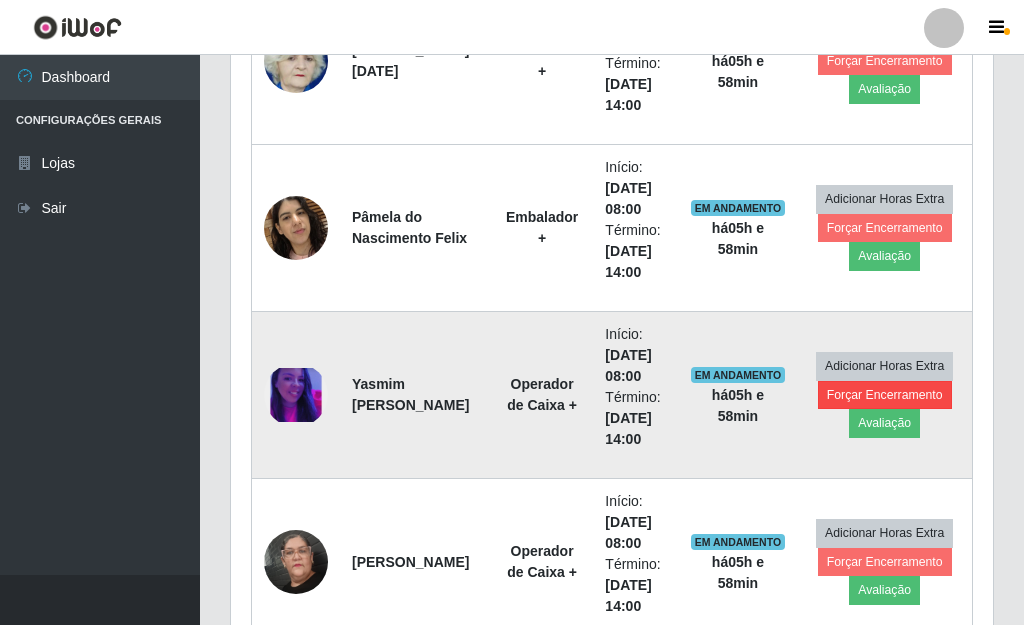 scroll, scrollTop: 999585, scrollLeft: 999255, axis: both 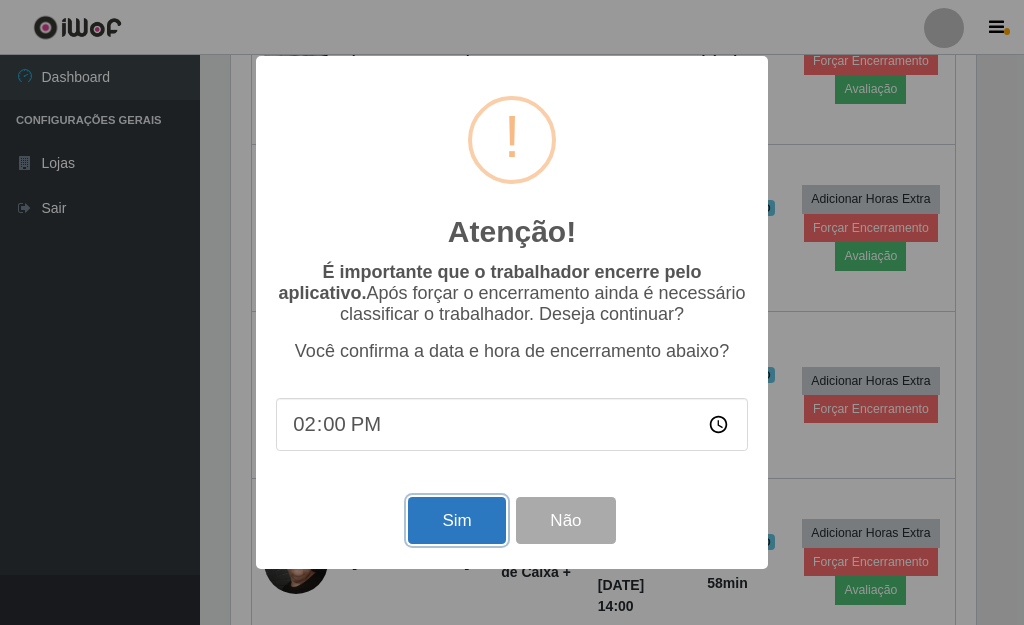click on "Sim" at bounding box center (456, 520) 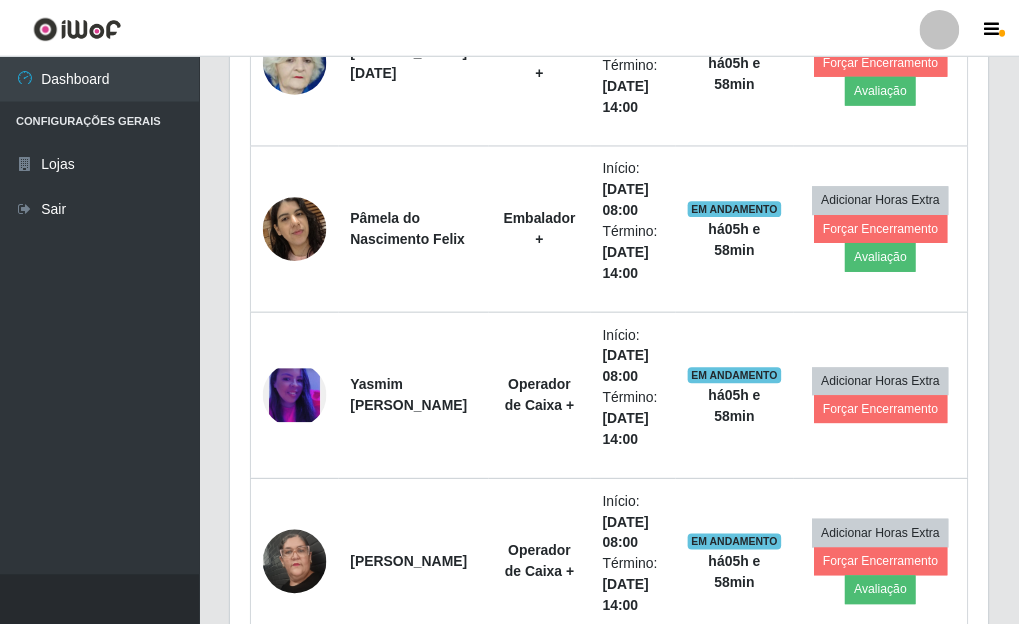 scroll, scrollTop: 999585, scrollLeft: 999243, axis: both 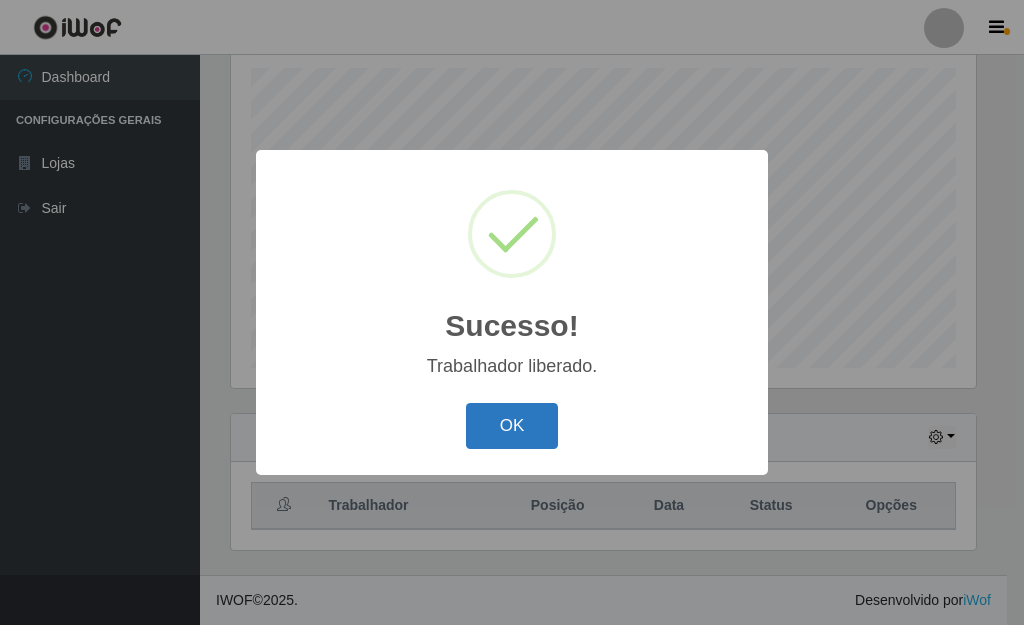 click on "OK" at bounding box center [512, 426] 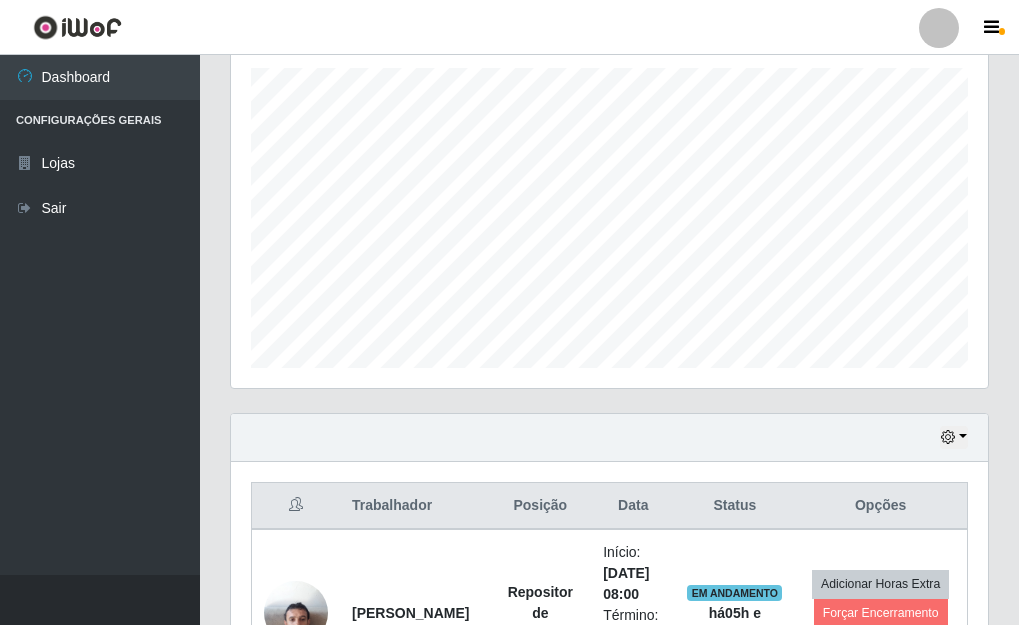 scroll, scrollTop: 999585, scrollLeft: 999243, axis: both 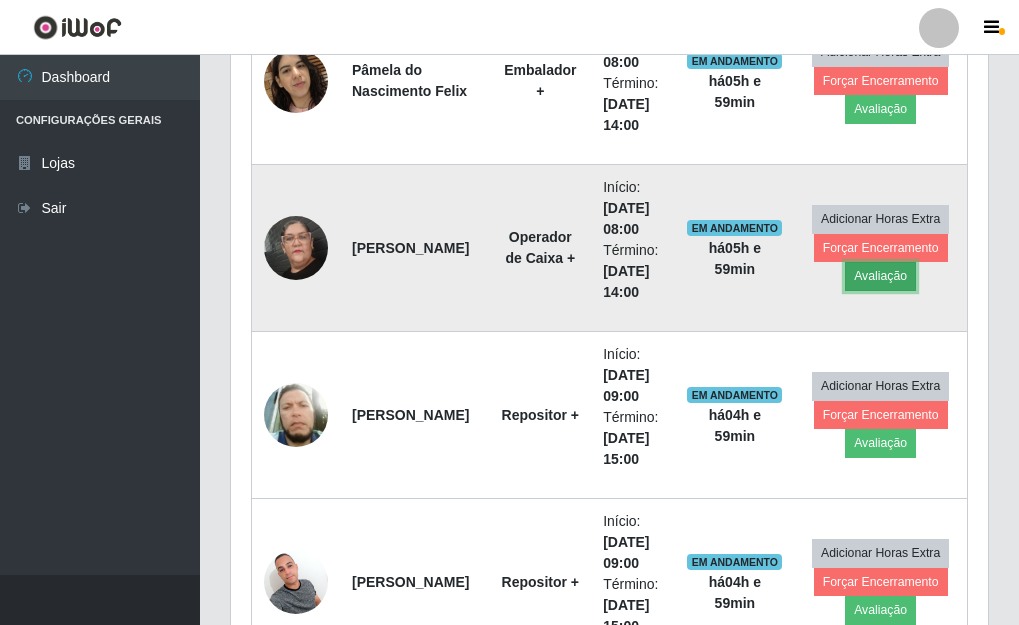 click on "Avaliação" at bounding box center (880, 276) 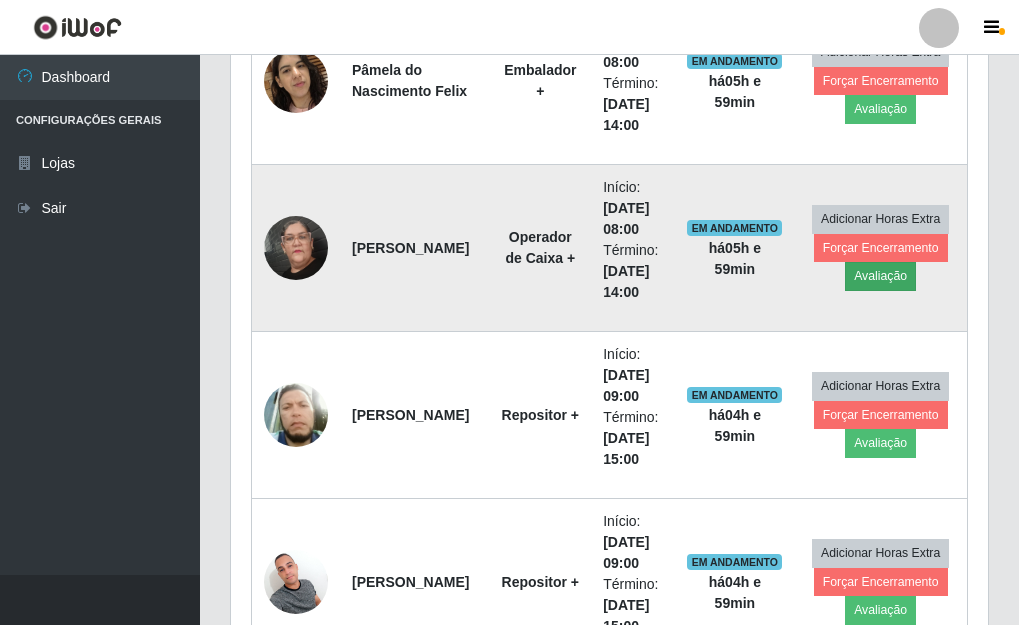 scroll, scrollTop: 999585, scrollLeft: 999255, axis: both 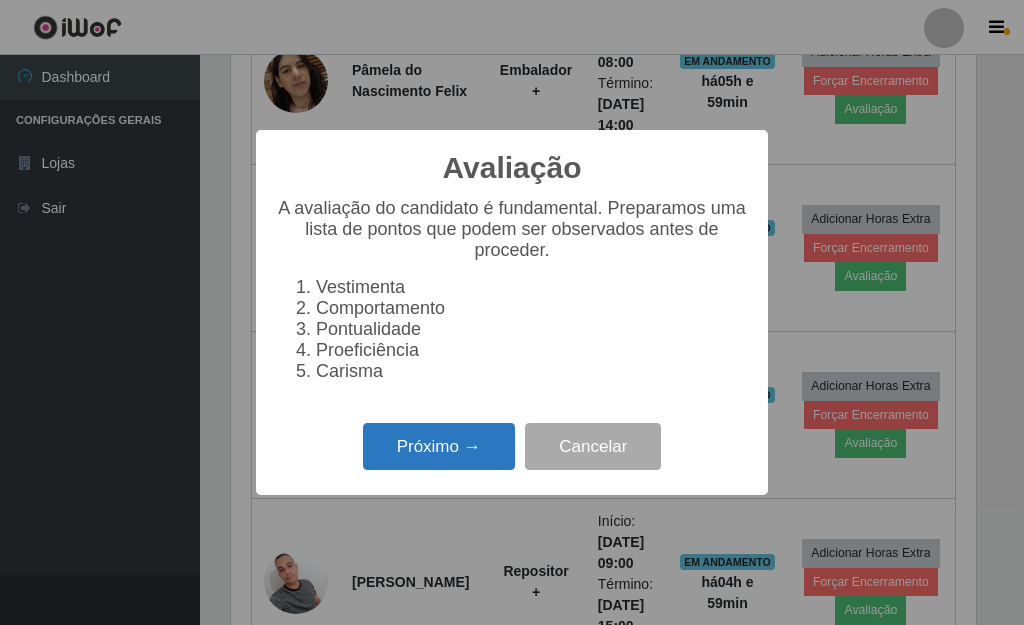 click on "Próximo →" at bounding box center [439, 446] 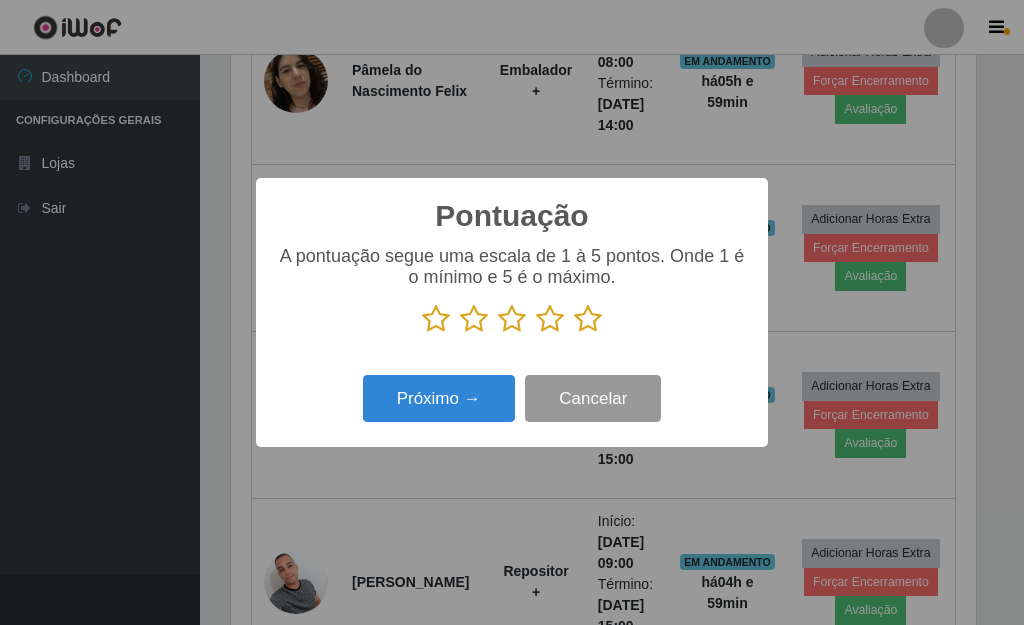 scroll, scrollTop: 999585, scrollLeft: 999255, axis: both 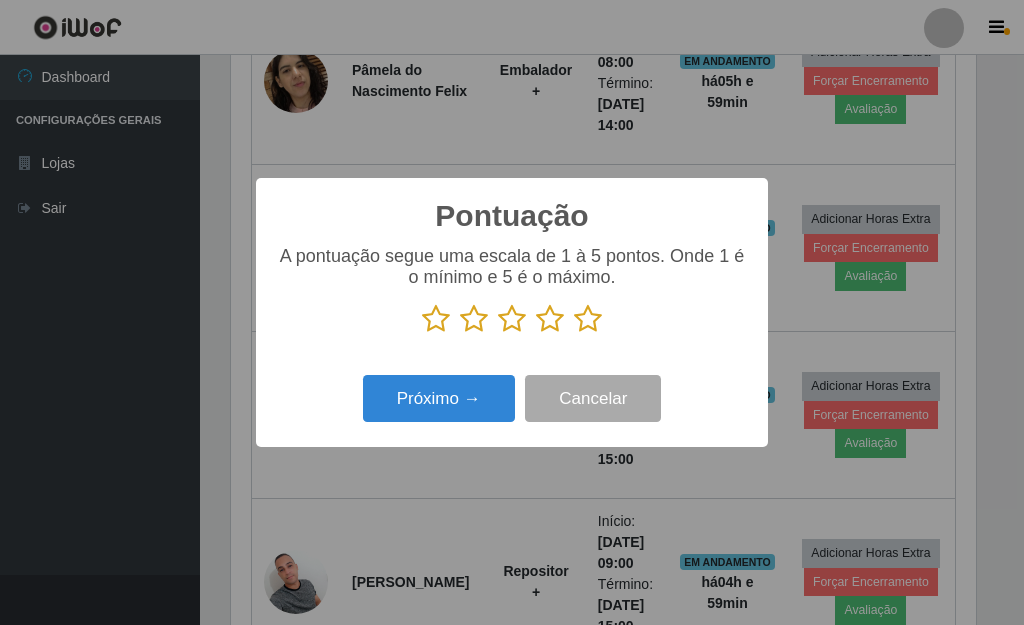 click at bounding box center [588, 319] 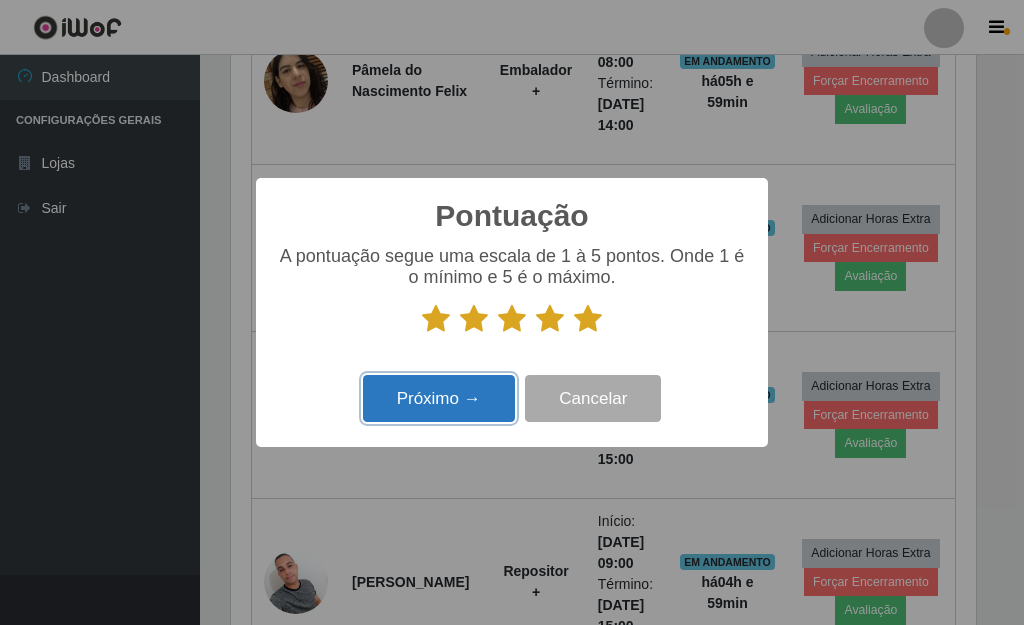 click on "Próximo →" at bounding box center [439, 398] 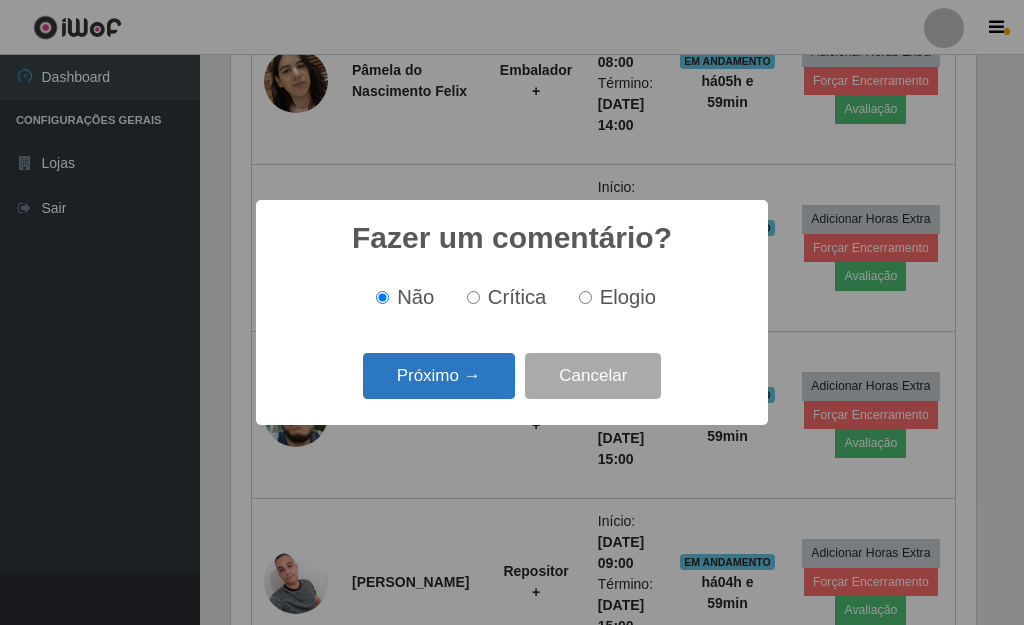 click on "Próximo →" at bounding box center [439, 376] 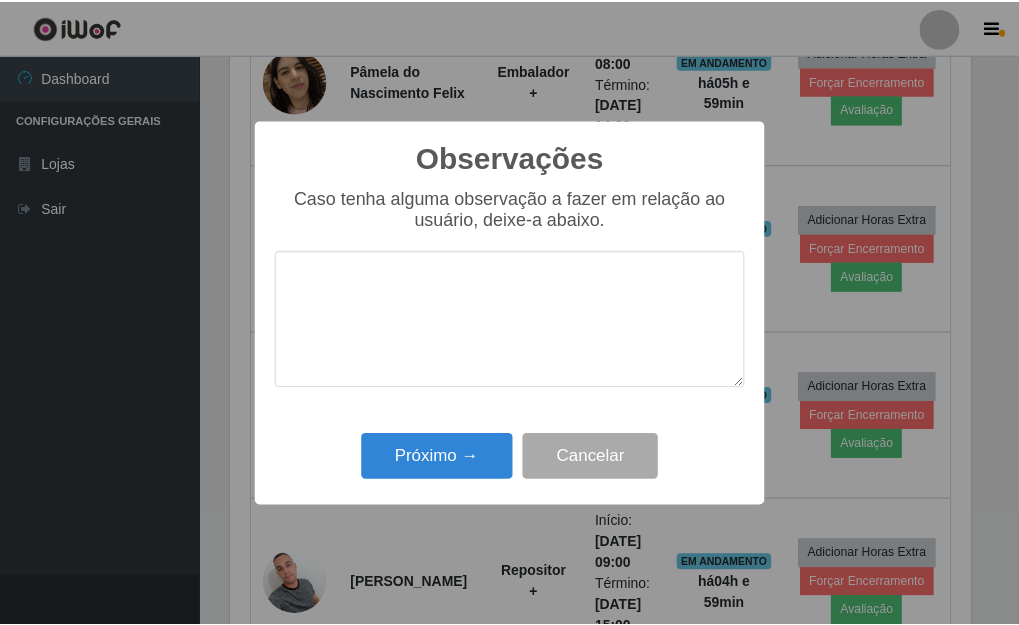 scroll, scrollTop: 999585, scrollLeft: 999255, axis: both 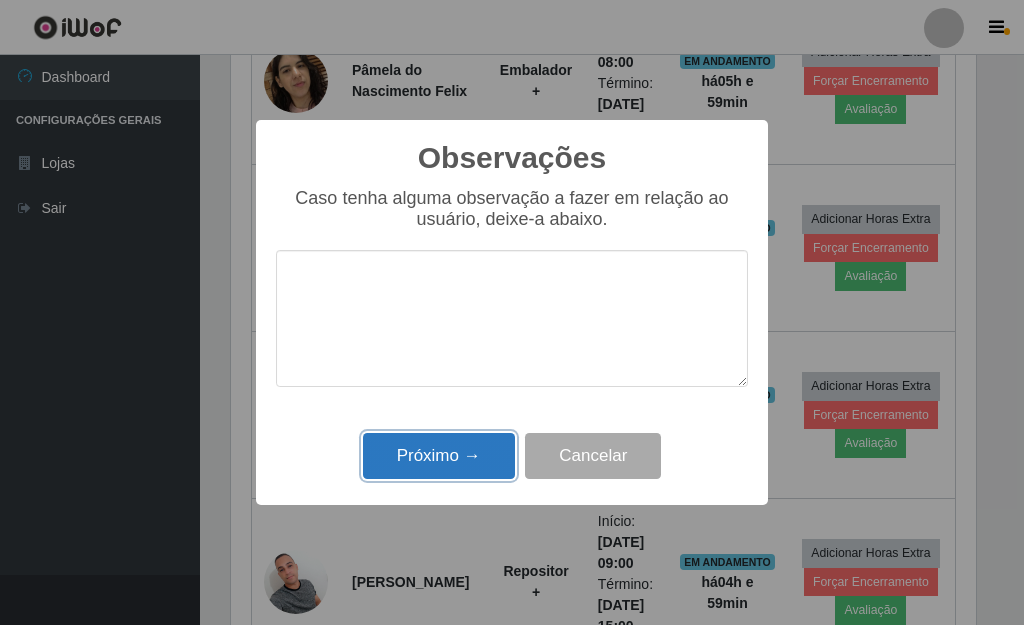 click on "Próximo →" at bounding box center (439, 456) 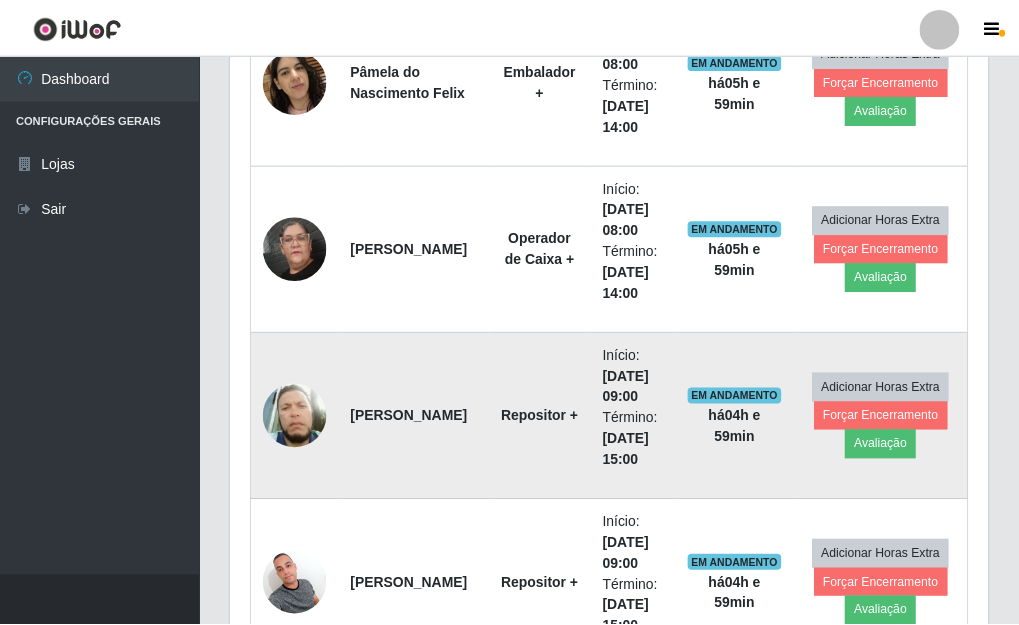 scroll, scrollTop: 999585, scrollLeft: 999243, axis: both 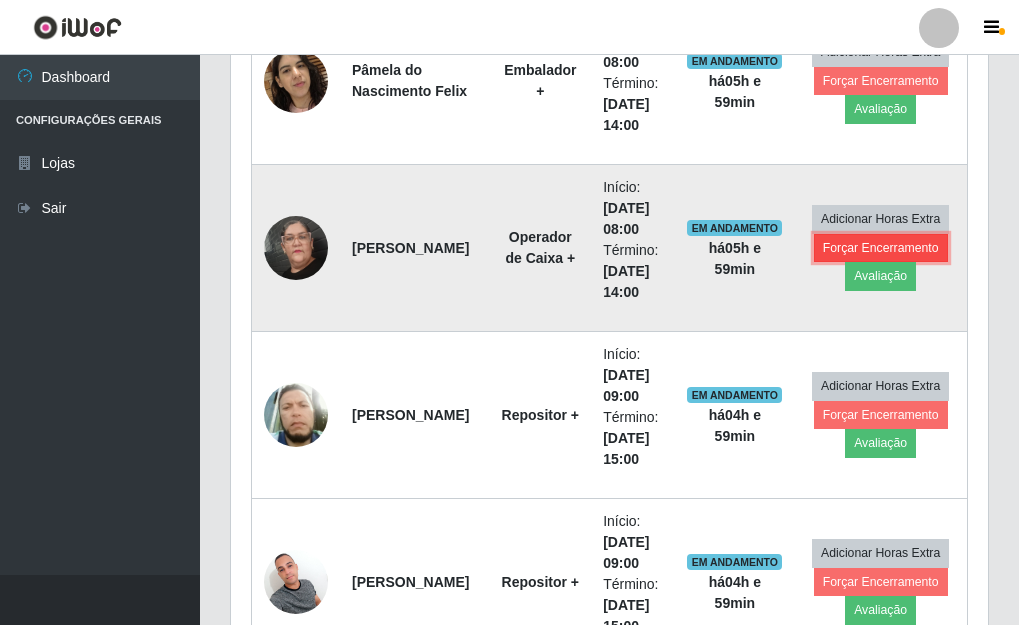 click on "Forçar Encerramento" at bounding box center [881, 248] 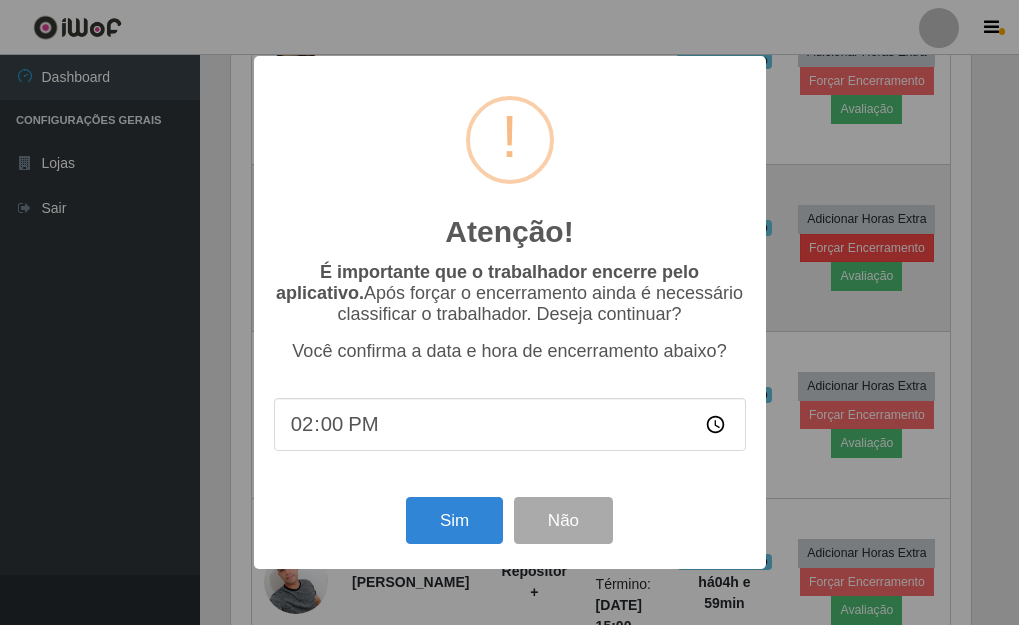scroll, scrollTop: 999585, scrollLeft: 999255, axis: both 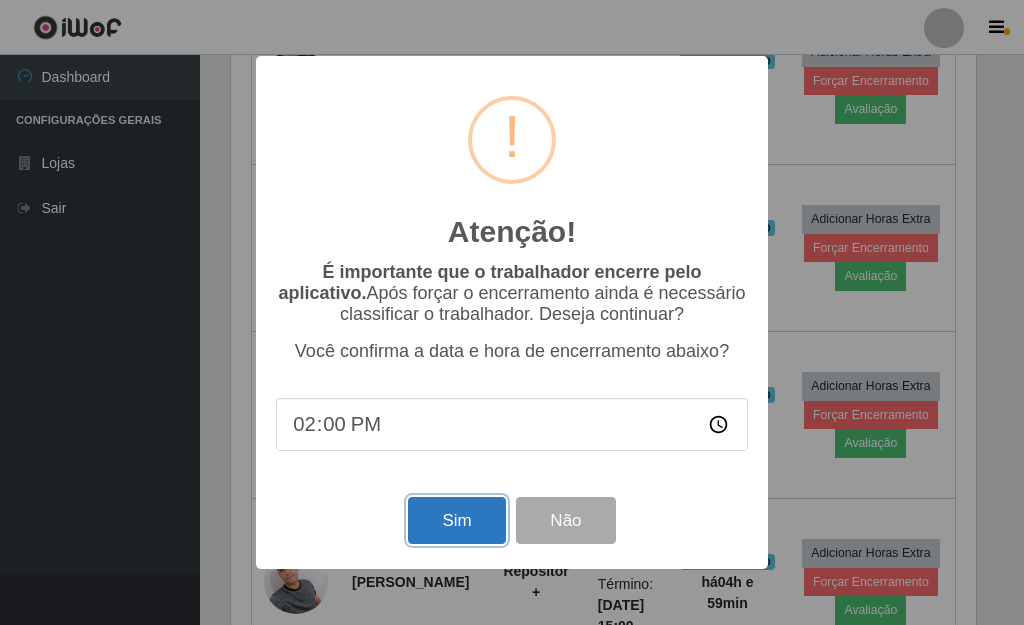 click on "Sim" at bounding box center [456, 520] 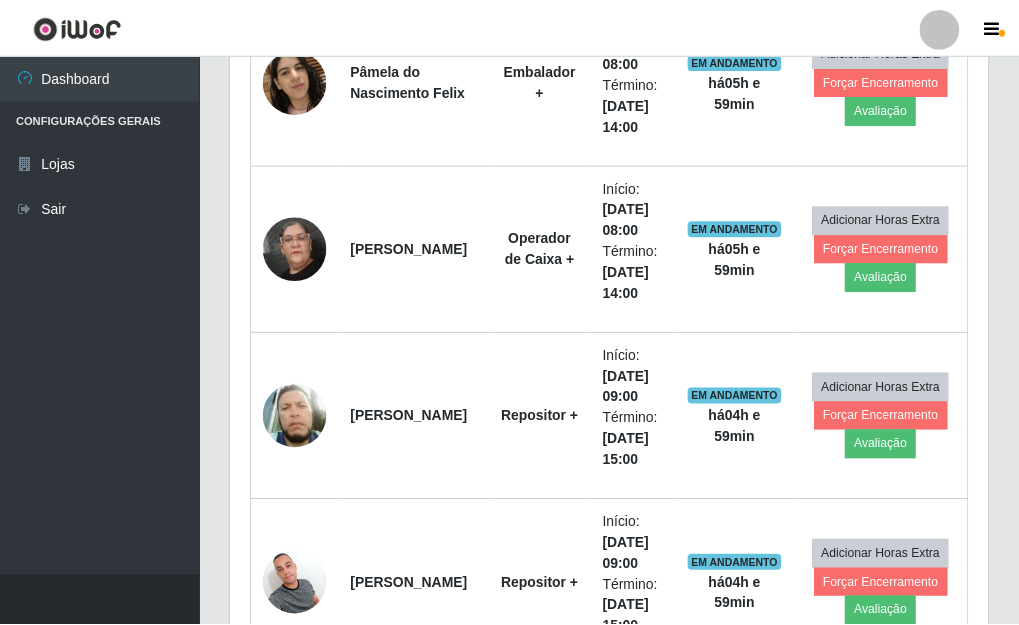 scroll, scrollTop: 999585, scrollLeft: 999243, axis: both 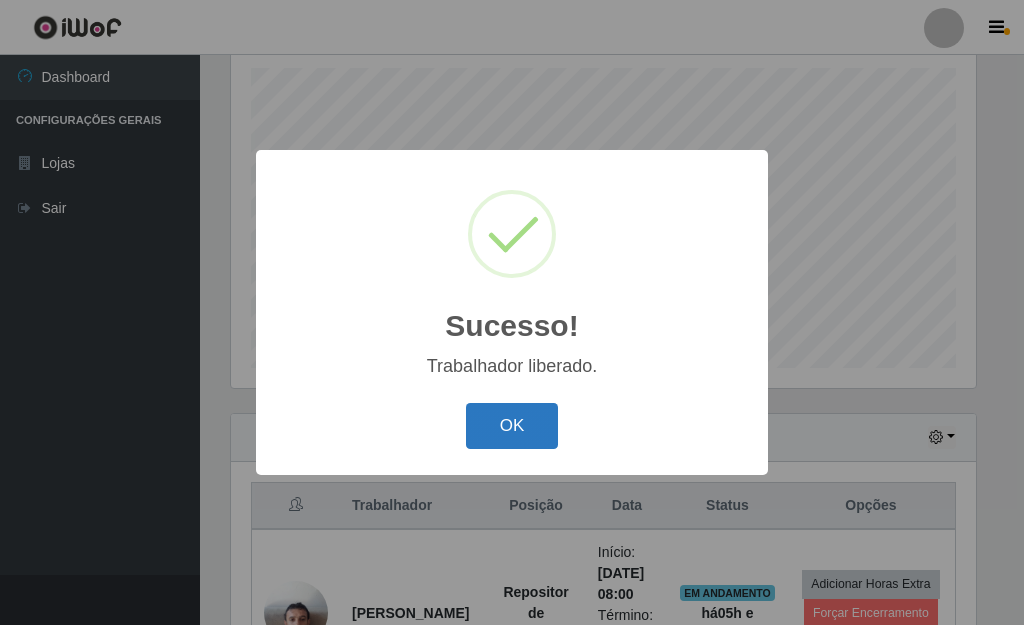 click on "OK" at bounding box center (512, 426) 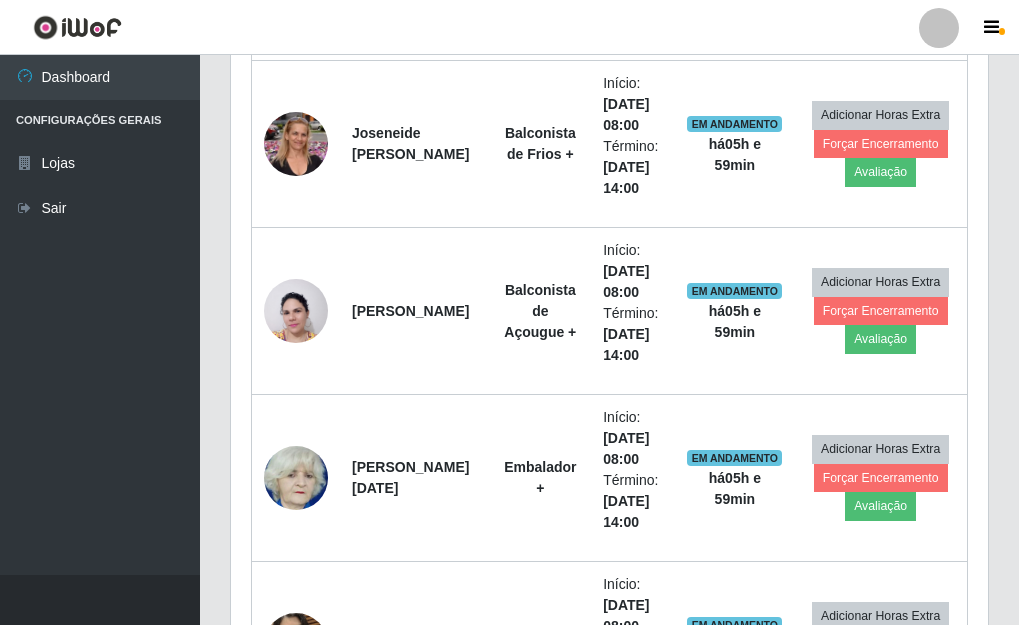 scroll, scrollTop: 947, scrollLeft: 0, axis: vertical 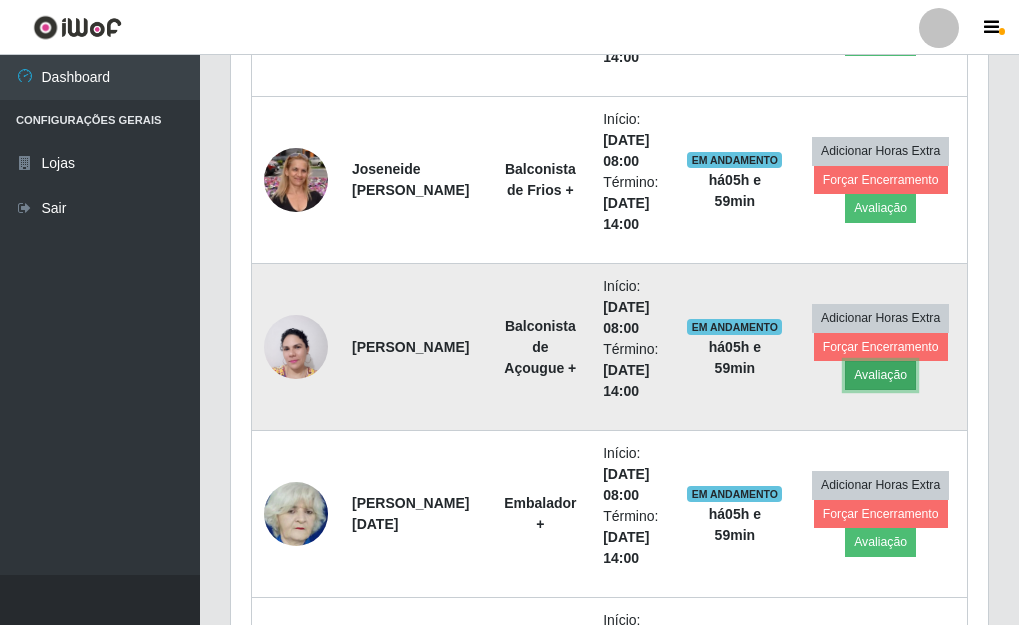 click on "Avaliação" at bounding box center [880, 375] 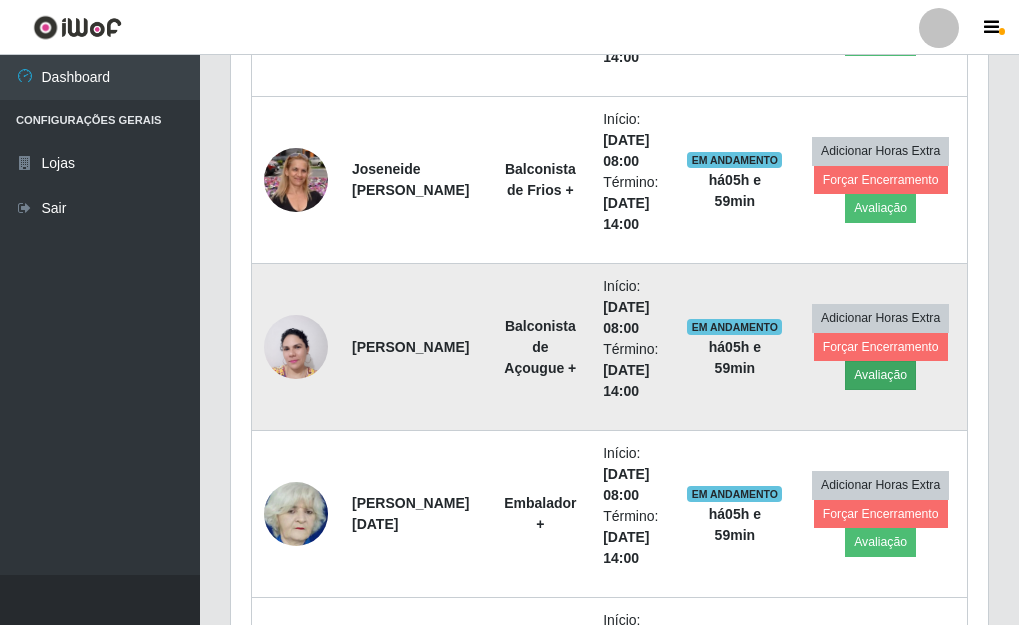 scroll, scrollTop: 999585, scrollLeft: 999255, axis: both 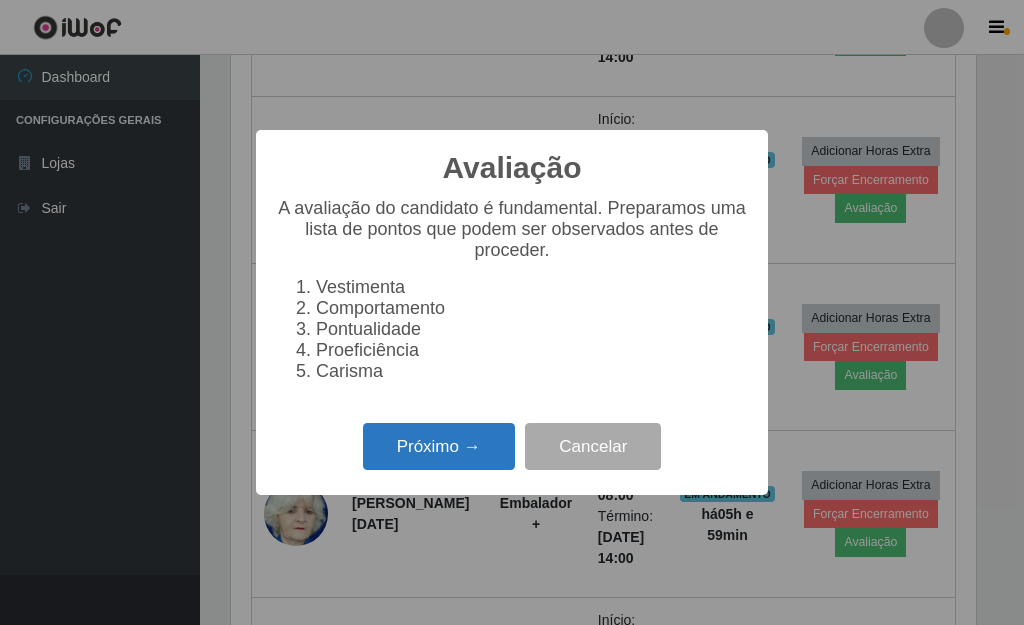 click on "Próximo →" at bounding box center [439, 446] 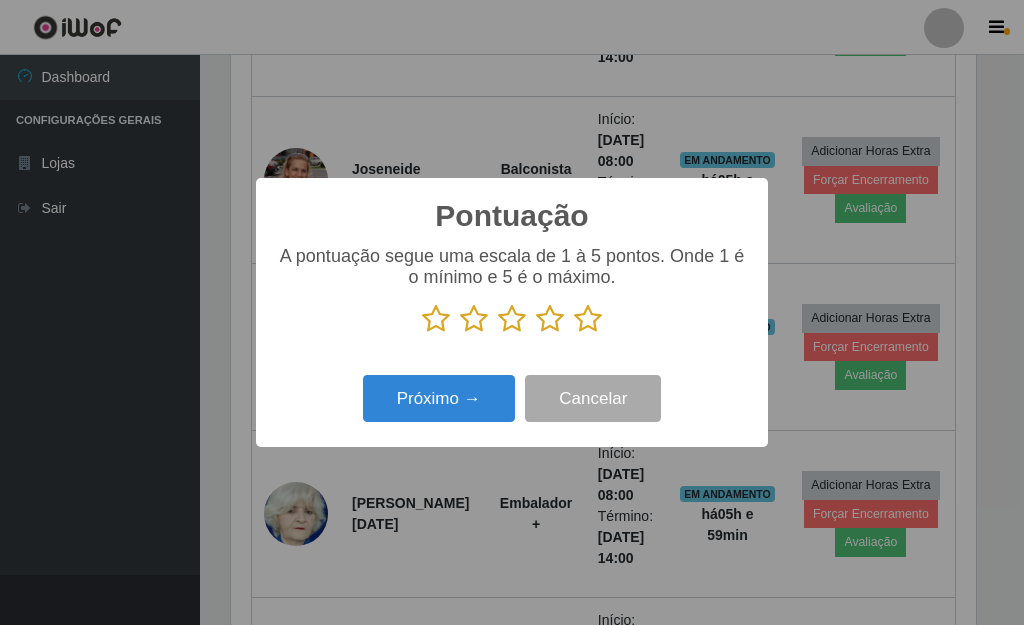 scroll, scrollTop: 999585, scrollLeft: 999255, axis: both 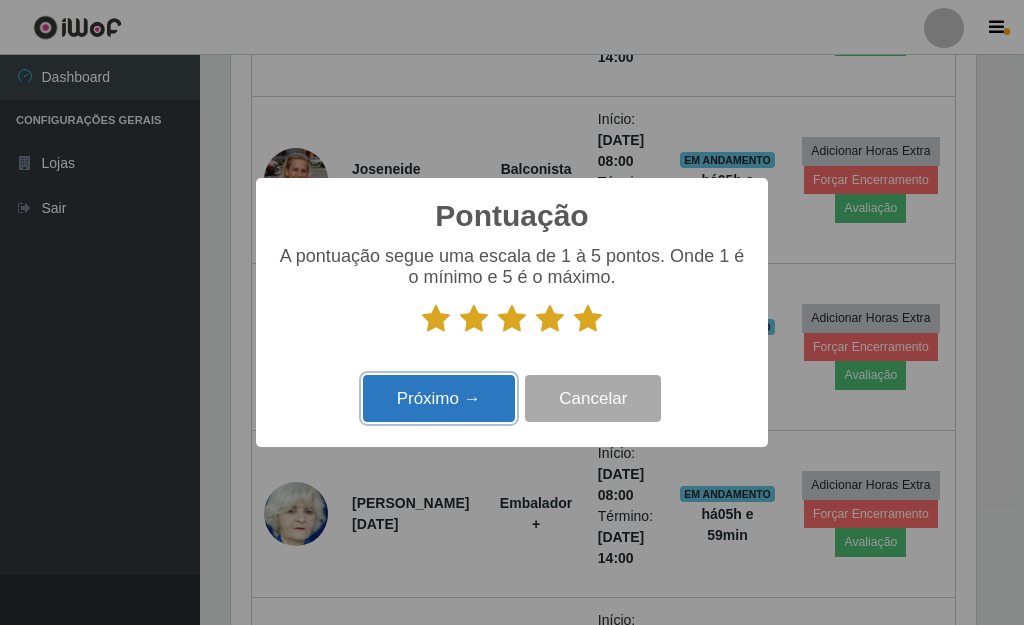 click on "Próximo →" at bounding box center [439, 398] 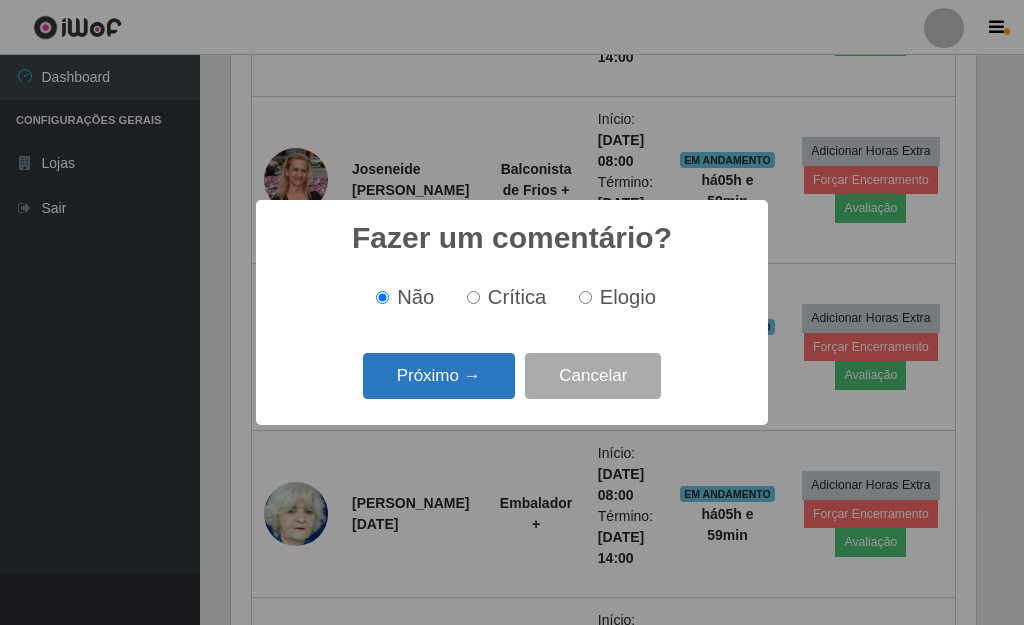 click on "Próximo →" at bounding box center (439, 376) 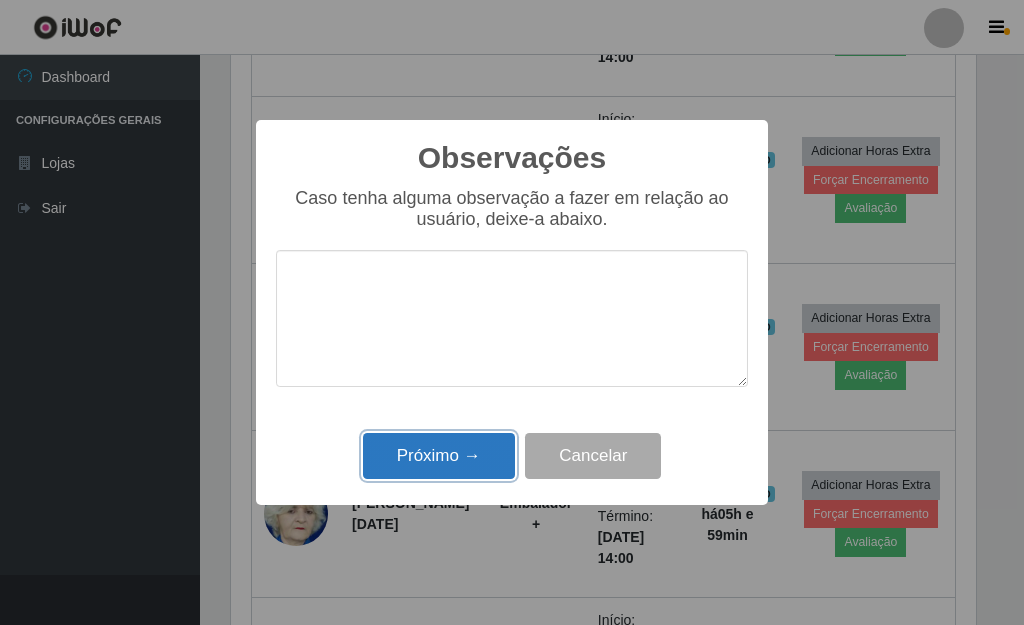click on "Próximo →" at bounding box center (439, 456) 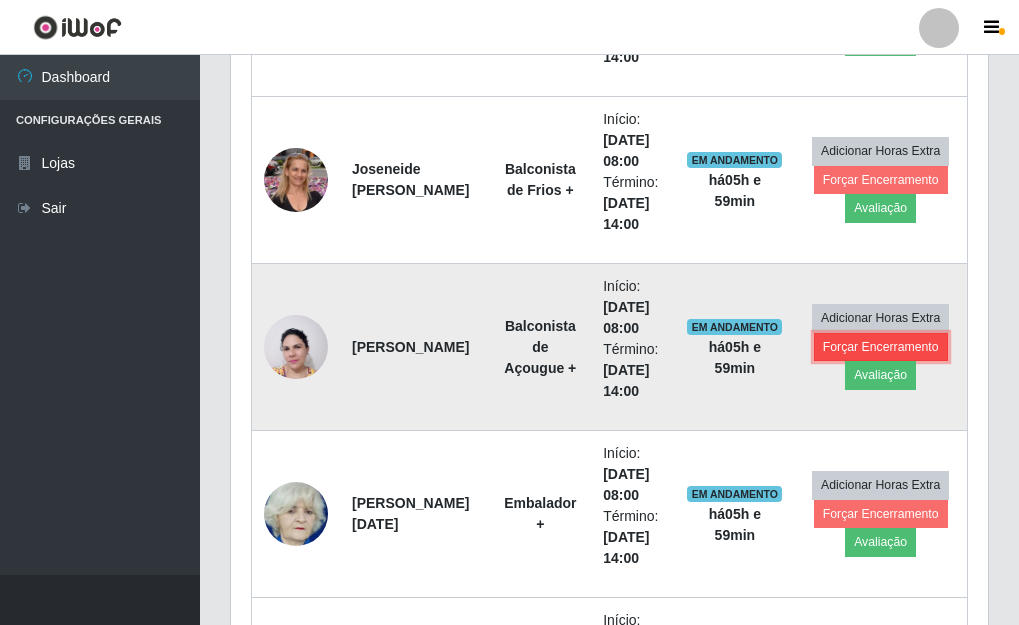 click on "Forçar Encerramento" at bounding box center (881, 347) 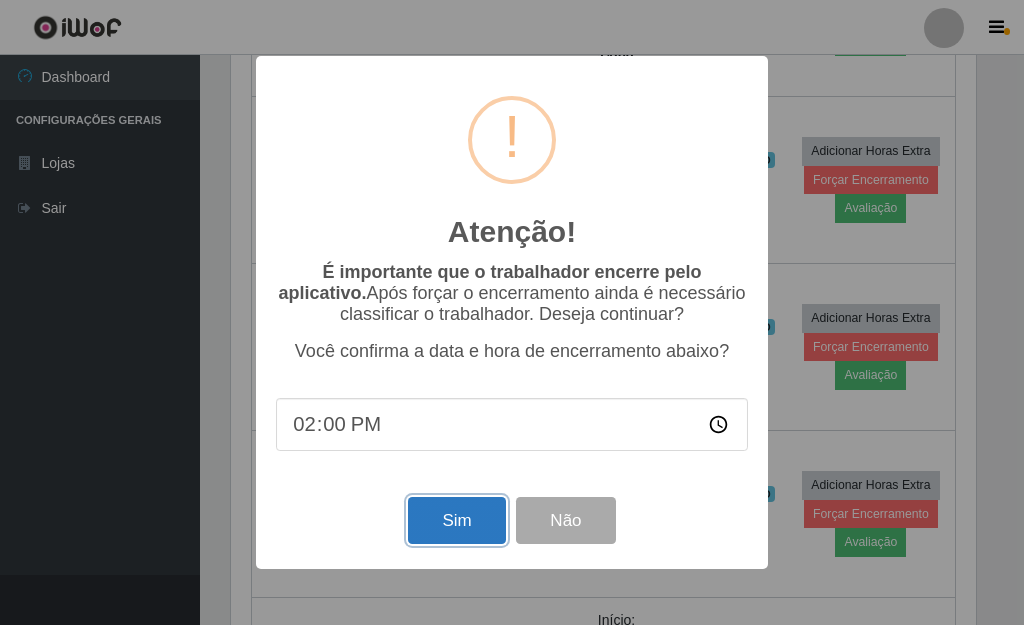 click on "Sim" at bounding box center [456, 520] 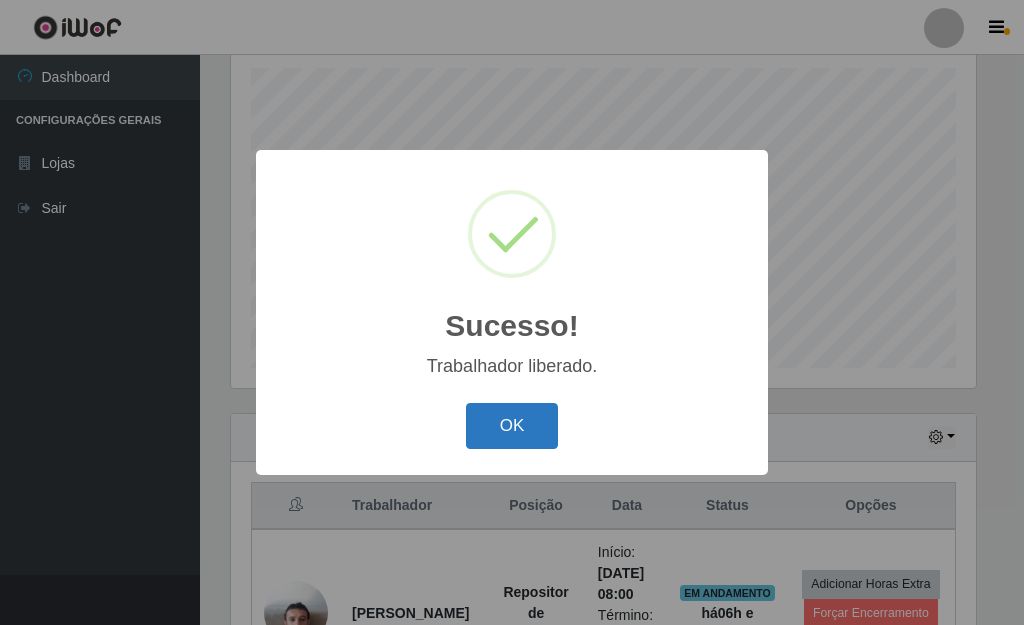 click on "OK" at bounding box center [512, 426] 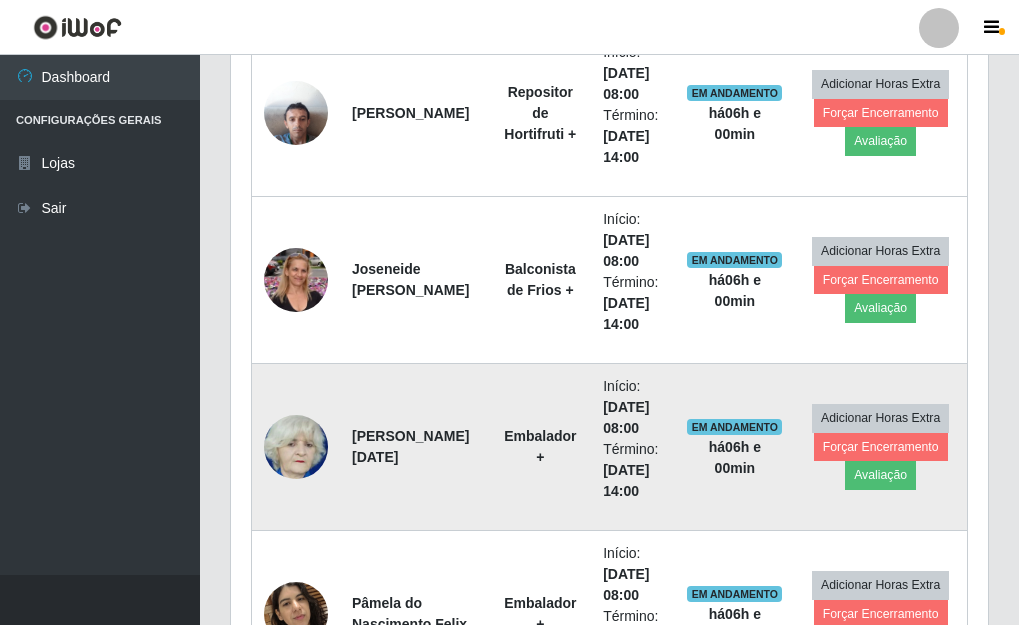 scroll, scrollTop: 947, scrollLeft: 0, axis: vertical 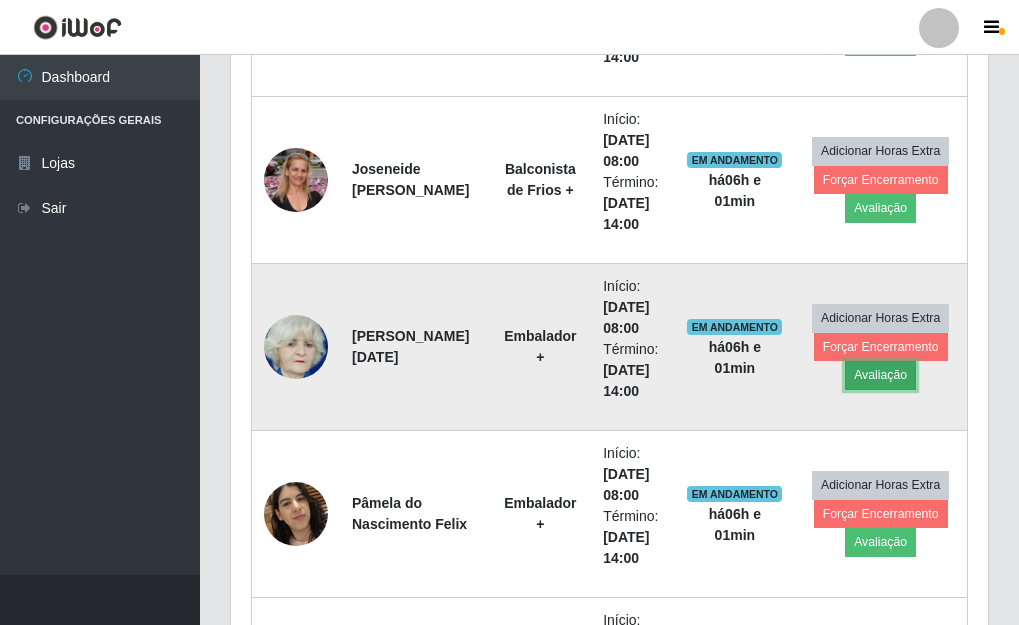 click on "Avaliação" at bounding box center [880, 375] 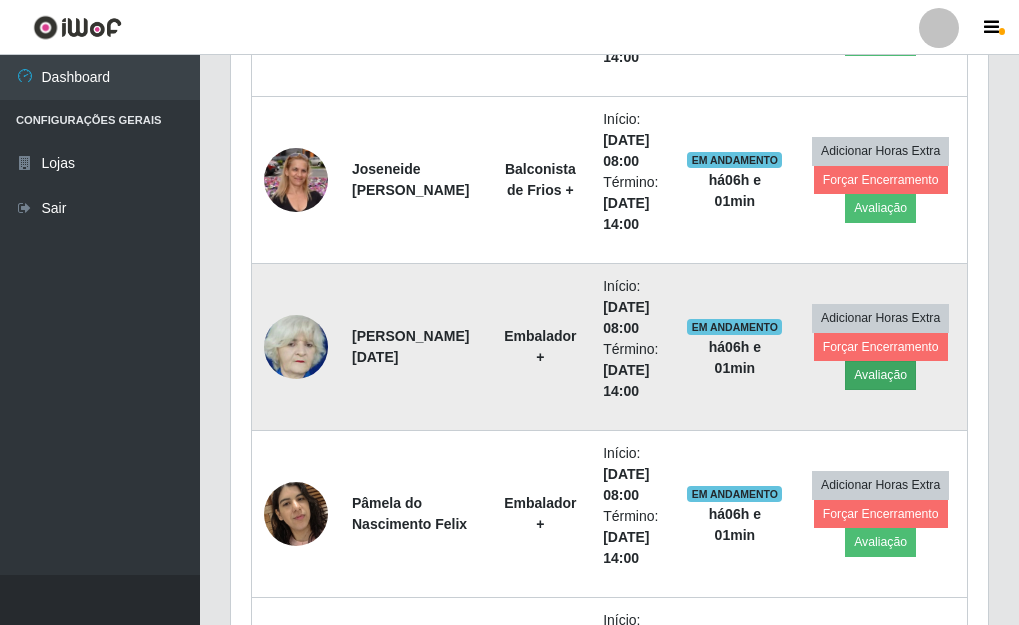 scroll, scrollTop: 999585, scrollLeft: 999255, axis: both 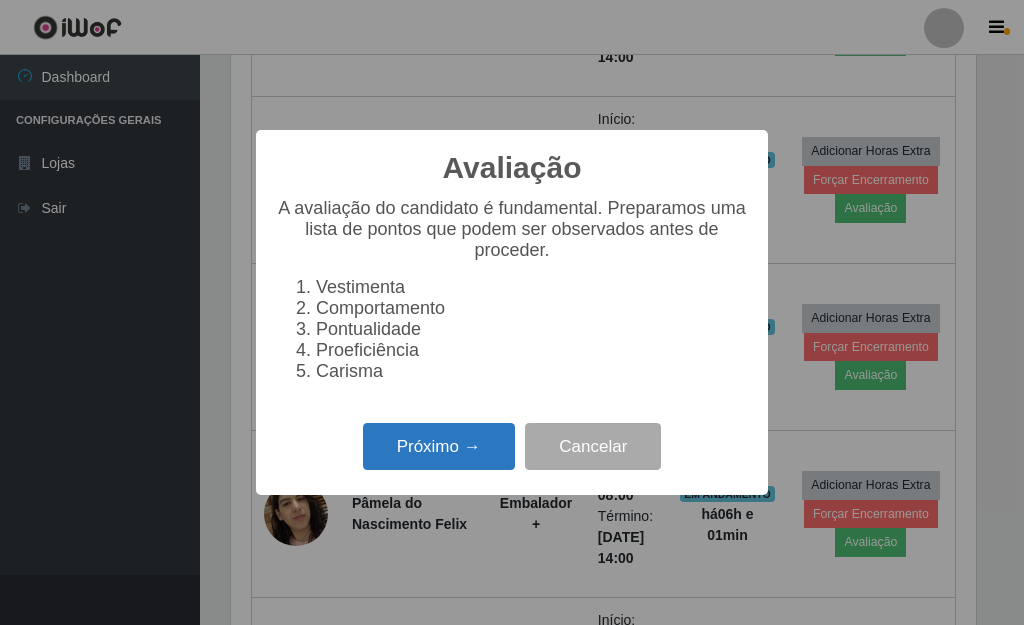 click on "Próximo →" at bounding box center [439, 446] 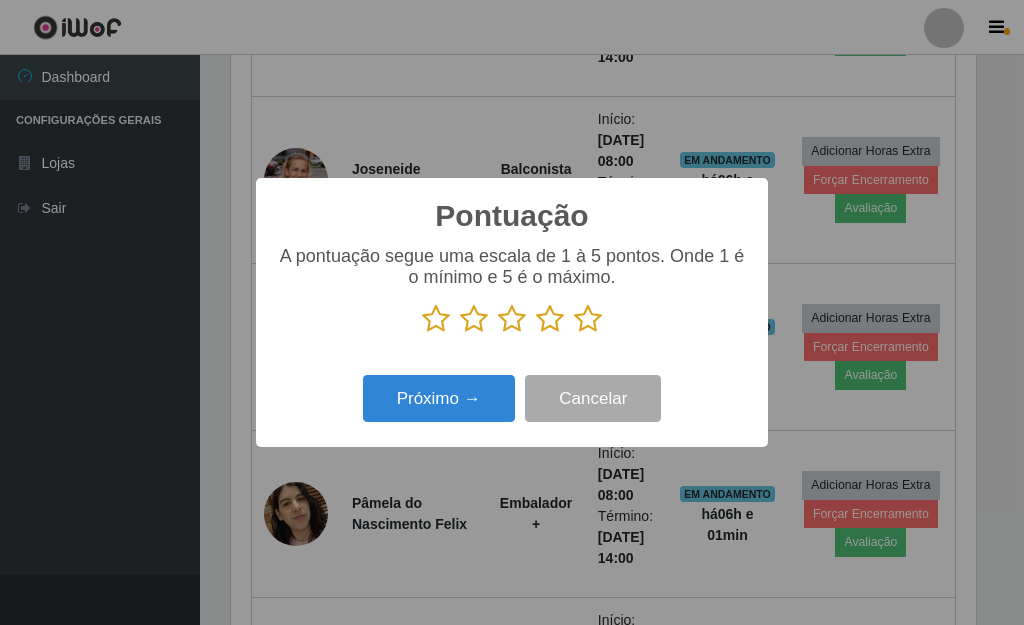 scroll, scrollTop: 999585, scrollLeft: 999255, axis: both 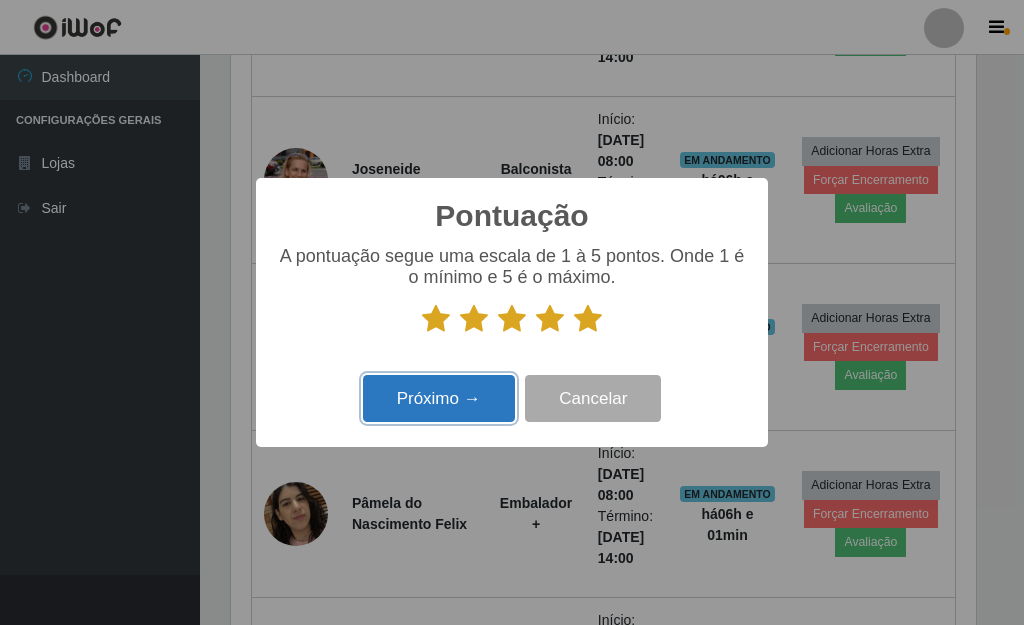 click on "Próximo →" at bounding box center [439, 398] 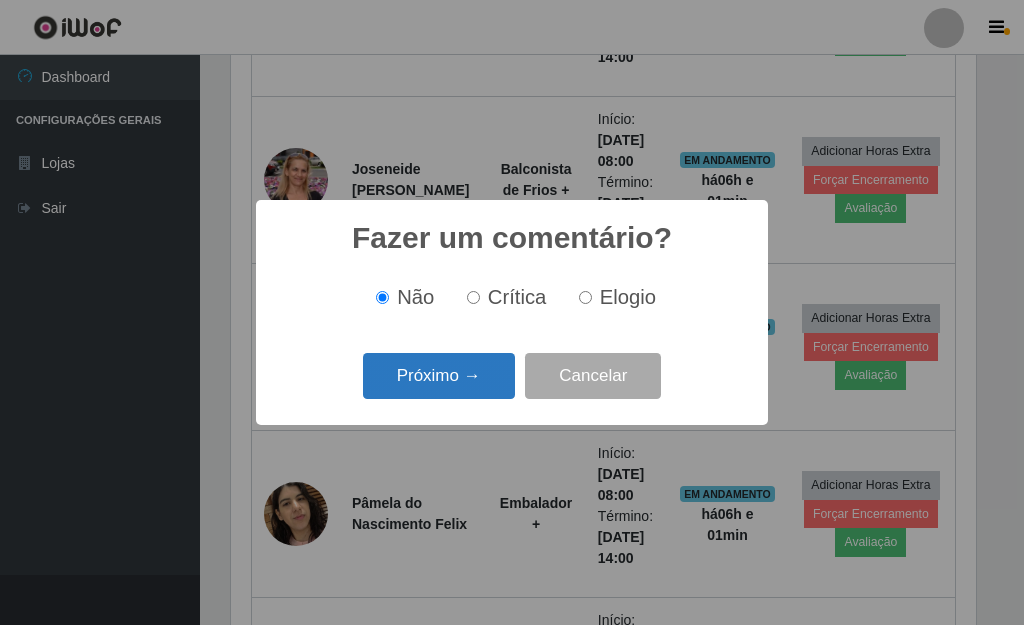click on "Próximo →" at bounding box center (439, 376) 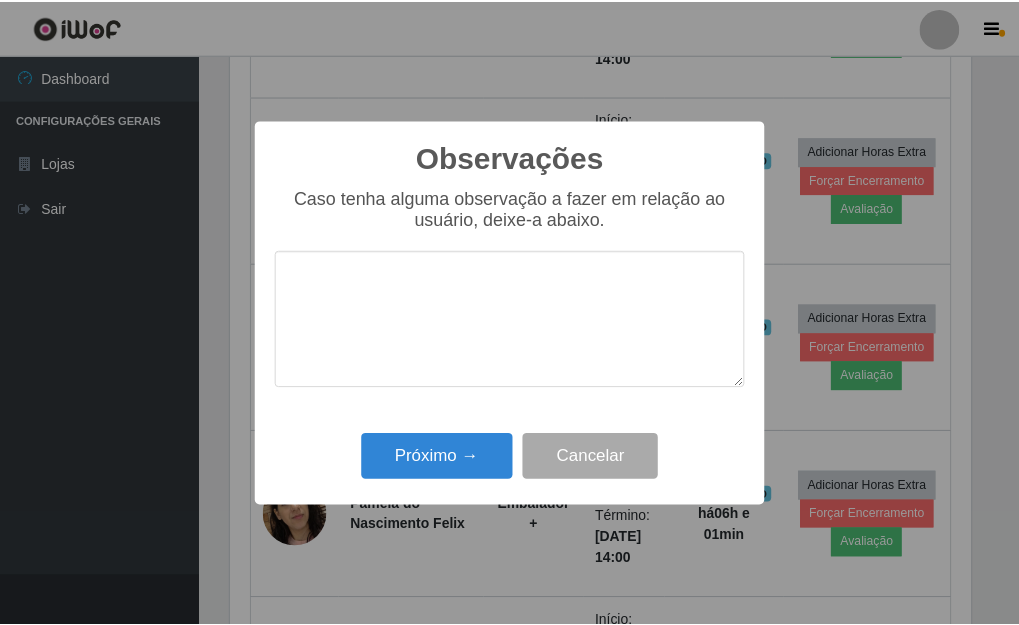 scroll, scrollTop: 999585, scrollLeft: 999255, axis: both 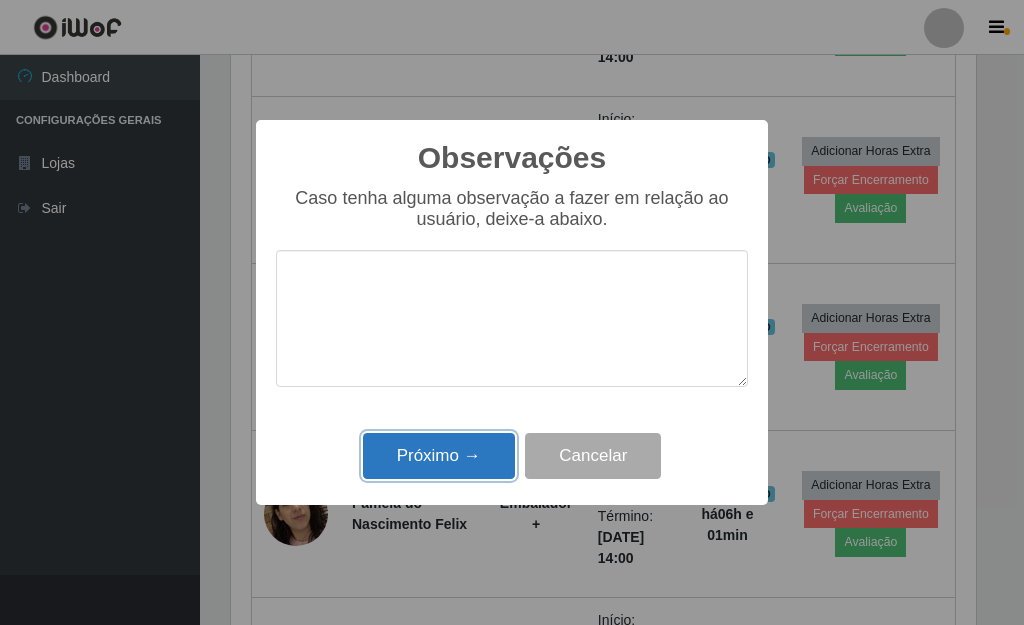 click on "Próximo →" at bounding box center [439, 456] 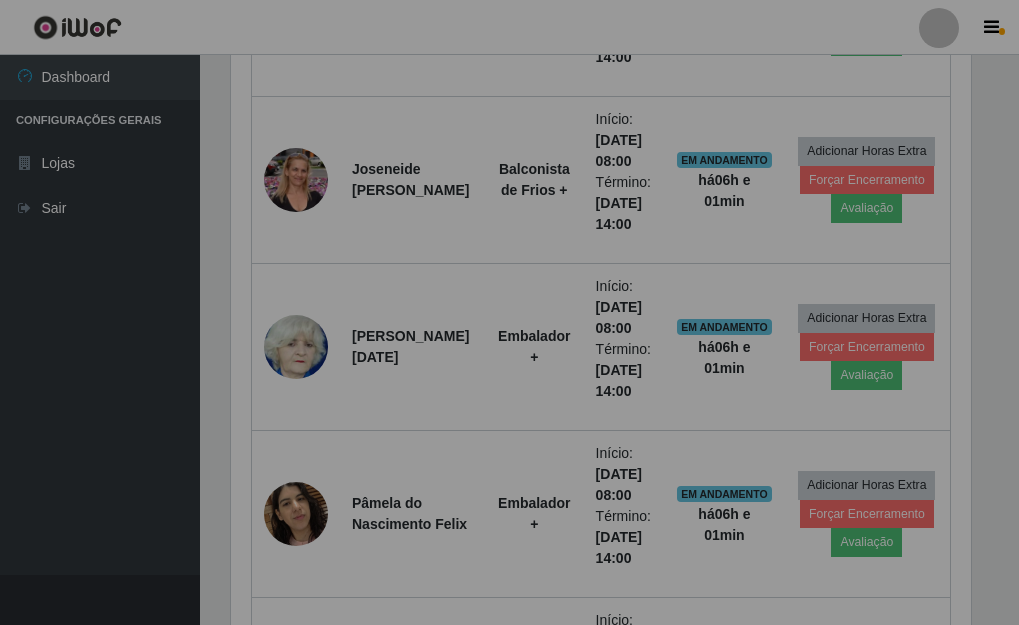scroll, scrollTop: 999585, scrollLeft: 999243, axis: both 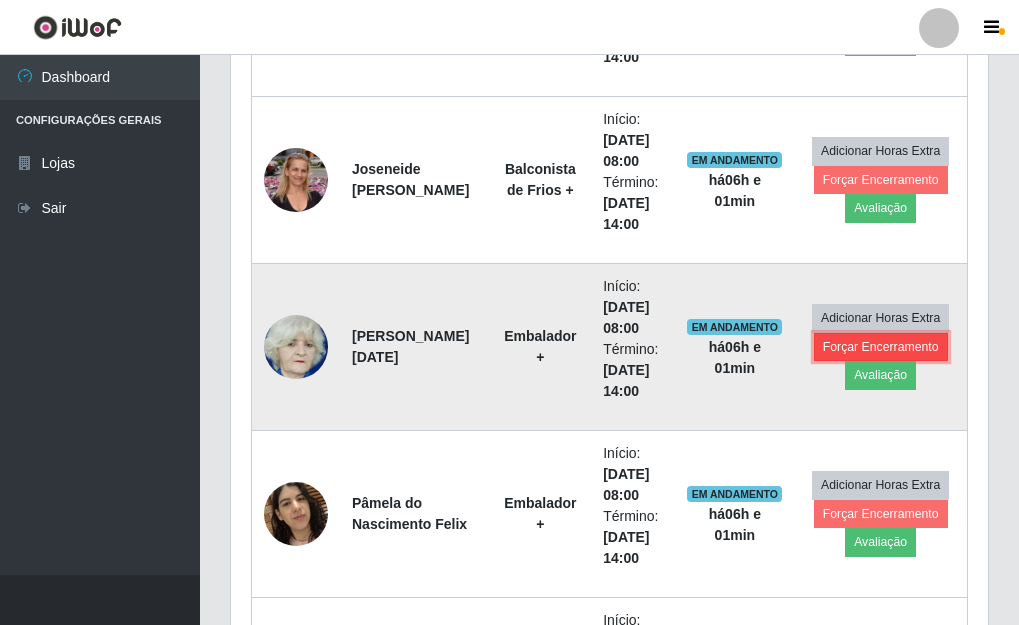 click on "Forçar Encerramento" at bounding box center [881, 347] 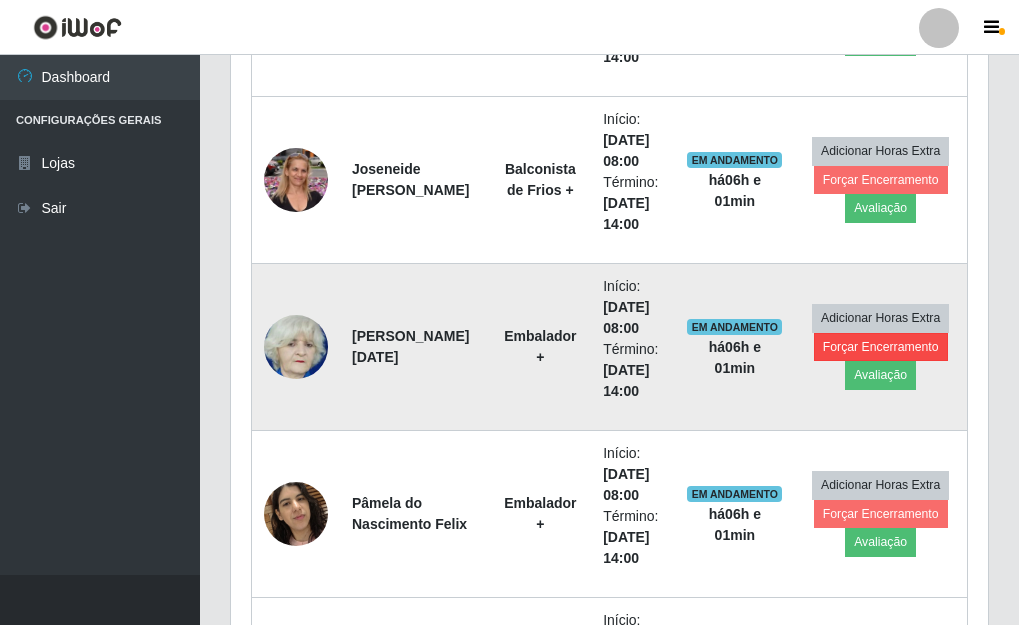 scroll, scrollTop: 999585, scrollLeft: 999255, axis: both 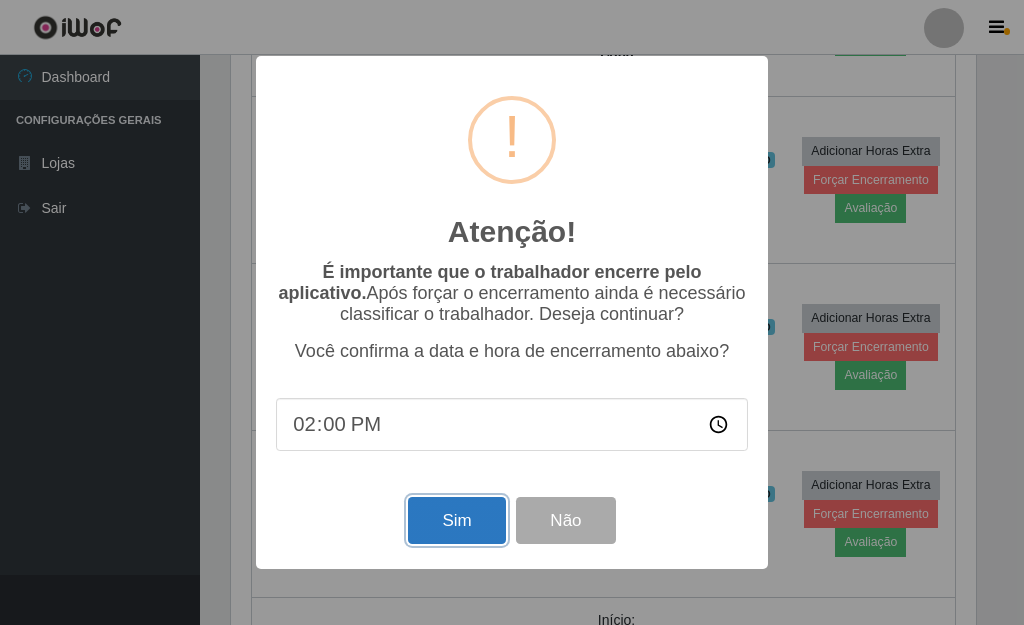 click on "Sim" at bounding box center [456, 520] 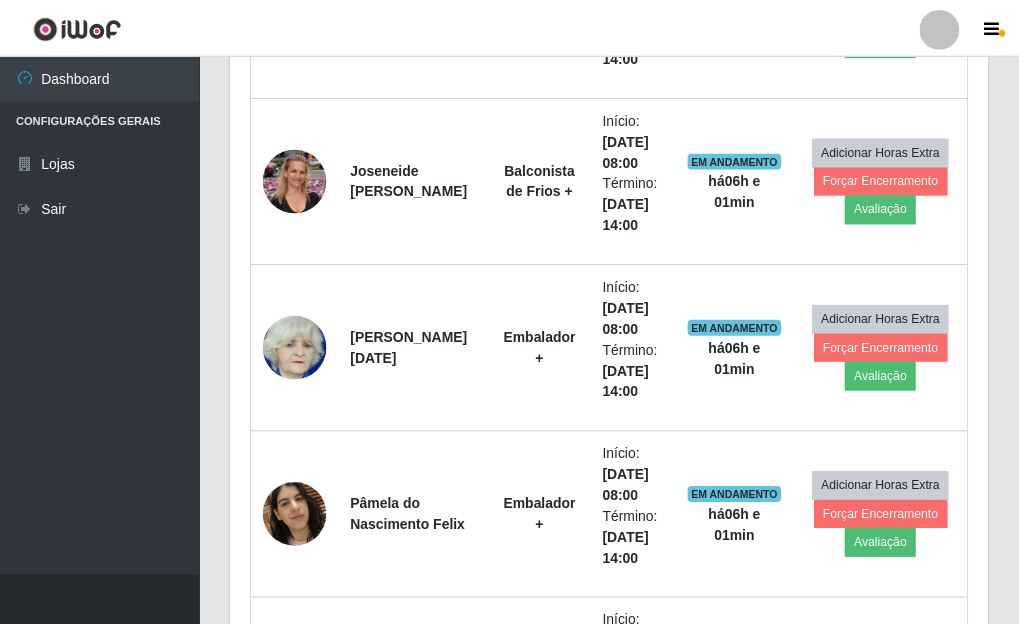 scroll, scrollTop: 999585, scrollLeft: 999243, axis: both 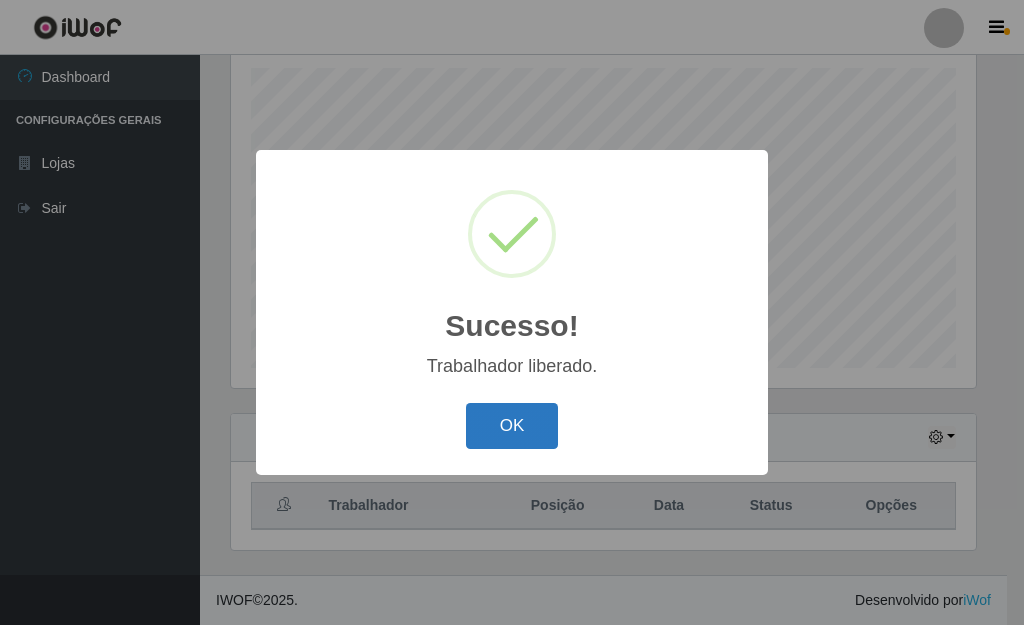click on "OK" at bounding box center [512, 426] 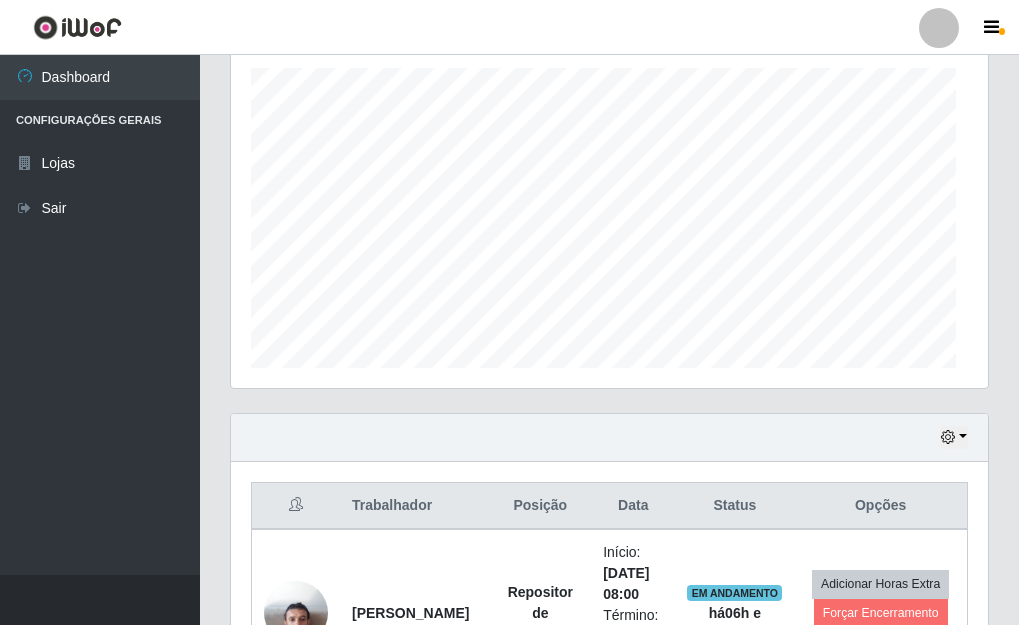 scroll, scrollTop: 999585, scrollLeft: 999243, axis: both 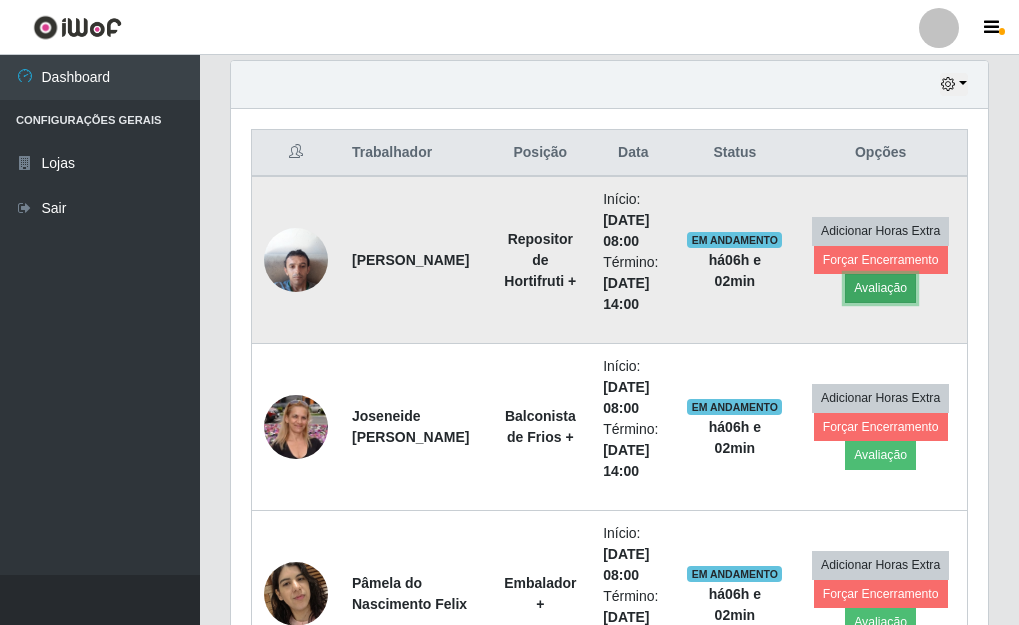 click on "Avaliação" at bounding box center (880, 288) 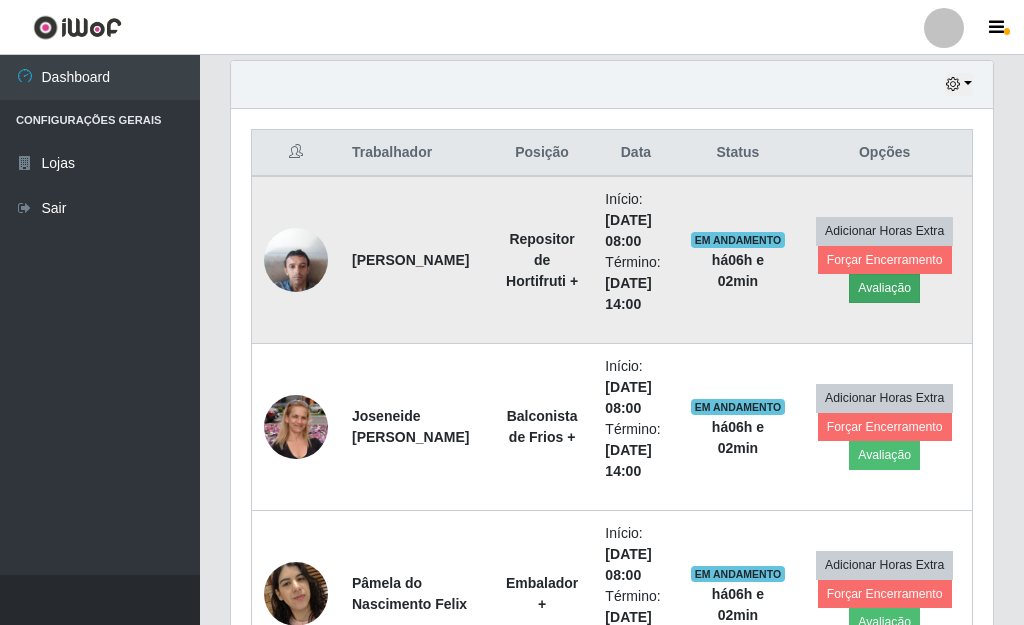 scroll, scrollTop: 999585, scrollLeft: 999255, axis: both 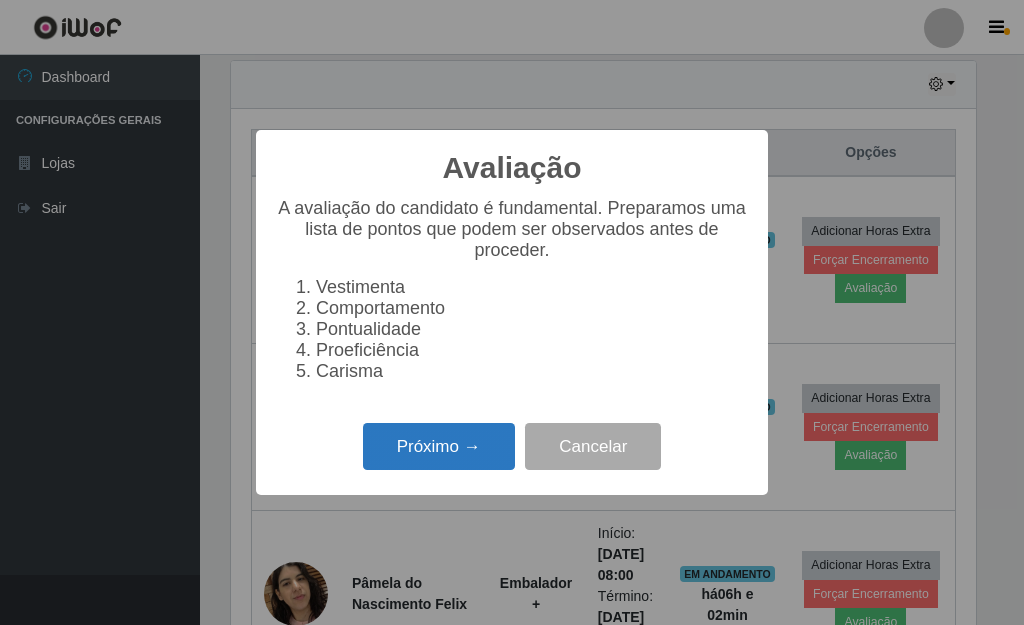 click on "Próximo →" at bounding box center (439, 446) 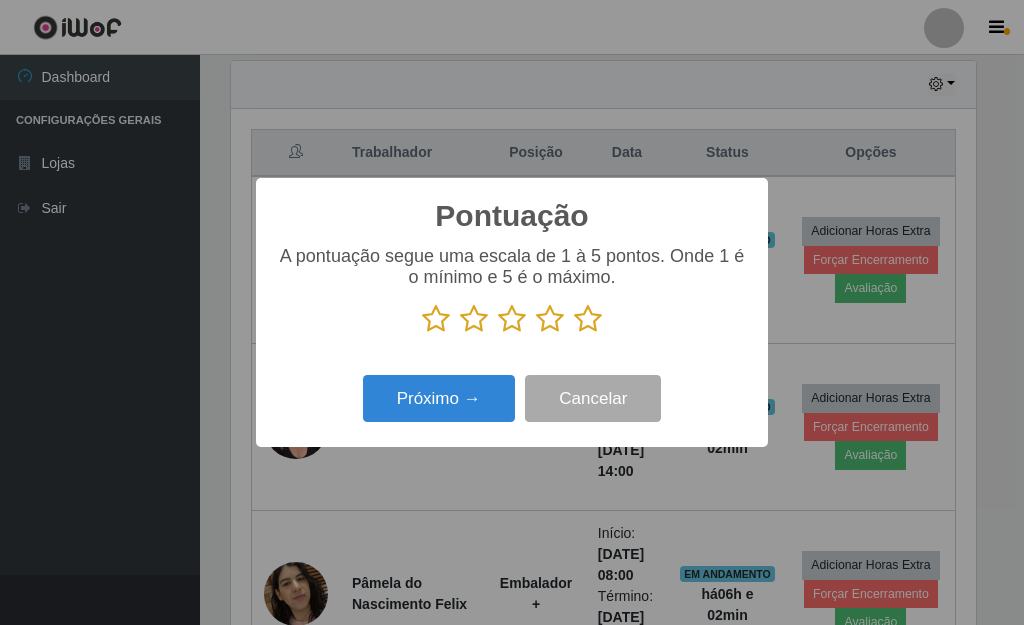 scroll, scrollTop: 999585, scrollLeft: 999255, axis: both 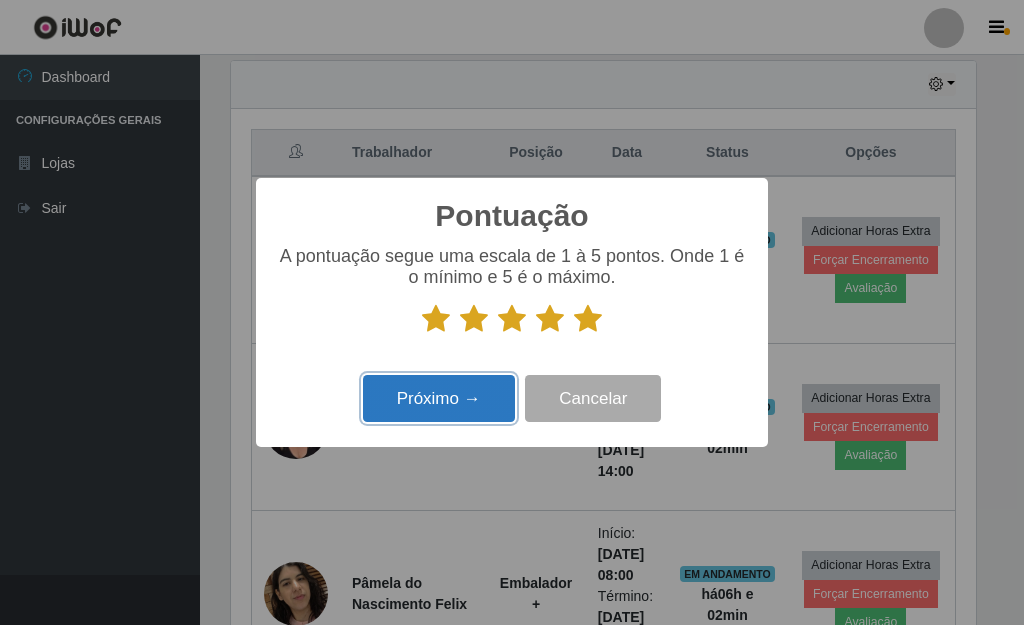 click on "Próximo →" at bounding box center (439, 398) 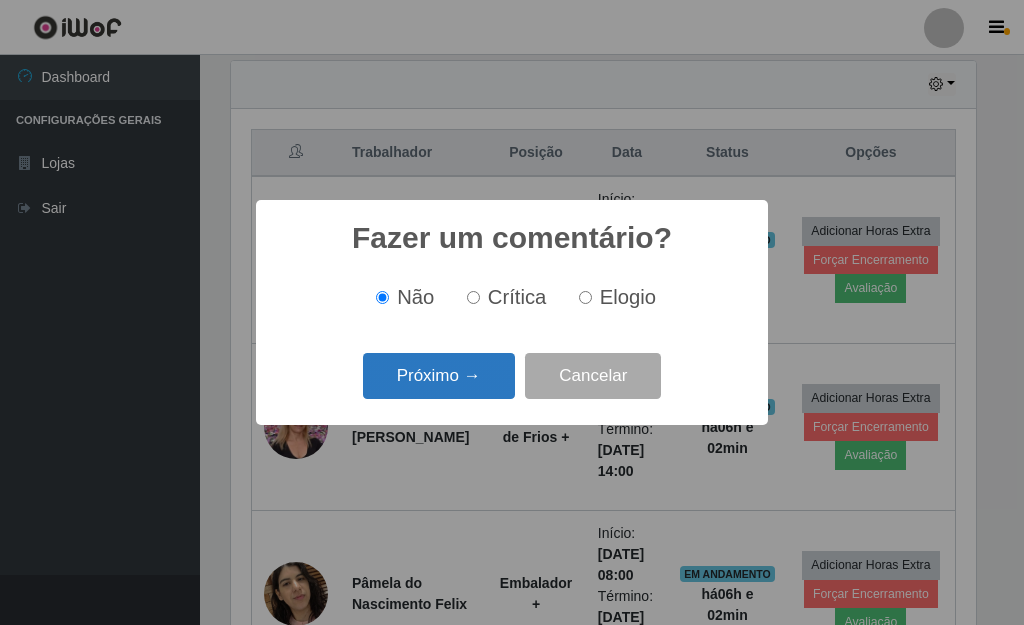 click on "Próximo →" at bounding box center [439, 376] 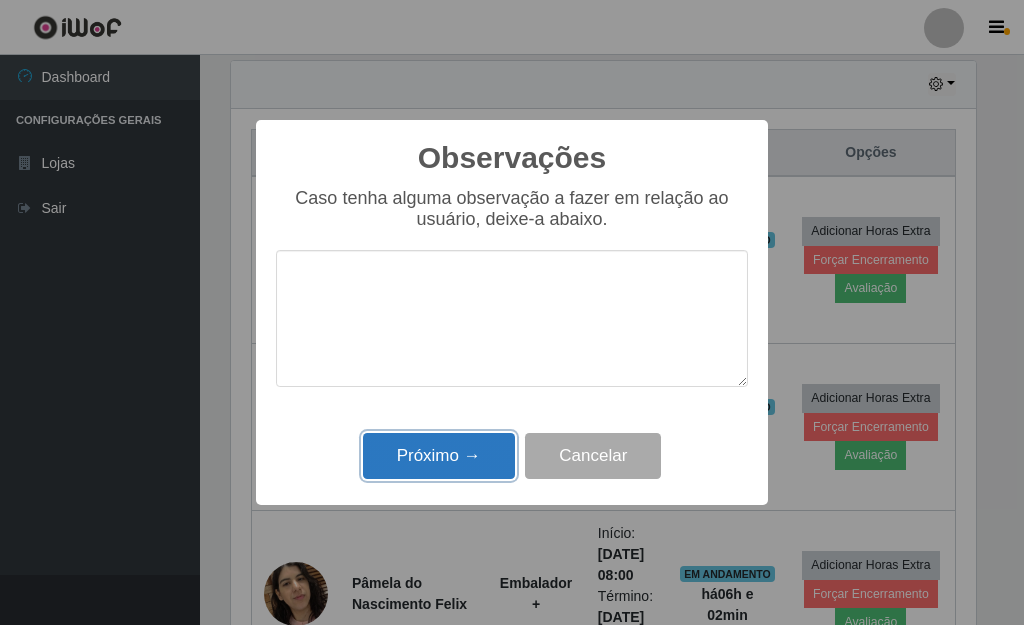 click on "Próximo →" at bounding box center [439, 456] 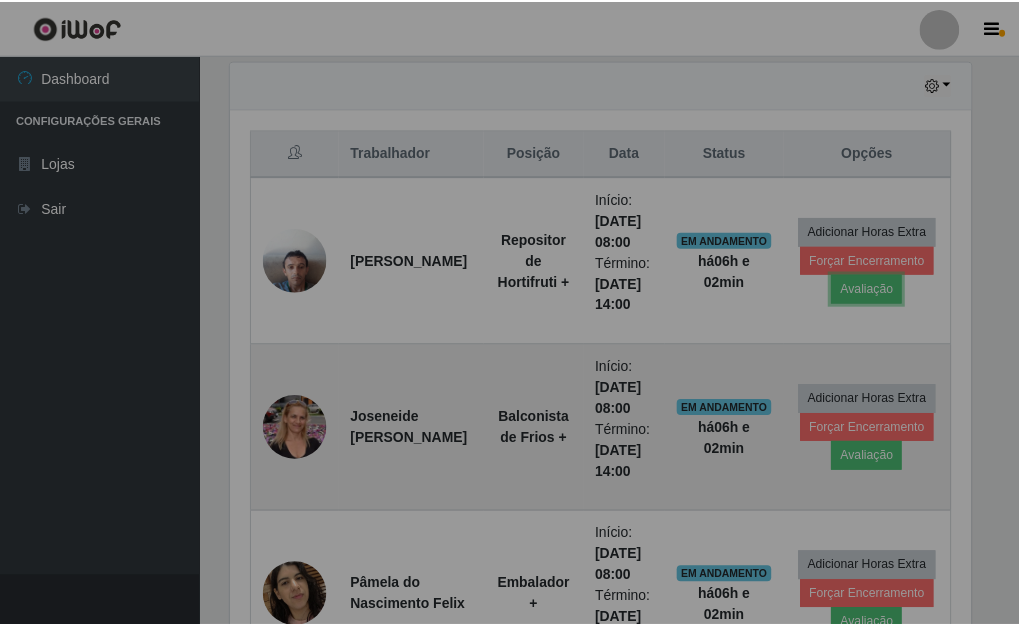 scroll, scrollTop: 999585, scrollLeft: 999243, axis: both 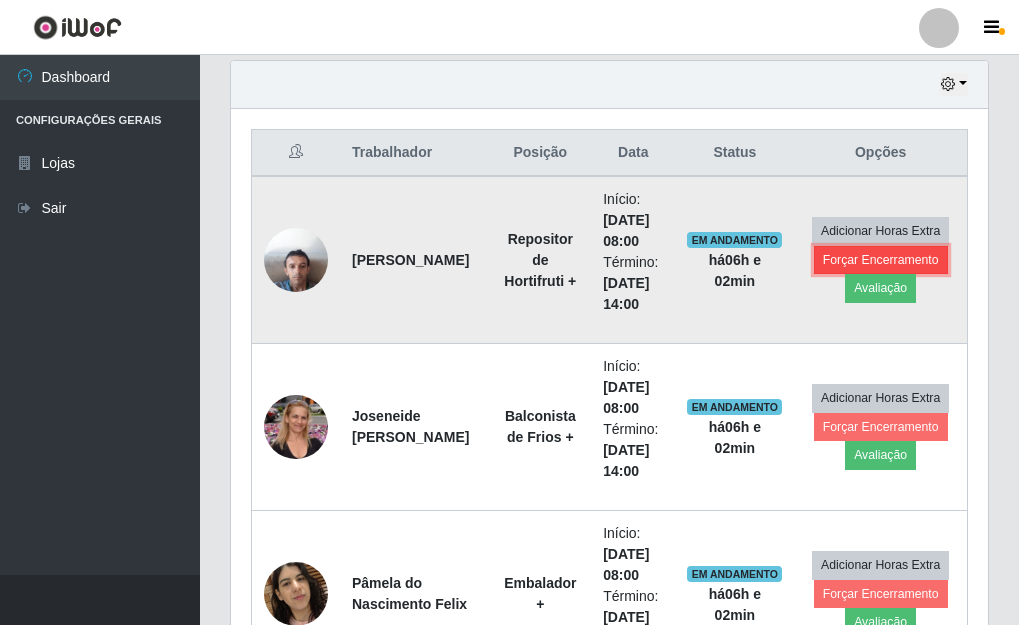 click on "Forçar Encerramento" at bounding box center (881, 260) 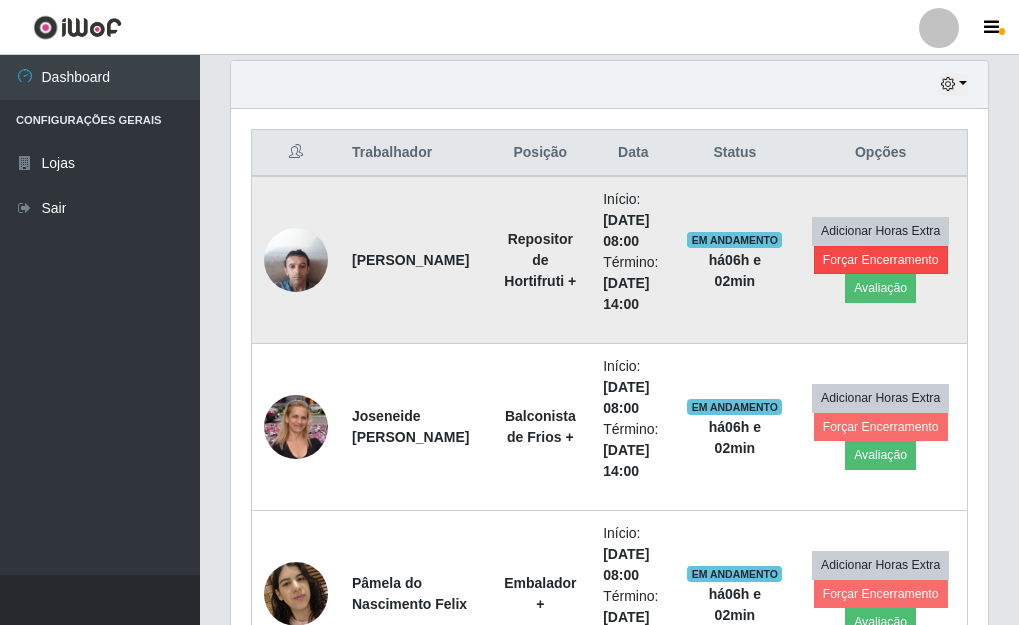 scroll, scrollTop: 999585, scrollLeft: 999255, axis: both 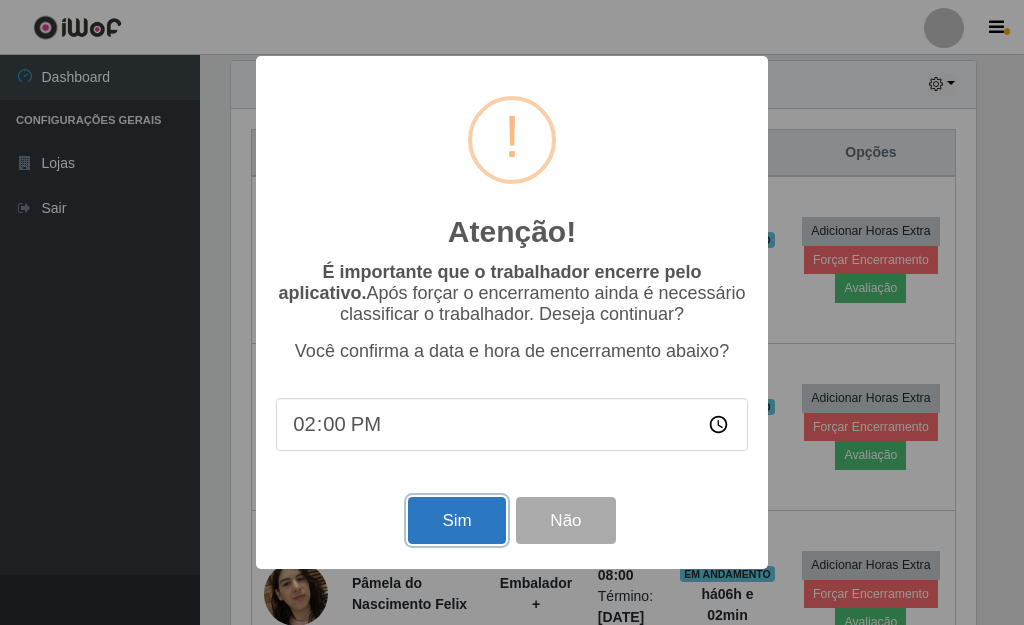 click on "Sim" at bounding box center (456, 520) 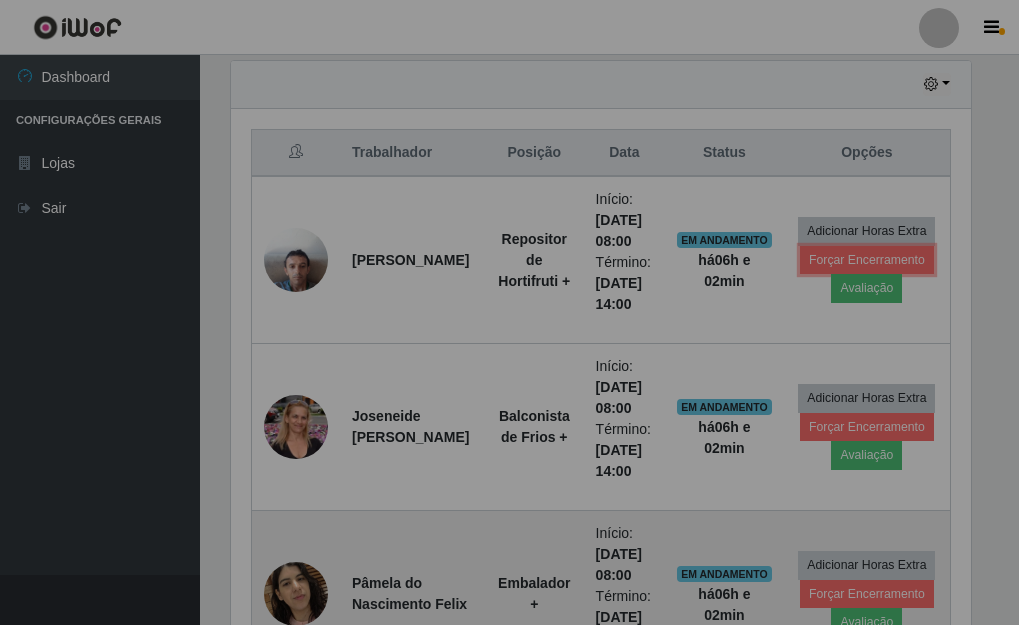 scroll, scrollTop: 999585, scrollLeft: 999243, axis: both 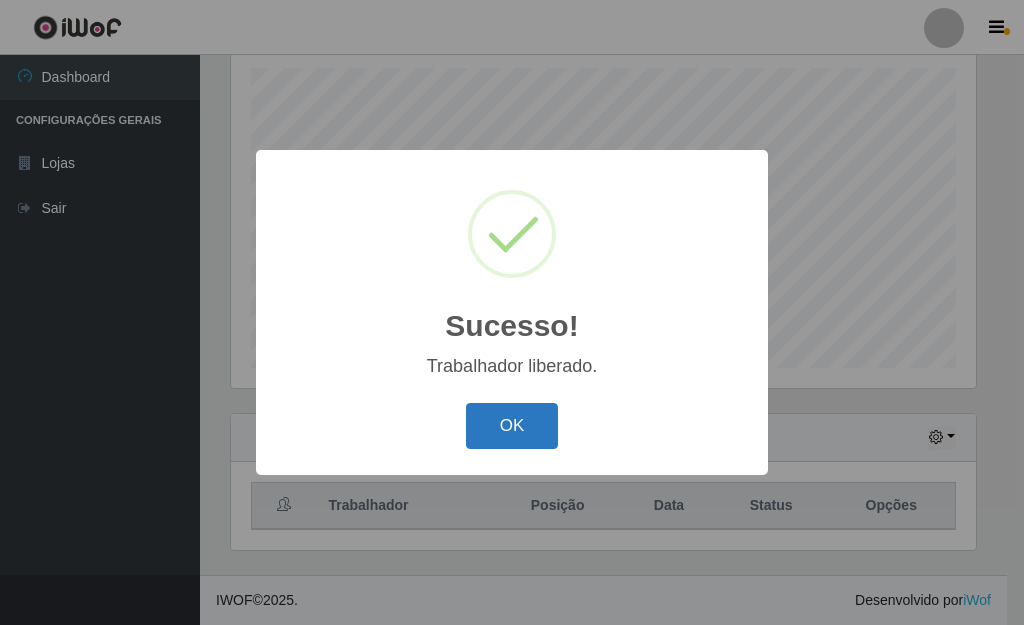 click on "OK" at bounding box center (512, 426) 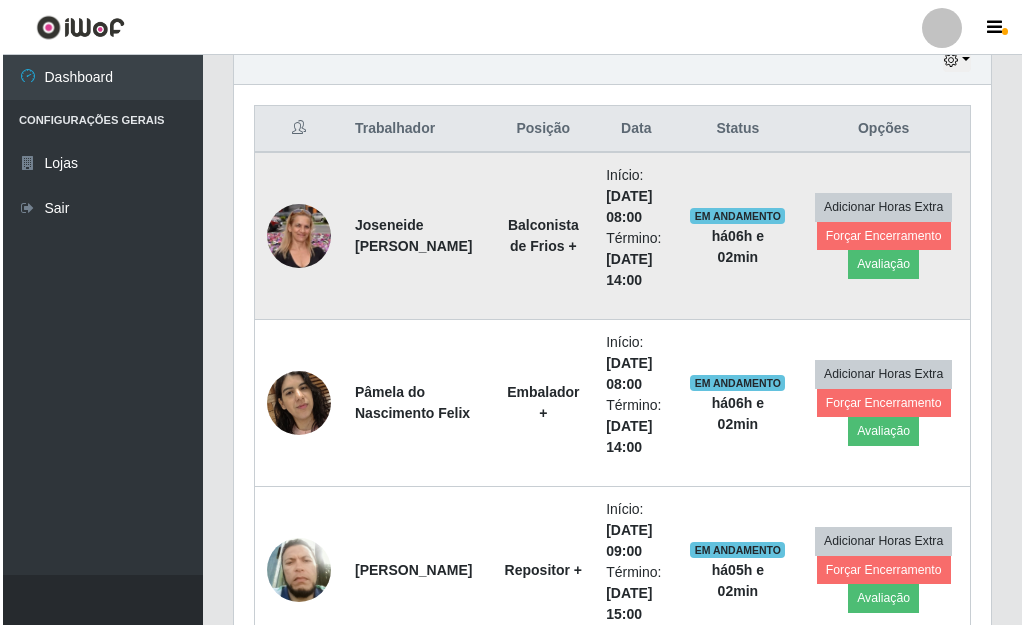 scroll, scrollTop: 747, scrollLeft: 0, axis: vertical 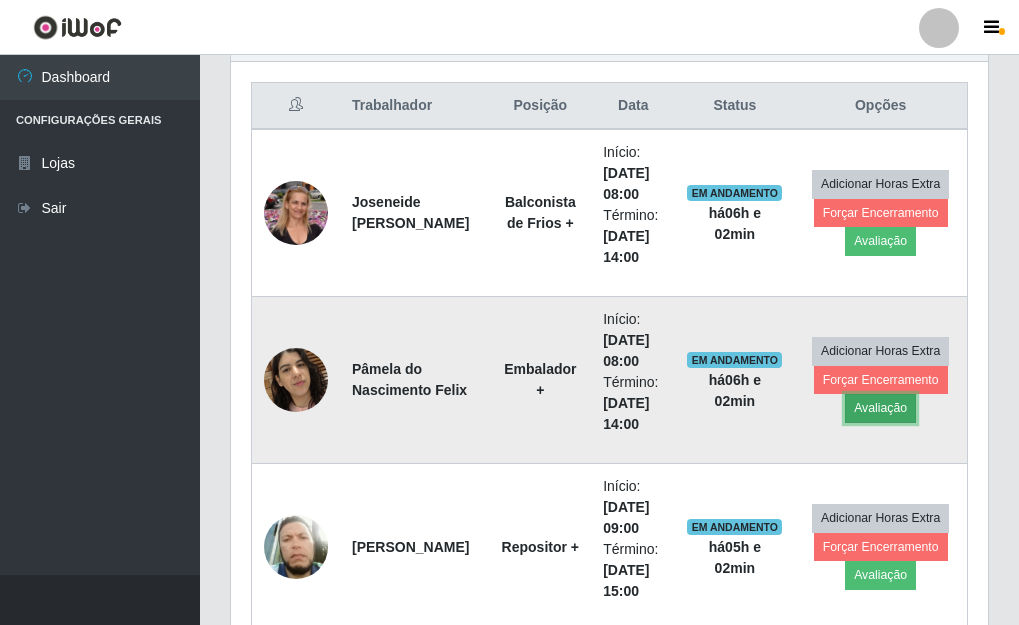 click on "Avaliação" at bounding box center (880, 408) 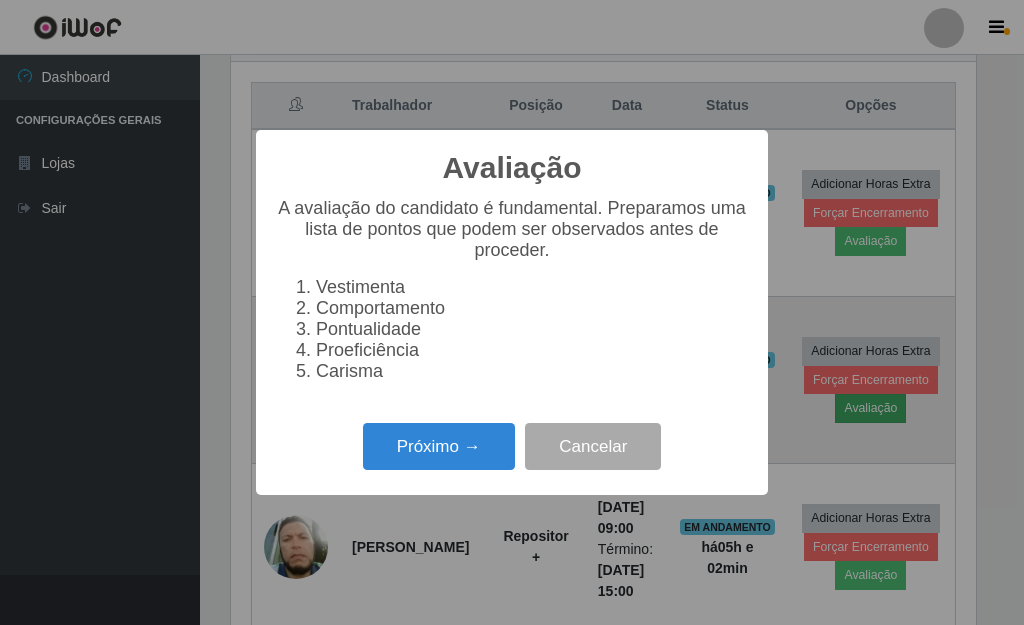 scroll, scrollTop: 999585, scrollLeft: 999255, axis: both 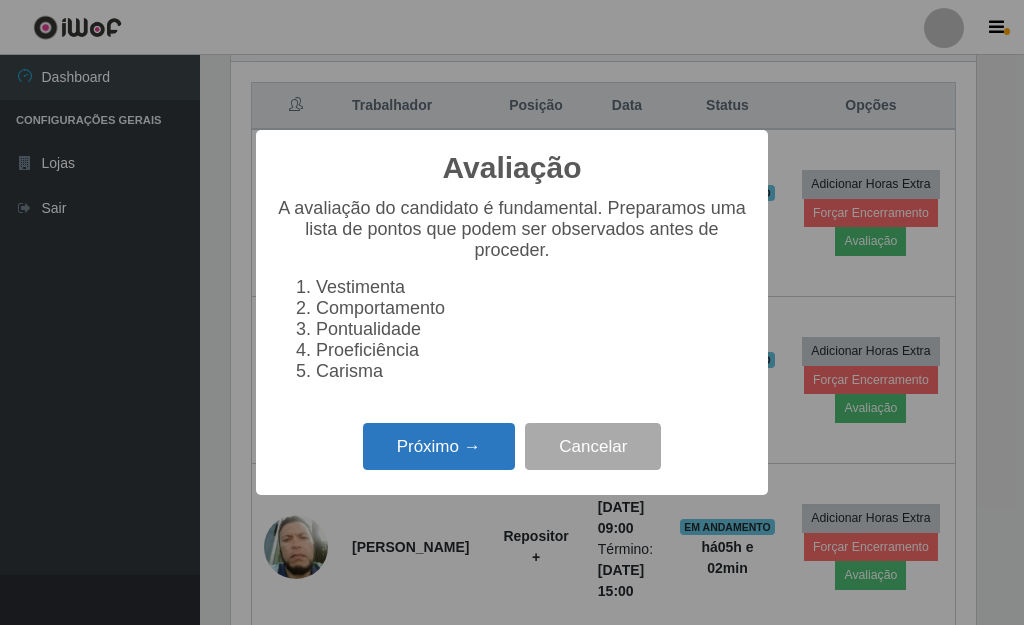 click on "Próximo →" at bounding box center [439, 446] 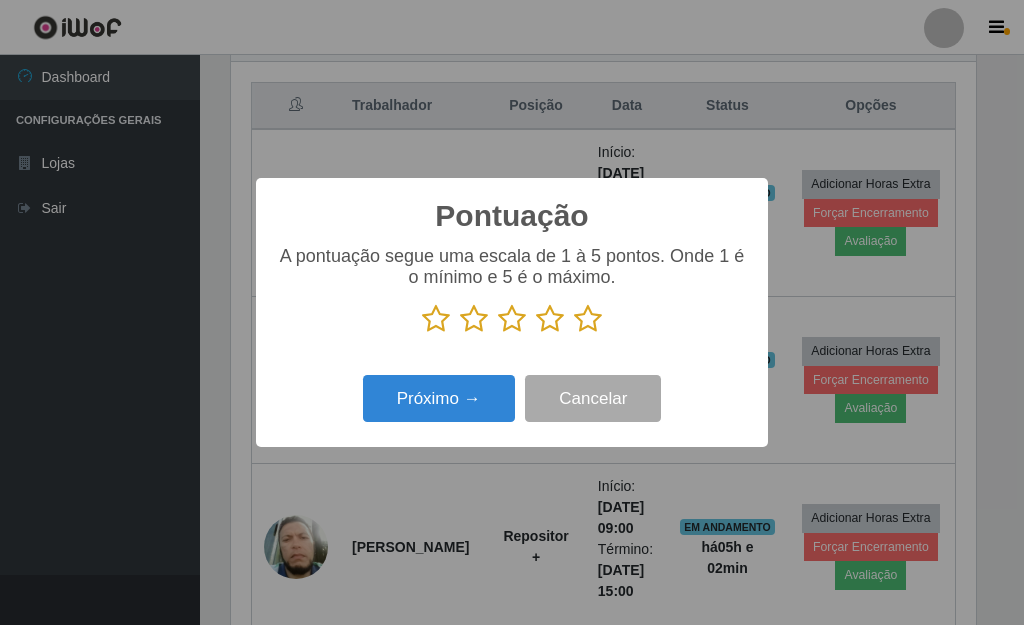 click at bounding box center (588, 319) 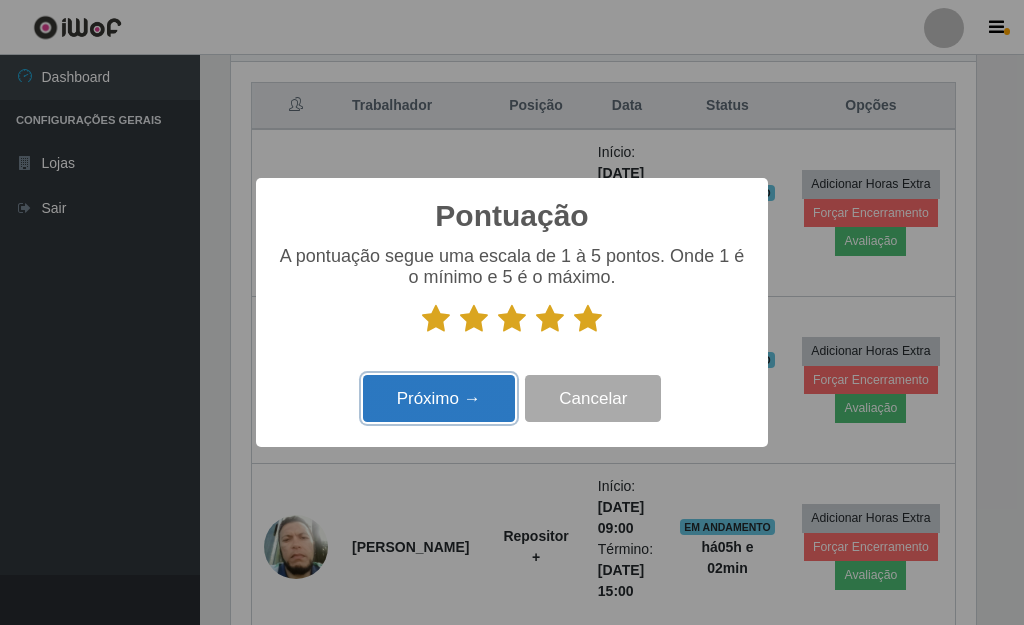 click on "Próximo →" at bounding box center [439, 398] 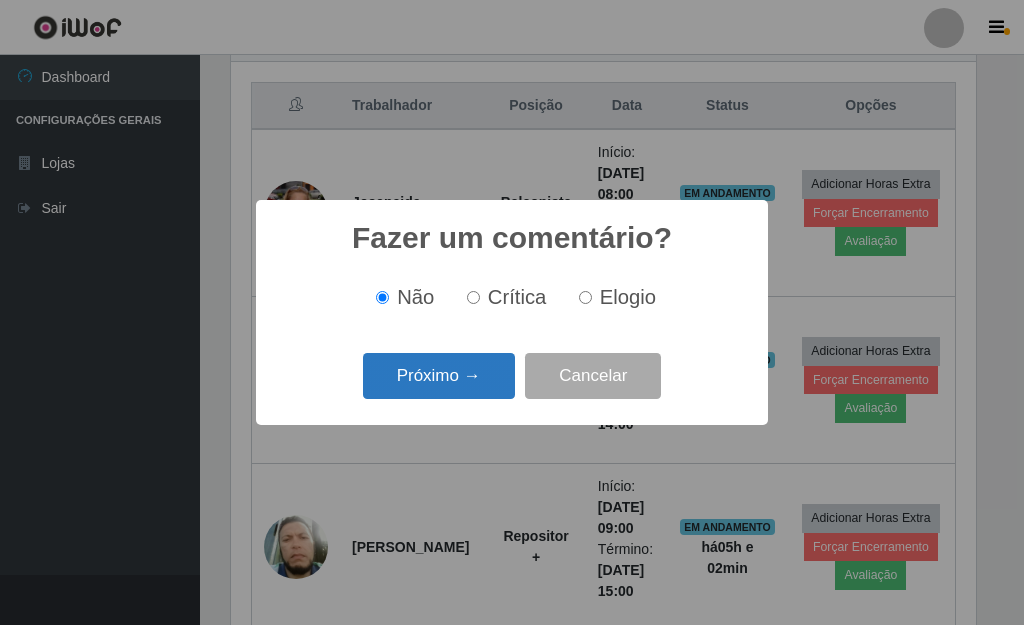 click on "Próximo →" at bounding box center [439, 376] 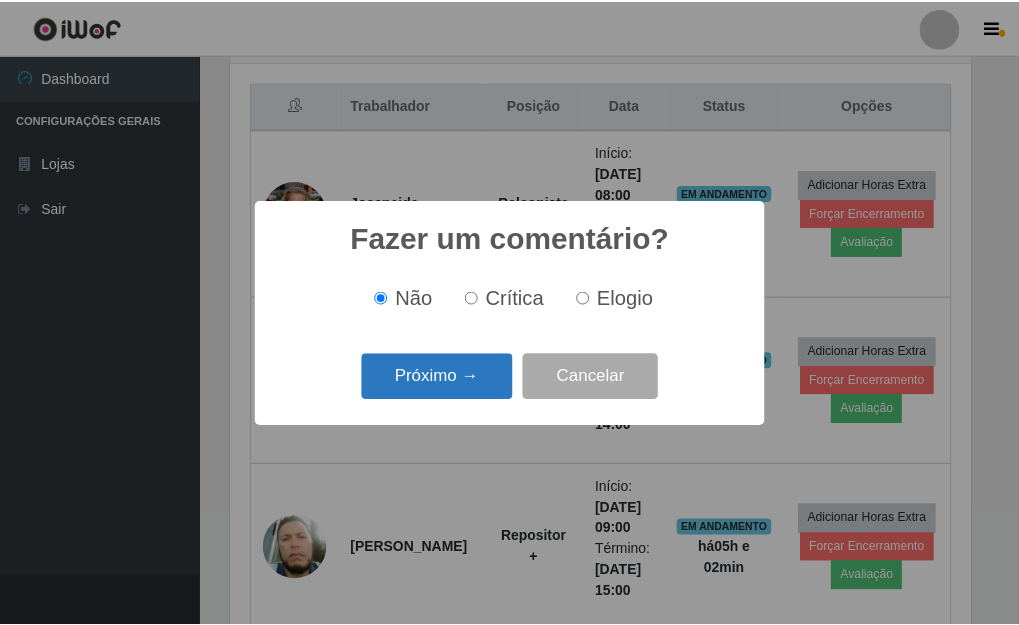 scroll, scrollTop: 999585, scrollLeft: 999255, axis: both 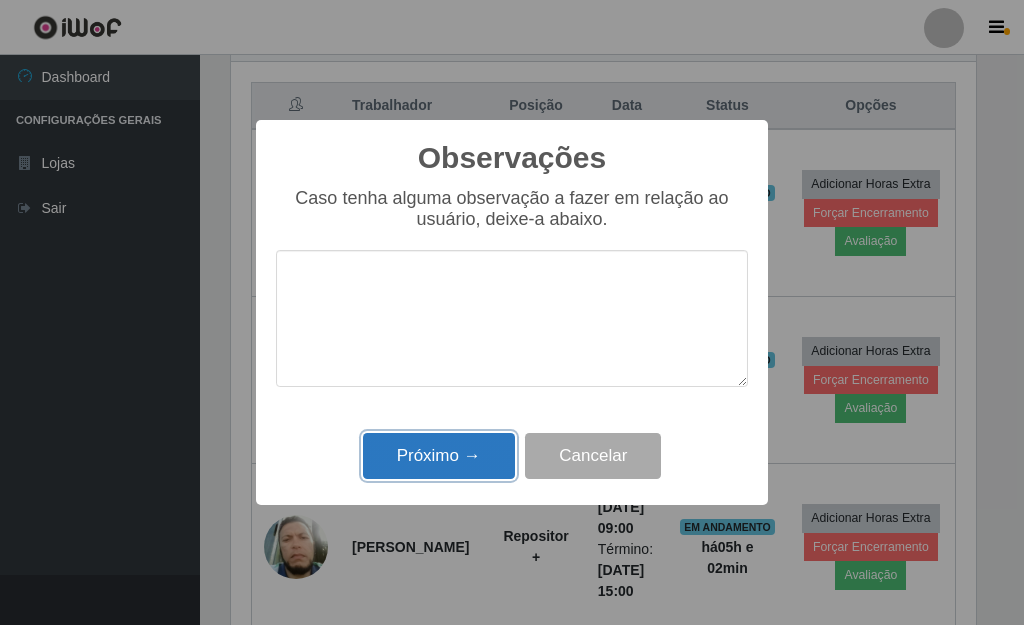 click on "Próximo →" at bounding box center [439, 456] 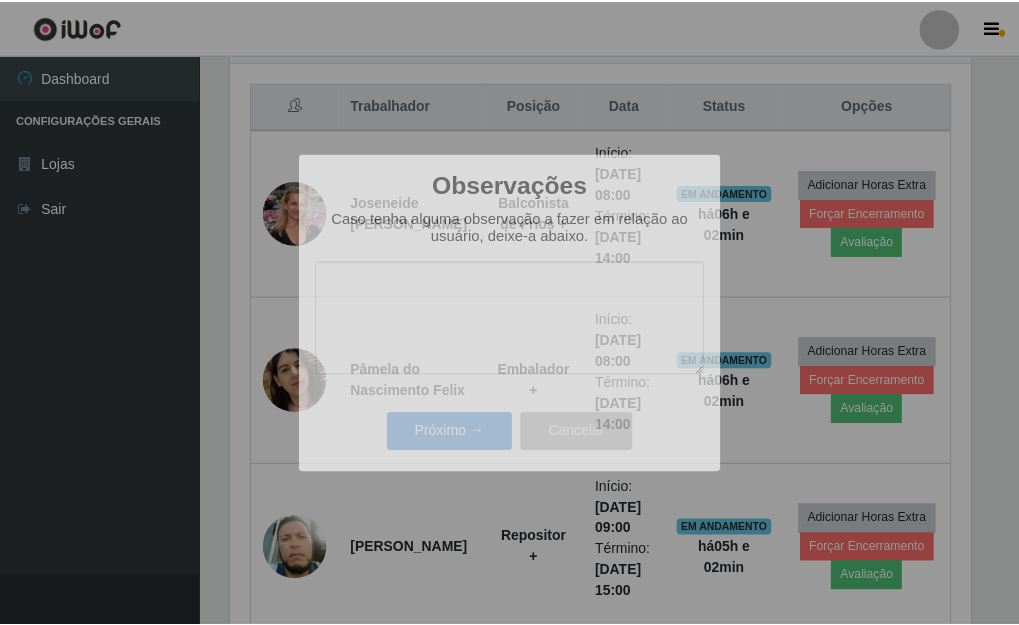 scroll, scrollTop: 999585, scrollLeft: 999243, axis: both 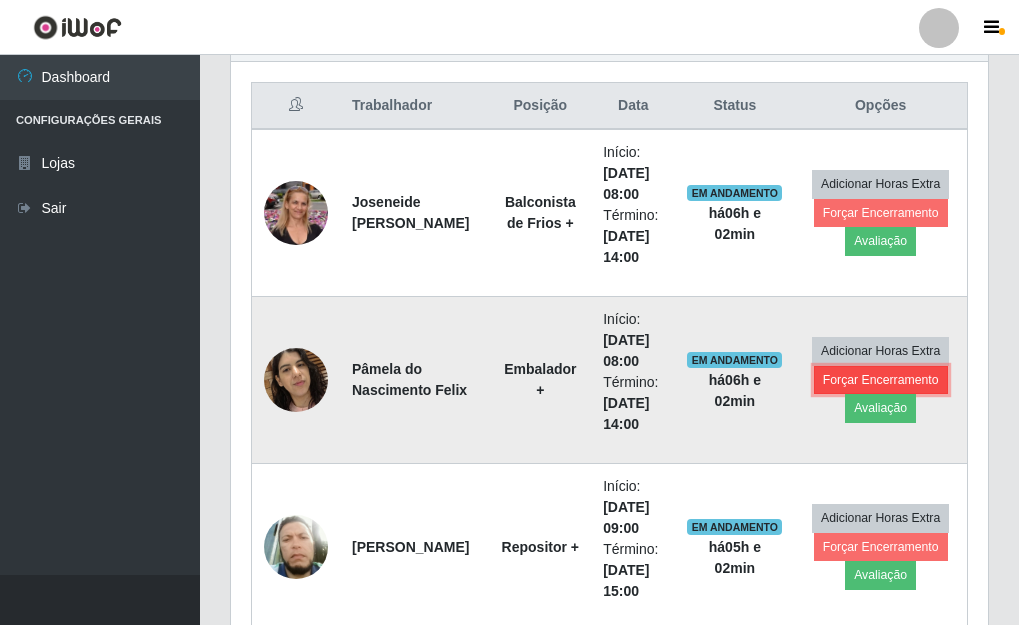 click on "Forçar Encerramento" at bounding box center [881, 380] 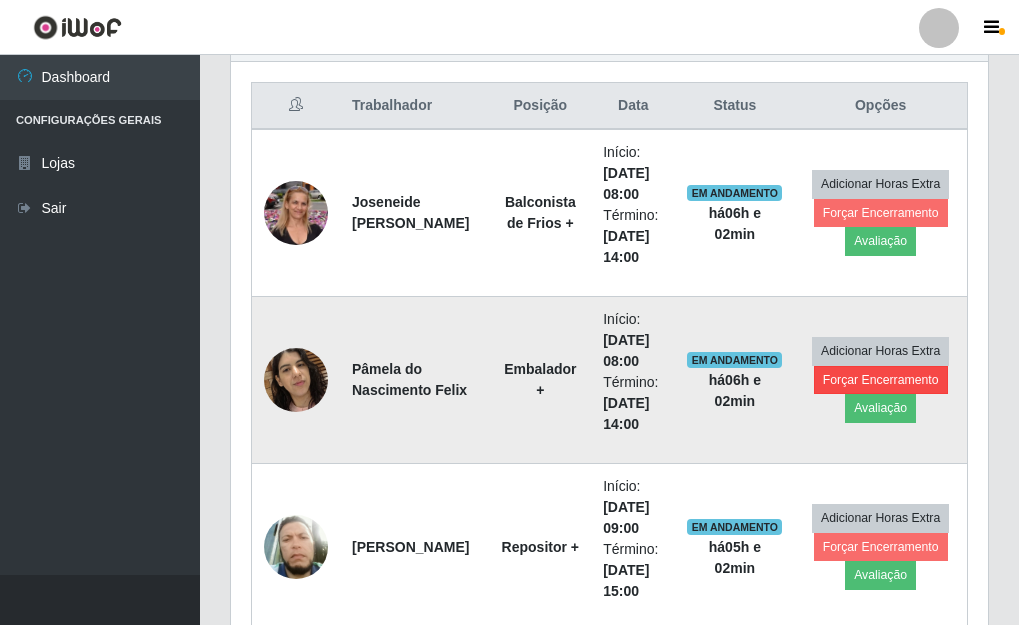 scroll, scrollTop: 999585, scrollLeft: 999255, axis: both 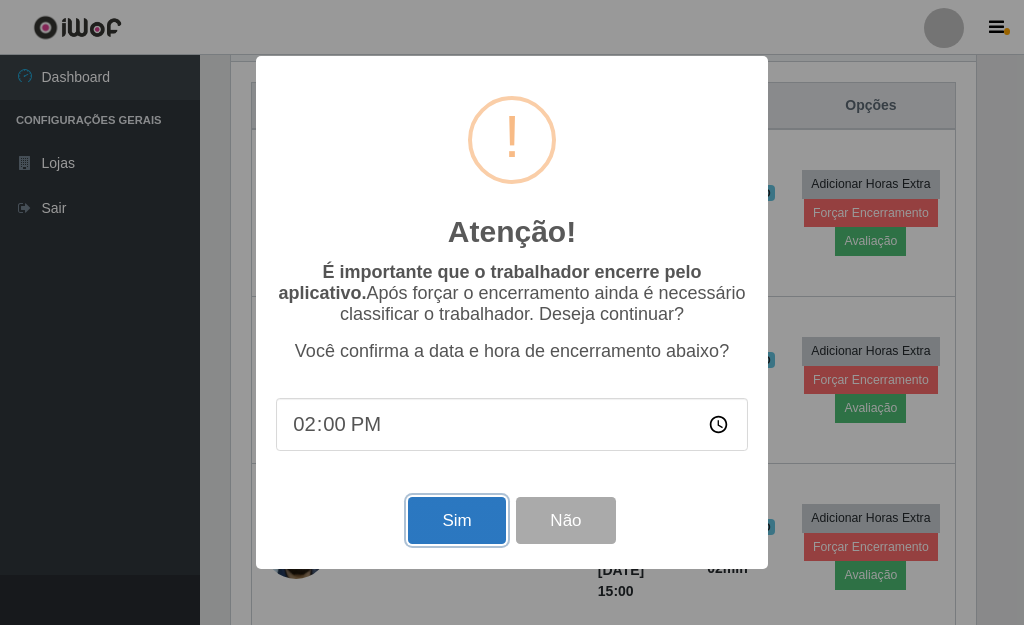 click on "Sim" at bounding box center (456, 520) 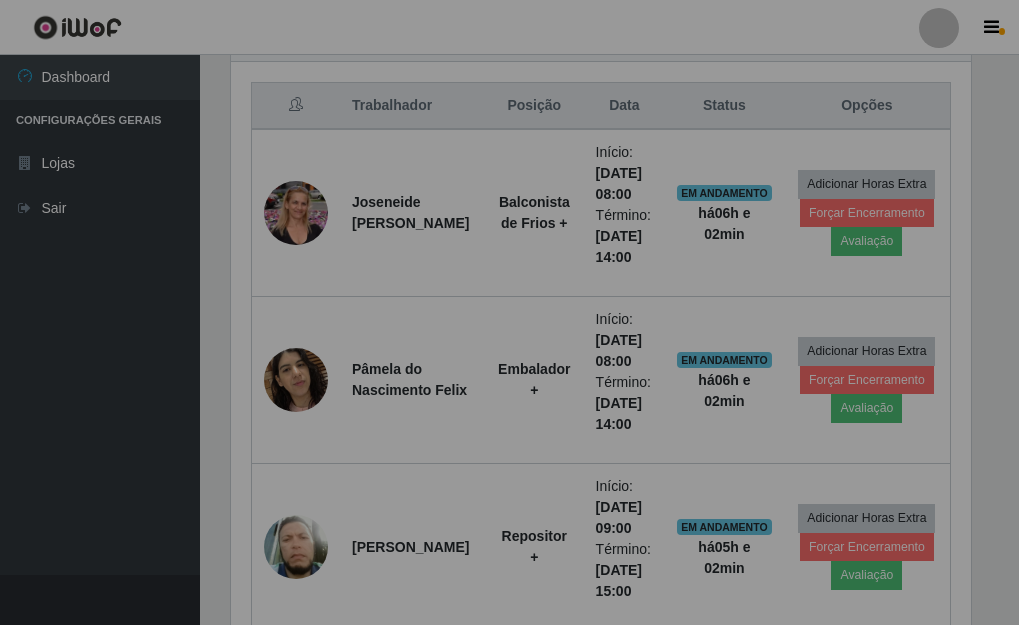 scroll, scrollTop: 999585, scrollLeft: 999243, axis: both 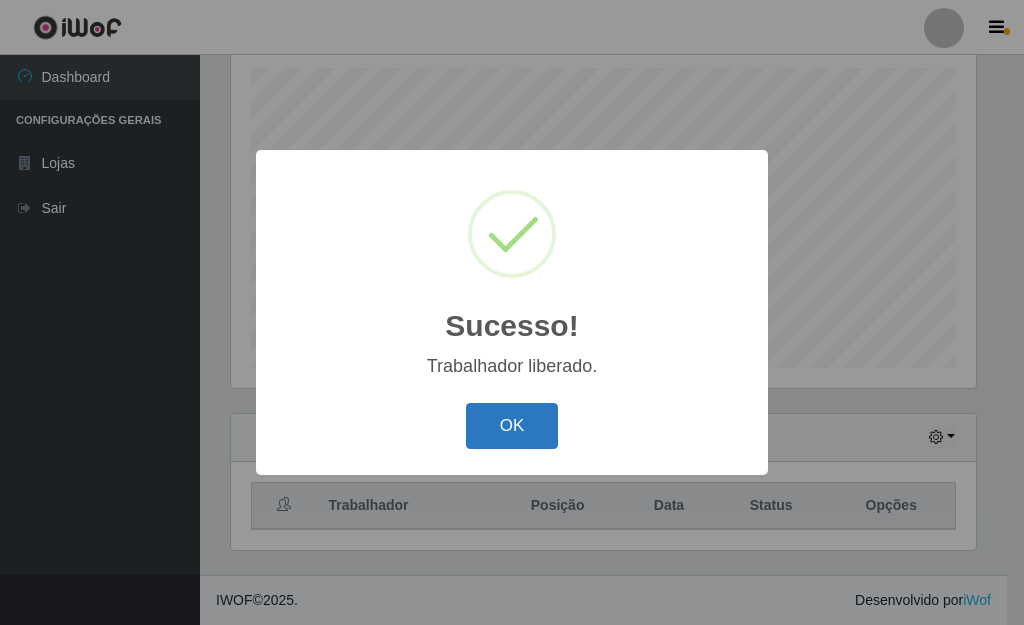 click on "OK" at bounding box center (512, 426) 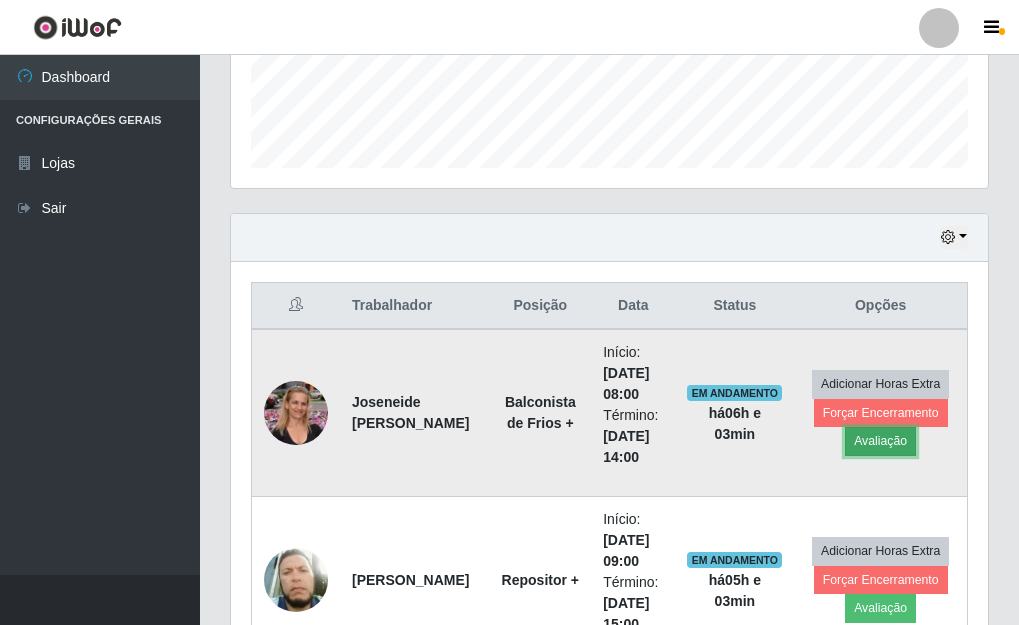 click on "Avaliação" at bounding box center (880, 441) 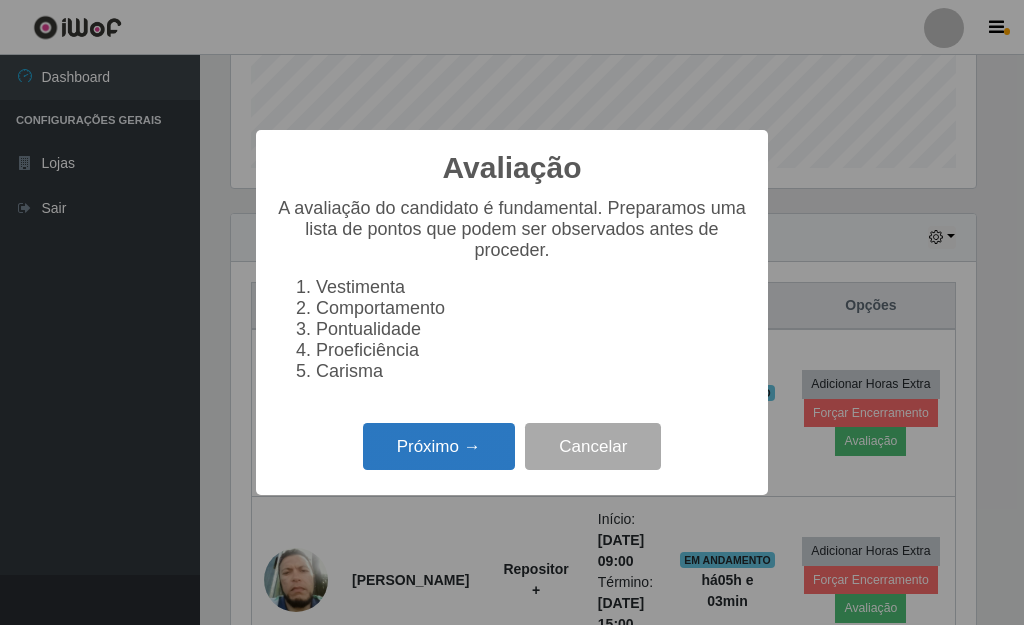 click on "Próximo →" at bounding box center (439, 446) 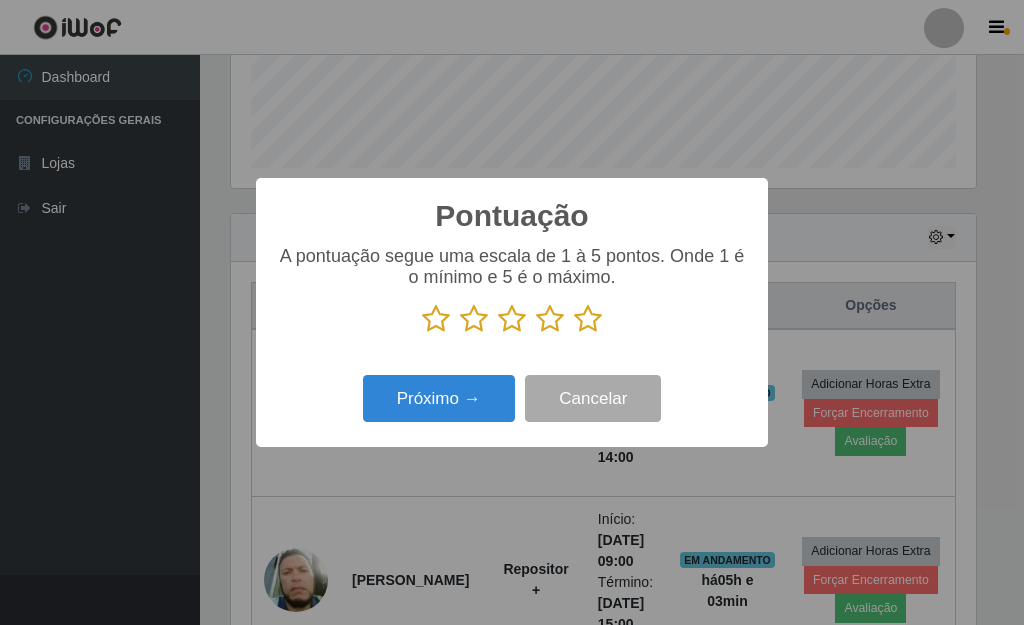 click at bounding box center (588, 319) 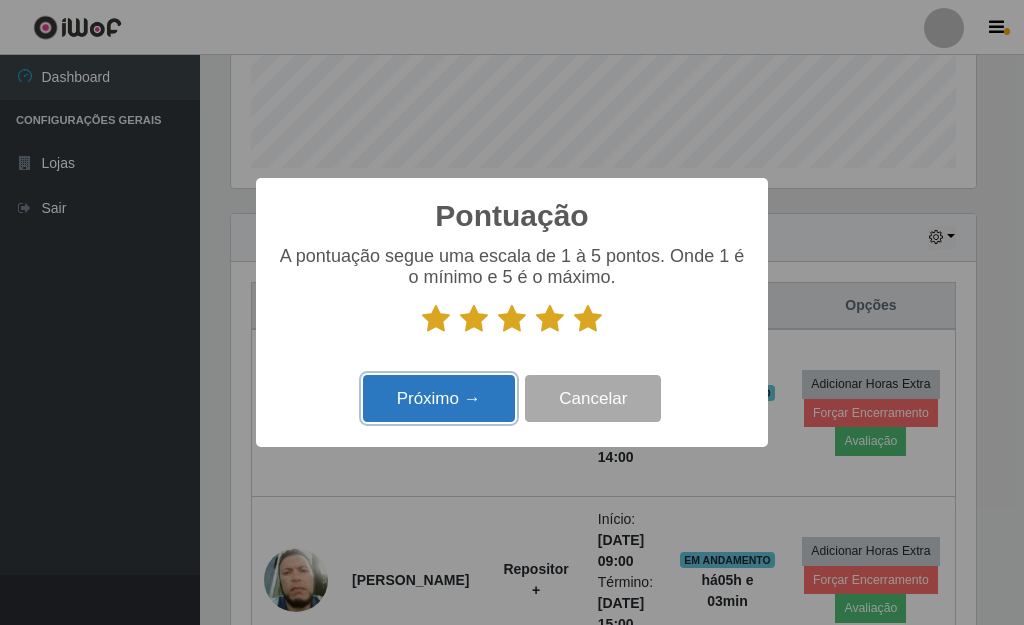 click on "Próximo →" at bounding box center (439, 398) 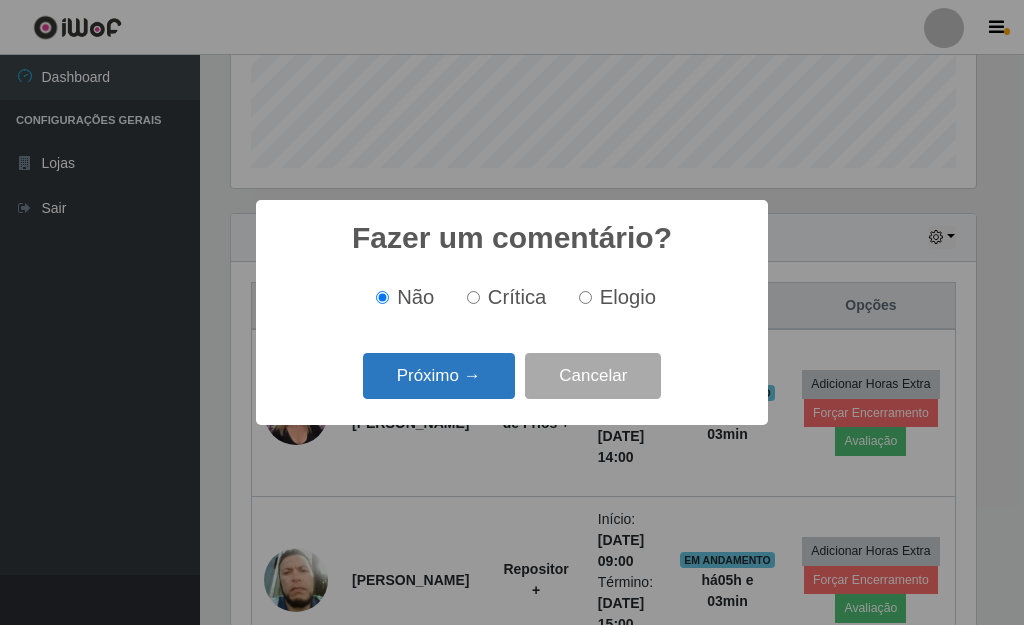 click on "Próximo →" at bounding box center [439, 376] 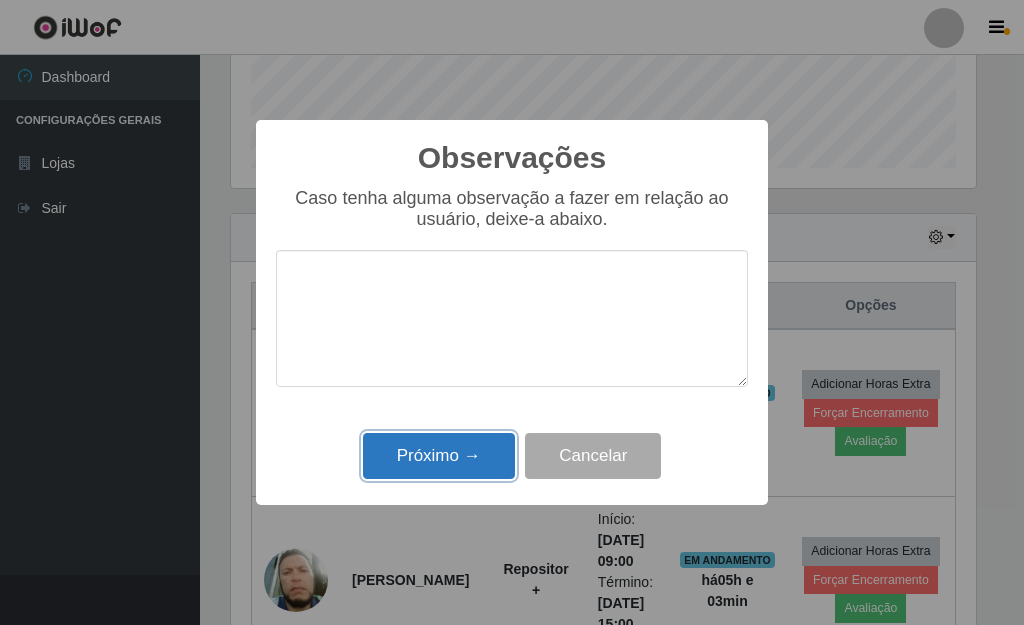 click on "Próximo →" at bounding box center (439, 456) 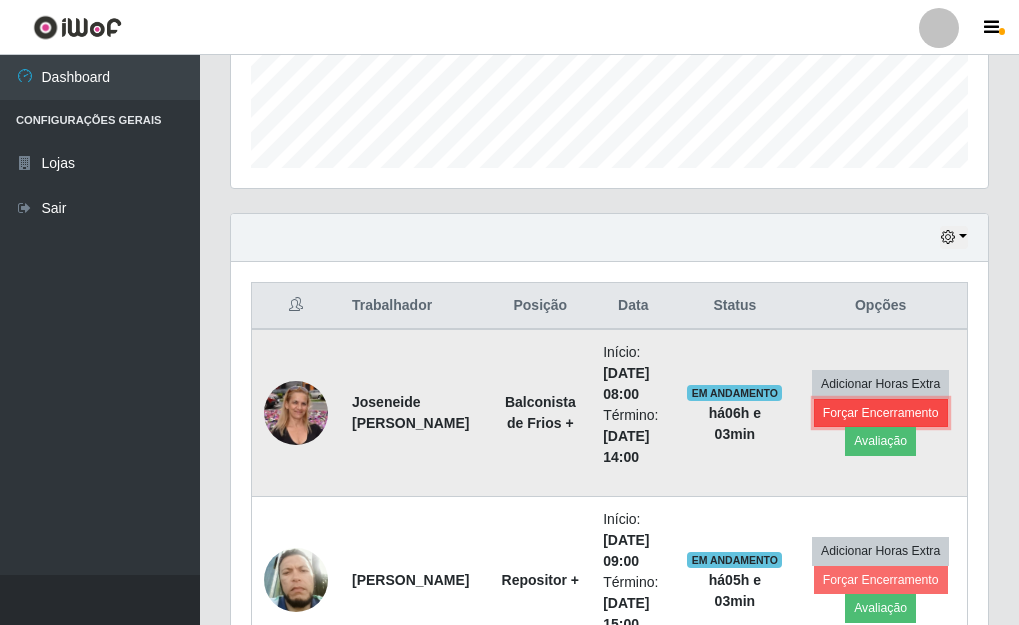 click on "Forçar Encerramento" at bounding box center (881, 413) 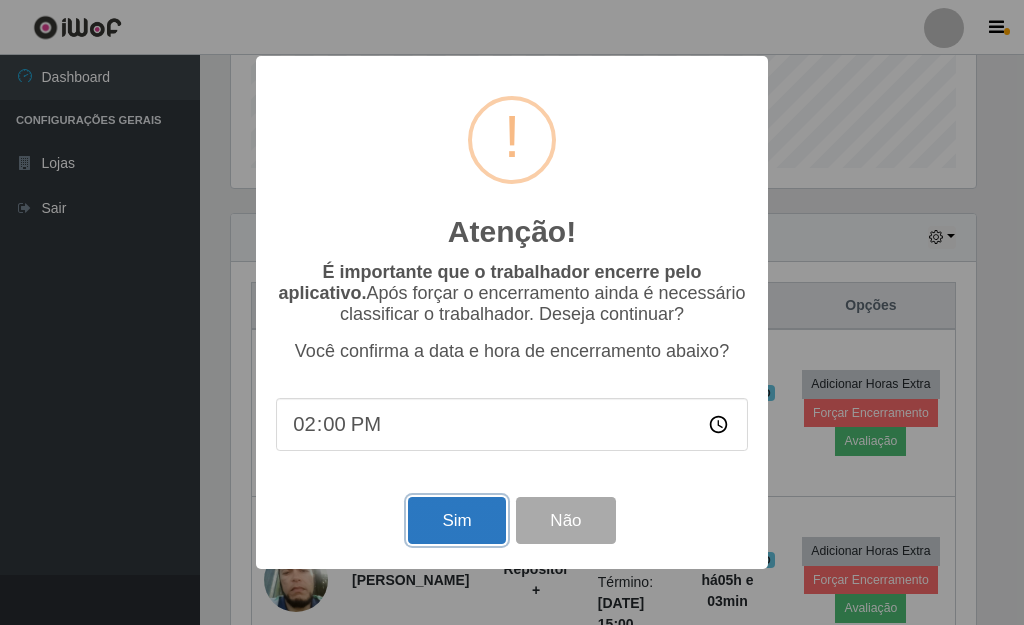 click on "Sim" at bounding box center (456, 520) 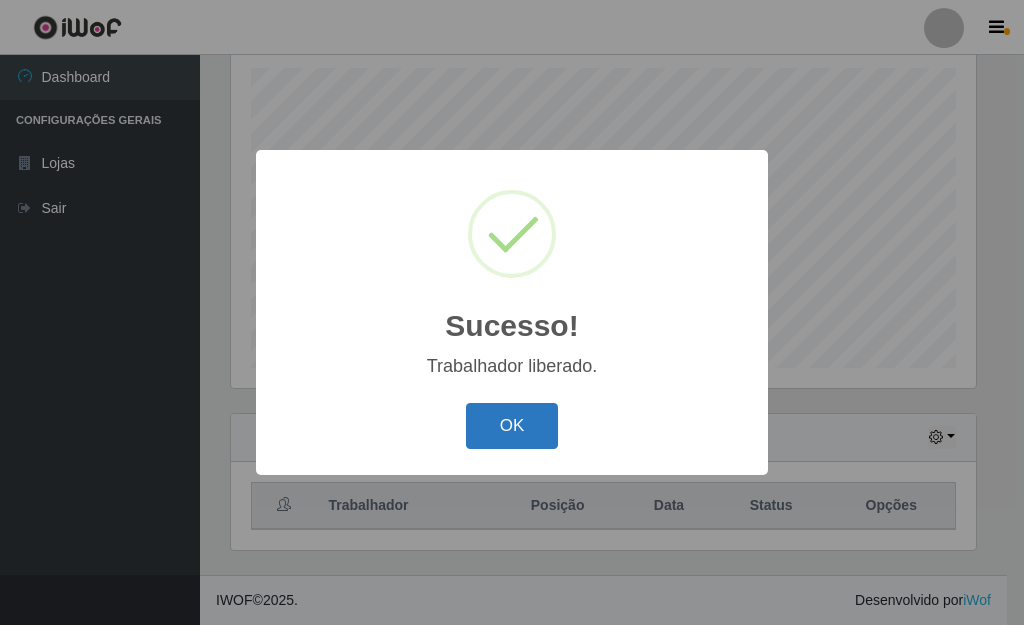 click on "OK" at bounding box center (512, 426) 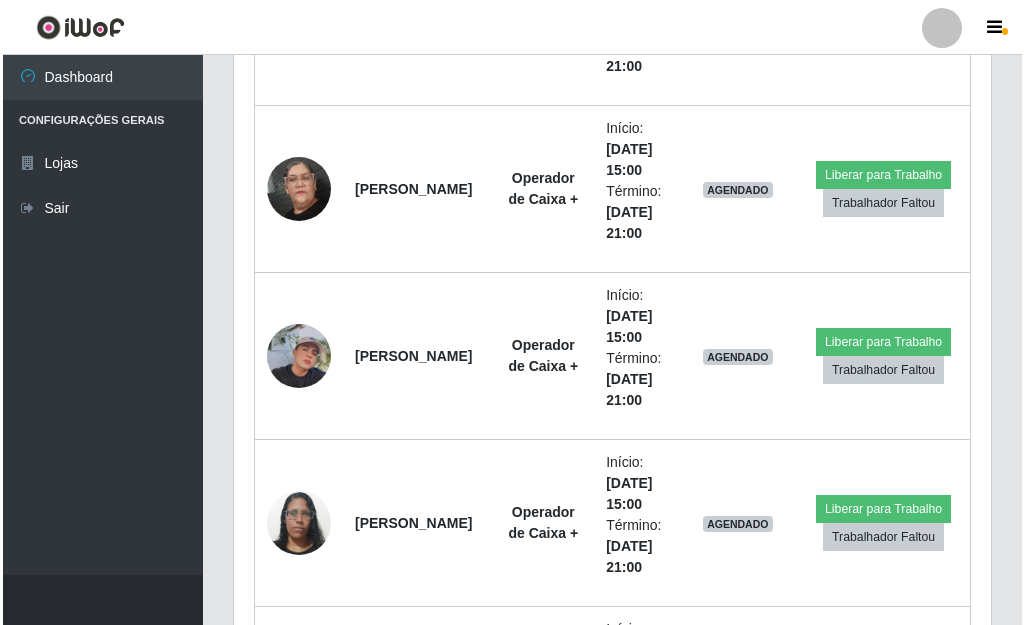 scroll, scrollTop: 3700, scrollLeft: 0, axis: vertical 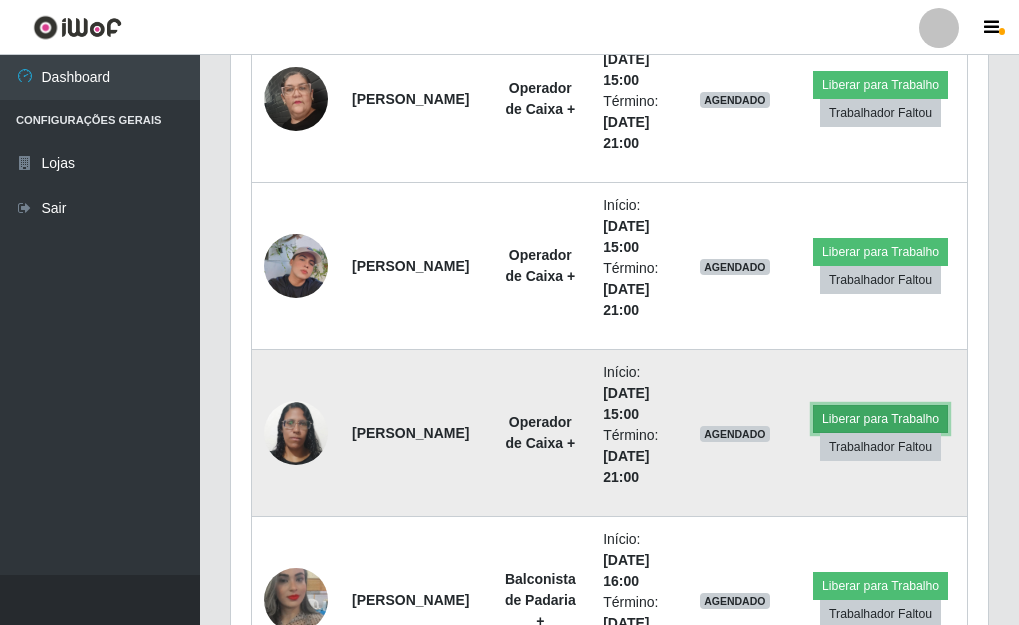 click on "Liberar para Trabalho" at bounding box center [880, 419] 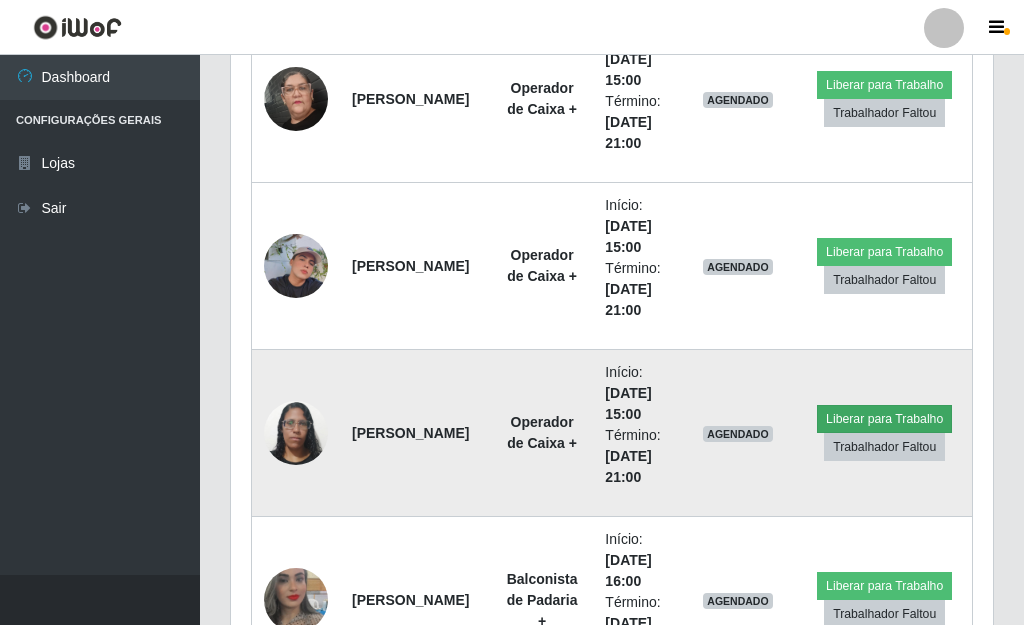 scroll, scrollTop: 999585, scrollLeft: 999255, axis: both 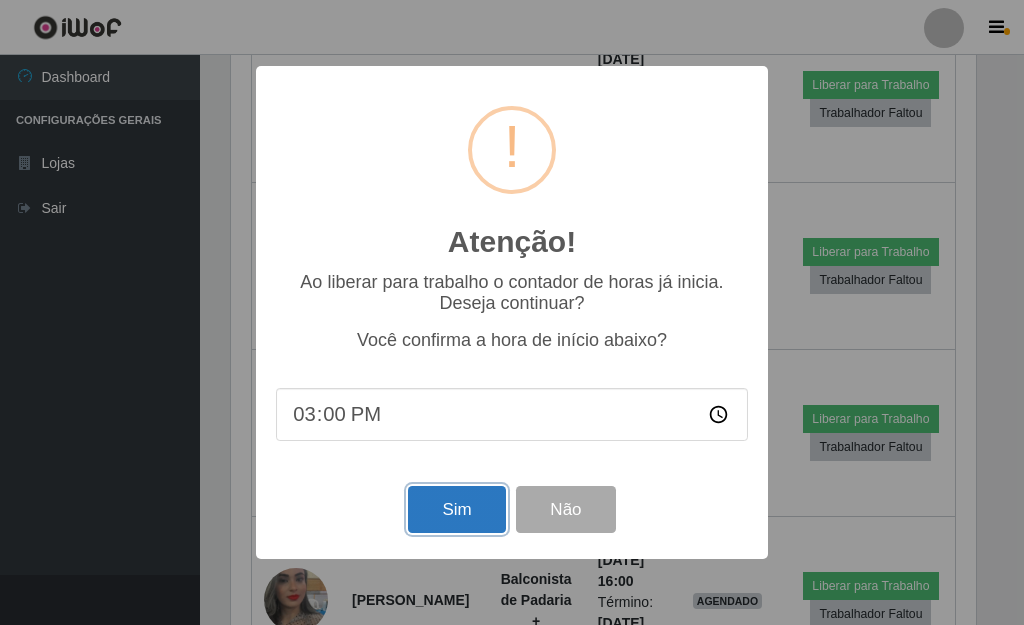 click on "Sim" at bounding box center [456, 509] 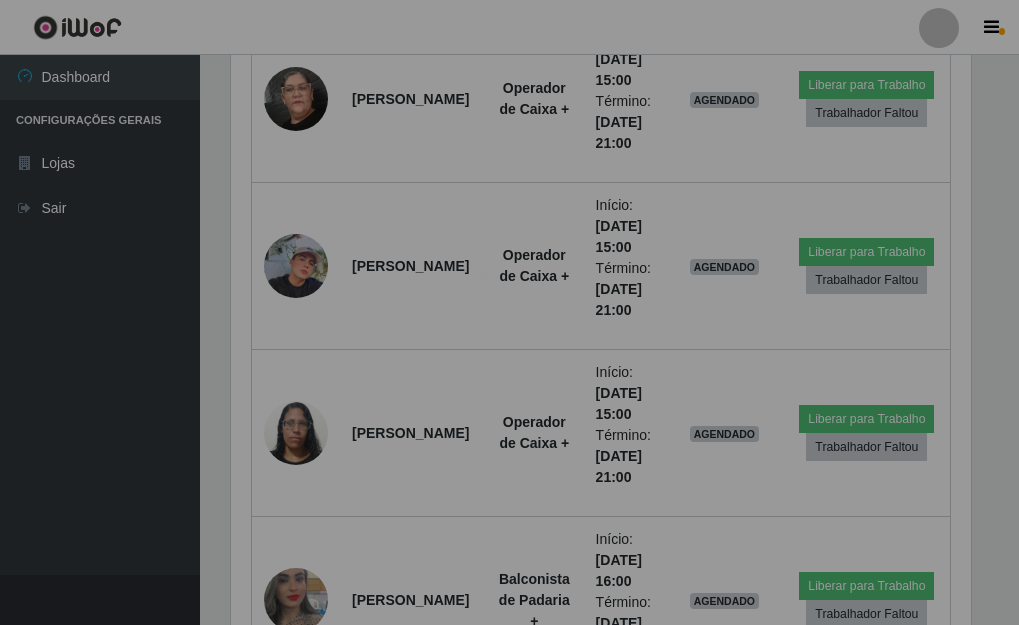scroll, scrollTop: 999585, scrollLeft: 999243, axis: both 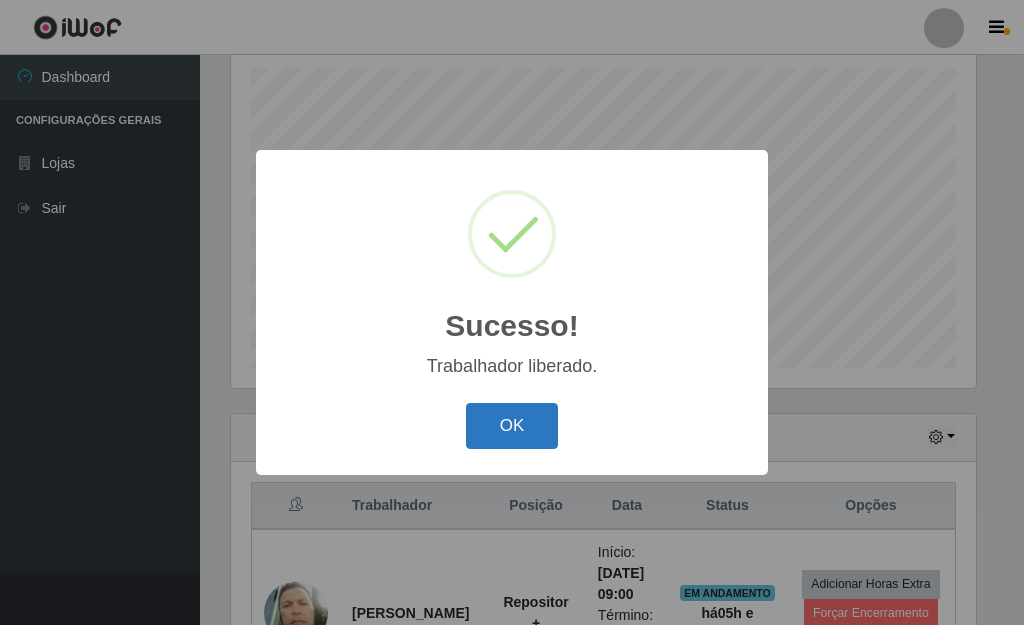 click on "OK" at bounding box center [512, 426] 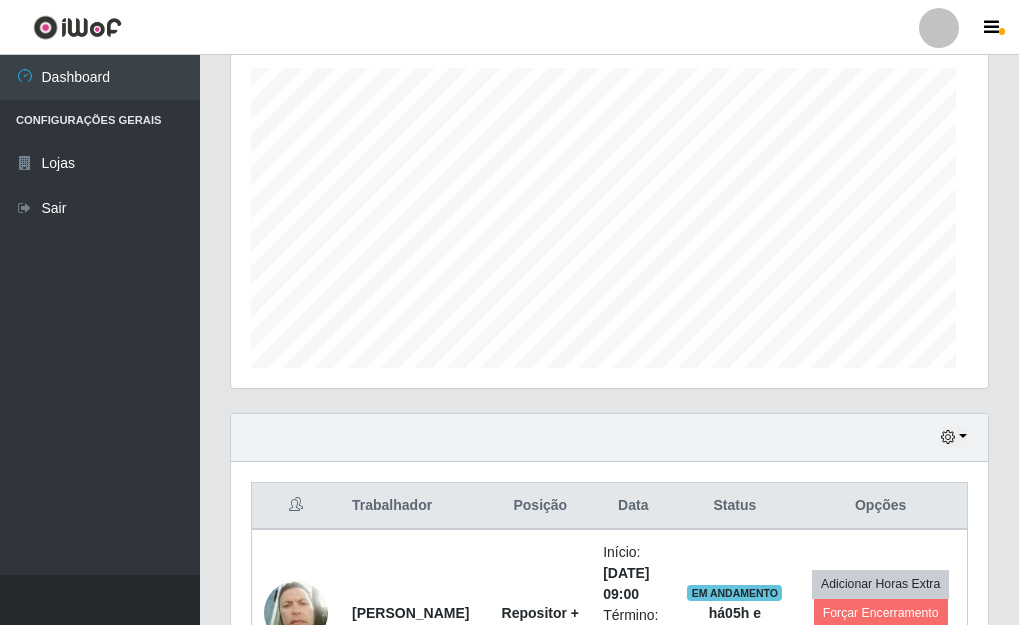 scroll, scrollTop: 999585, scrollLeft: 999243, axis: both 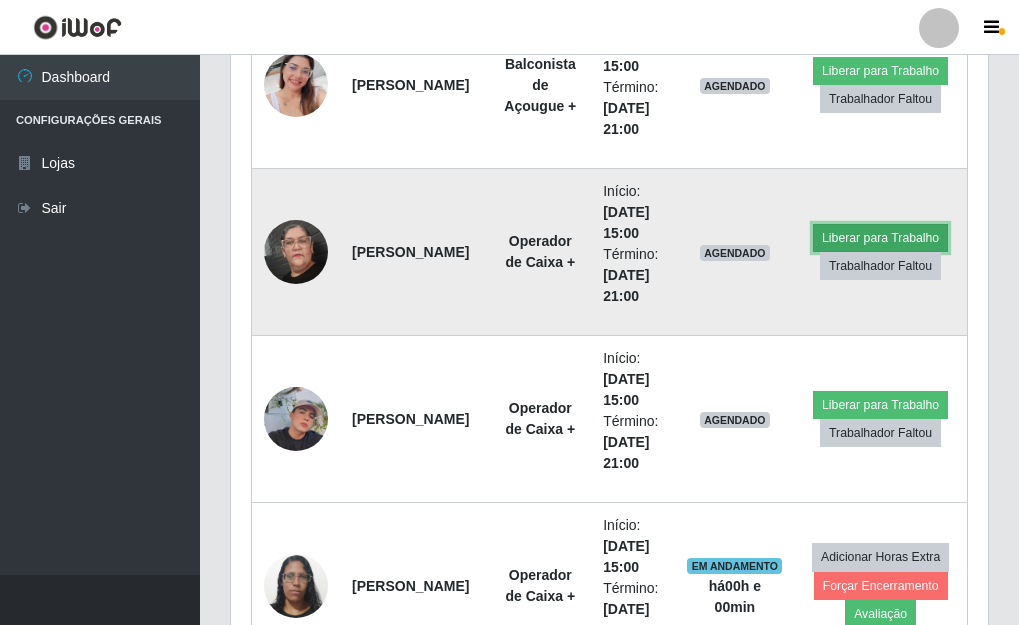click on "Liberar para Trabalho" at bounding box center (880, 238) 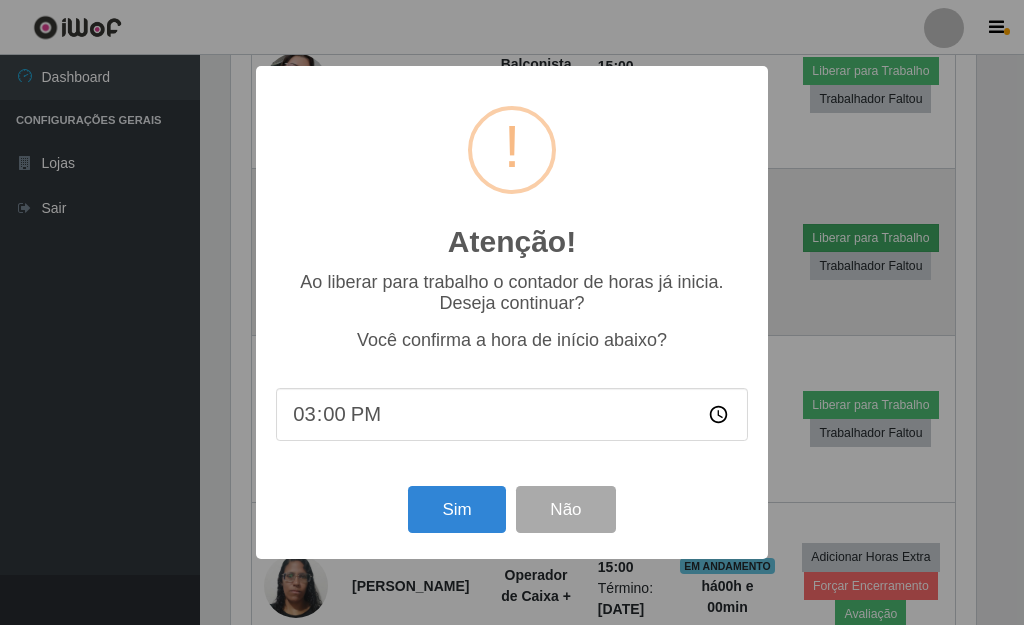 scroll, scrollTop: 999585, scrollLeft: 999255, axis: both 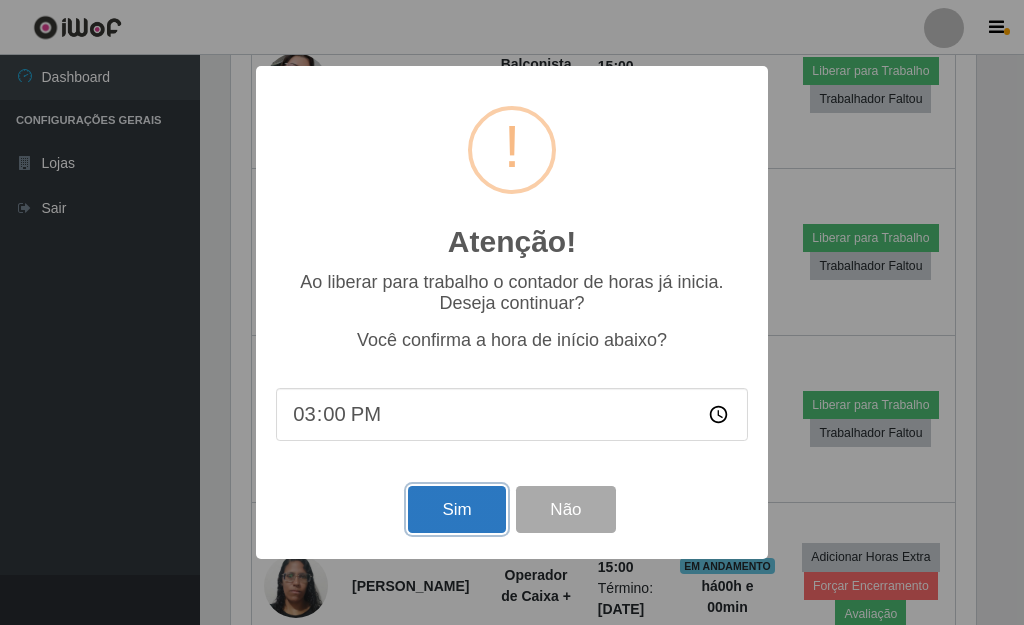 click on "Sim" at bounding box center [456, 509] 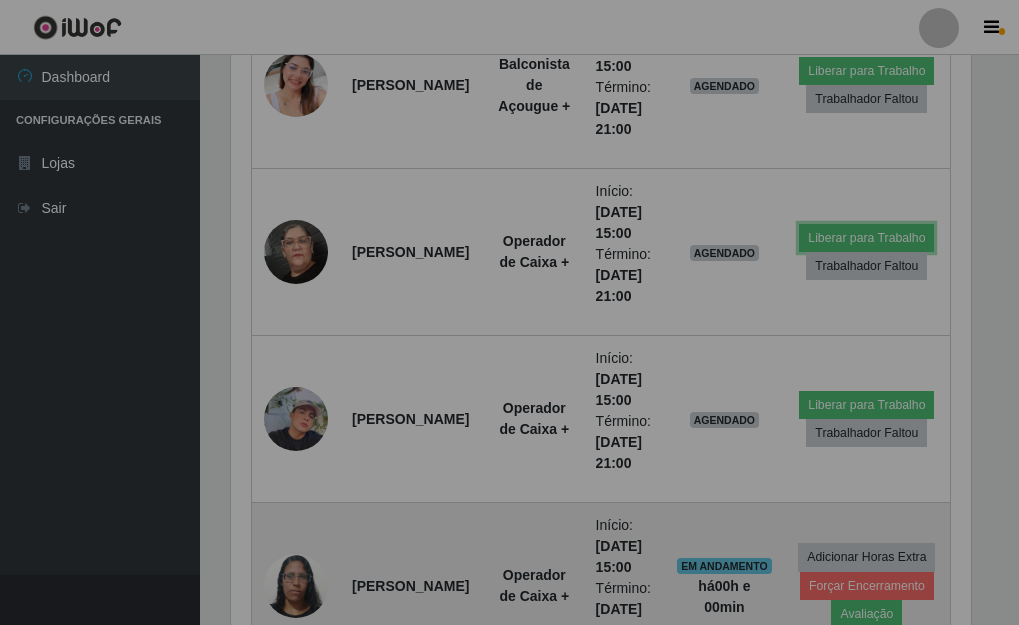 scroll, scrollTop: 999585, scrollLeft: 999243, axis: both 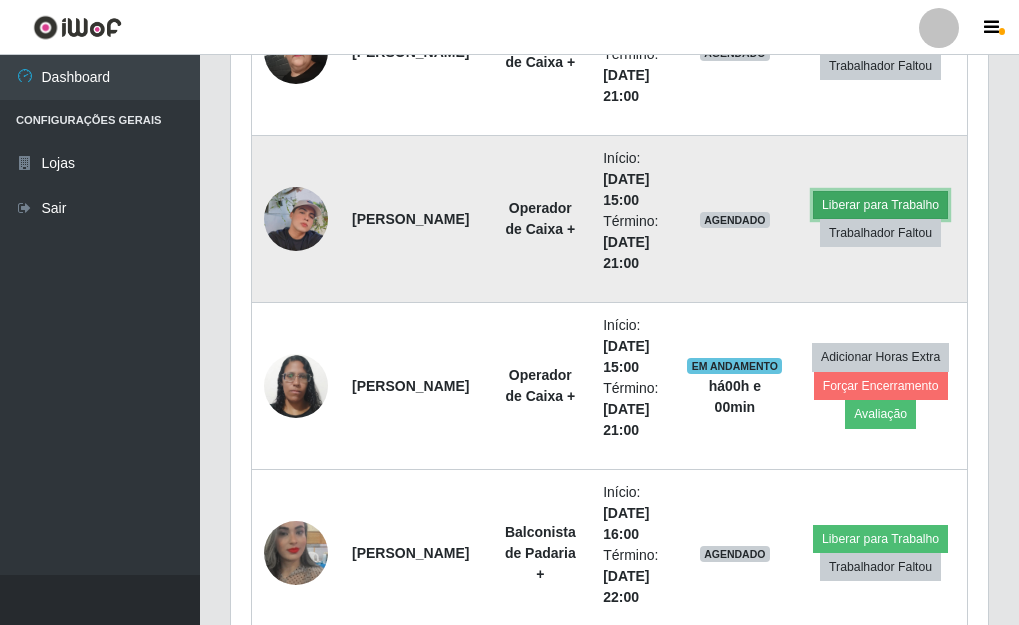 click on "Liberar para Trabalho" at bounding box center (880, 205) 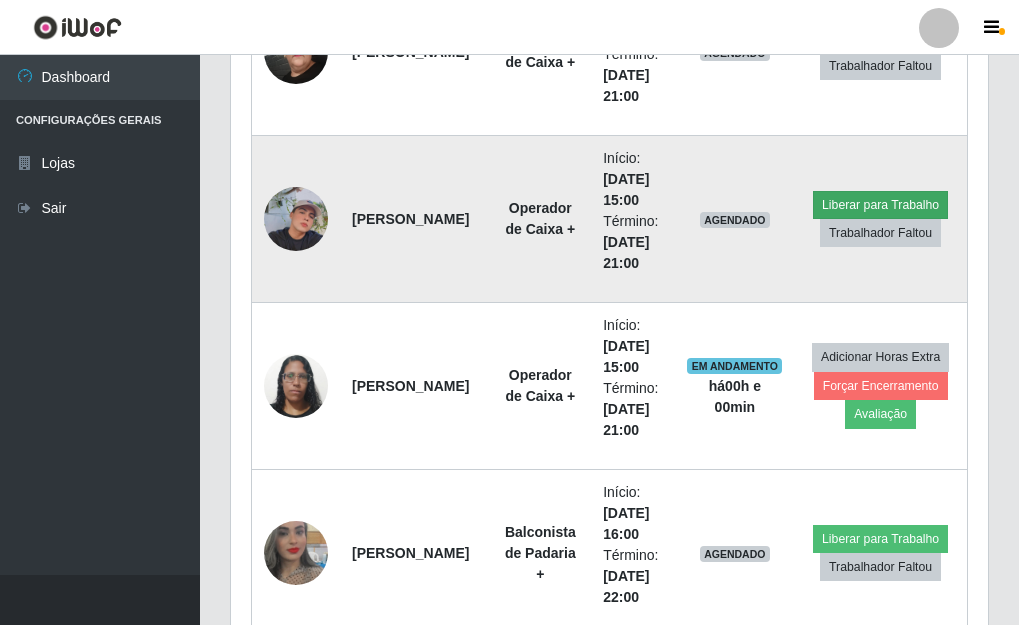 scroll, scrollTop: 999585, scrollLeft: 999255, axis: both 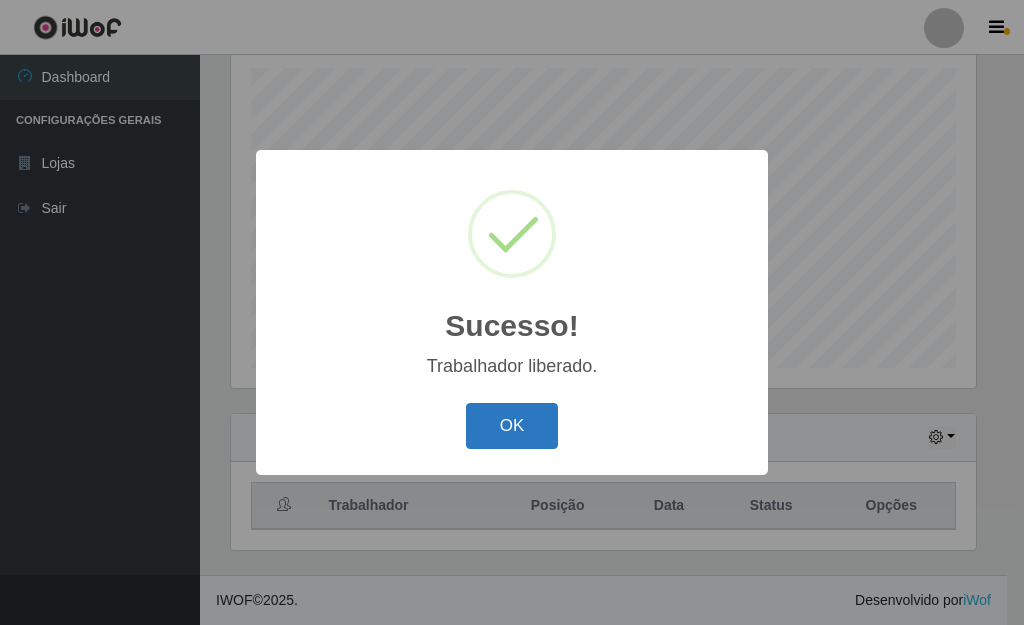 click on "OK" at bounding box center (512, 426) 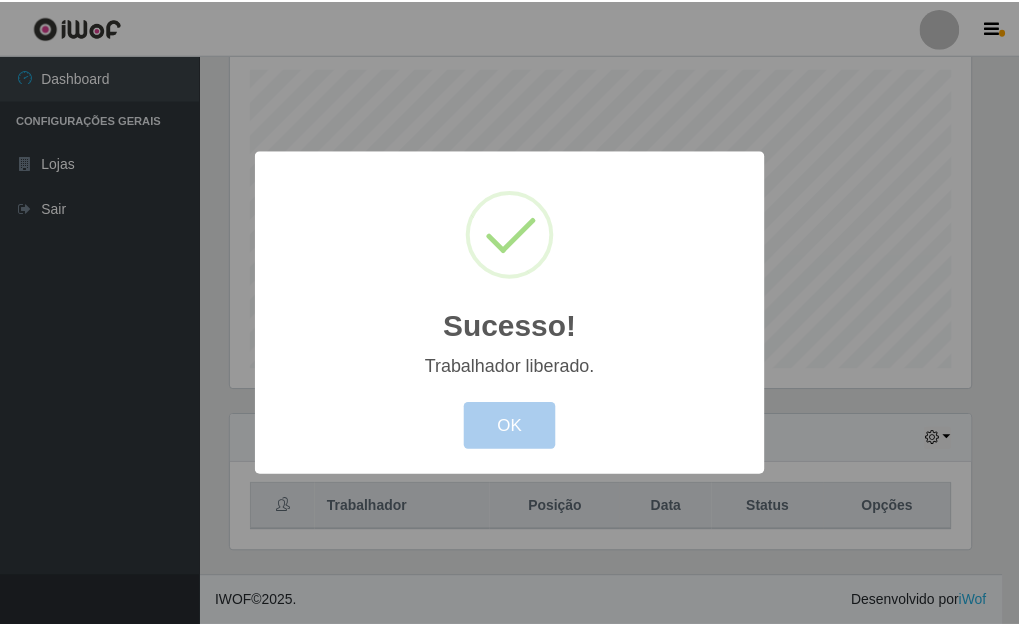 scroll, scrollTop: 999585, scrollLeft: 999243, axis: both 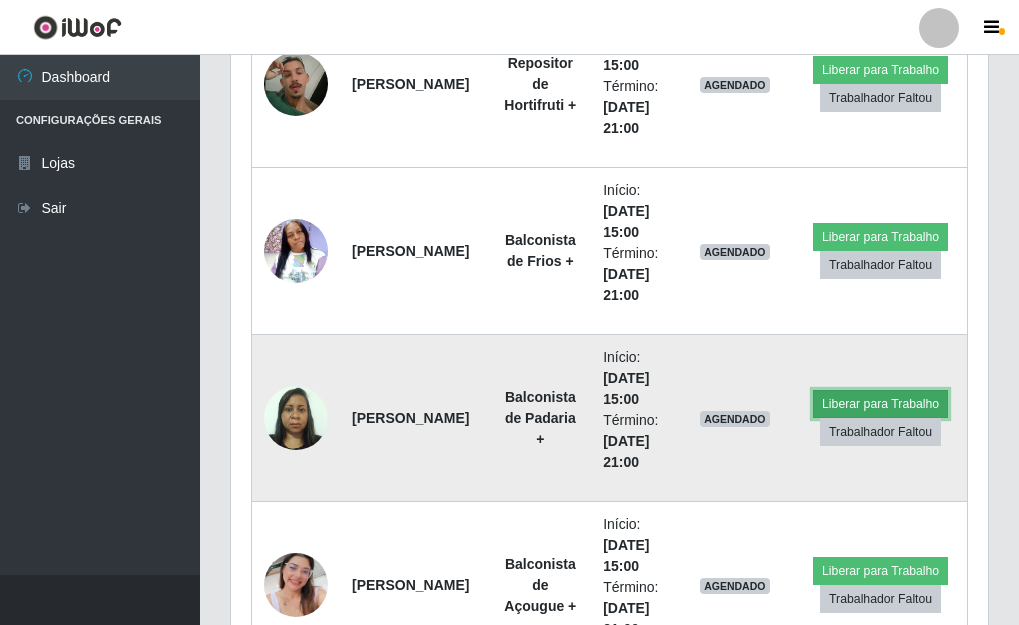 click on "Liberar para Trabalho" at bounding box center [880, 404] 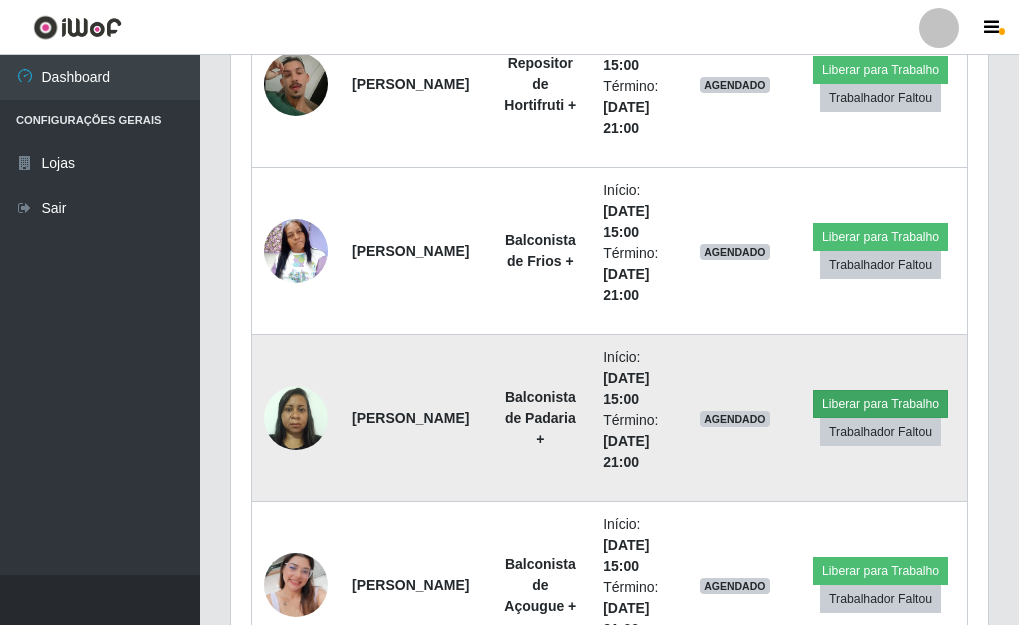 scroll, scrollTop: 999585, scrollLeft: 999255, axis: both 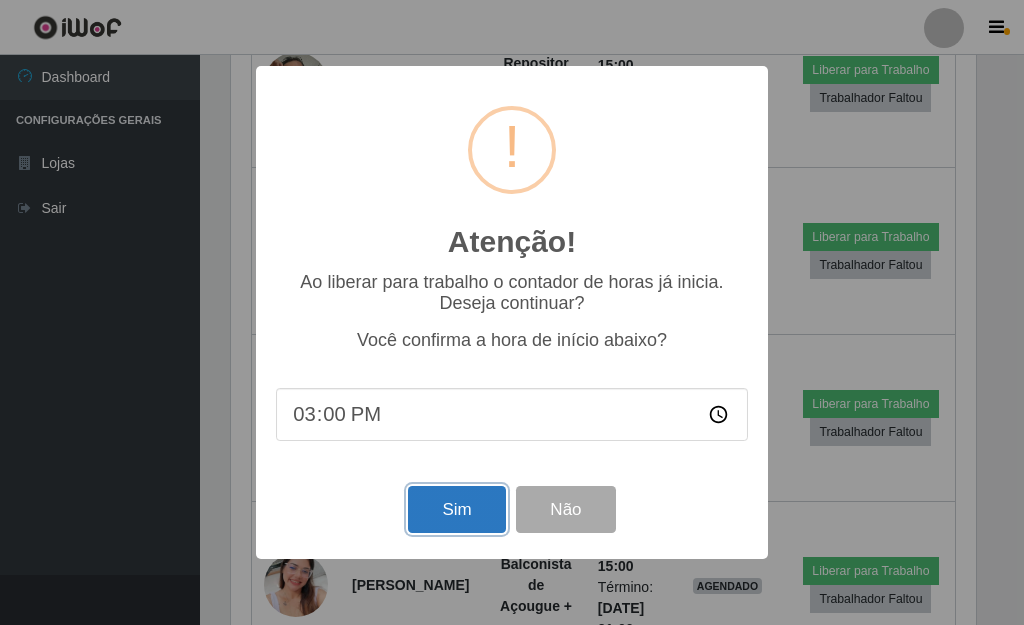 click on "Sim" at bounding box center (456, 509) 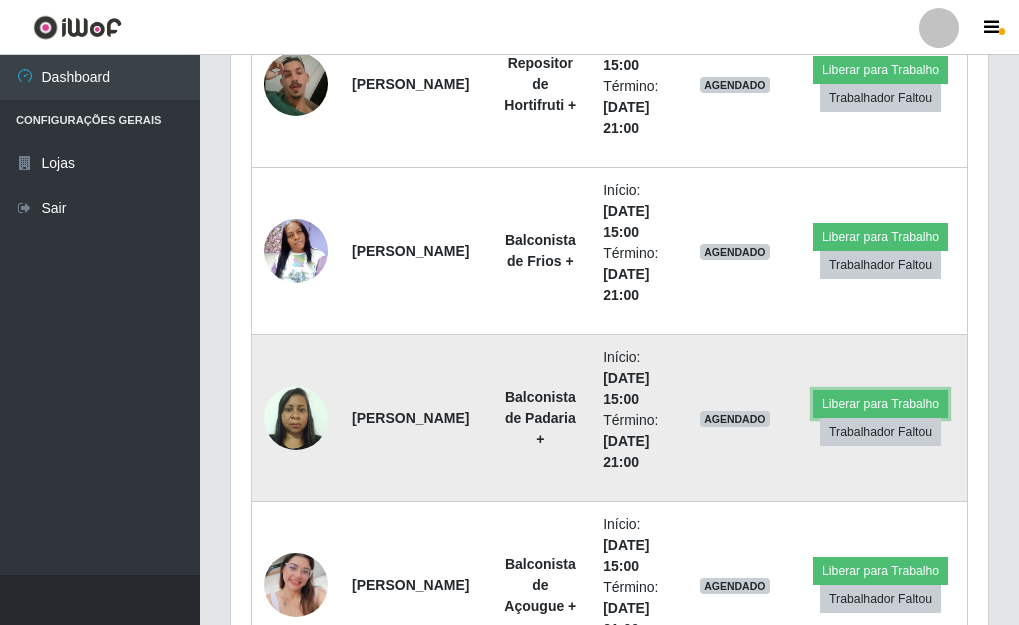 scroll, scrollTop: 999585, scrollLeft: 999243, axis: both 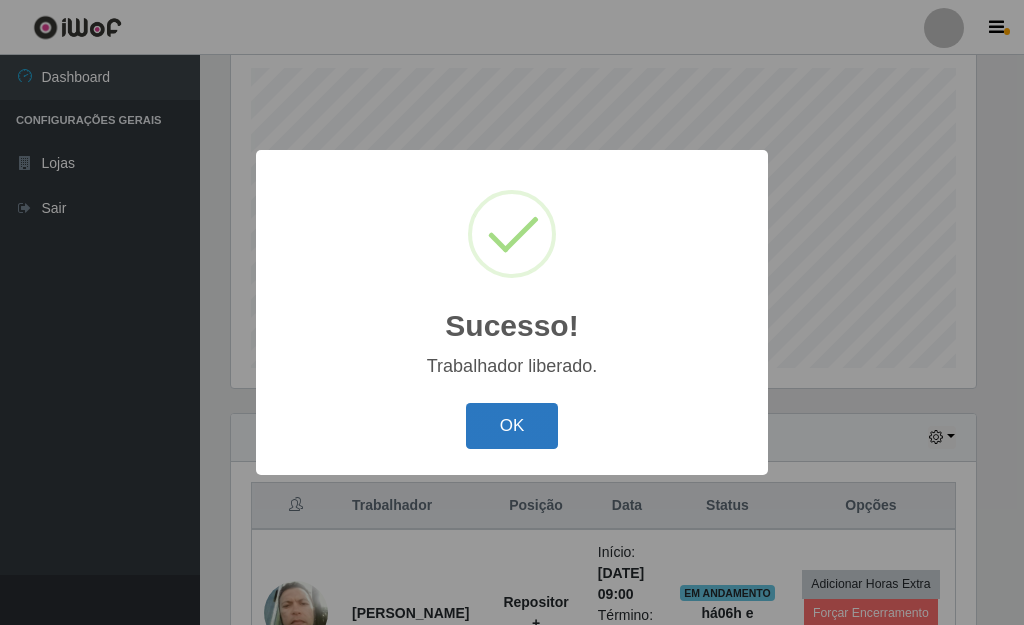 click on "OK" at bounding box center [512, 426] 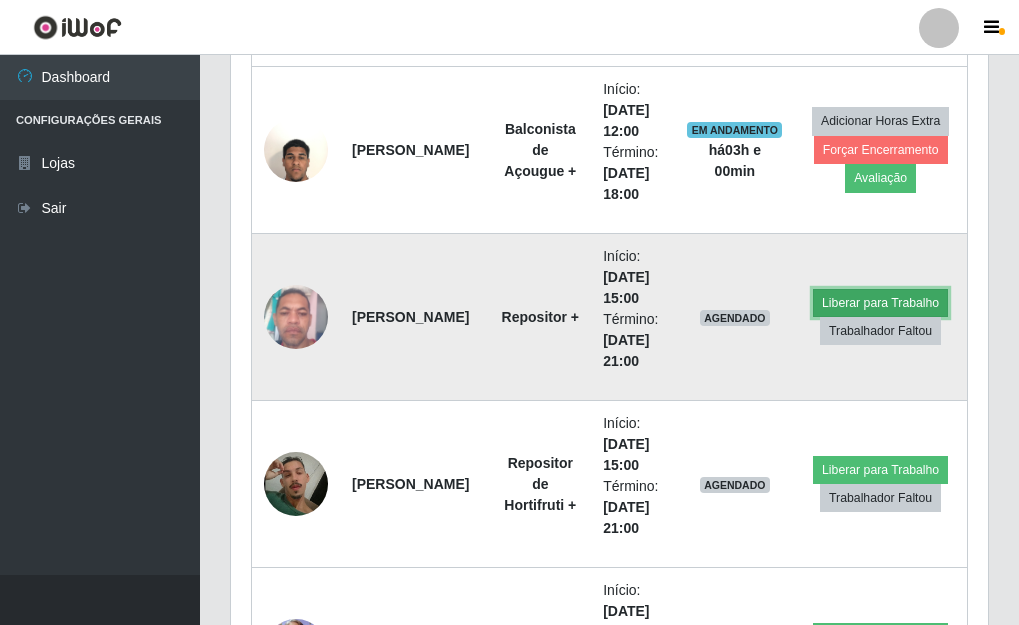 click on "Liberar para Trabalho" at bounding box center (880, 303) 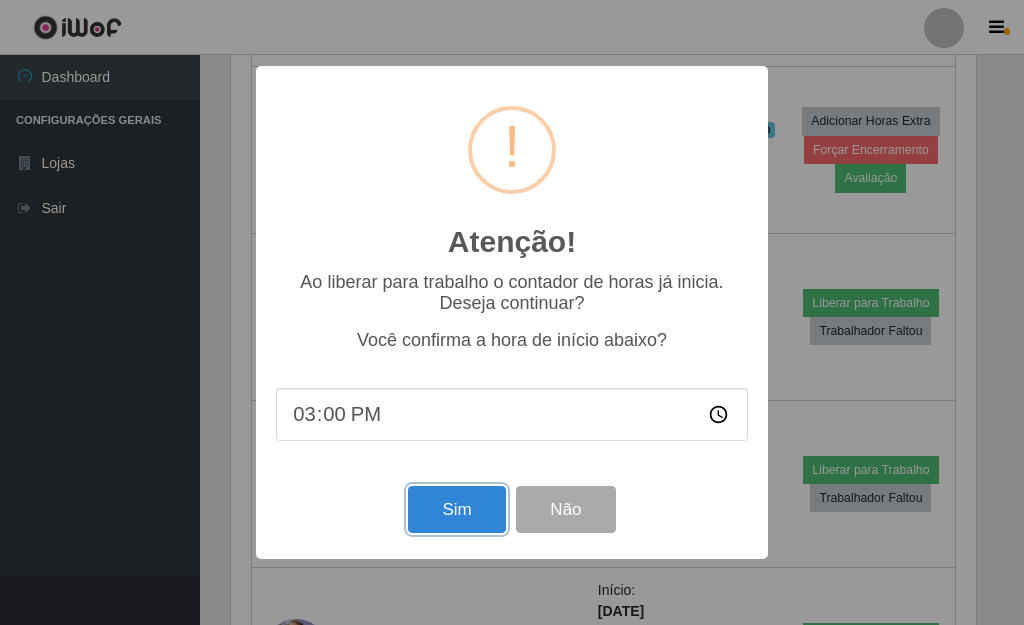 drag, startPoint x: 473, startPoint y: 504, endPoint x: 477, endPoint y: 488, distance: 16.492422 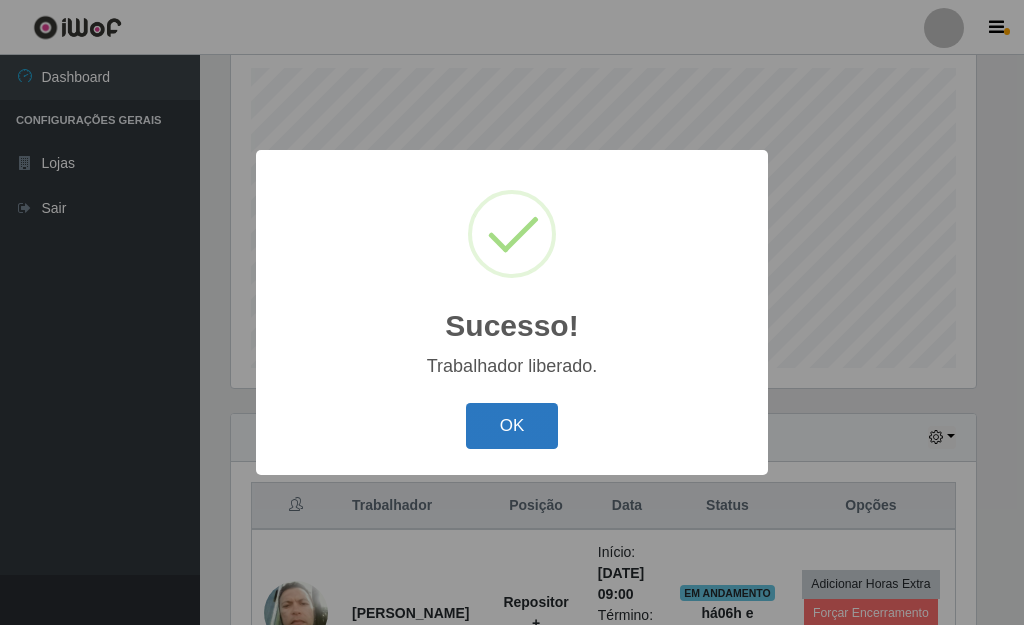 click on "OK" at bounding box center (512, 426) 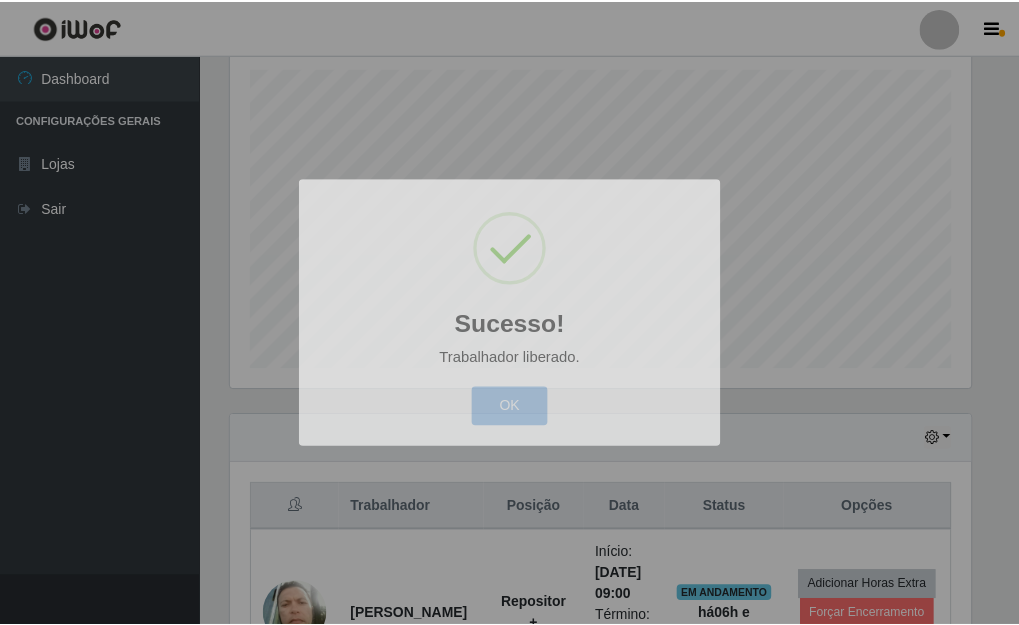 scroll, scrollTop: 999585, scrollLeft: 999243, axis: both 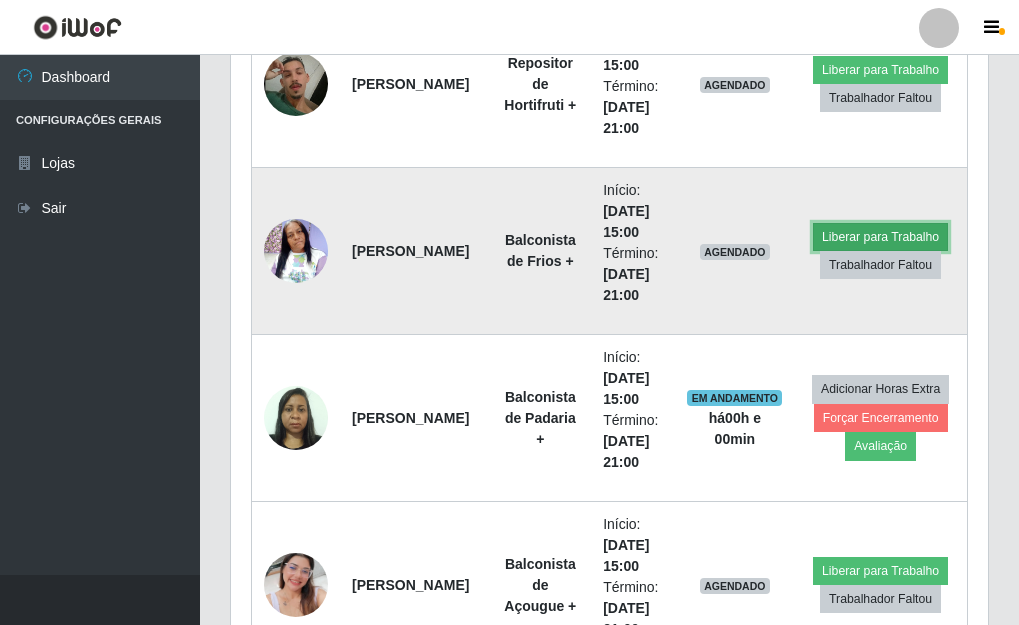 click on "Liberar para Trabalho" at bounding box center (880, 237) 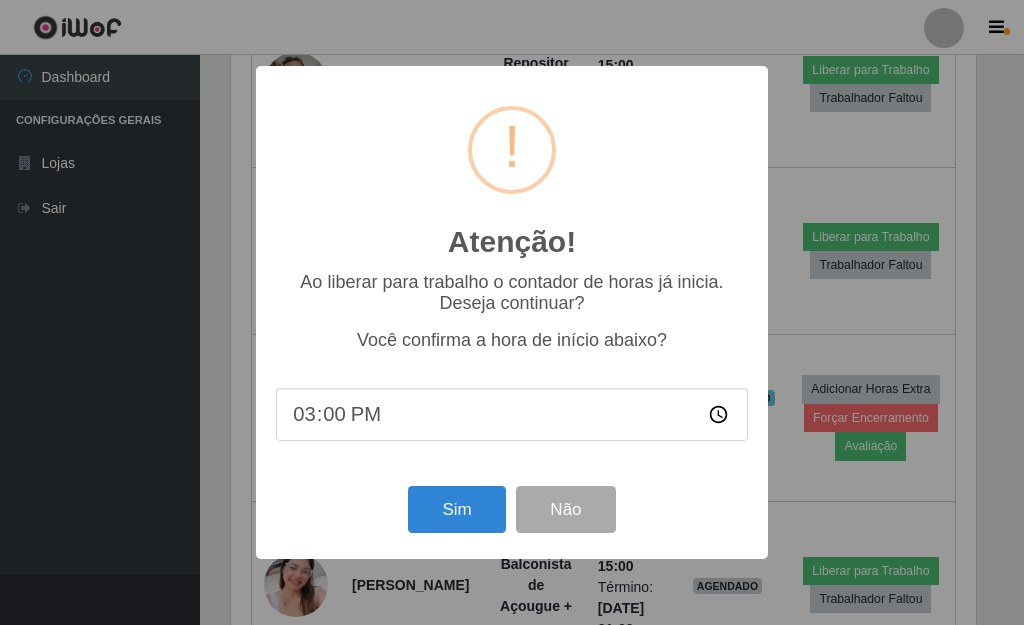 scroll, scrollTop: 999585, scrollLeft: 999255, axis: both 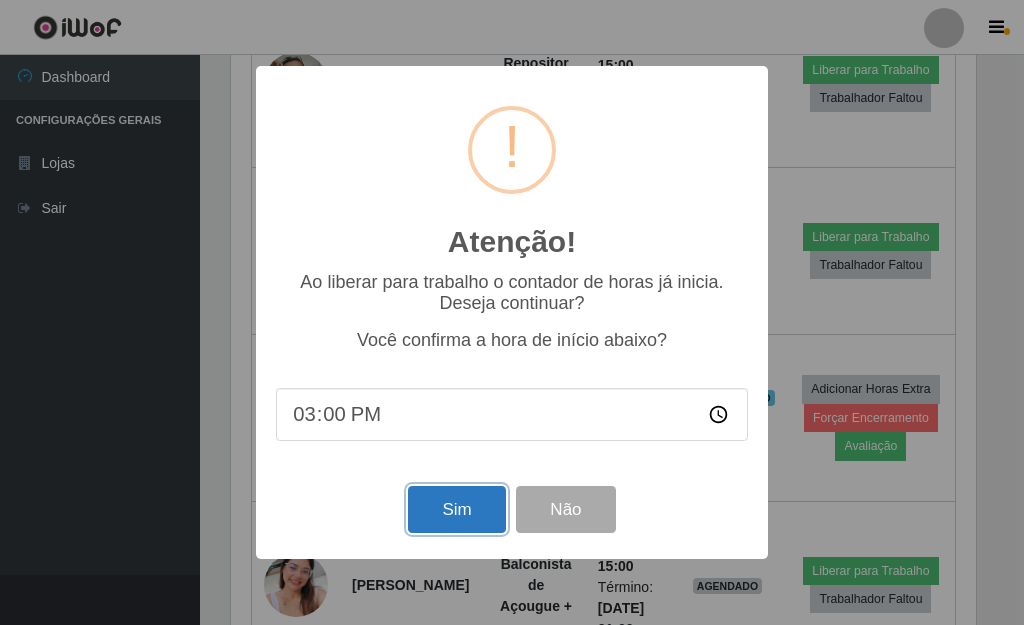 click on "Sim" at bounding box center [456, 509] 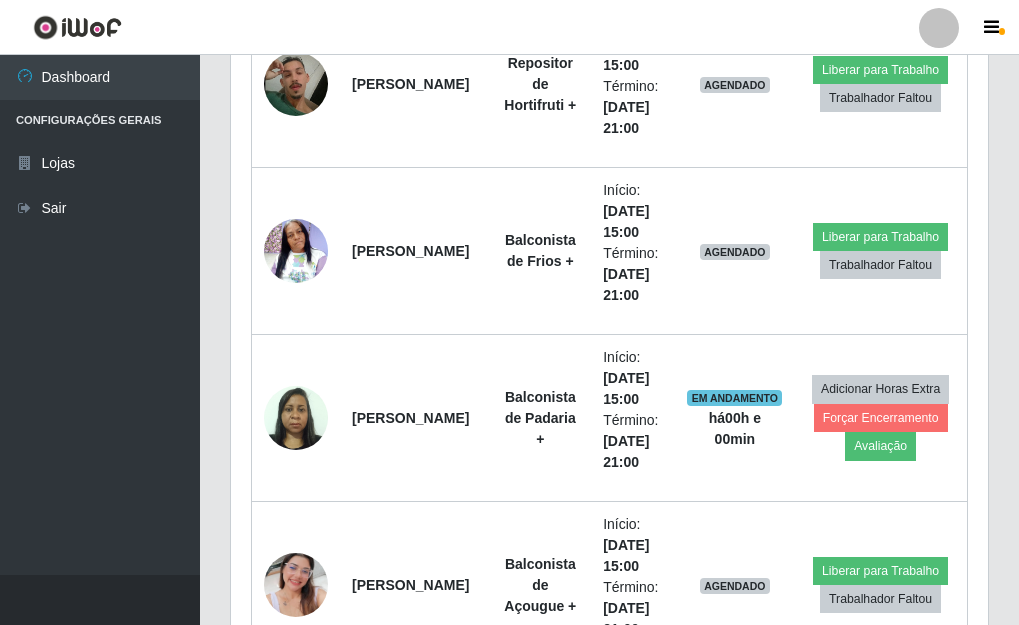 scroll, scrollTop: 999585, scrollLeft: 999243, axis: both 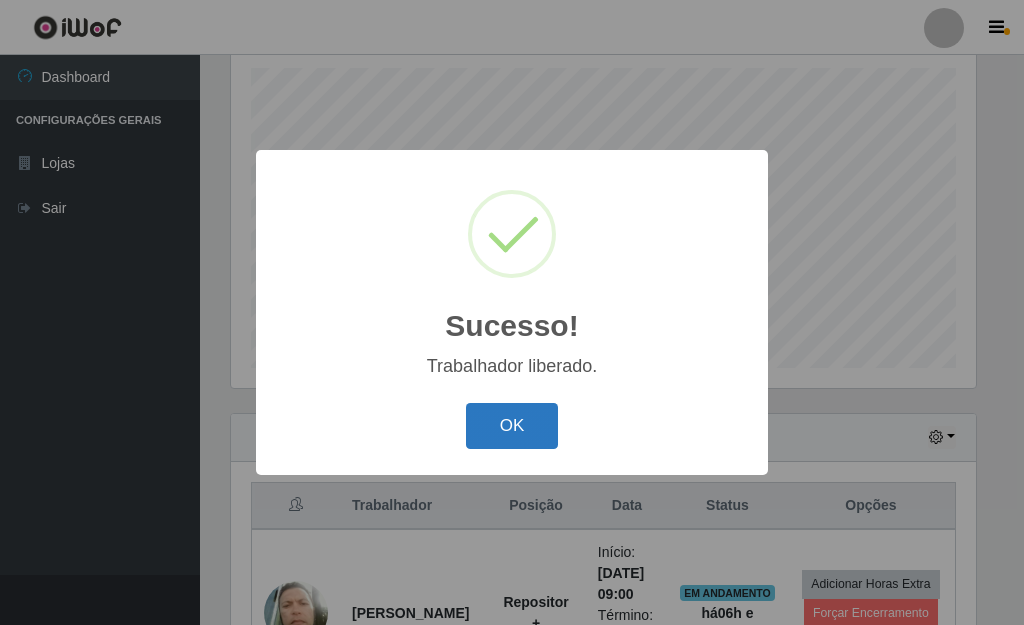 click on "OK" at bounding box center [512, 426] 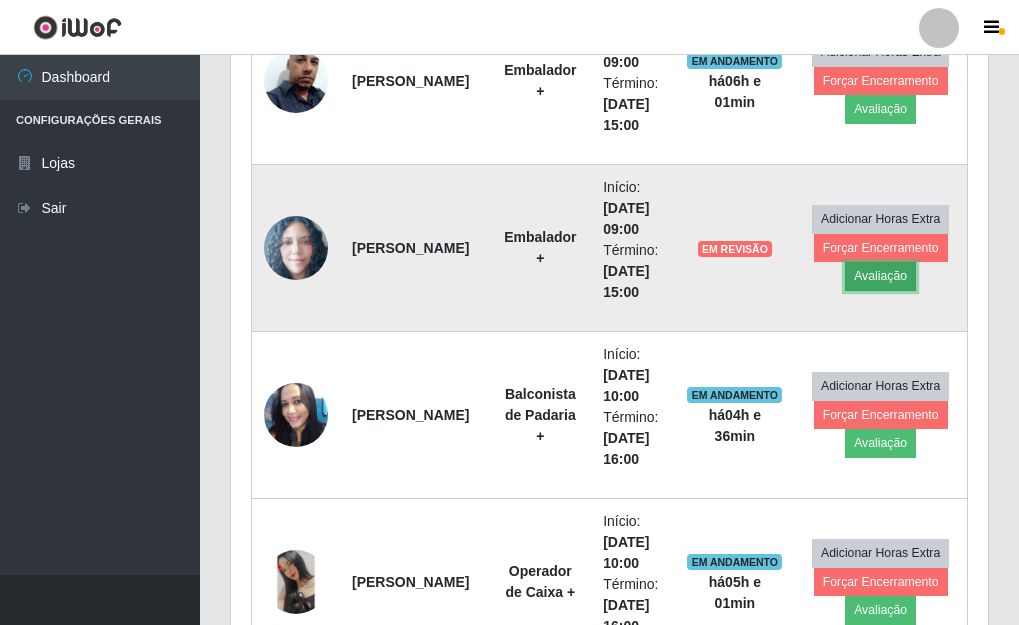 click on "Avaliação" at bounding box center (880, 276) 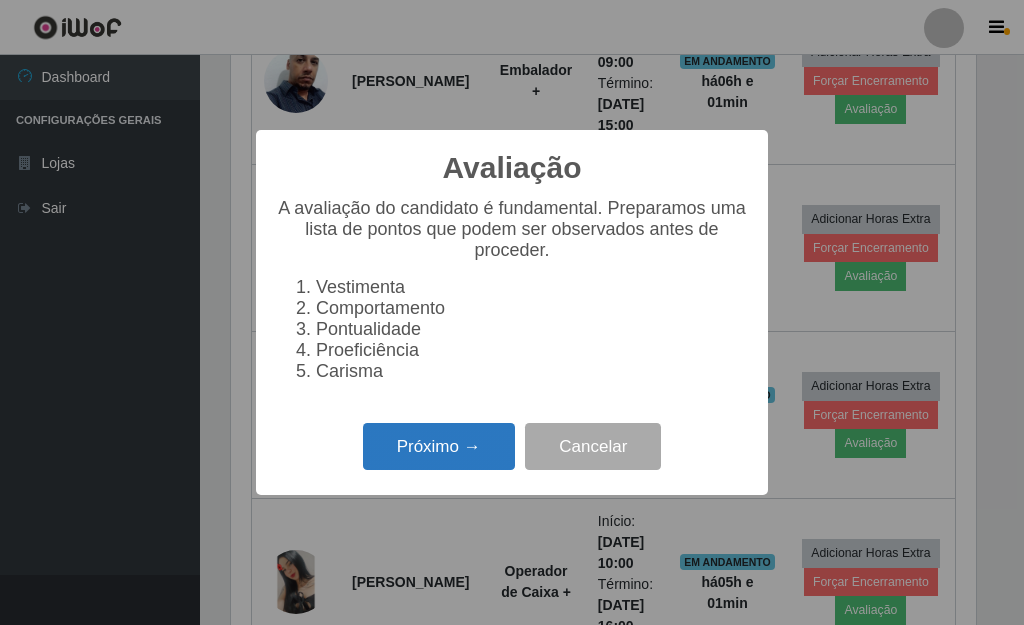 drag, startPoint x: 474, startPoint y: 462, endPoint x: 483, endPoint y: 457, distance: 10.29563 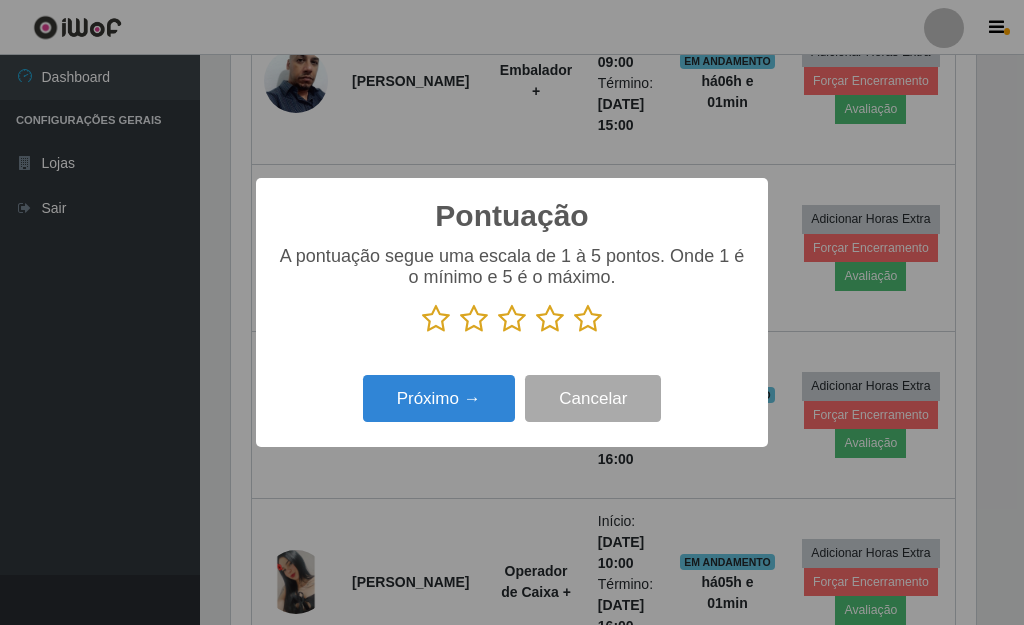 click at bounding box center (588, 319) 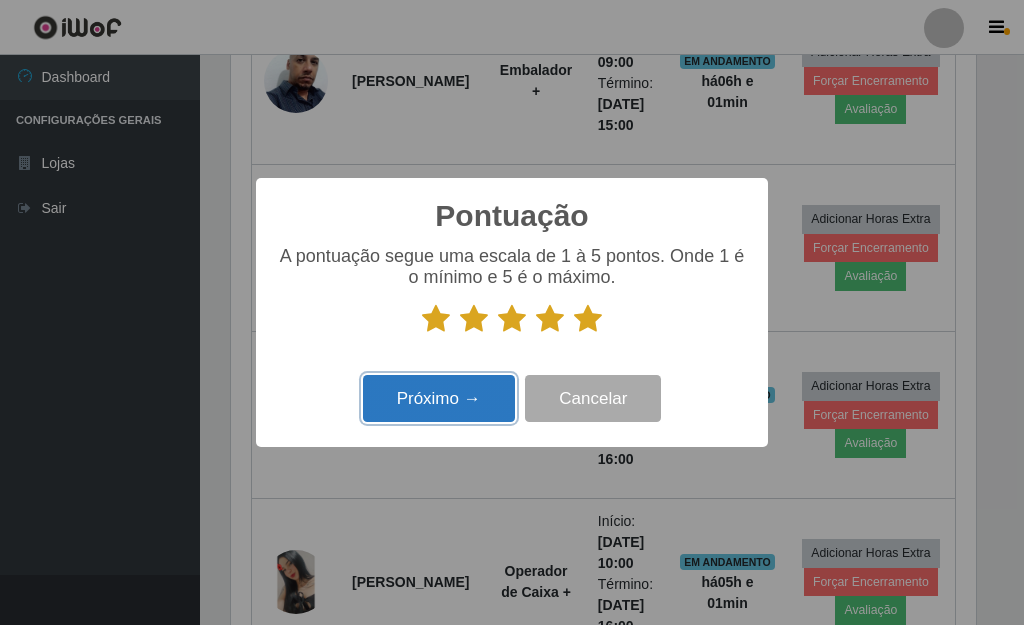 click on "Próximo →" at bounding box center [439, 398] 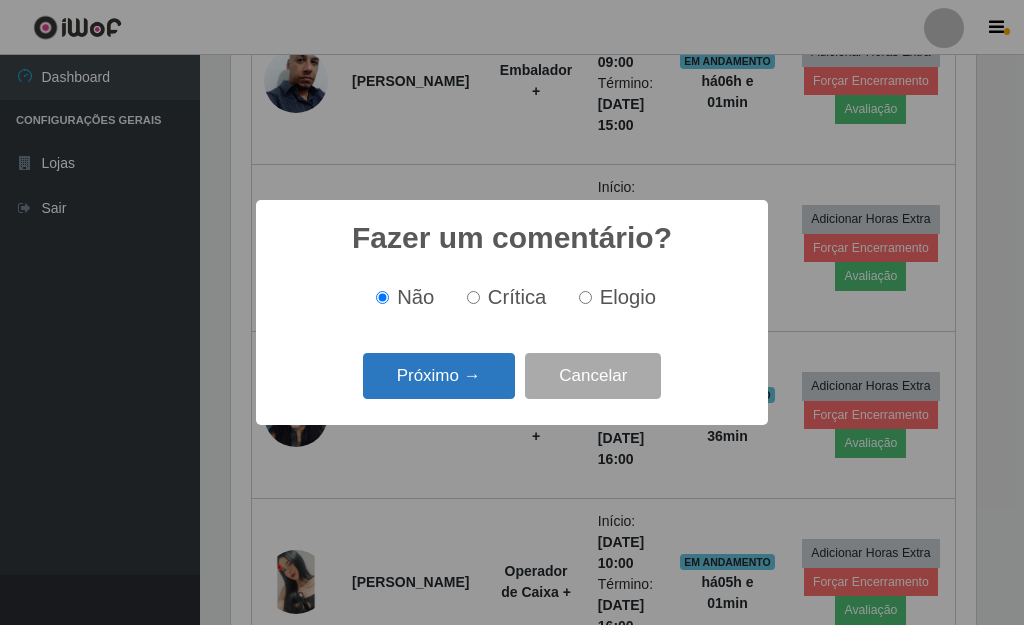 click on "Próximo →" at bounding box center (439, 376) 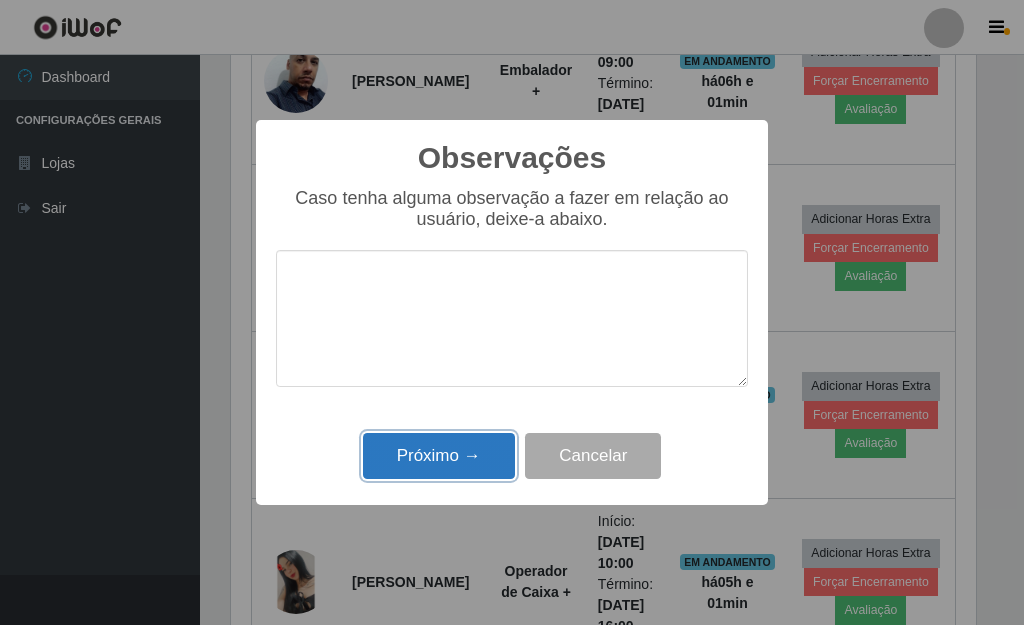 click on "Próximo →" at bounding box center (439, 456) 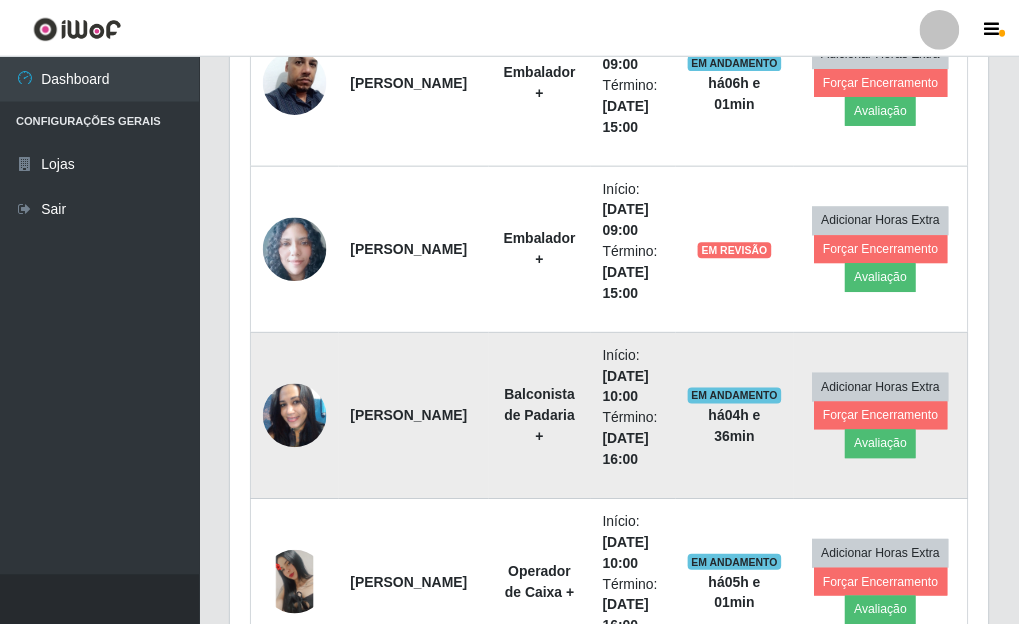 scroll, scrollTop: 999585, scrollLeft: 999243, axis: both 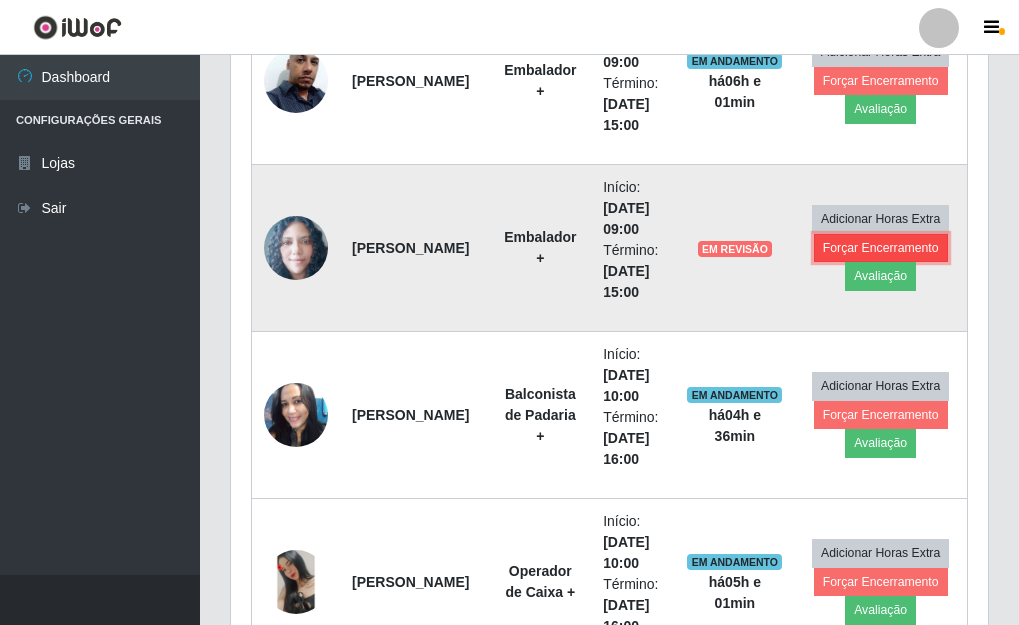 click on "Forçar Encerramento" at bounding box center [881, 248] 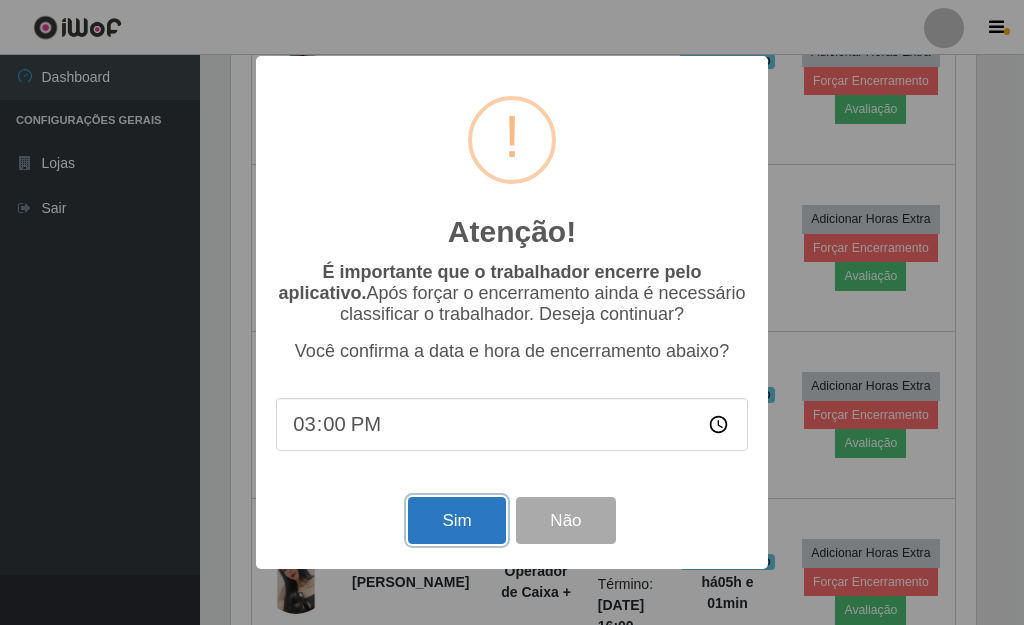 click on "Sim" at bounding box center (456, 520) 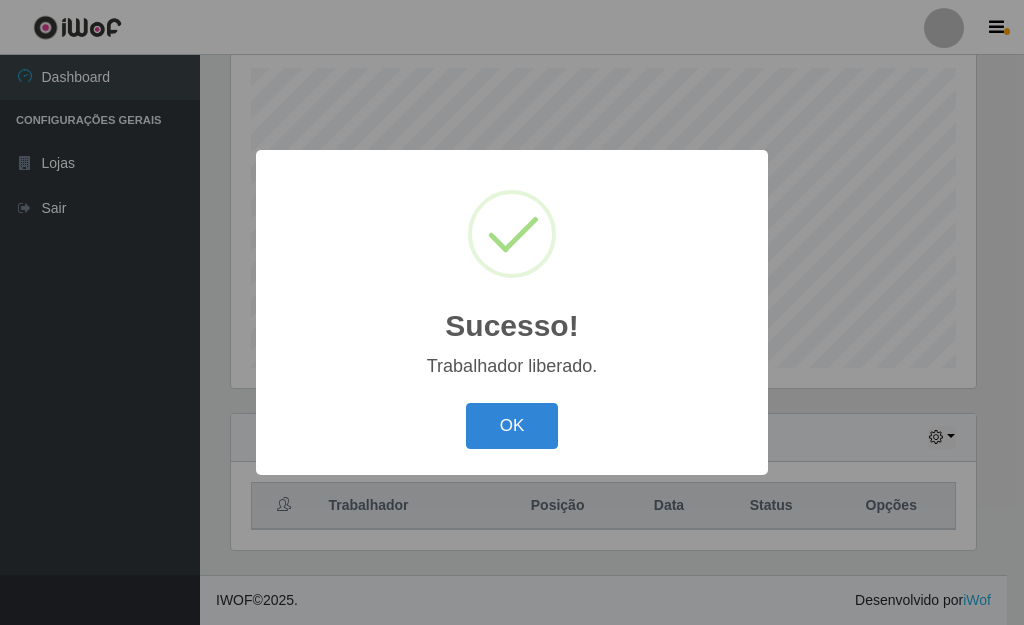 click on "OK Cancel" at bounding box center (512, 425) 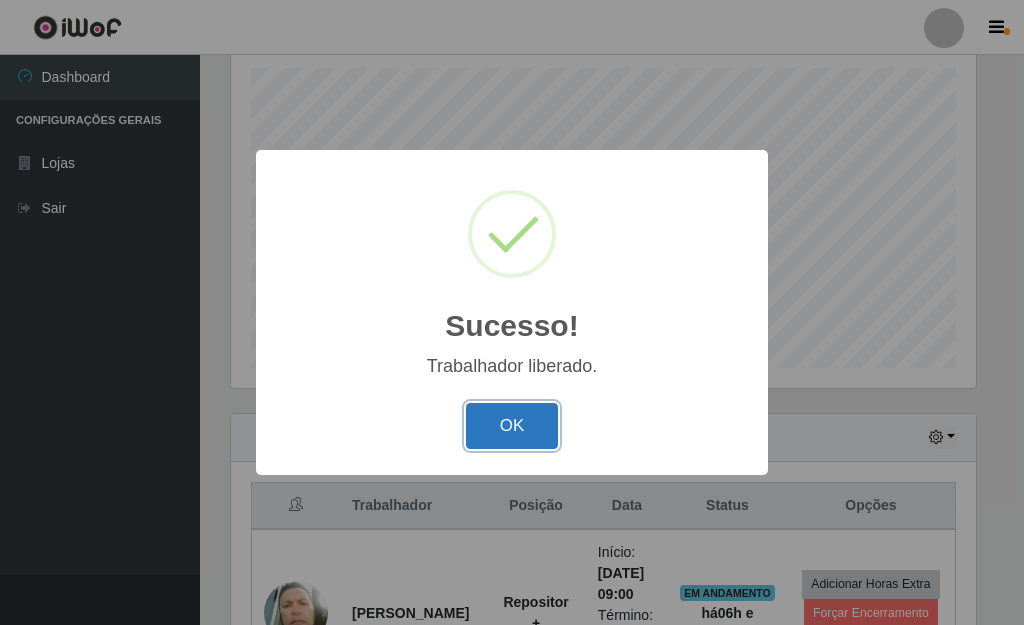 click on "OK" at bounding box center [512, 426] 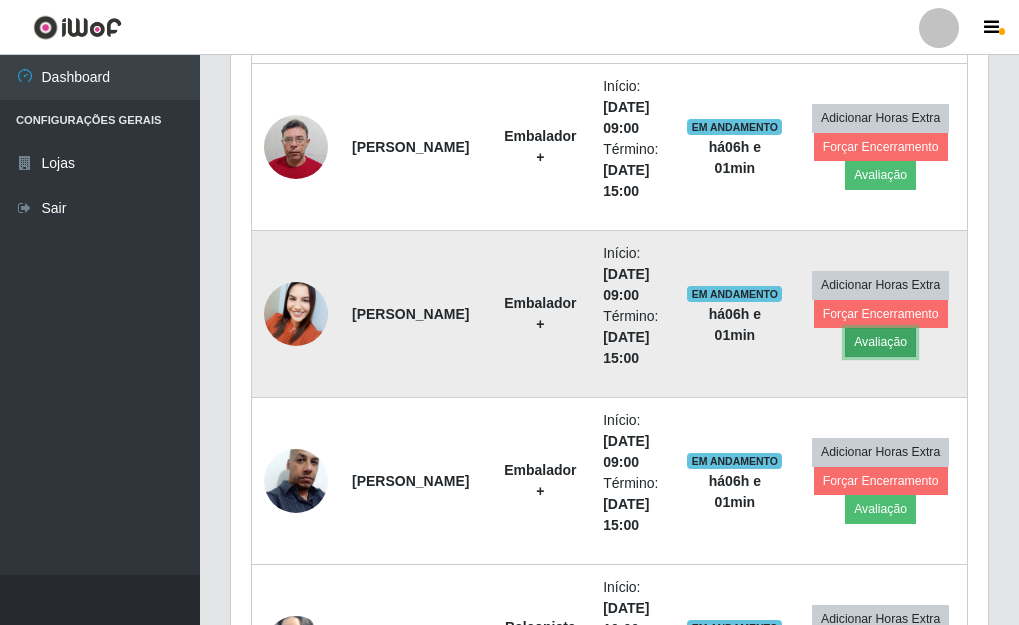 click on "Avaliação" at bounding box center (880, 342) 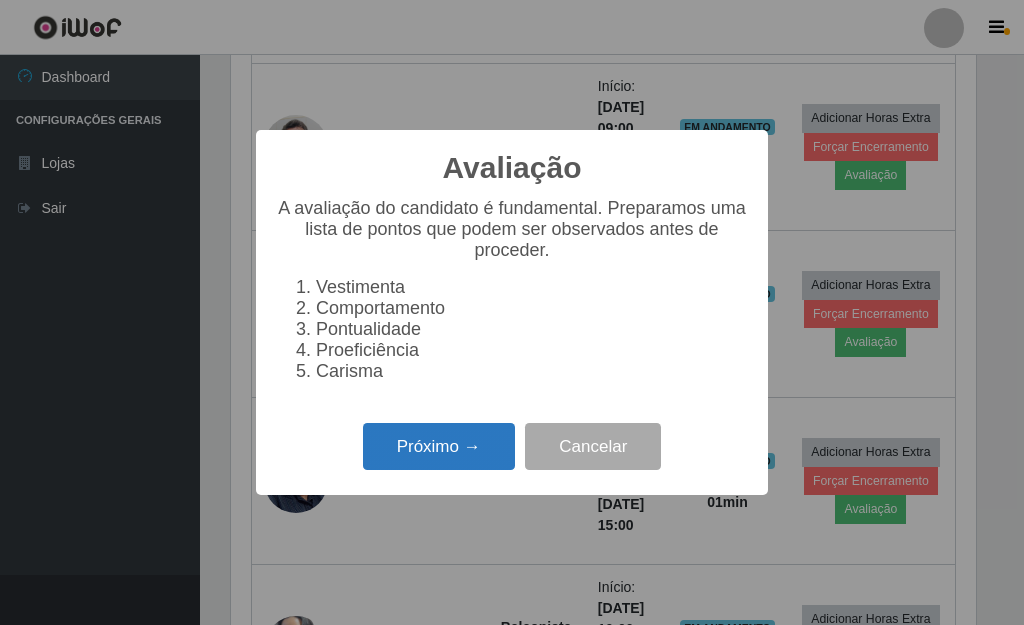 click on "Próximo →" at bounding box center [439, 446] 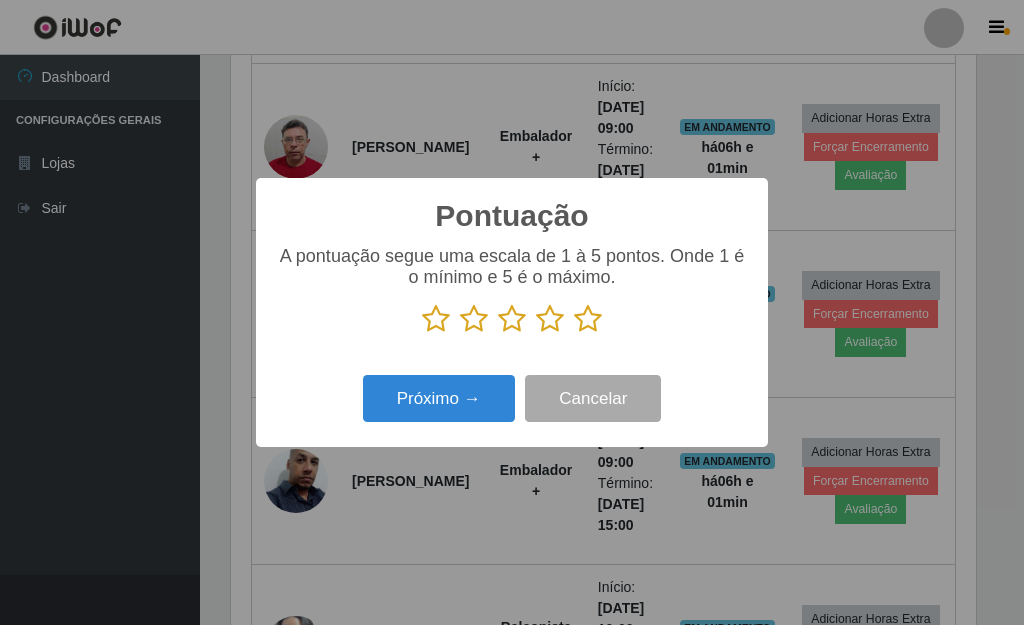click at bounding box center (588, 319) 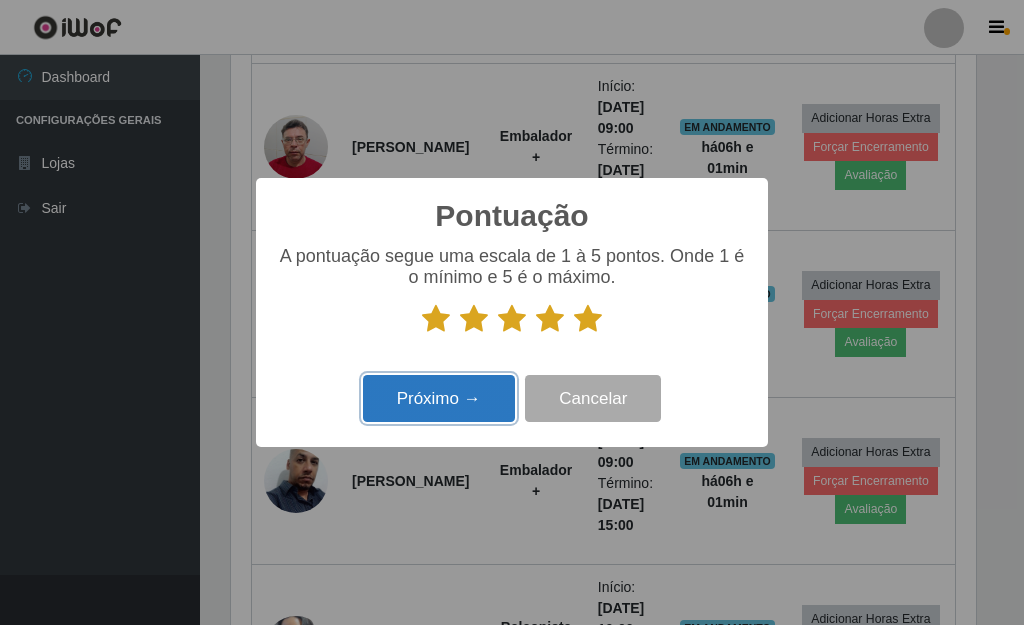 click on "Próximo →" at bounding box center (439, 398) 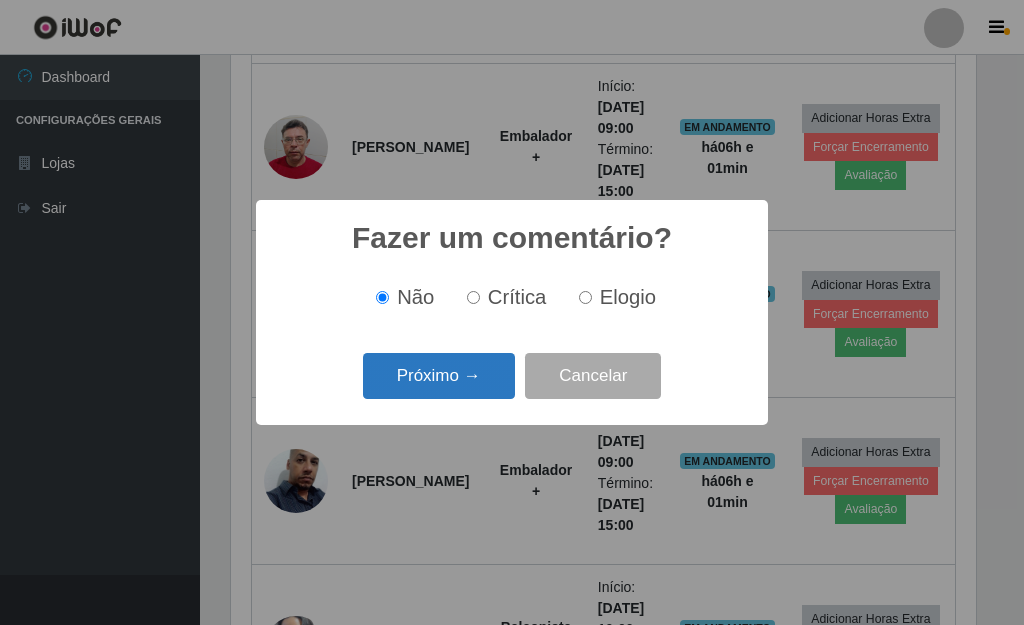 click on "Próximo →" at bounding box center (439, 376) 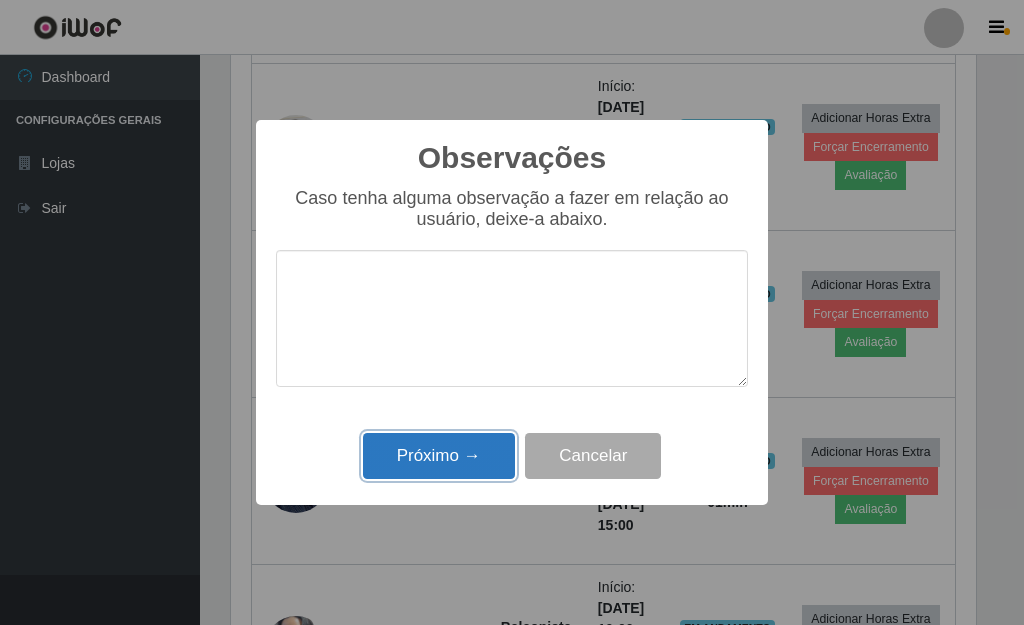 click on "Próximo →" at bounding box center [439, 456] 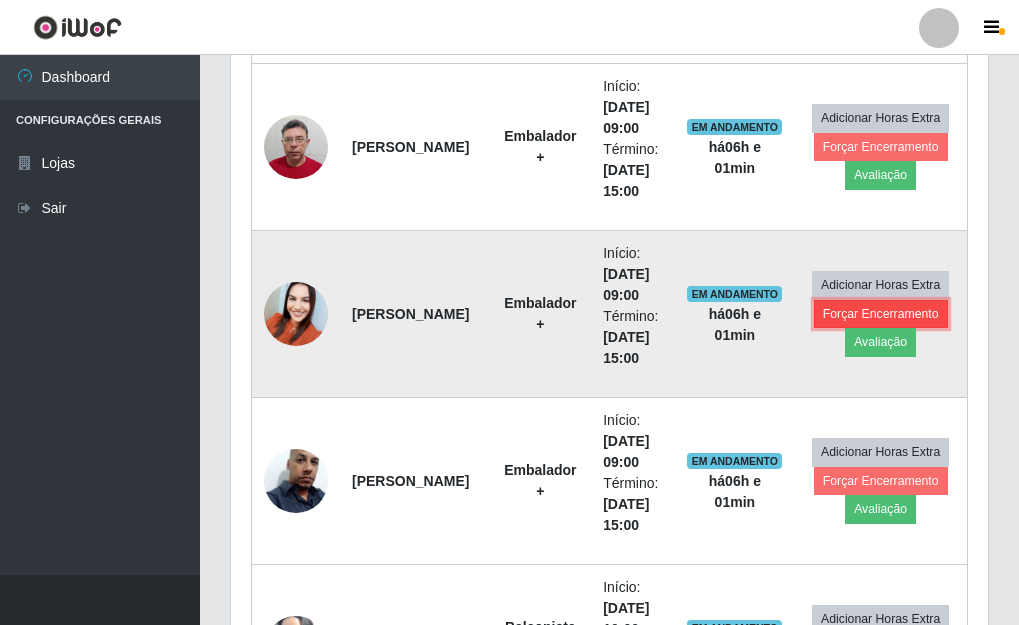 click on "Forçar Encerramento" at bounding box center (881, 314) 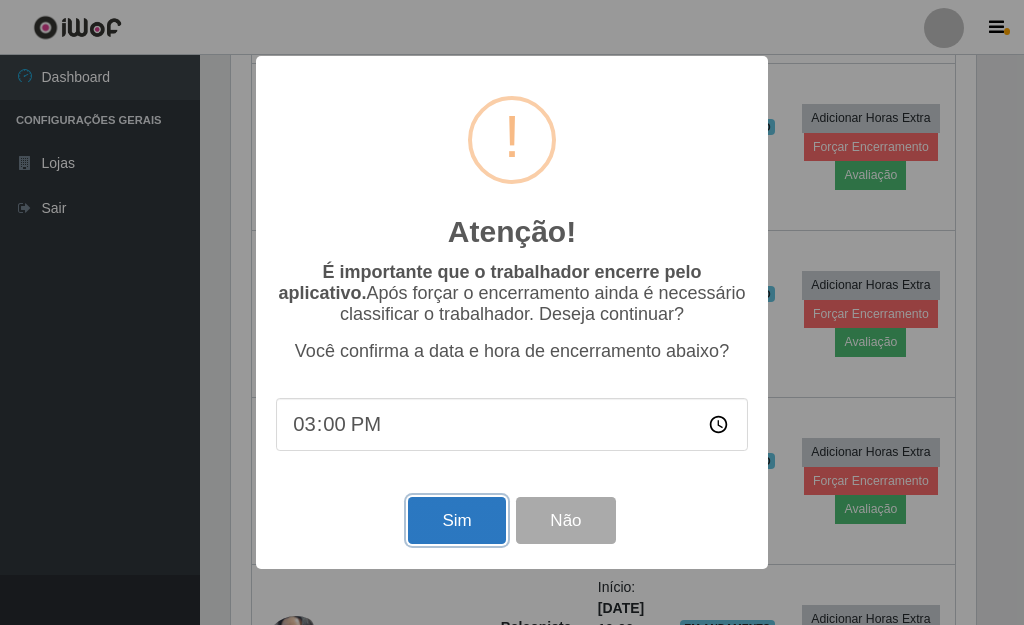 click on "Sim" at bounding box center (456, 520) 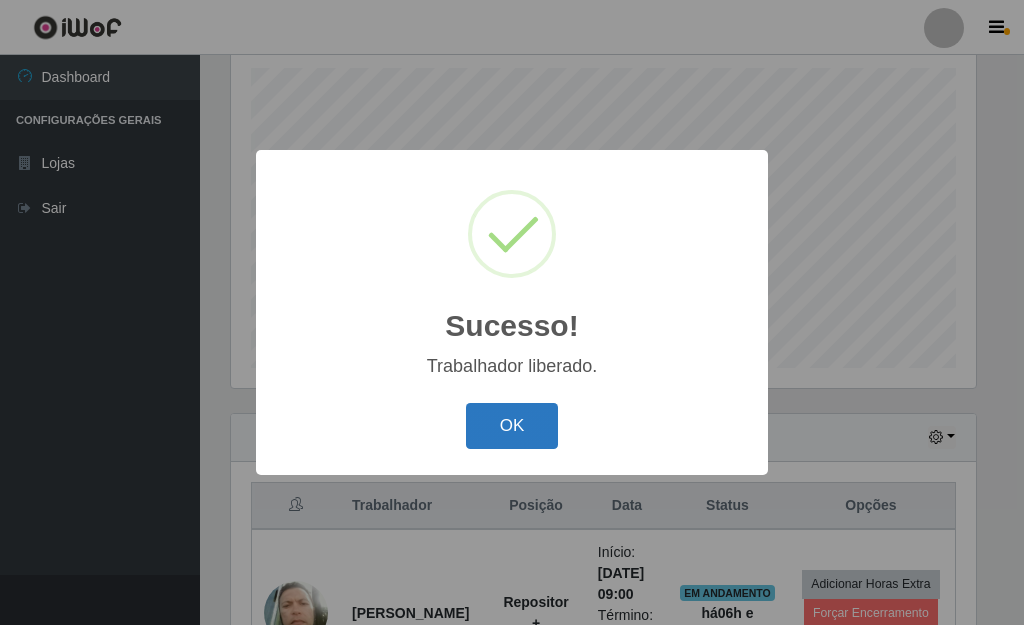 click on "OK" at bounding box center (512, 426) 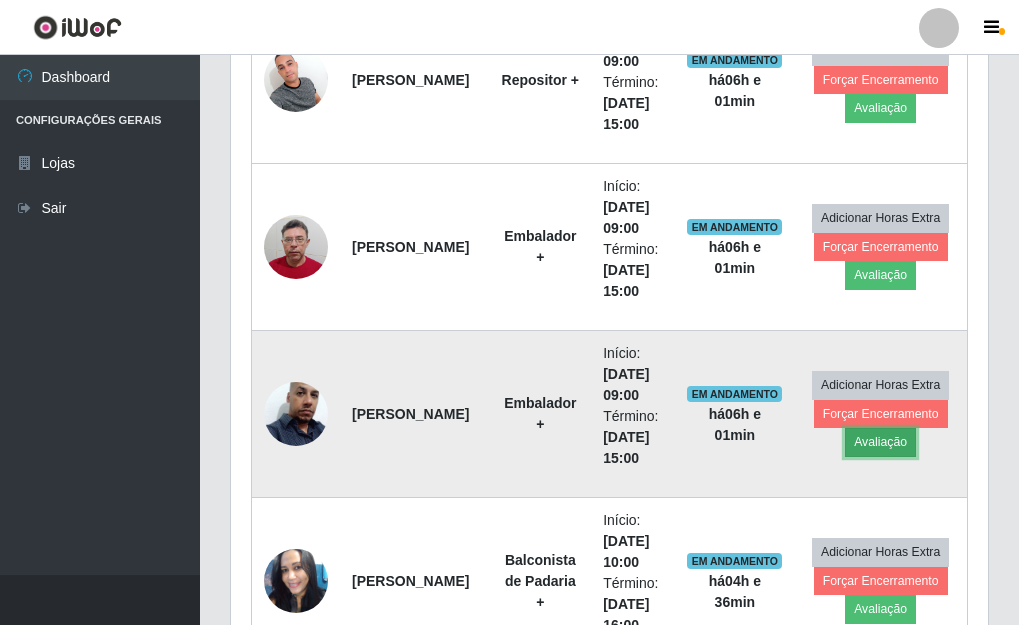 click on "Avaliação" at bounding box center (880, 442) 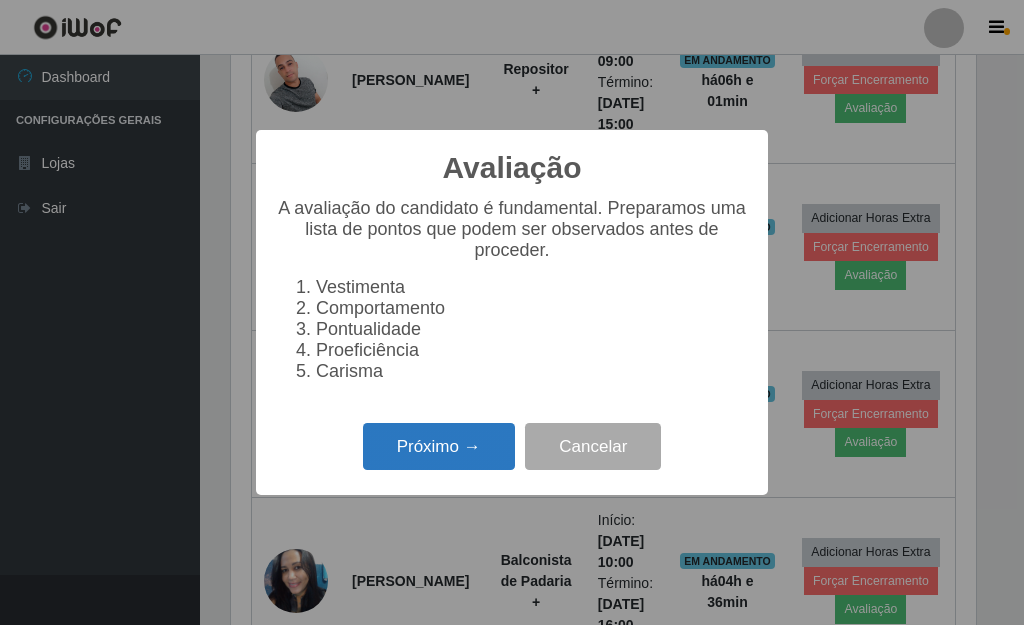 click on "Próximo →" at bounding box center (439, 446) 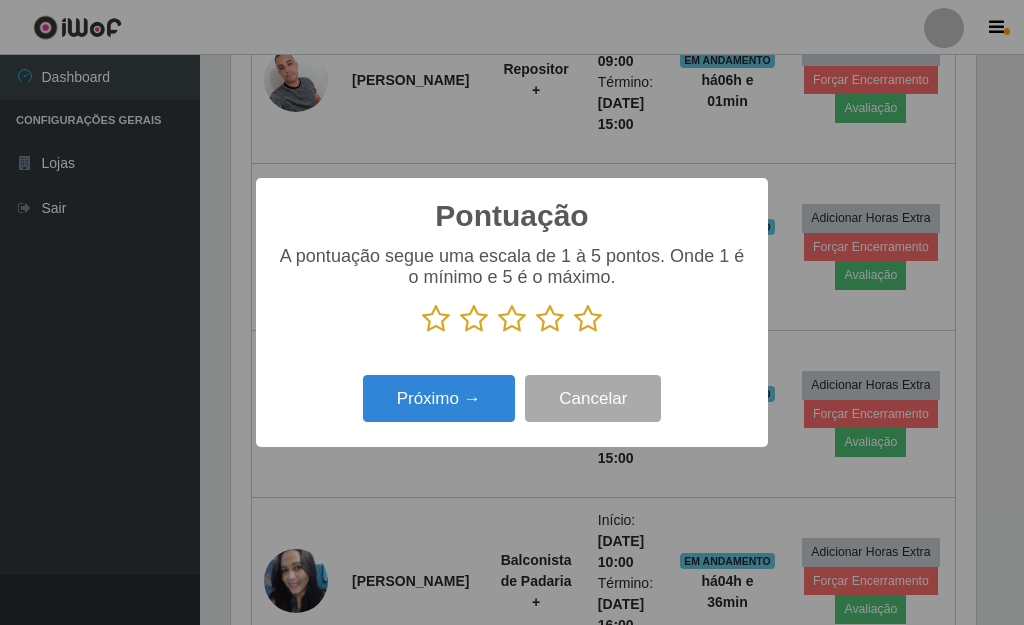 click at bounding box center [588, 319] 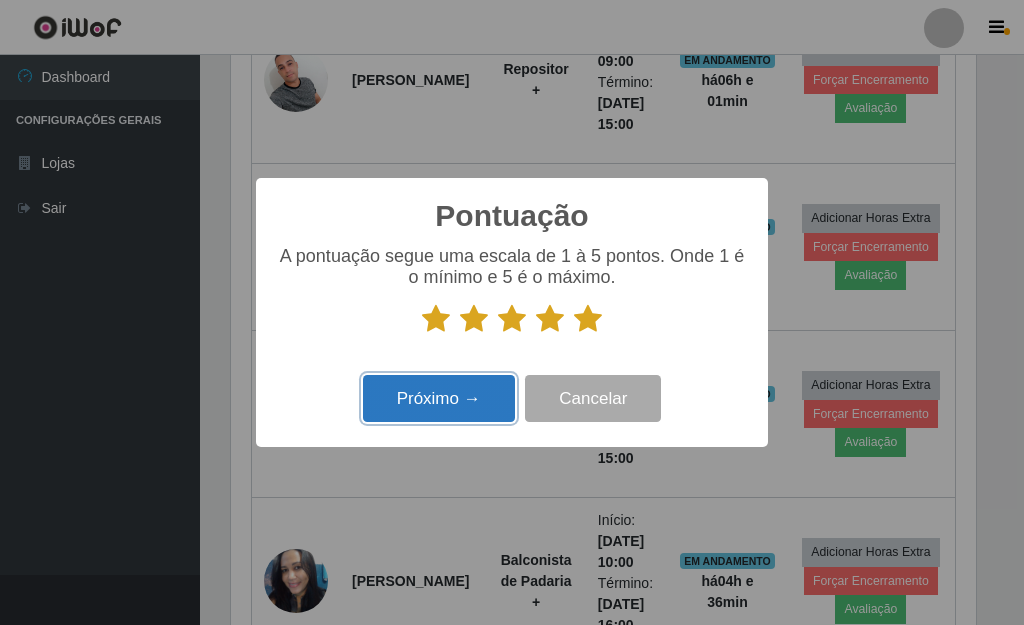 click on "Próximo →" at bounding box center (439, 398) 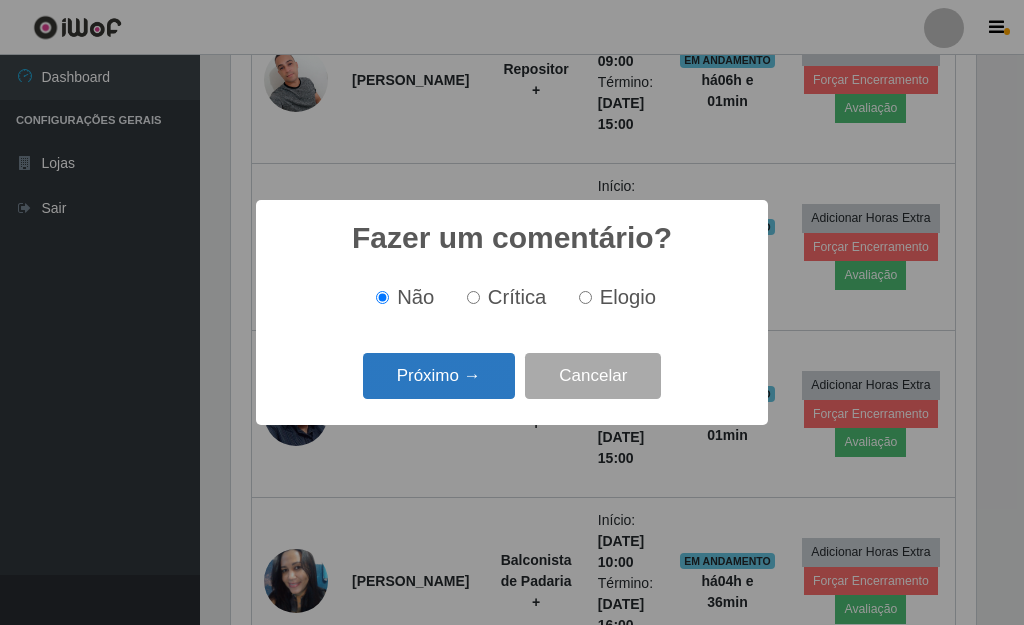 click on "Próximo →" at bounding box center [439, 376] 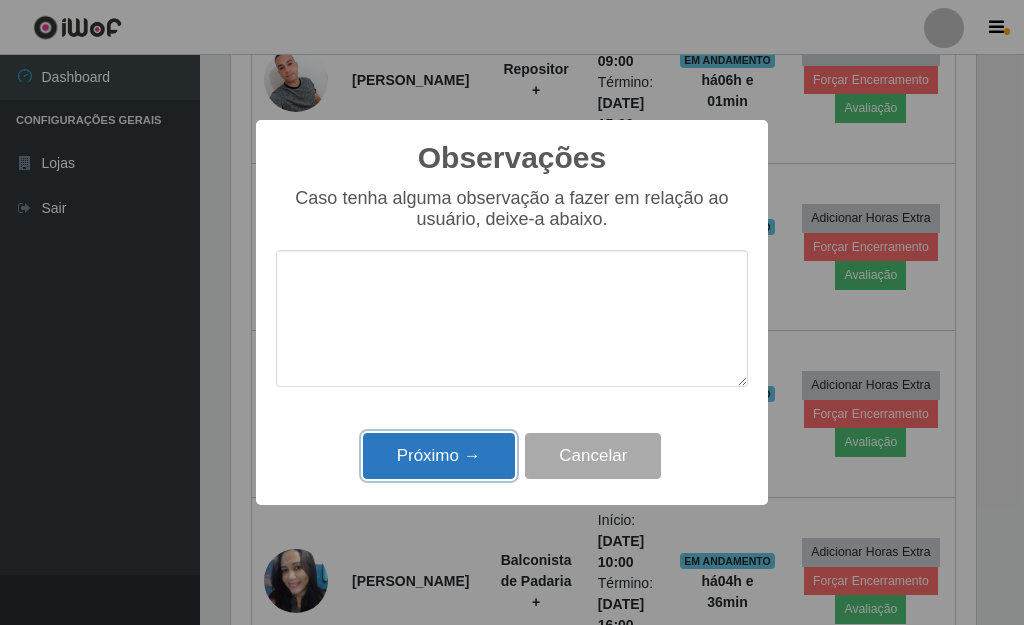 click on "Próximo →" at bounding box center (439, 456) 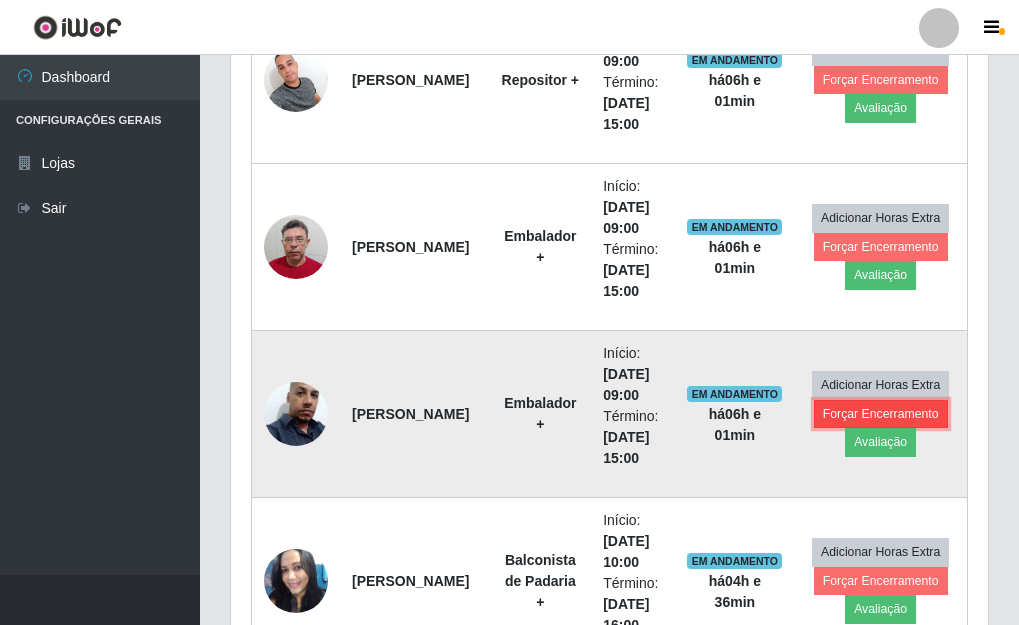 click on "Forçar Encerramento" at bounding box center (881, 414) 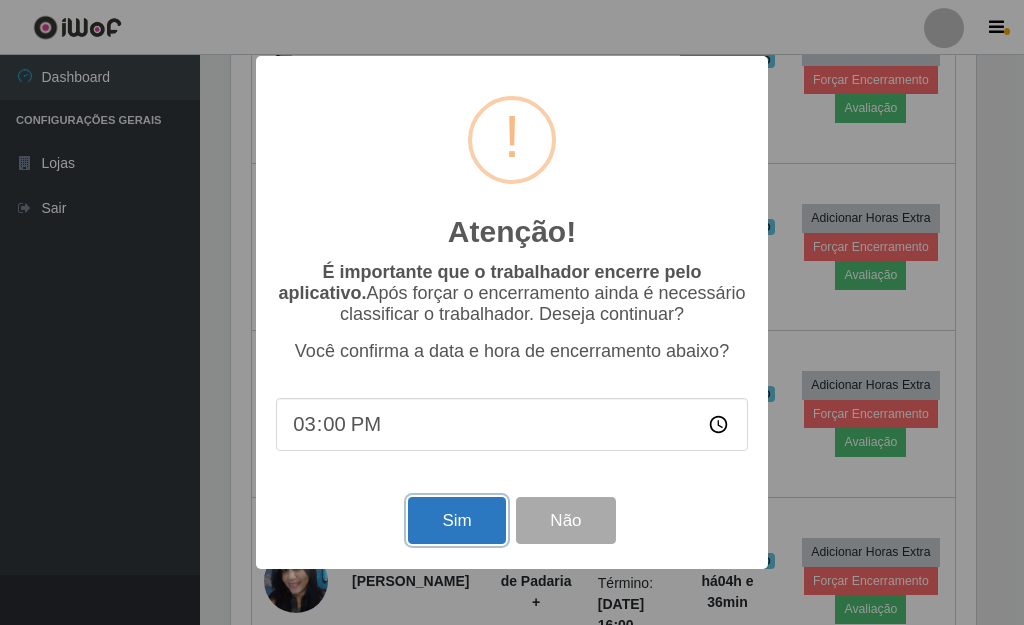 click on "Sim" at bounding box center (456, 520) 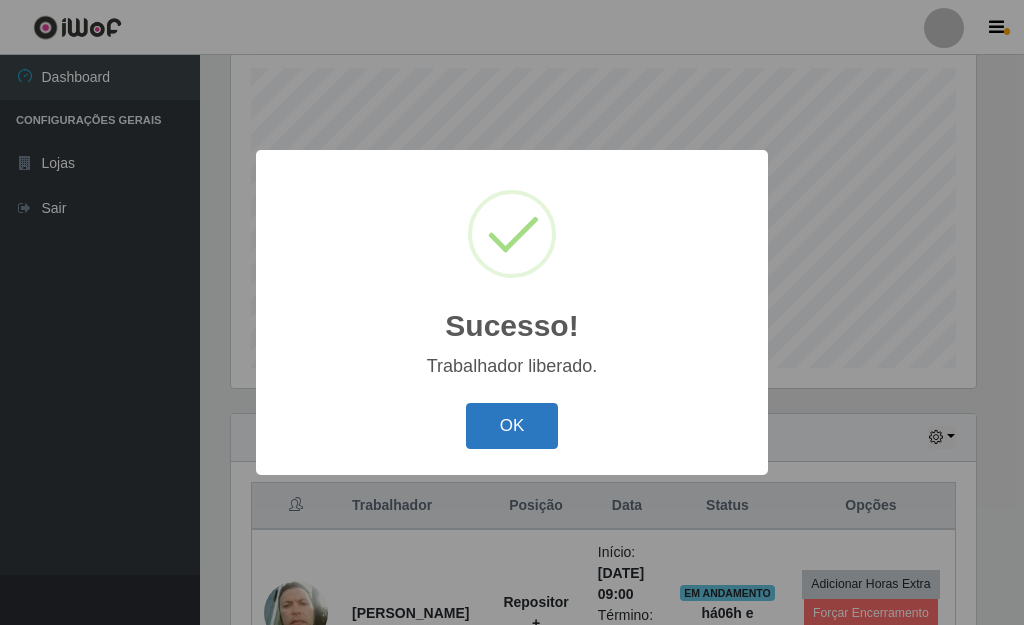 click on "OK" at bounding box center [512, 426] 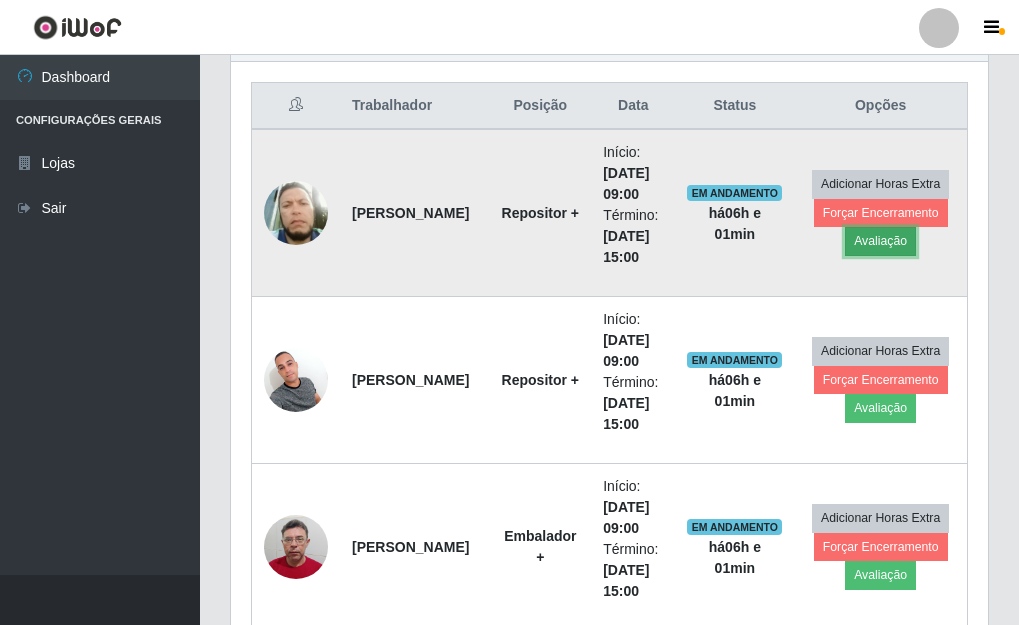 click on "Avaliação" at bounding box center [880, 241] 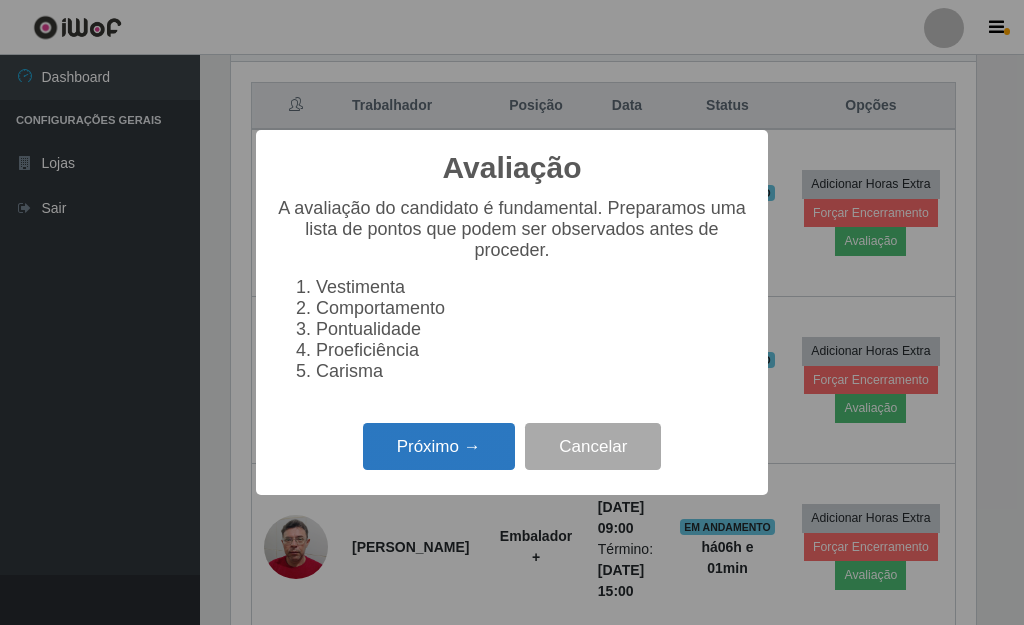 click on "Próximo →" at bounding box center [439, 446] 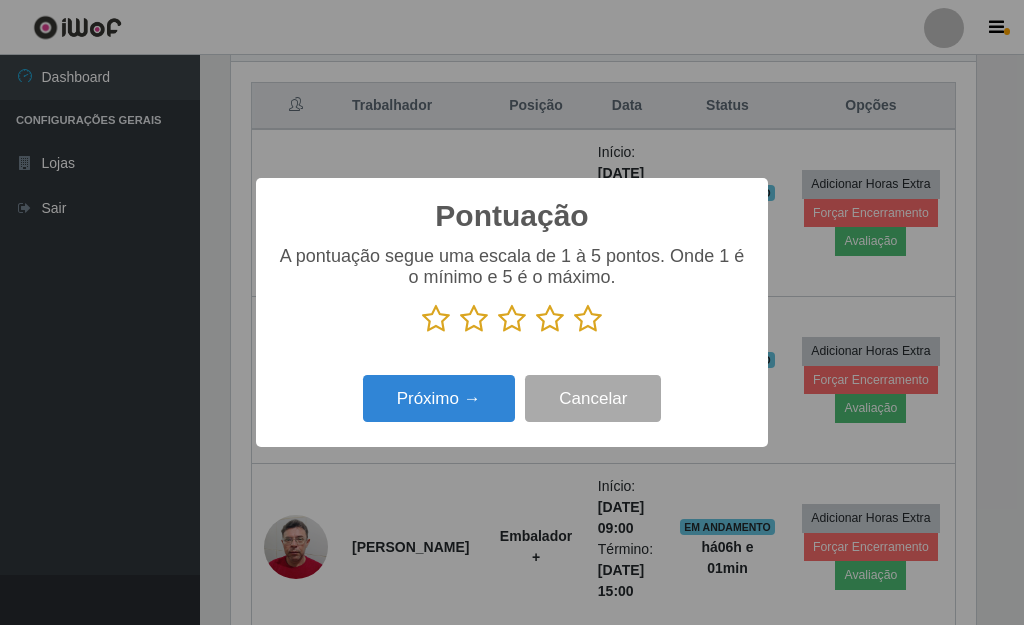 click at bounding box center (588, 319) 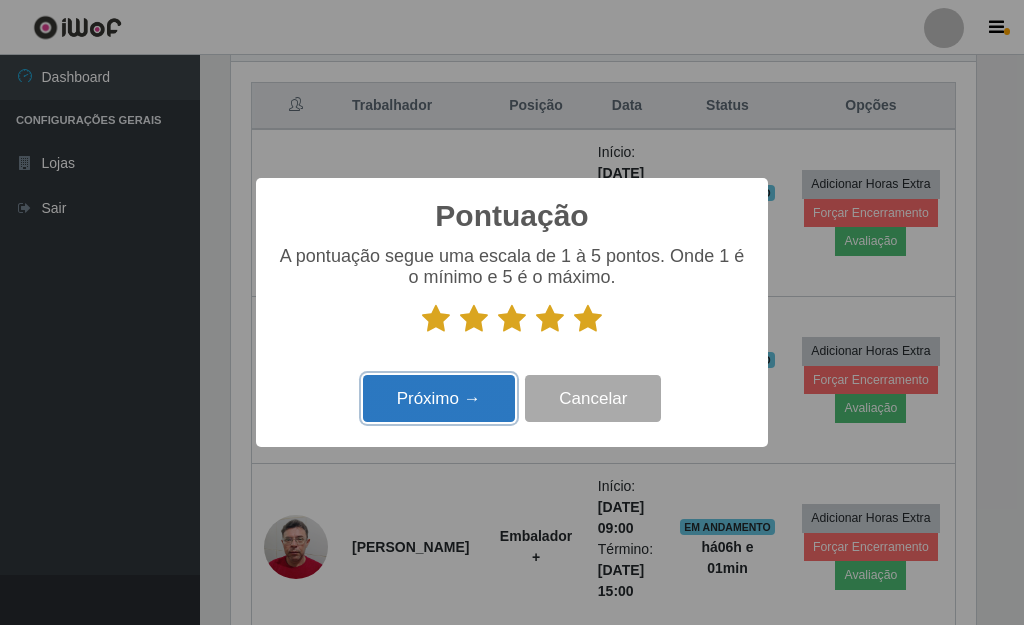click on "Próximo →" at bounding box center (439, 398) 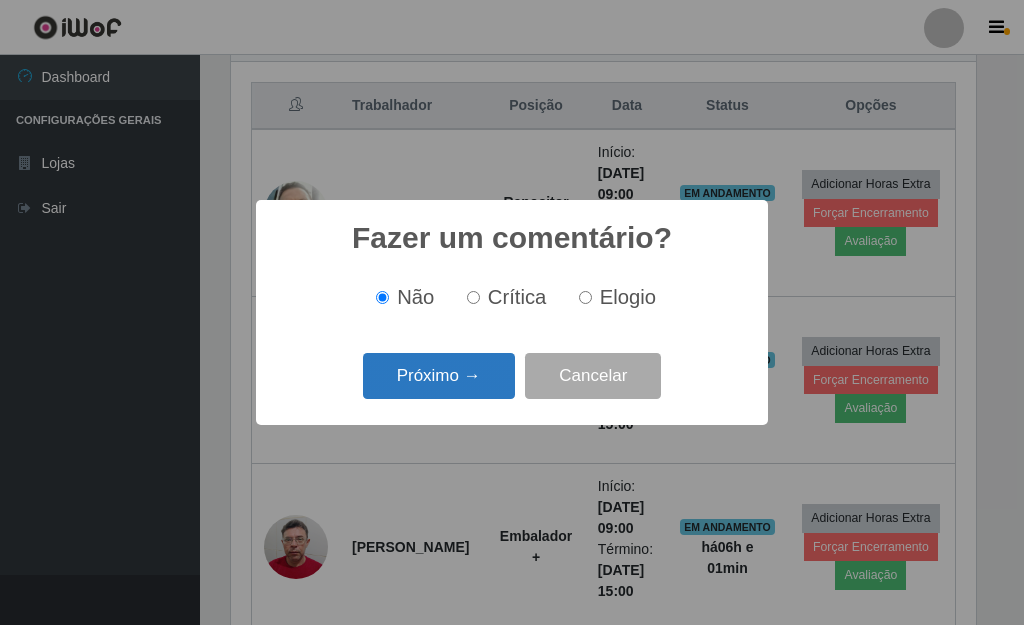 click on "Próximo →" at bounding box center [439, 376] 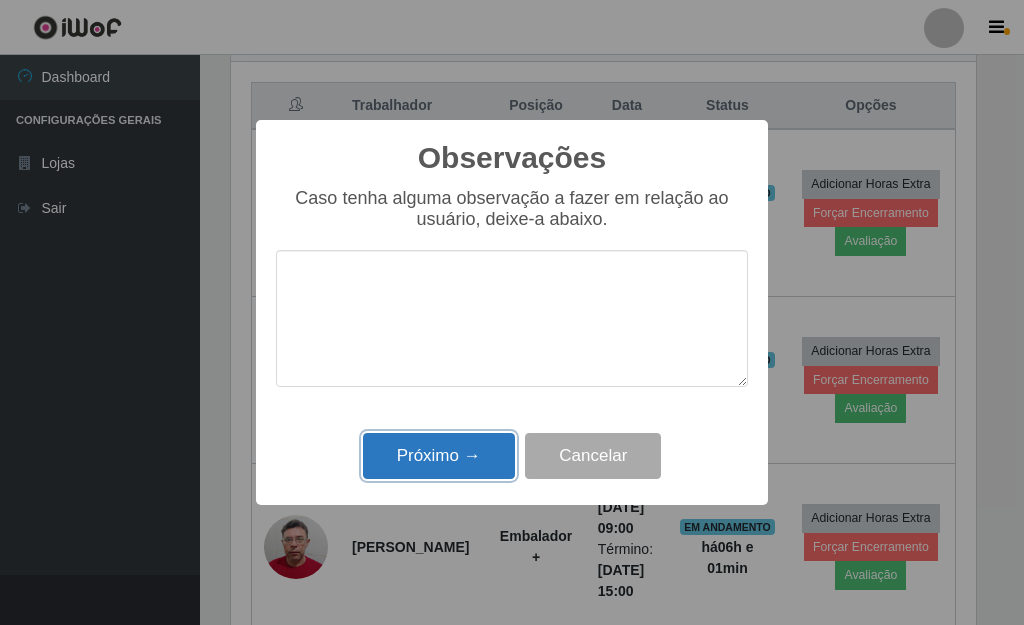 click on "Próximo →" at bounding box center [439, 456] 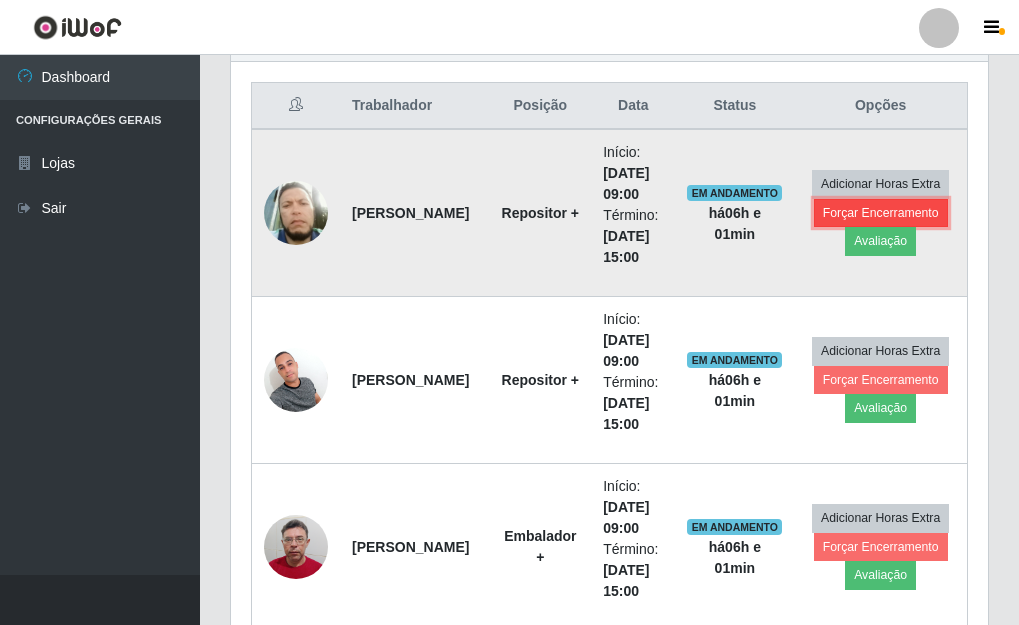 click on "Forçar Encerramento" at bounding box center (881, 213) 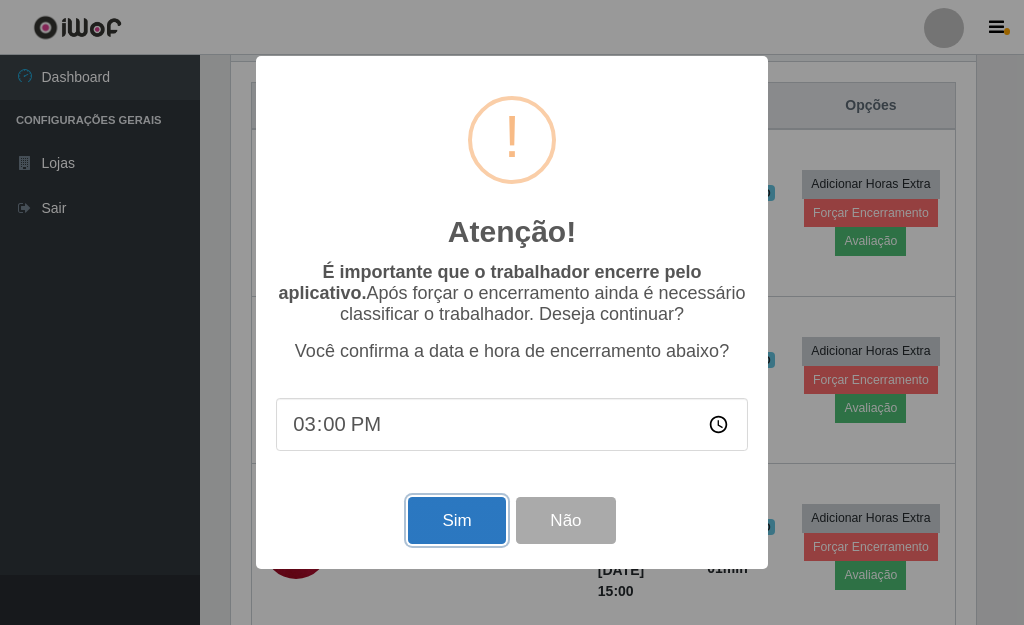 click on "Sim" at bounding box center [456, 520] 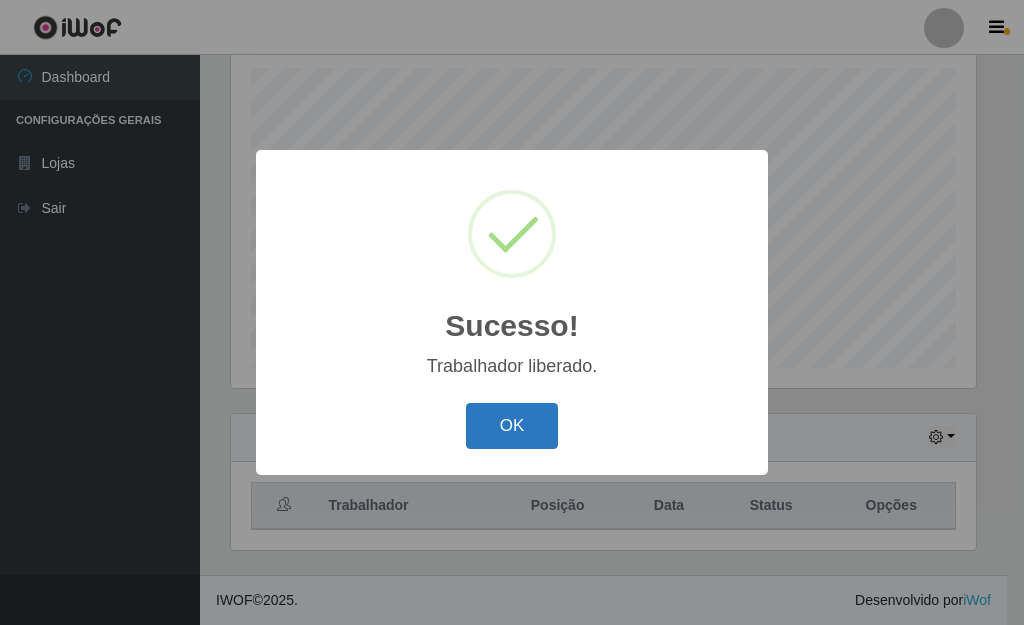 click on "OK" at bounding box center [512, 426] 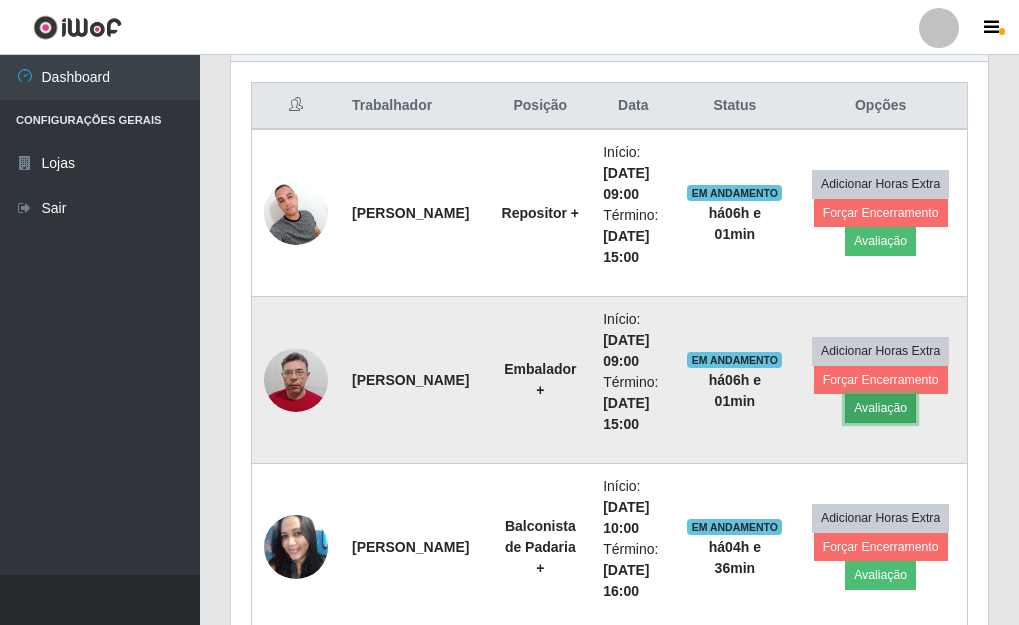 click on "Avaliação" at bounding box center [880, 408] 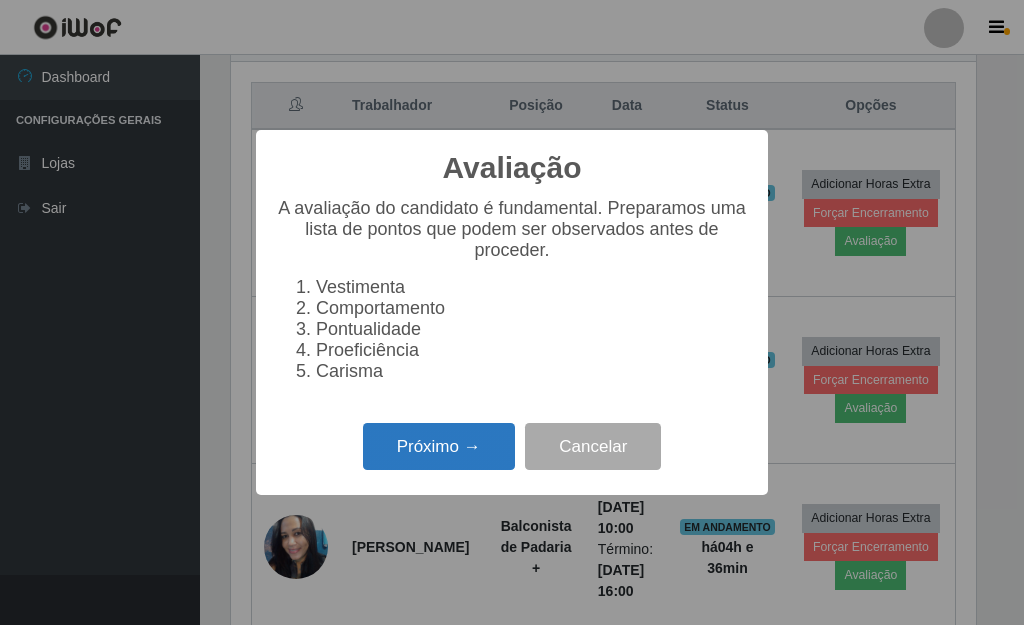 click on "Próximo →" at bounding box center (439, 446) 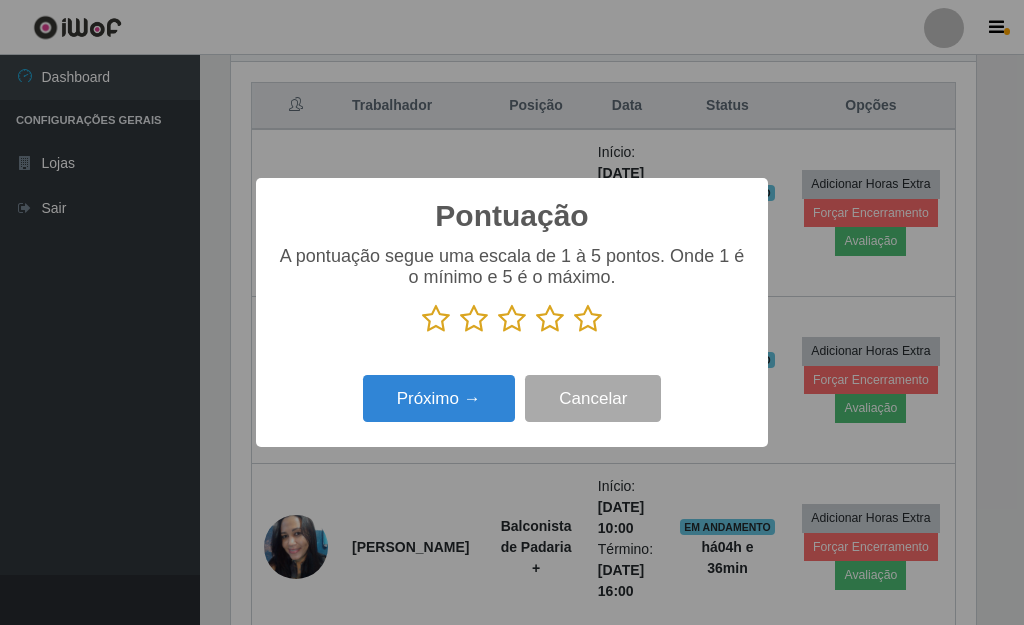 click at bounding box center (588, 319) 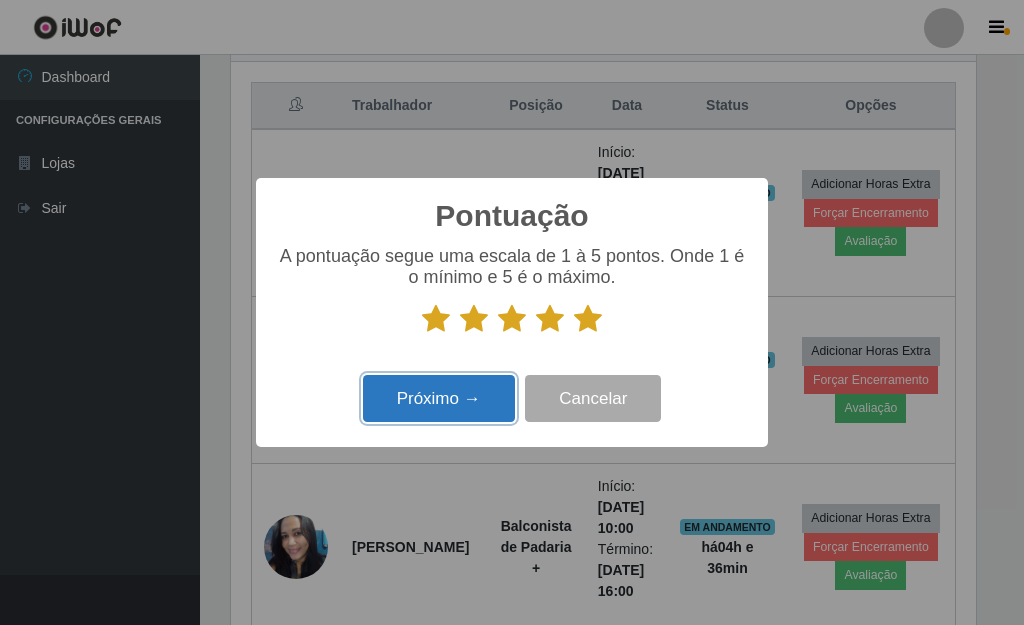 click on "Próximo →" at bounding box center (439, 398) 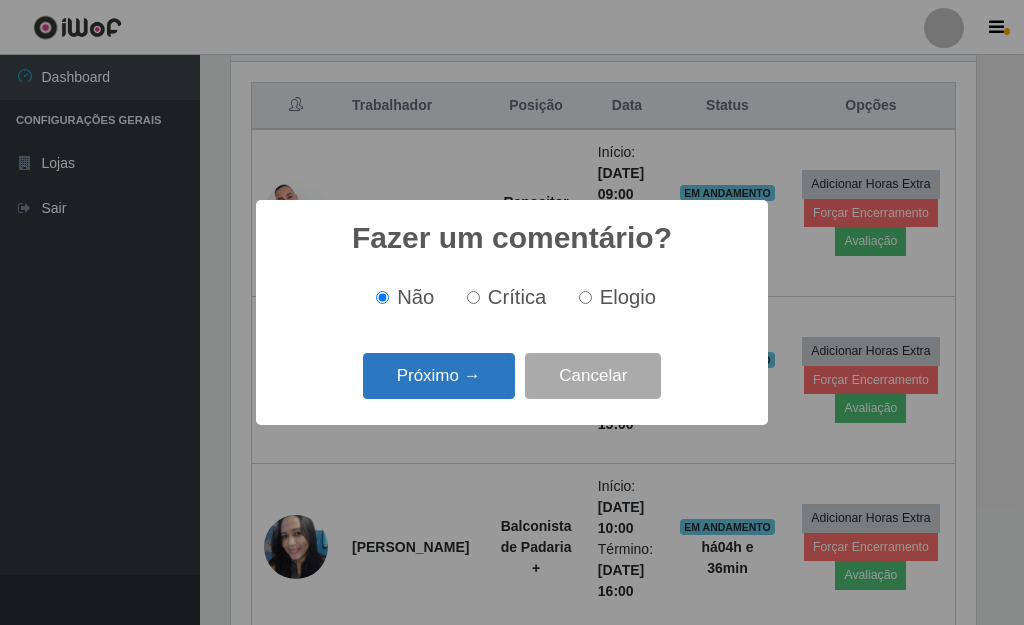click on "Próximo →" at bounding box center (439, 376) 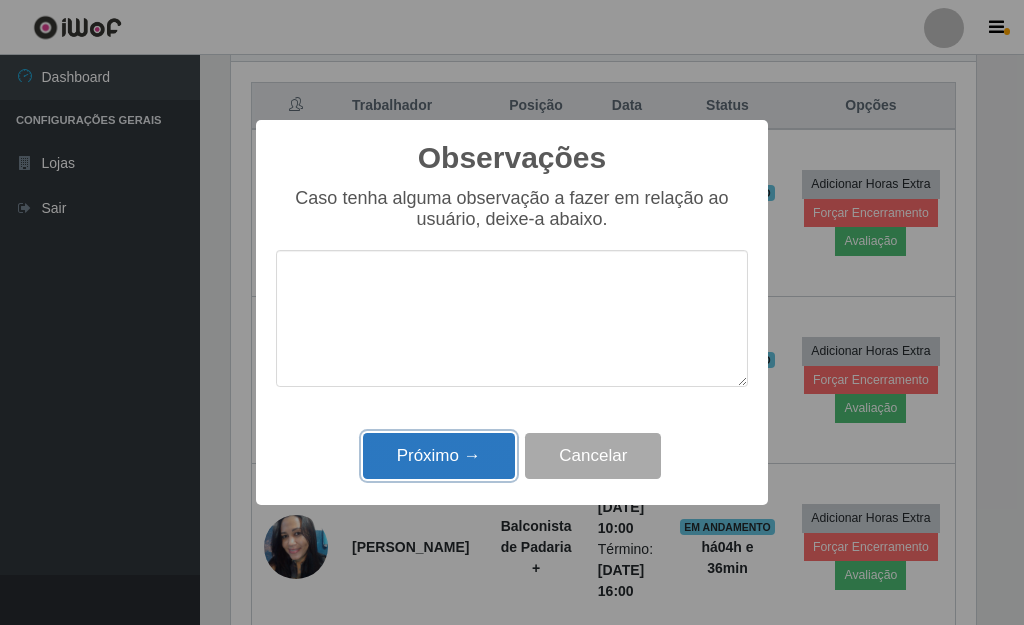click on "Próximo →" at bounding box center (439, 456) 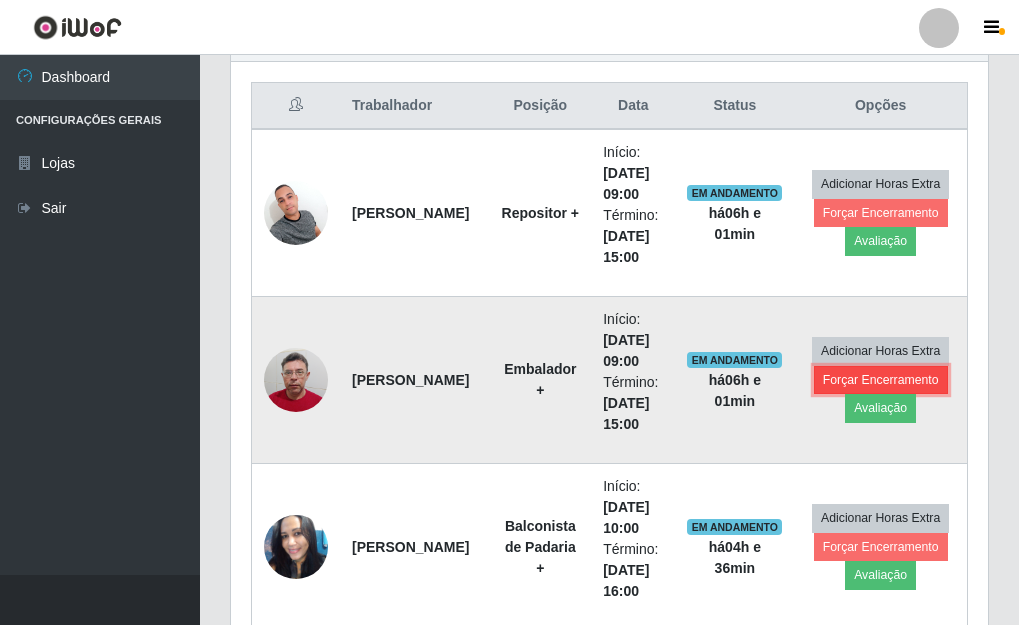 click on "Forçar Encerramento" at bounding box center (881, 380) 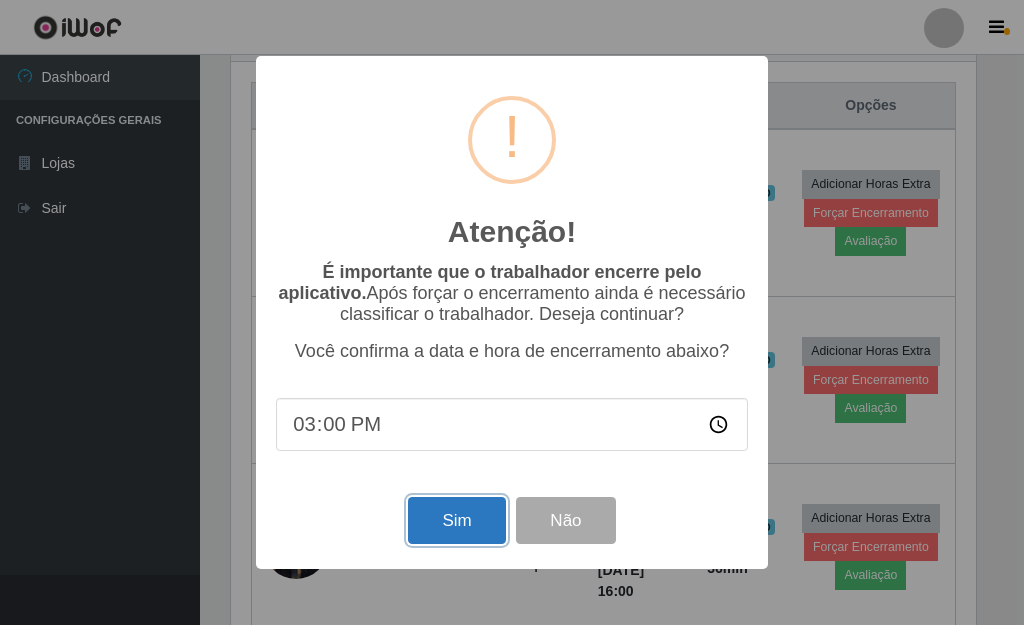 click on "Sim" at bounding box center (456, 520) 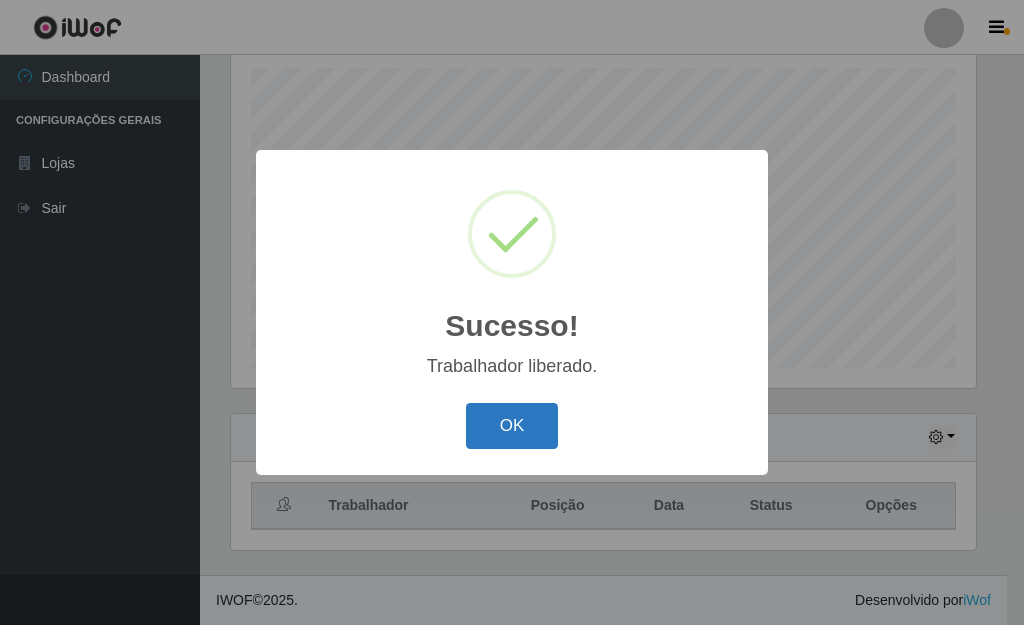 click on "OK" at bounding box center [512, 426] 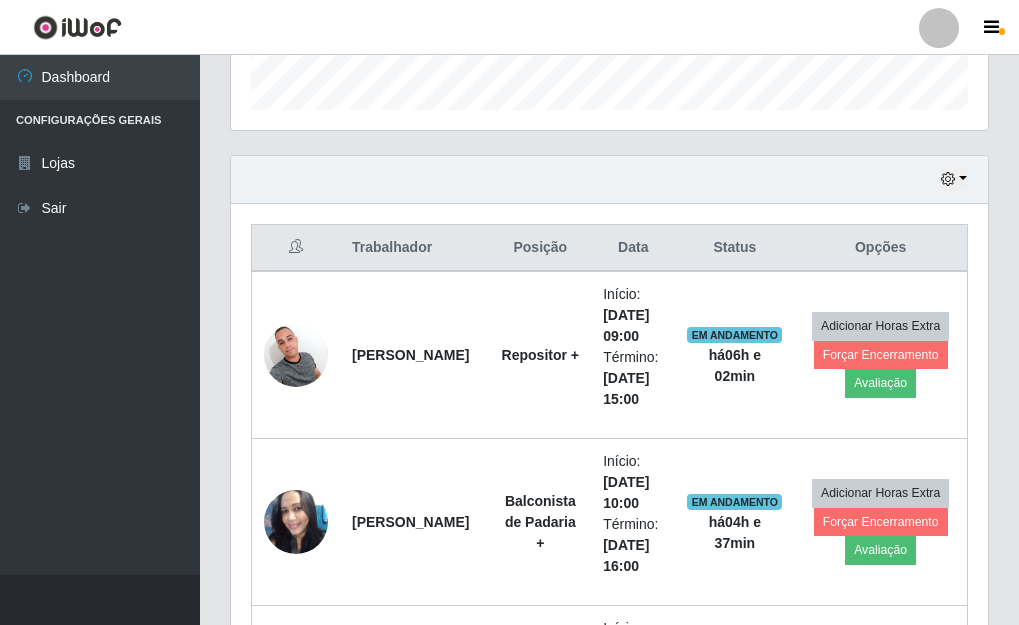 scroll, scrollTop: 647, scrollLeft: 0, axis: vertical 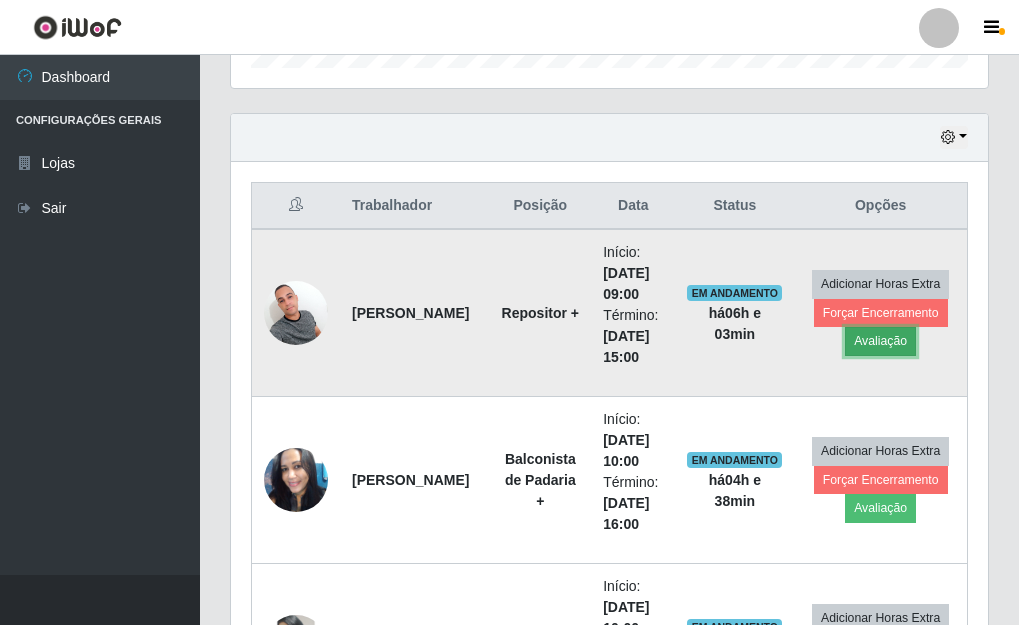click on "Avaliação" at bounding box center (880, 341) 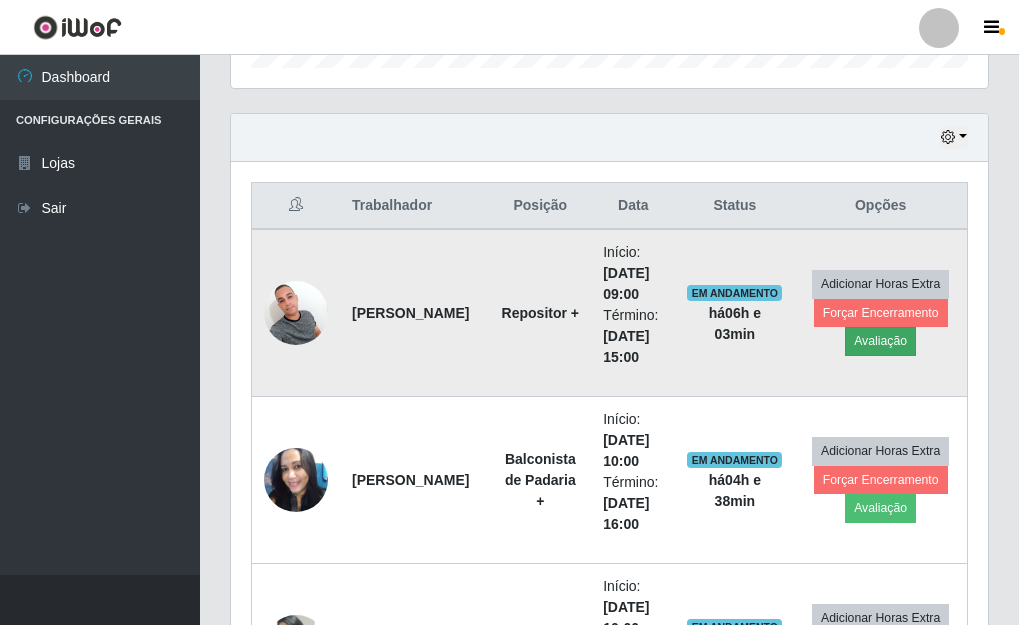 scroll, scrollTop: 999585, scrollLeft: 999255, axis: both 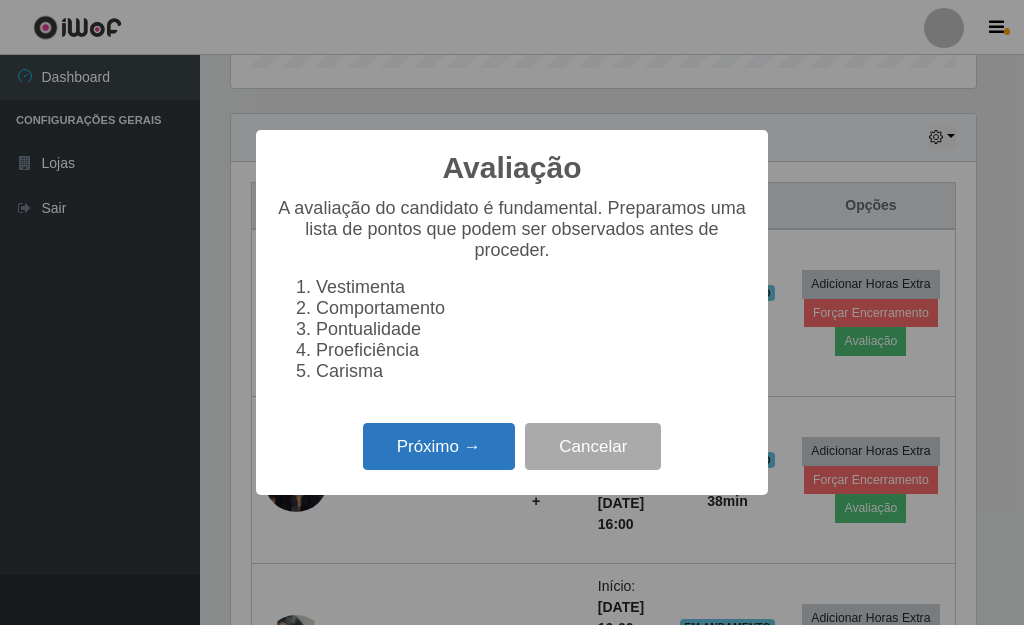 click on "Próximo →" at bounding box center (439, 446) 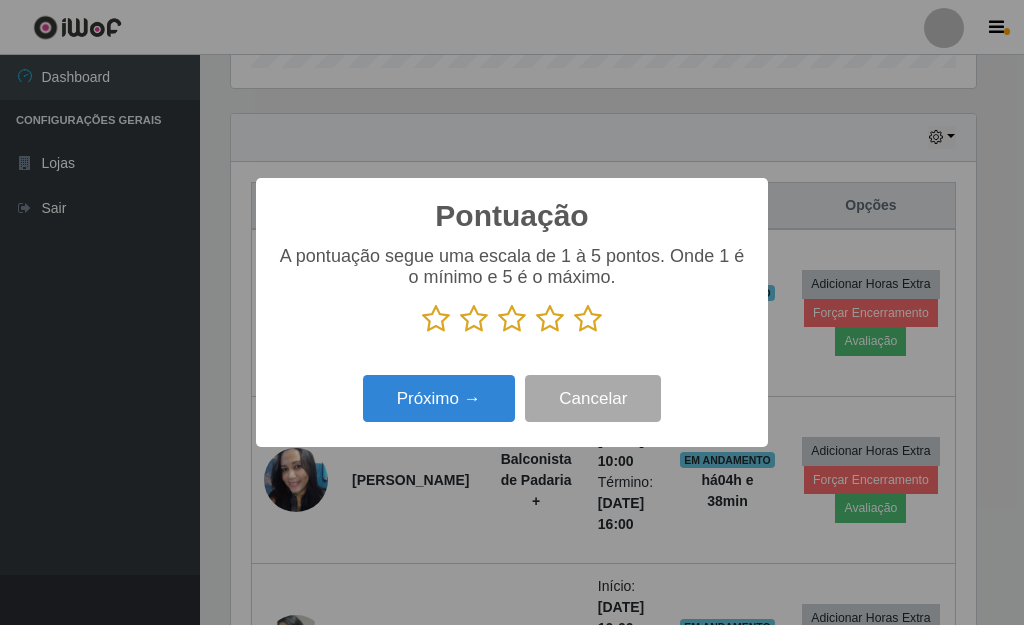 click at bounding box center (588, 319) 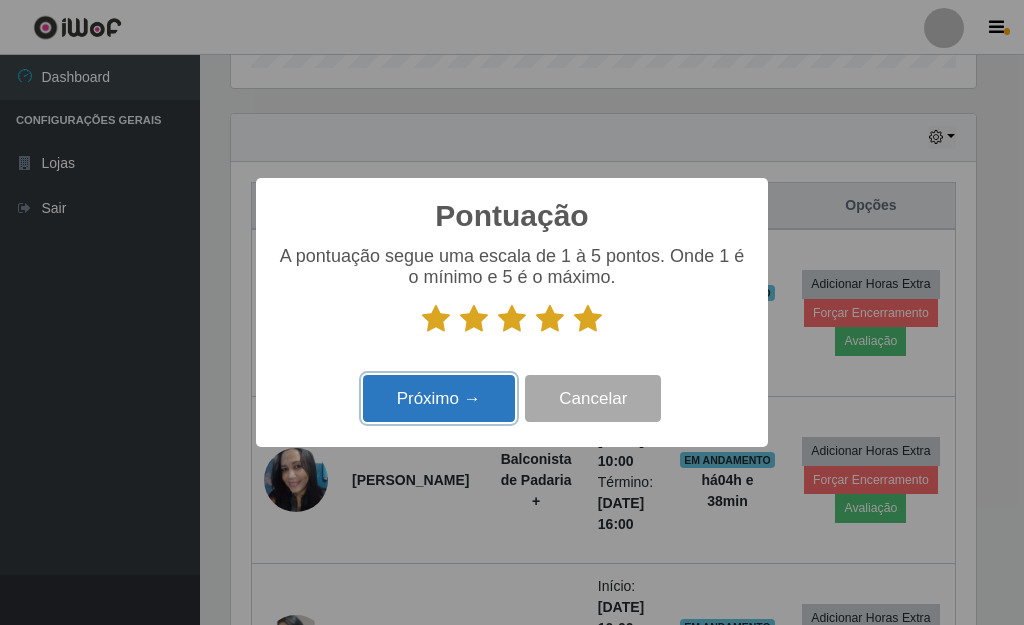 click on "Próximo →" at bounding box center (439, 398) 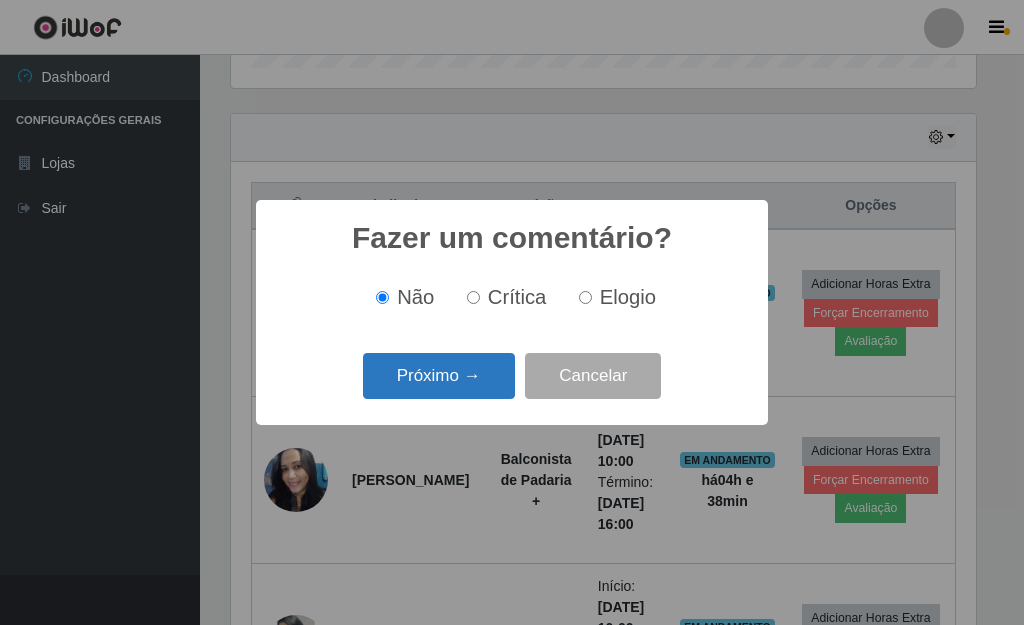 click on "Próximo →" at bounding box center (439, 376) 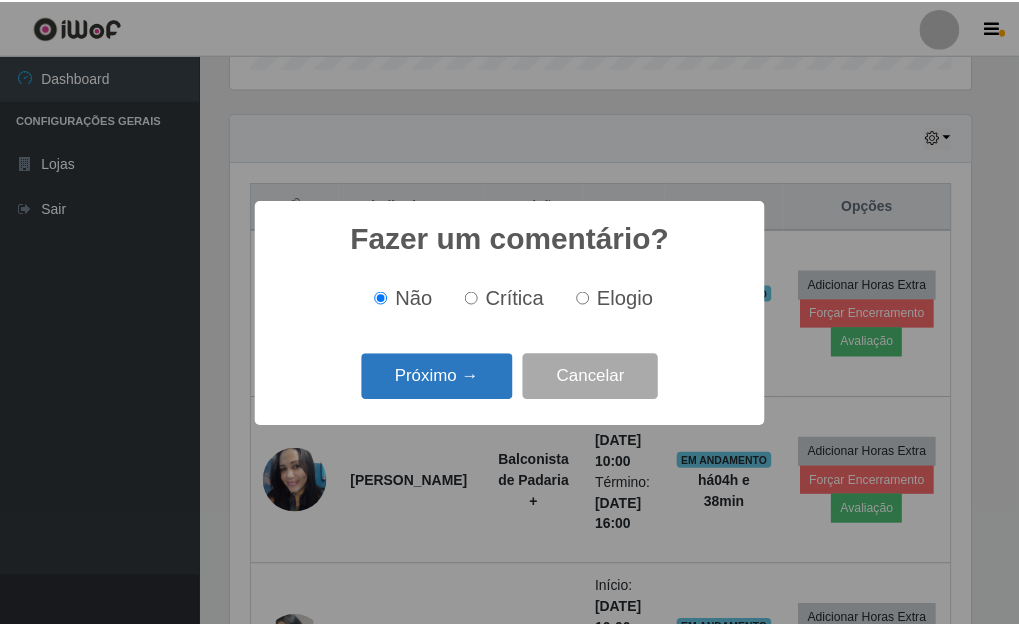 scroll, scrollTop: 999585, scrollLeft: 999255, axis: both 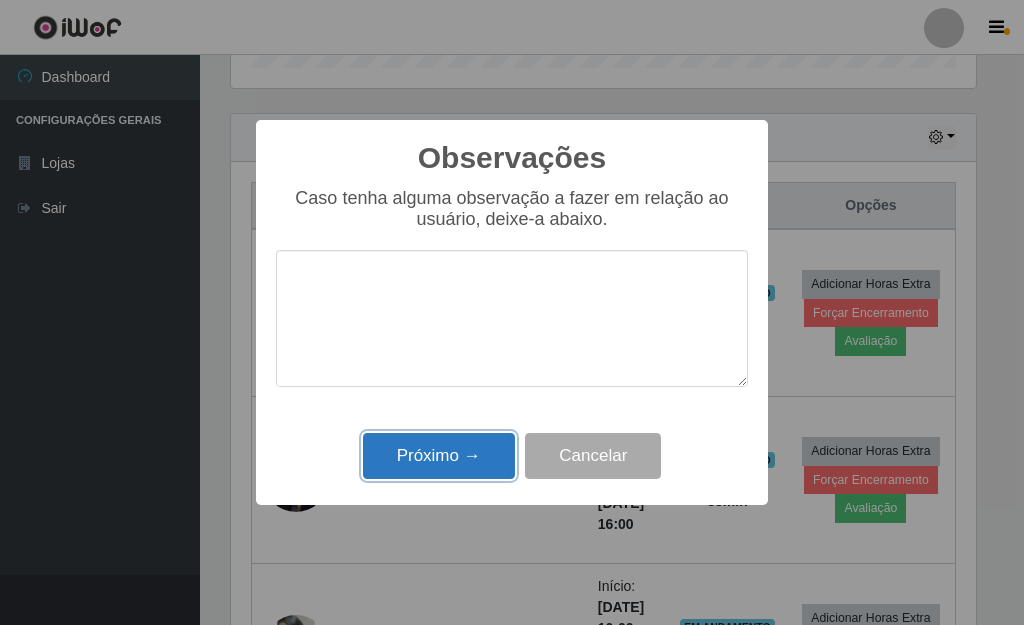 drag, startPoint x: 445, startPoint y: 465, endPoint x: 457, endPoint y: 460, distance: 13 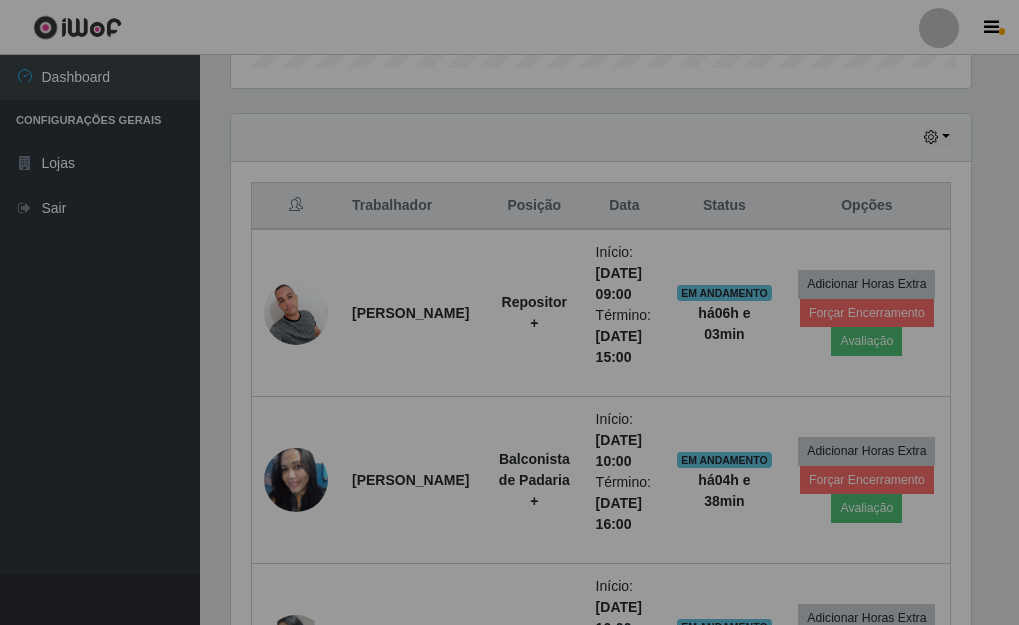 scroll, scrollTop: 999585, scrollLeft: 999243, axis: both 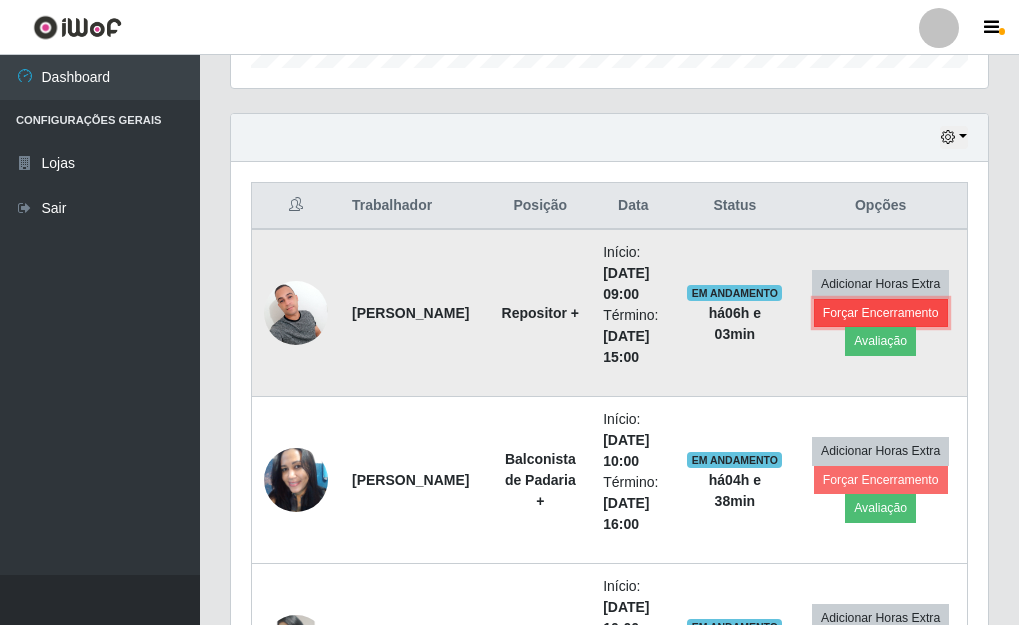 click on "Forçar Encerramento" at bounding box center [881, 313] 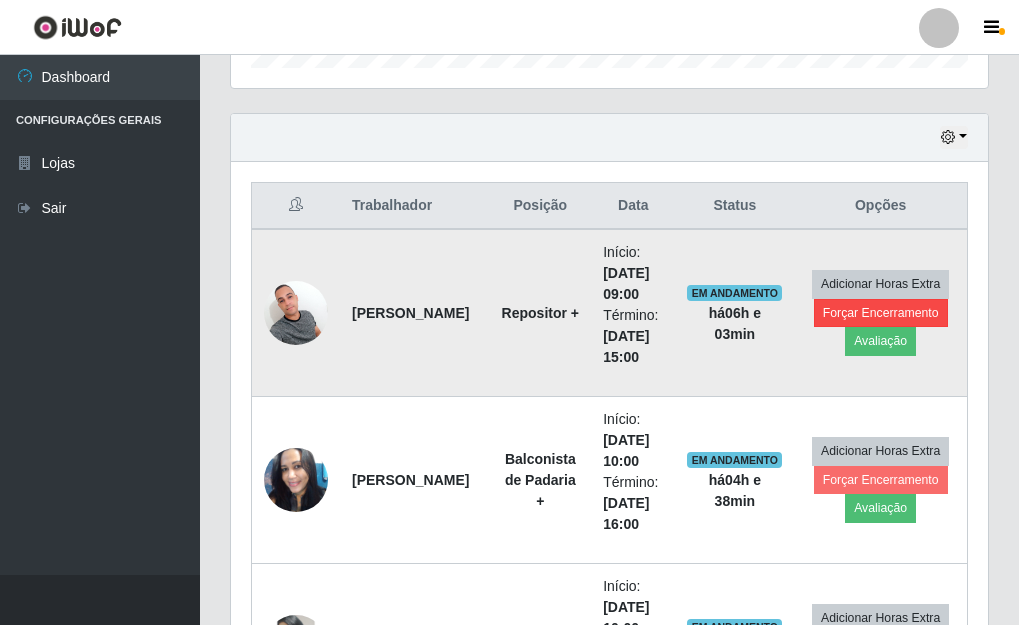 scroll, scrollTop: 999585, scrollLeft: 999255, axis: both 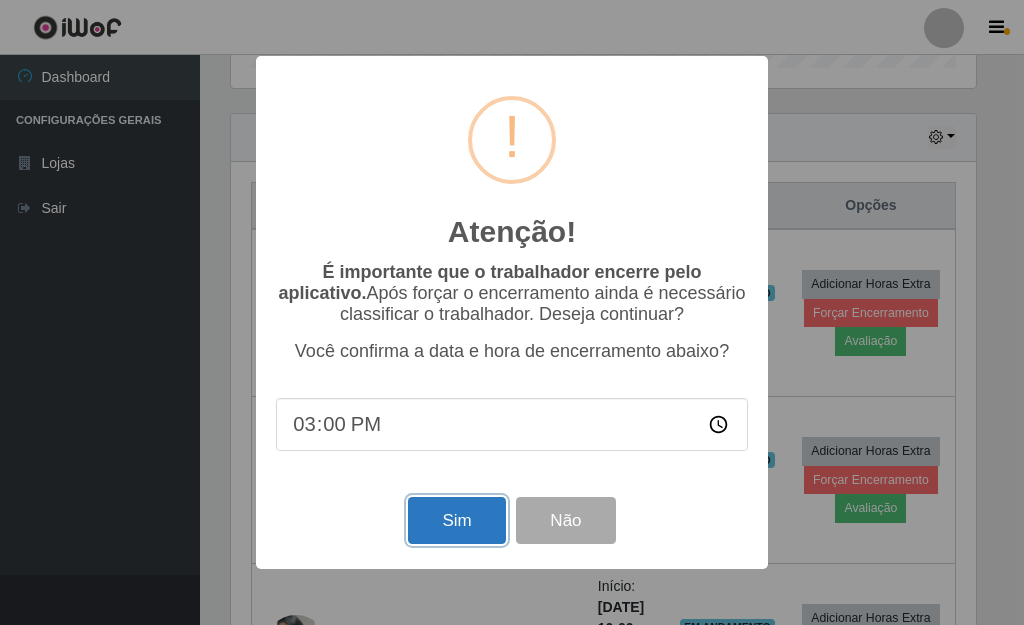click on "Sim" at bounding box center (456, 520) 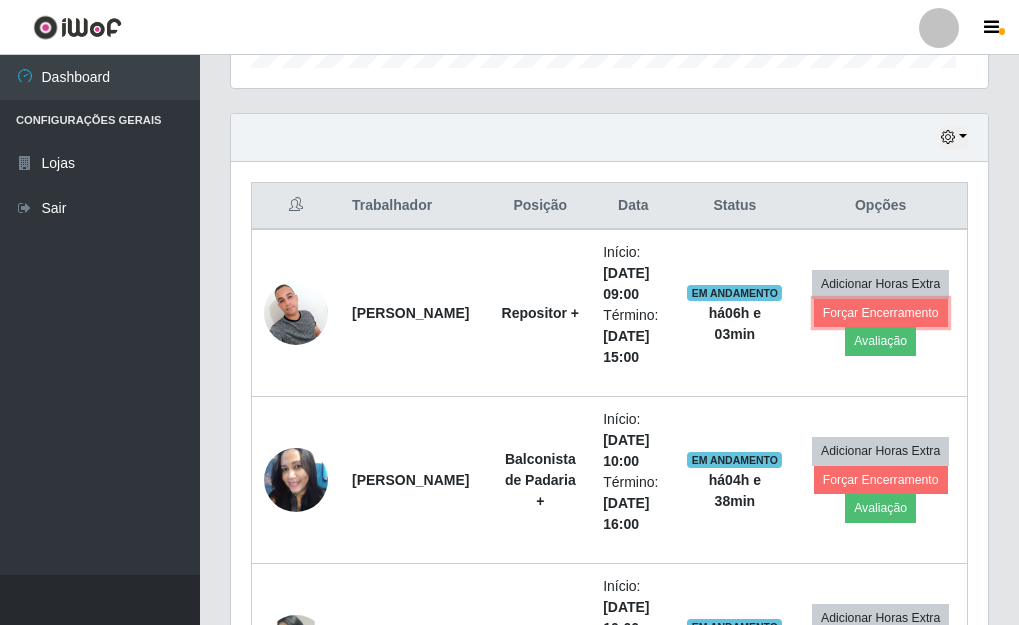 scroll, scrollTop: 999585, scrollLeft: 999243, axis: both 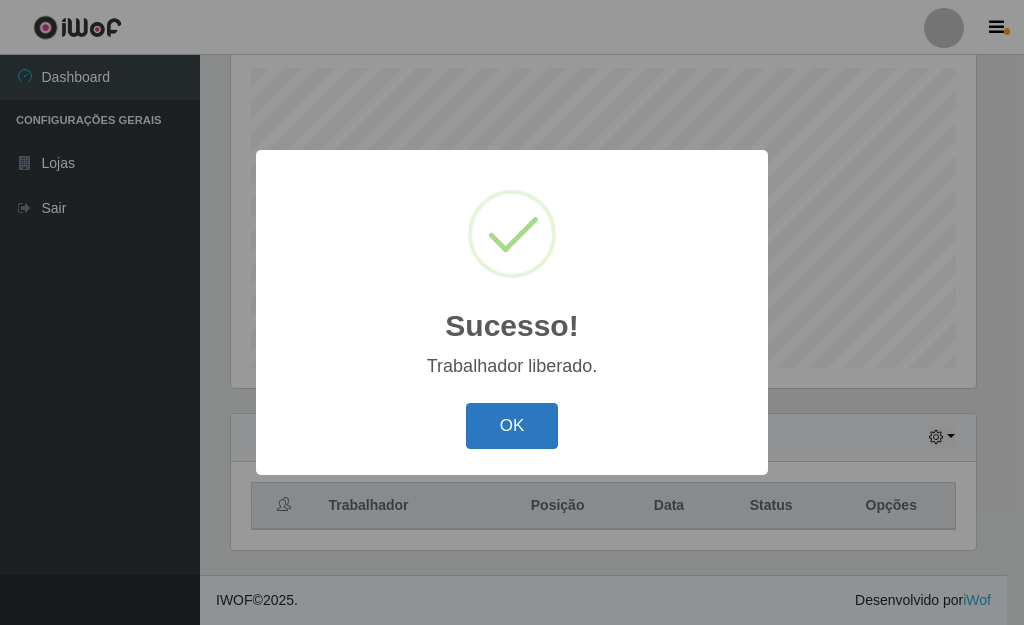 click on "OK" at bounding box center [512, 426] 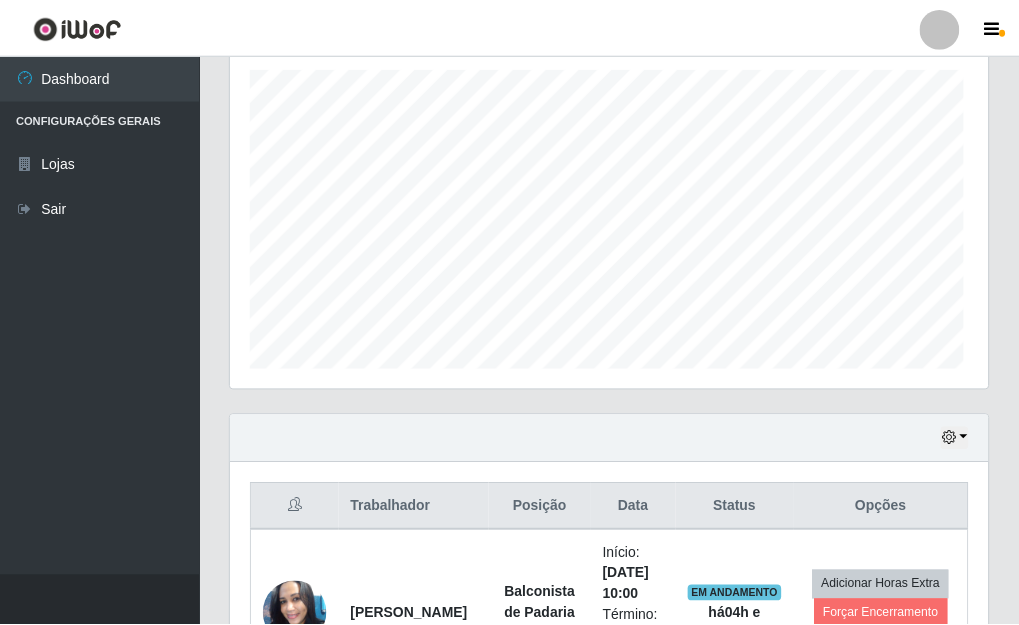 scroll, scrollTop: 999585, scrollLeft: 999243, axis: both 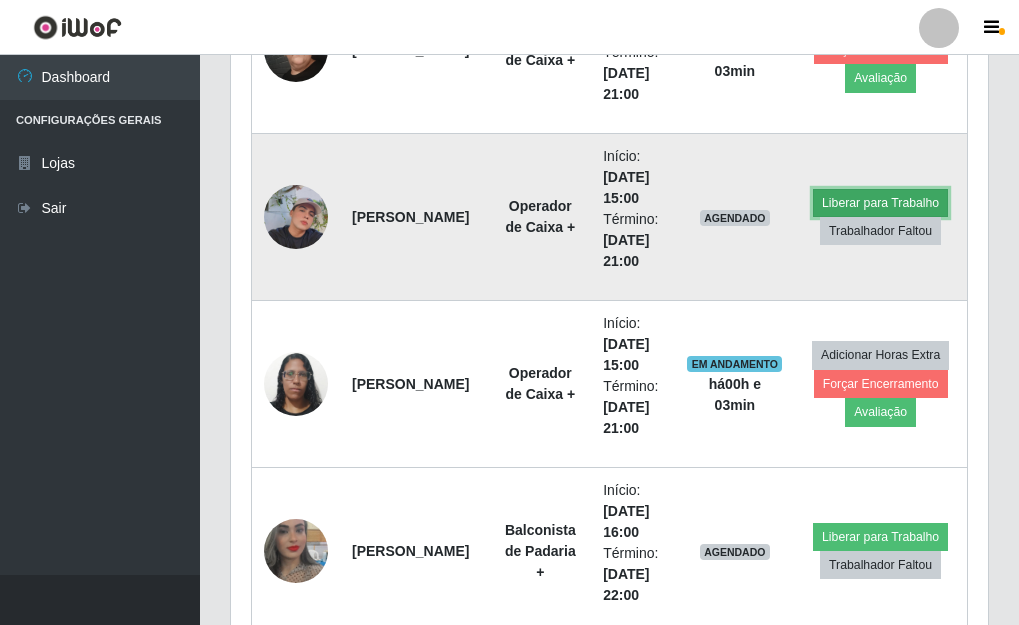 click on "Liberar para Trabalho" at bounding box center (880, 203) 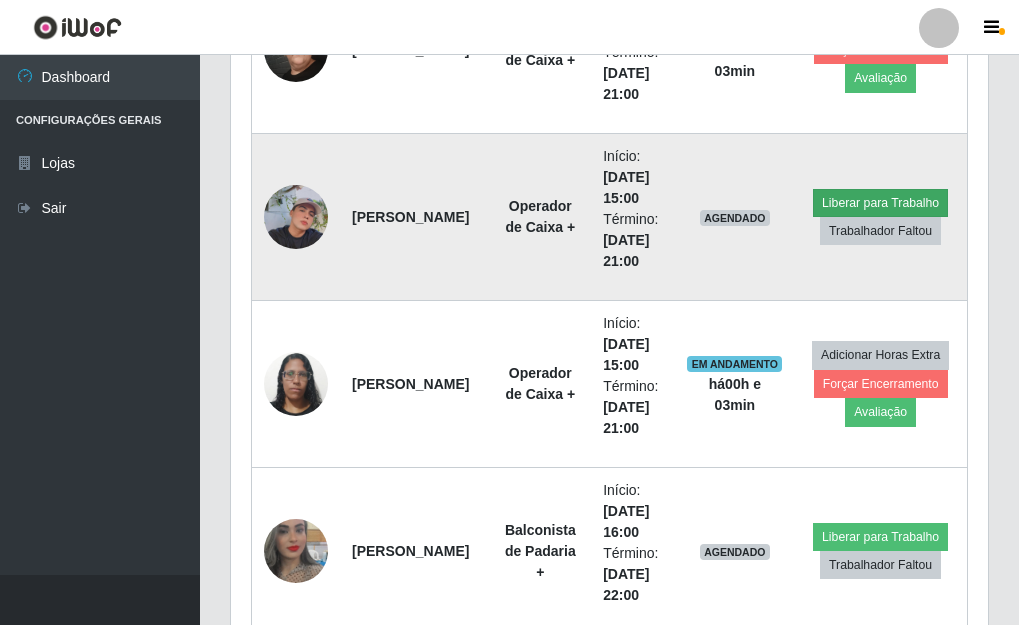 scroll, scrollTop: 999585, scrollLeft: 999255, axis: both 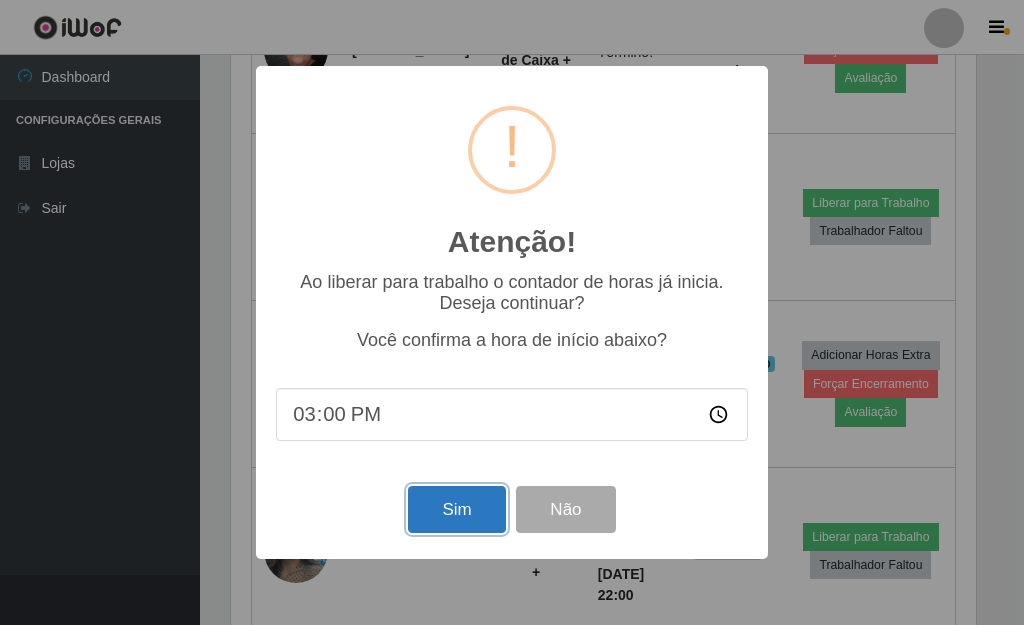 click on "Sim" at bounding box center (456, 509) 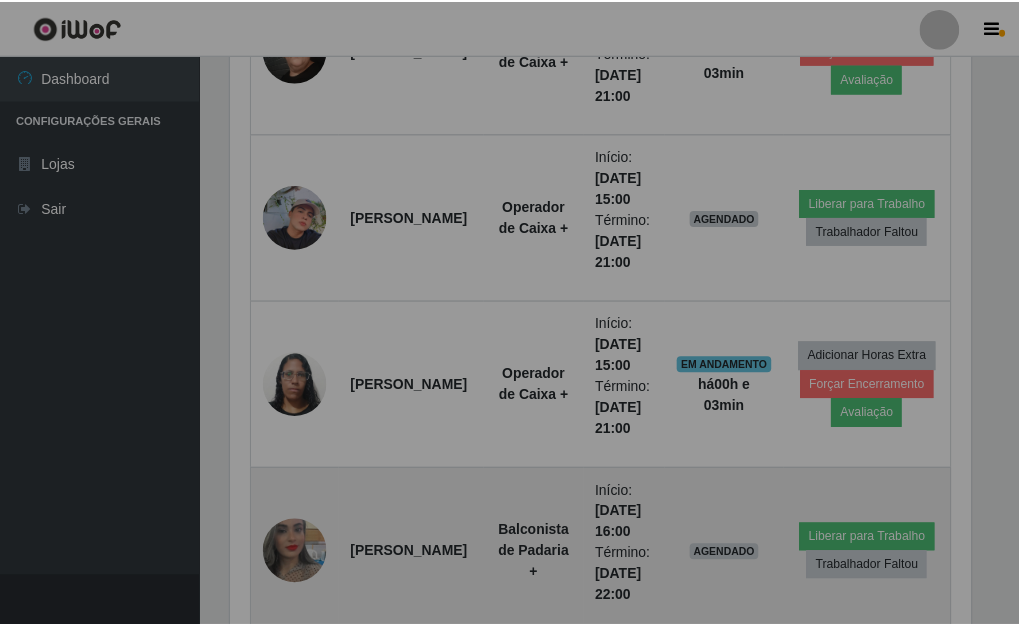scroll, scrollTop: 999585, scrollLeft: 999243, axis: both 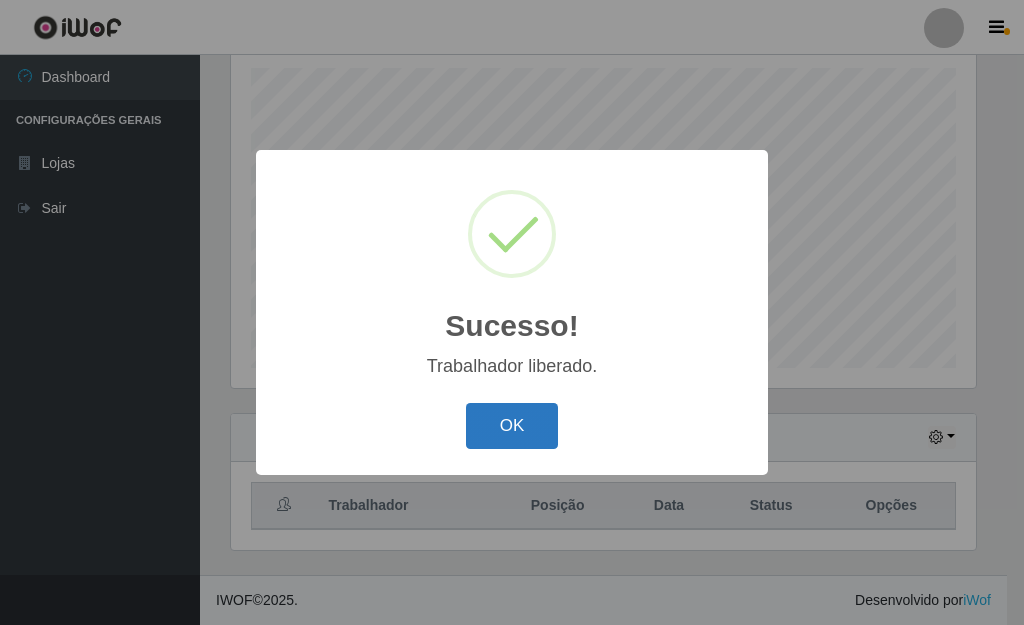 click on "OK" at bounding box center [512, 426] 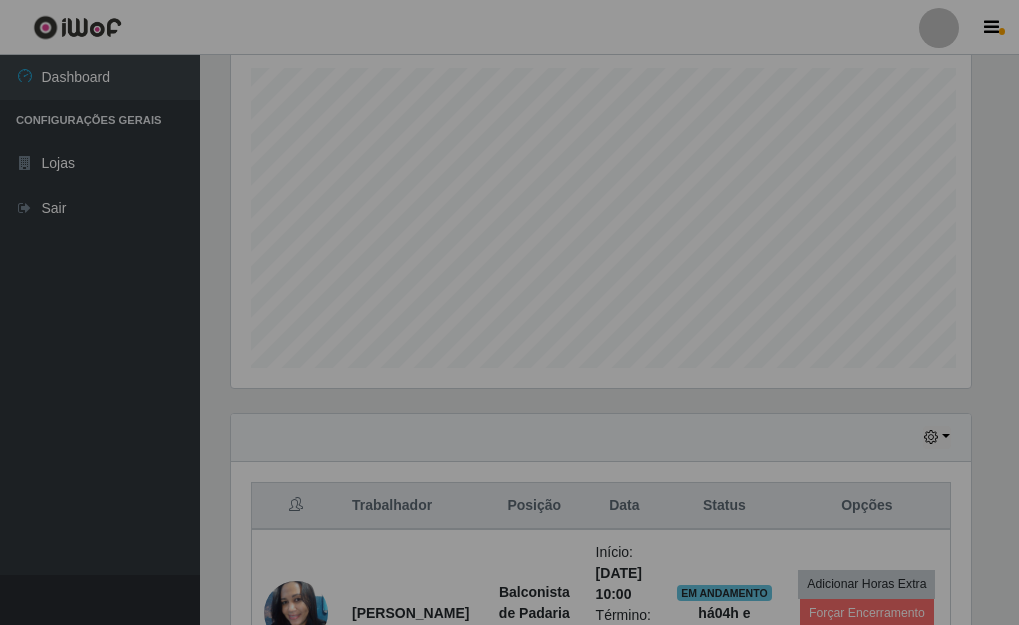 scroll, scrollTop: 999585, scrollLeft: 999243, axis: both 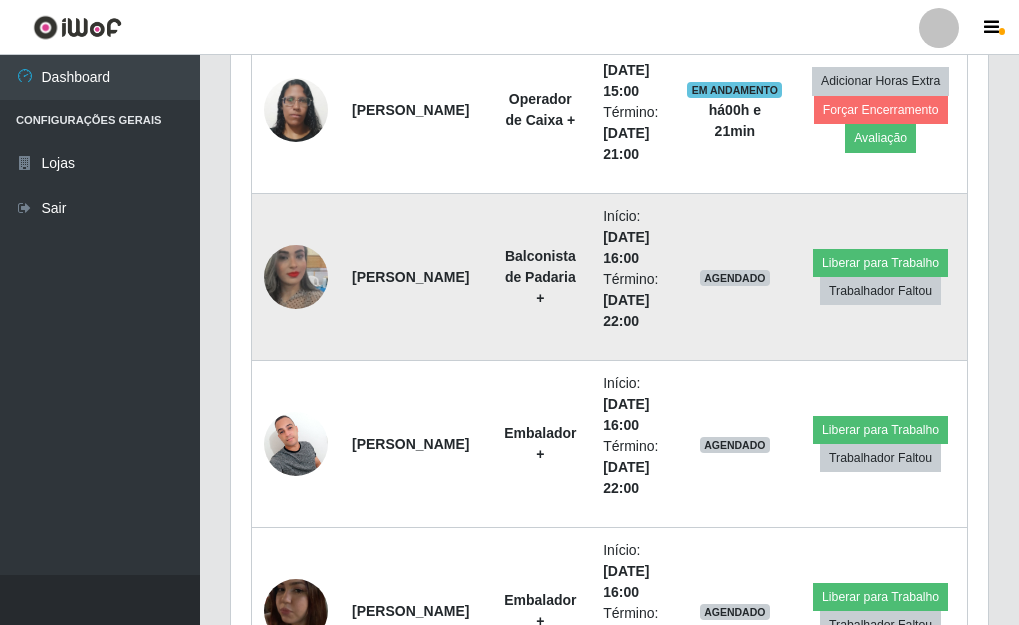click at bounding box center [296, 277] 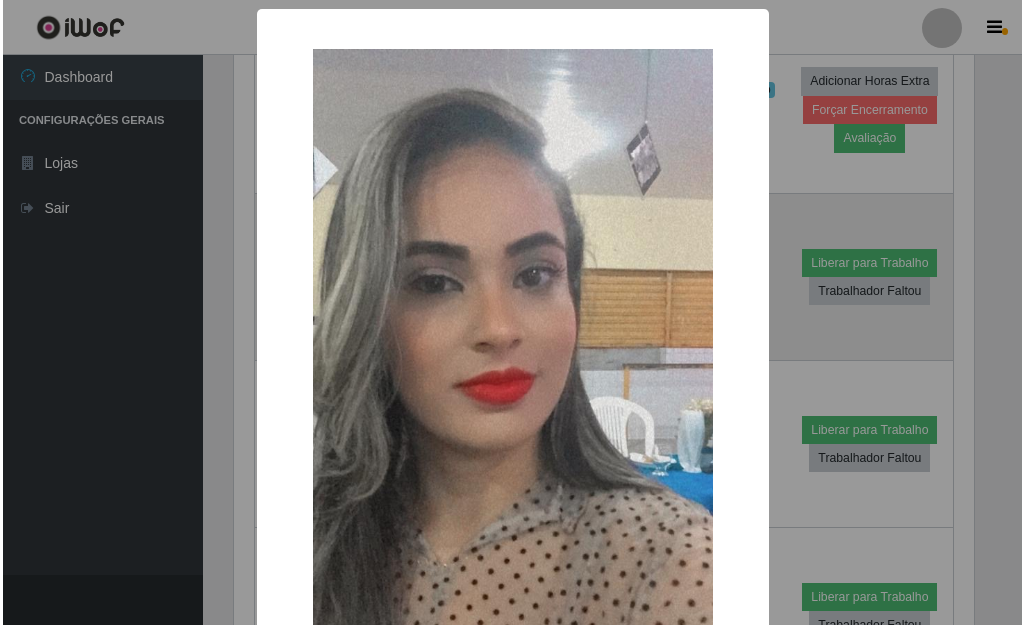 scroll, scrollTop: 999585, scrollLeft: 999255, axis: both 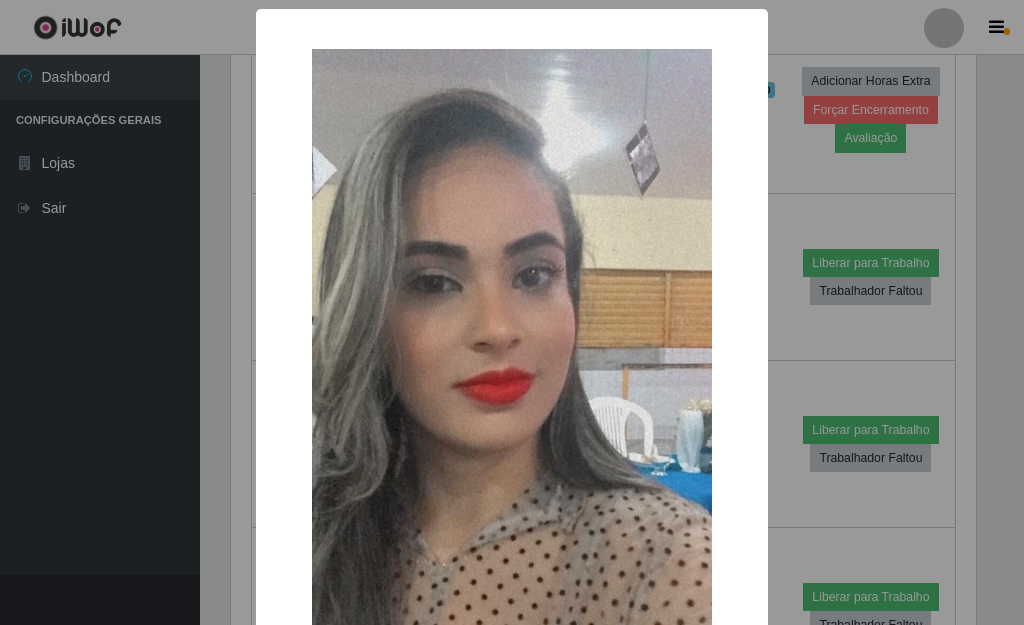 click on "× OK Cancel" at bounding box center [512, 312] 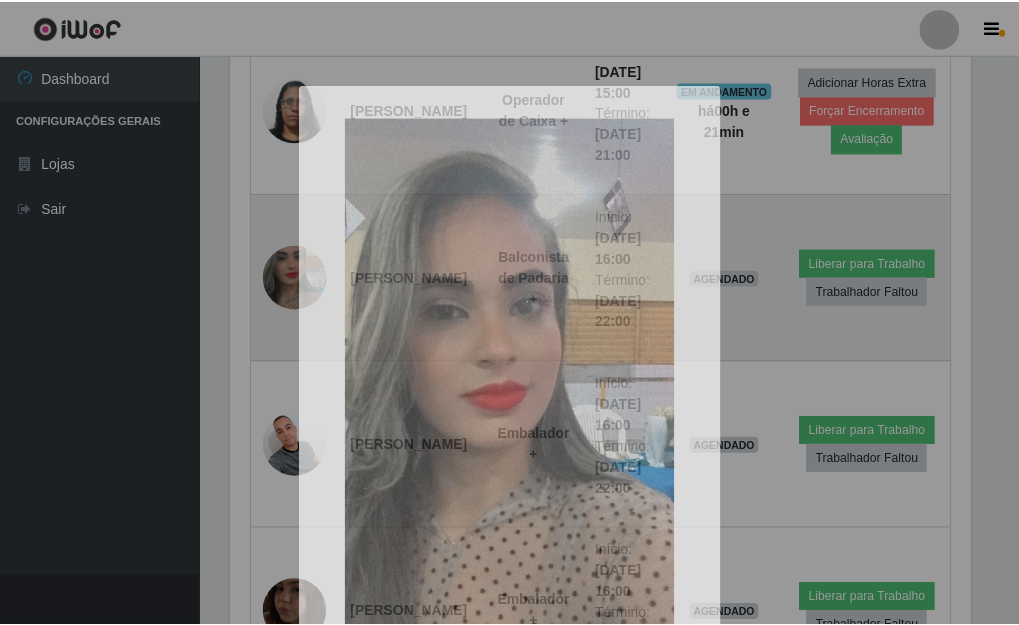 scroll, scrollTop: 999585, scrollLeft: 999243, axis: both 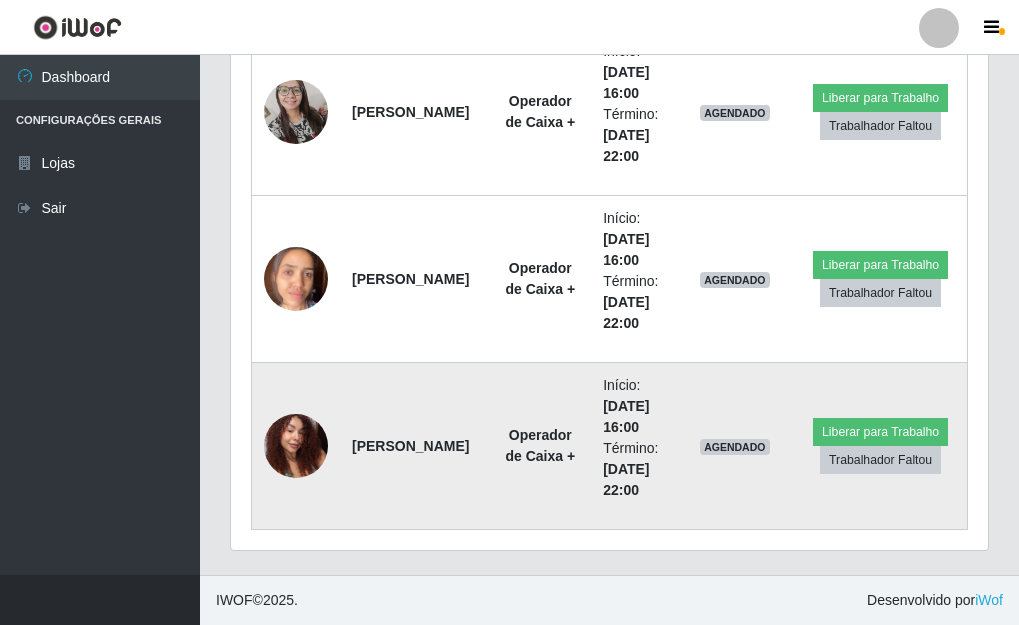 click at bounding box center (296, 445) 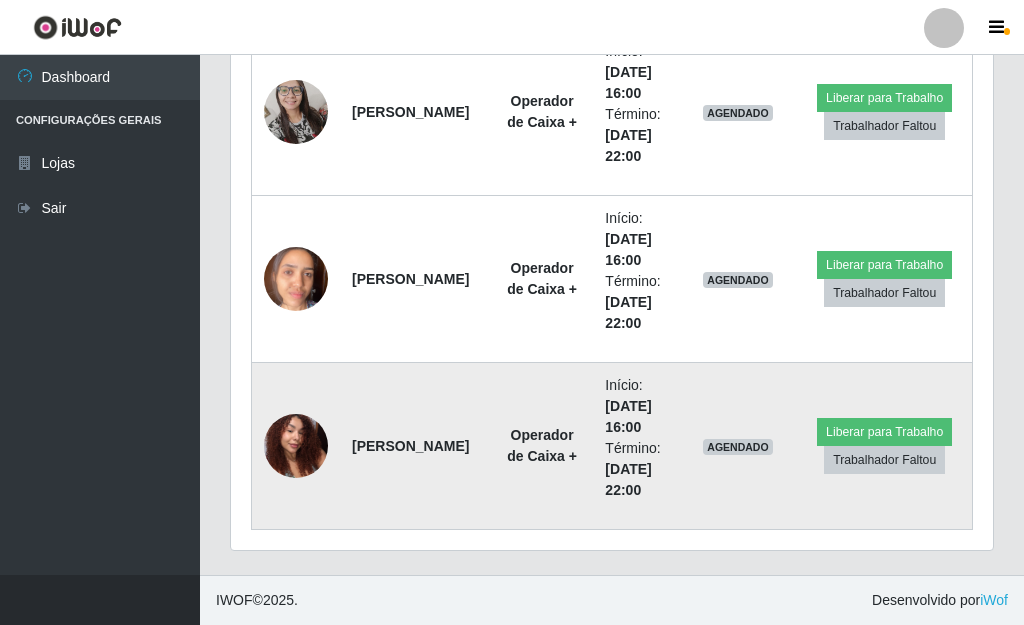 scroll, scrollTop: 999585, scrollLeft: 999255, axis: both 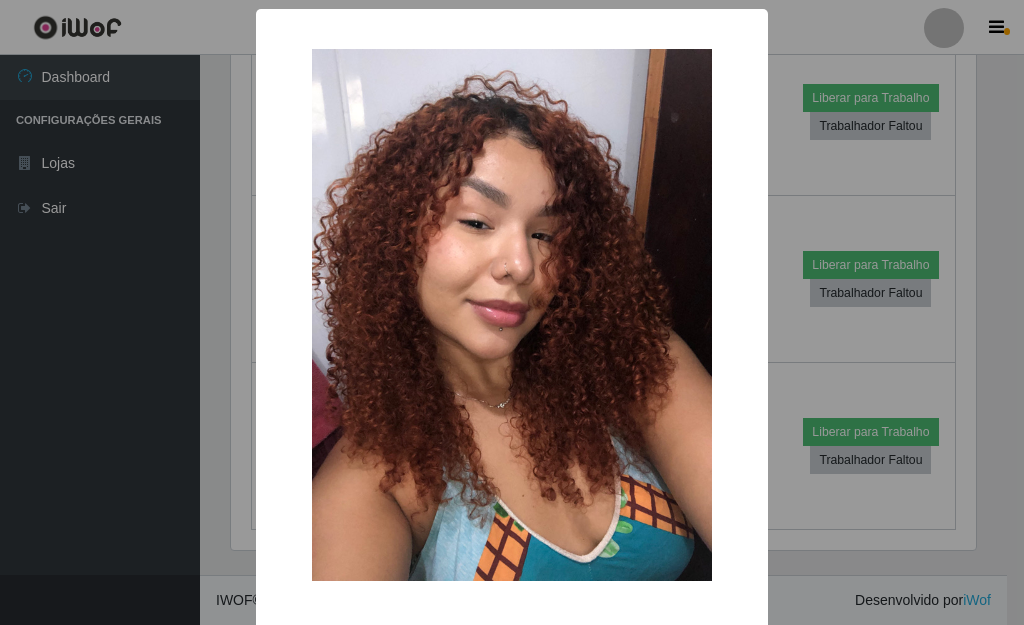 click on "× OK Cancel" at bounding box center (512, 312) 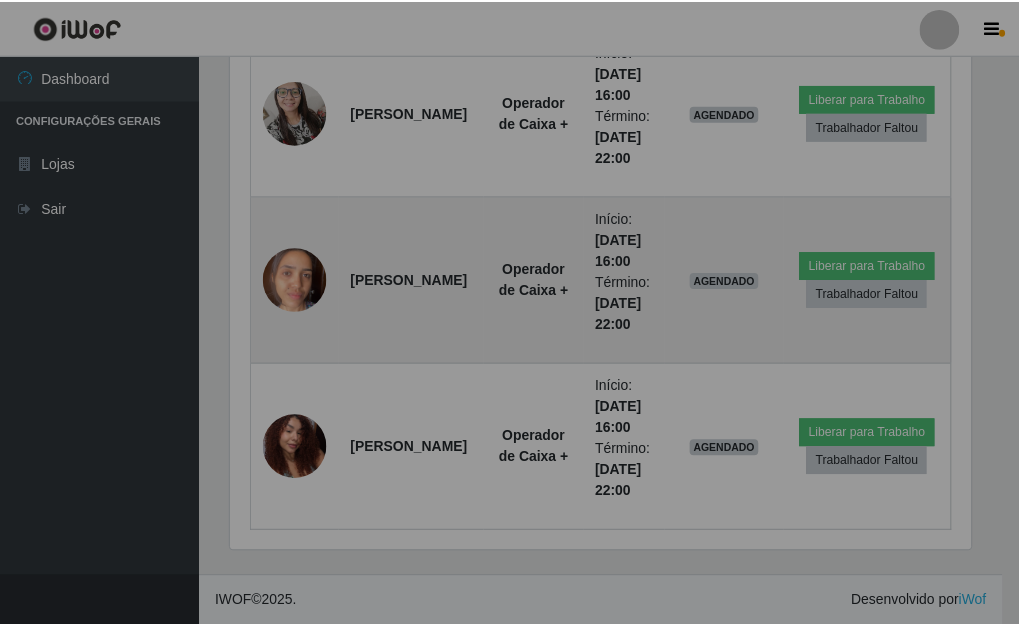 scroll, scrollTop: 999585, scrollLeft: 999243, axis: both 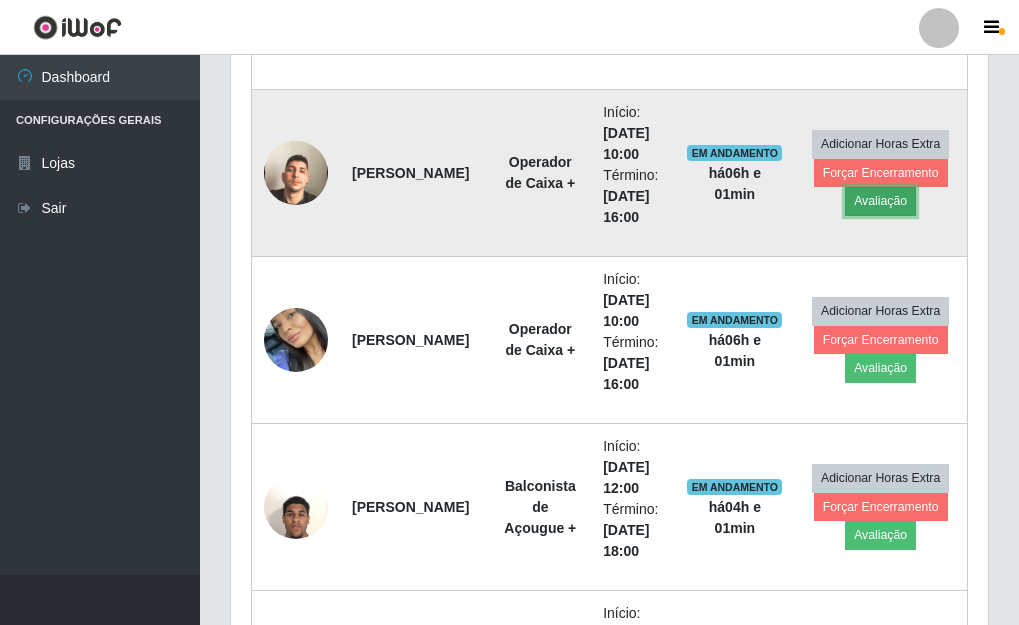 click on "Avaliação" at bounding box center [880, 201] 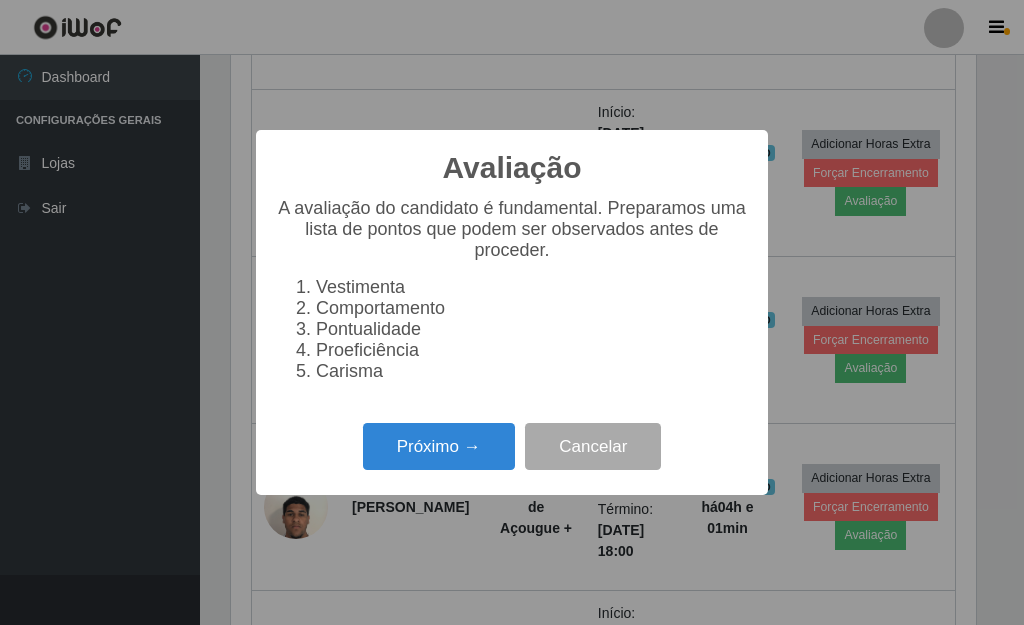 scroll, scrollTop: 999585, scrollLeft: 999255, axis: both 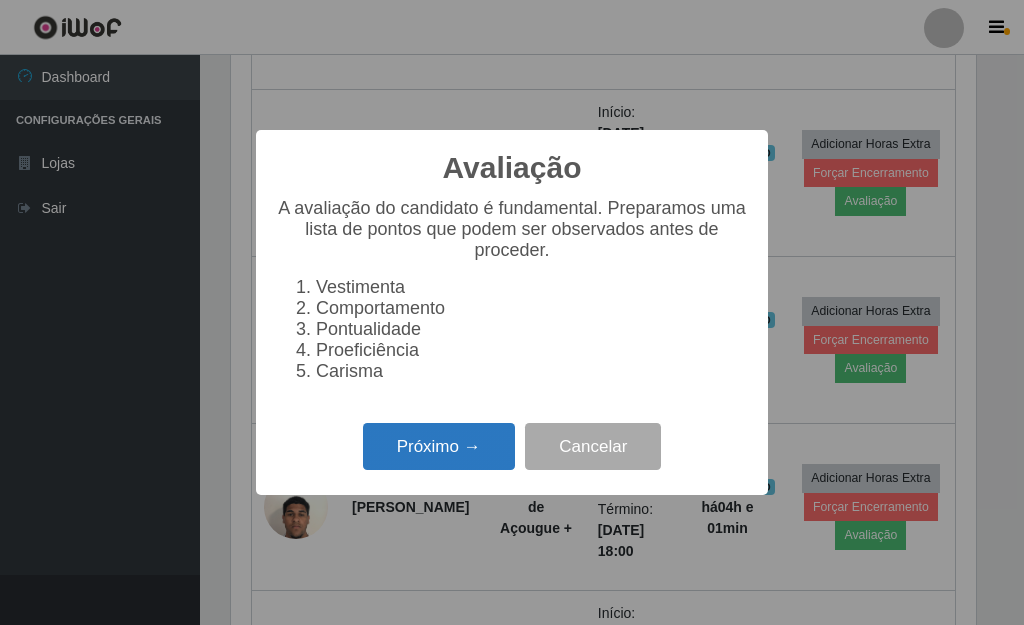 click on "Próximo →" at bounding box center [439, 446] 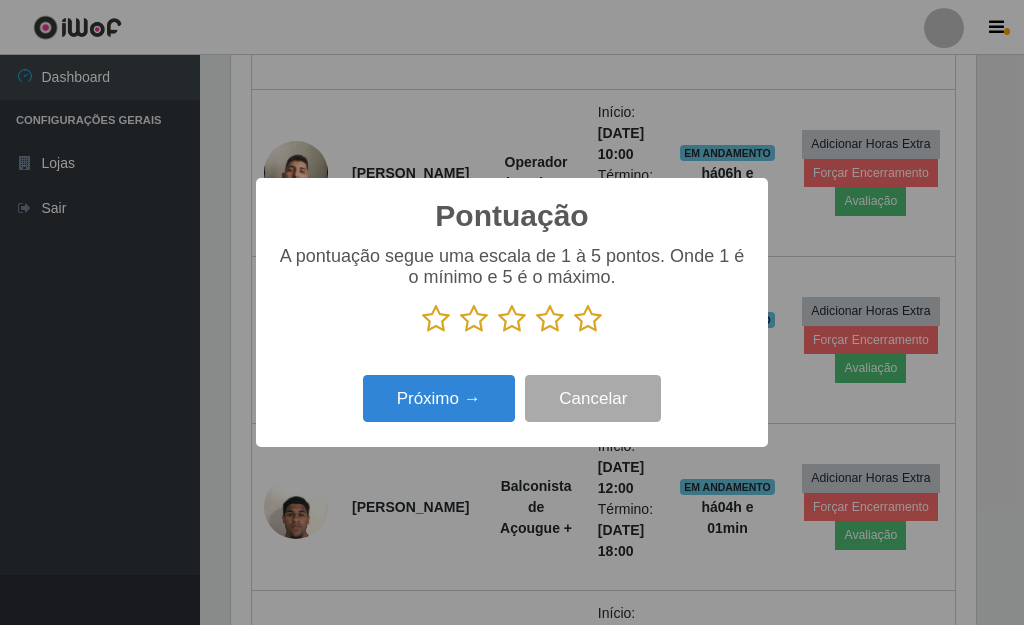 click at bounding box center (588, 319) 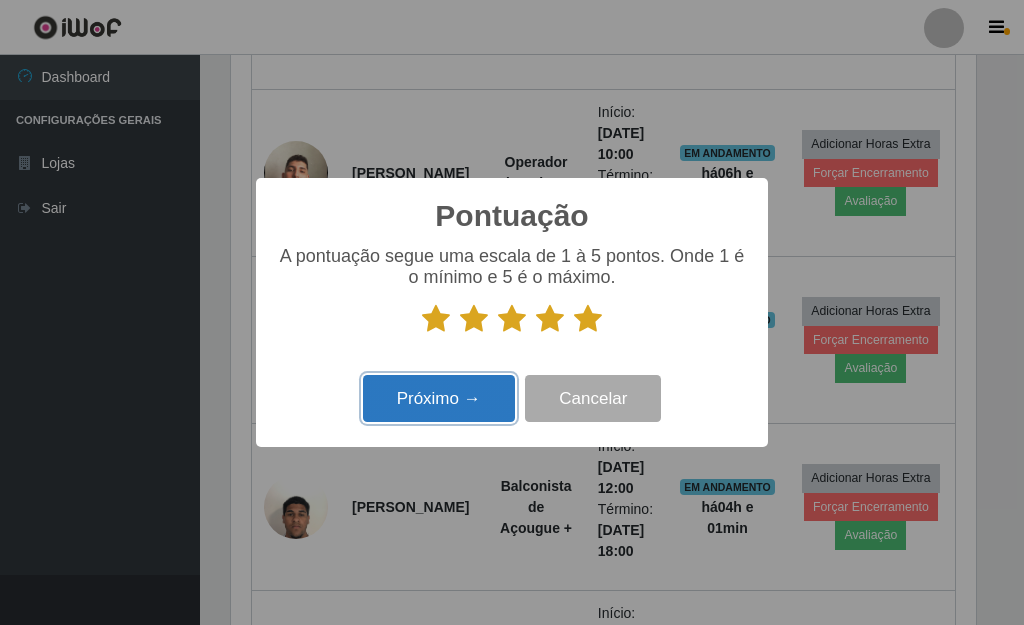 click on "Próximo →" at bounding box center (439, 398) 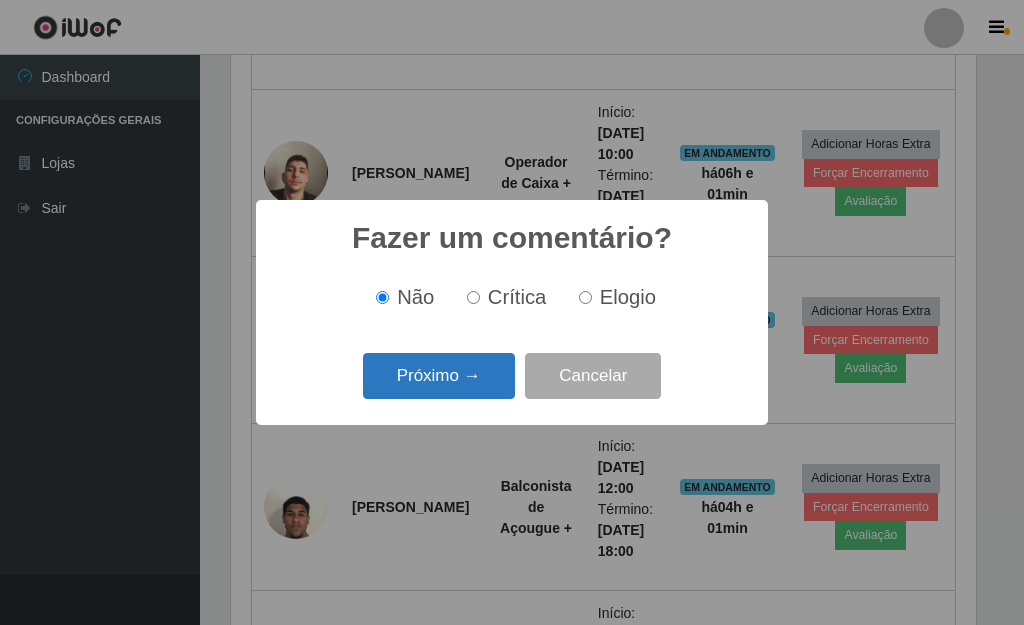 click on "Próximo →" at bounding box center [439, 376] 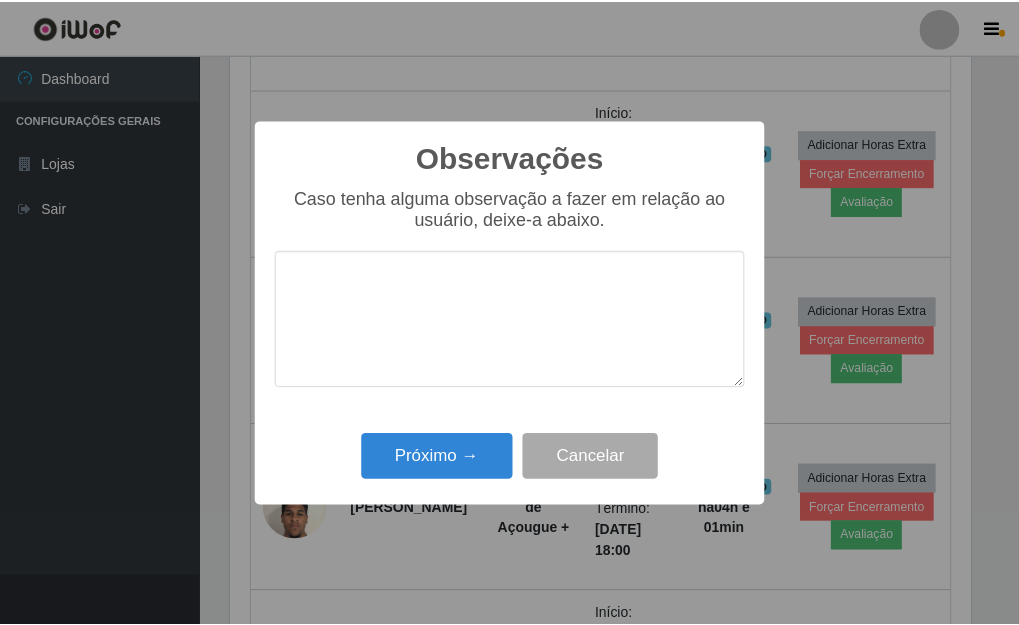 scroll, scrollTop: 999585, scrollLeft: 999255, axis: both 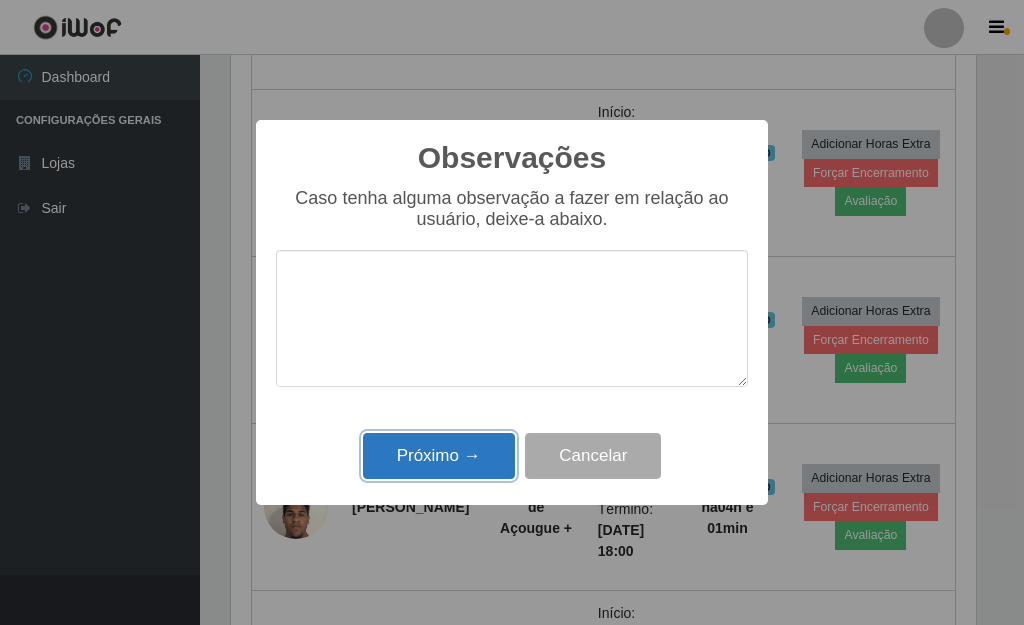 click on "Próximo →" at bounding box center (439, 456) 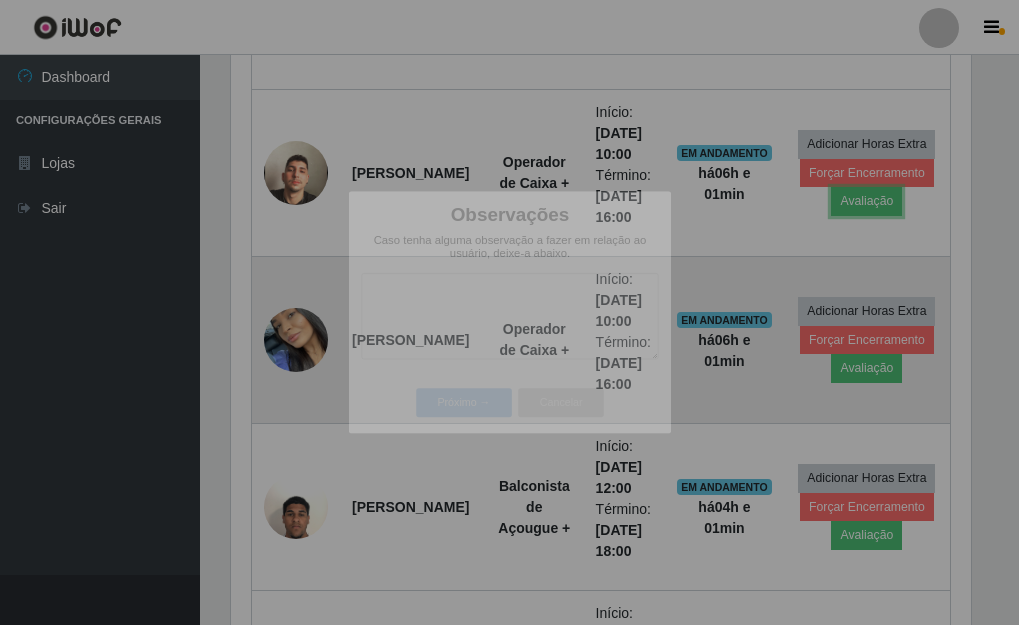 scroll, scrollTop: 999585, scrollLeft: 999243, axis: both 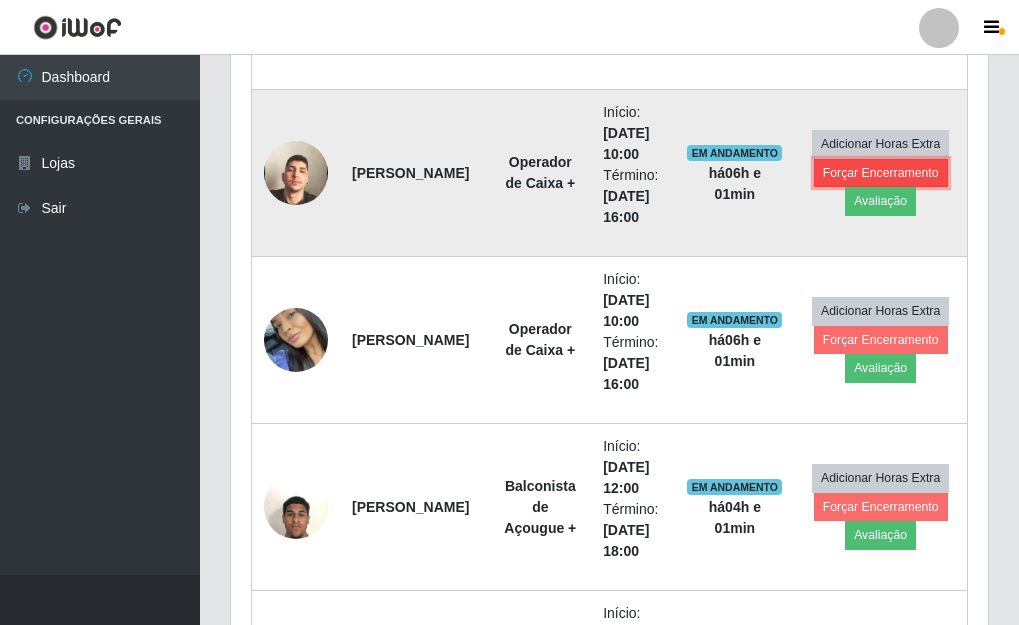 click on "Forçar Encerramento" at bounding box center [881, 173] 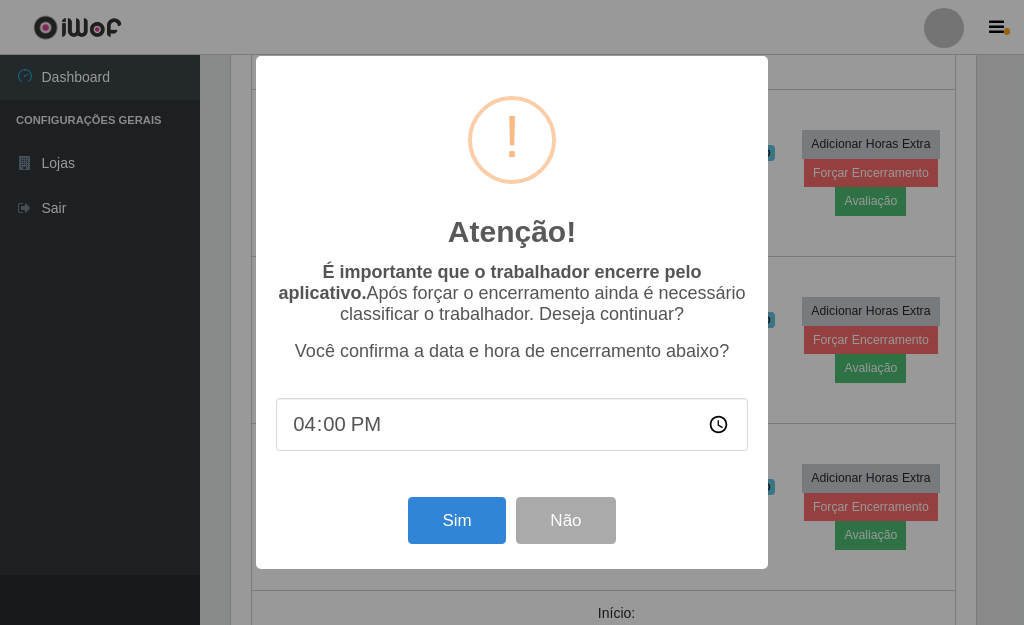 scroll, scrollTop: 999585, scrollLeft: 999255, axis: both 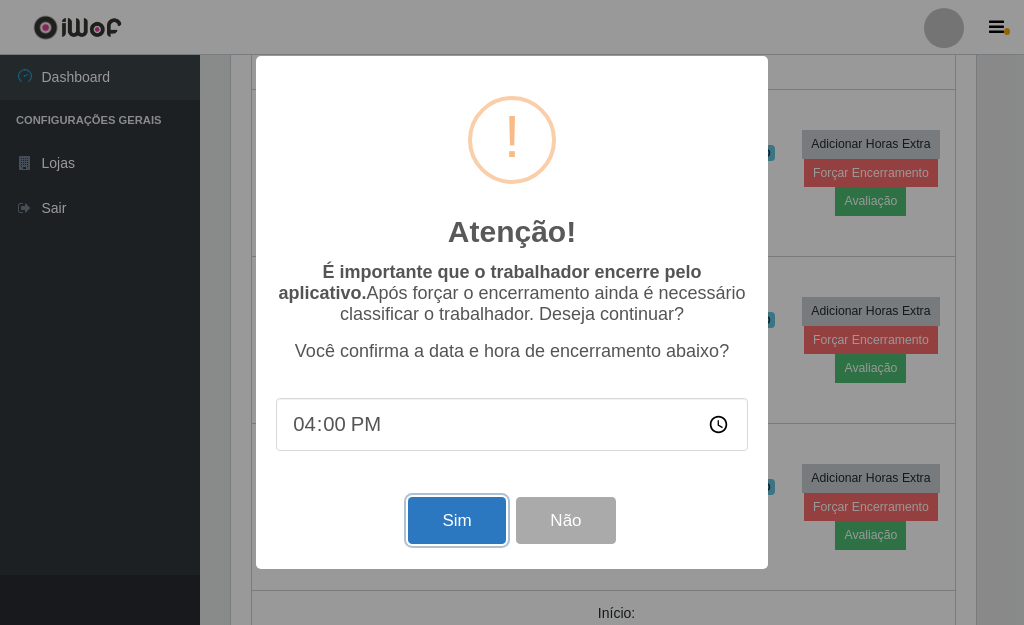 click on "Sim" at bounding box center (456, 520) 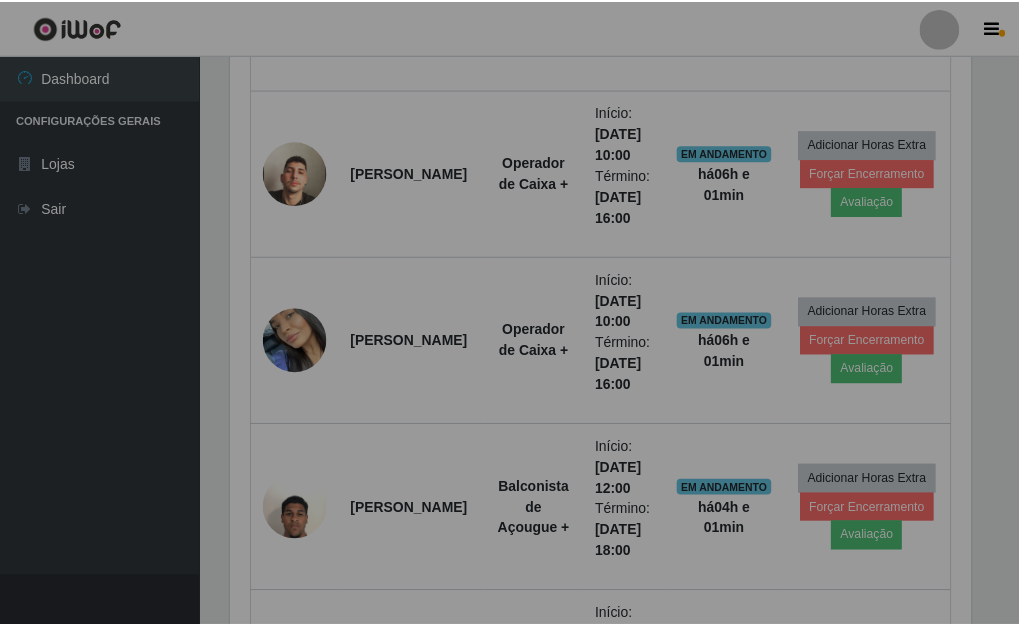 scroll, scrollTop: 999585, scrollLeft: 999243, axis: both 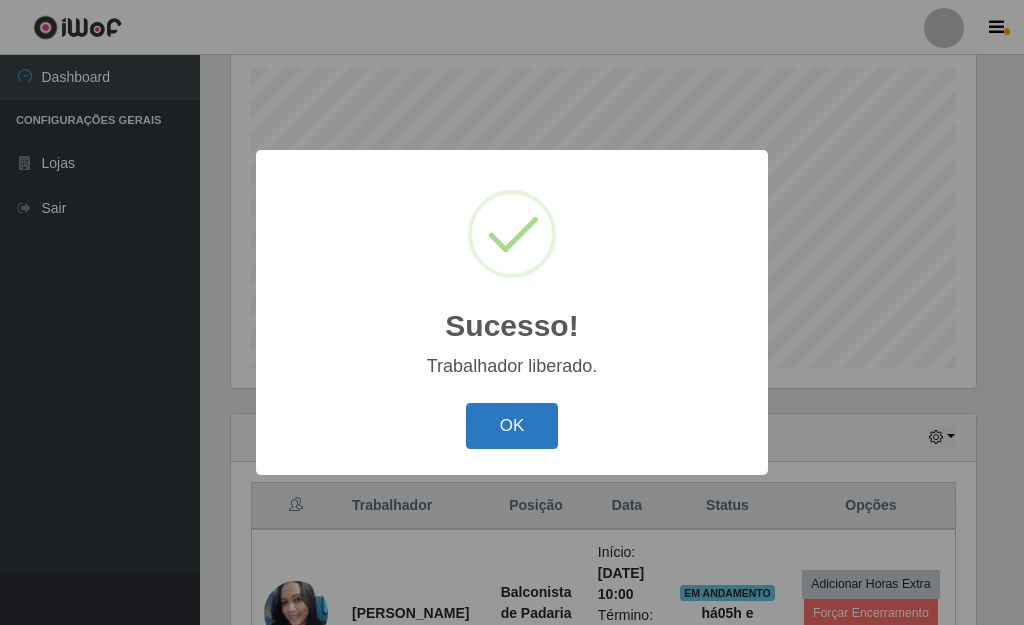 click on "OK" at bounding box center [512, 426] 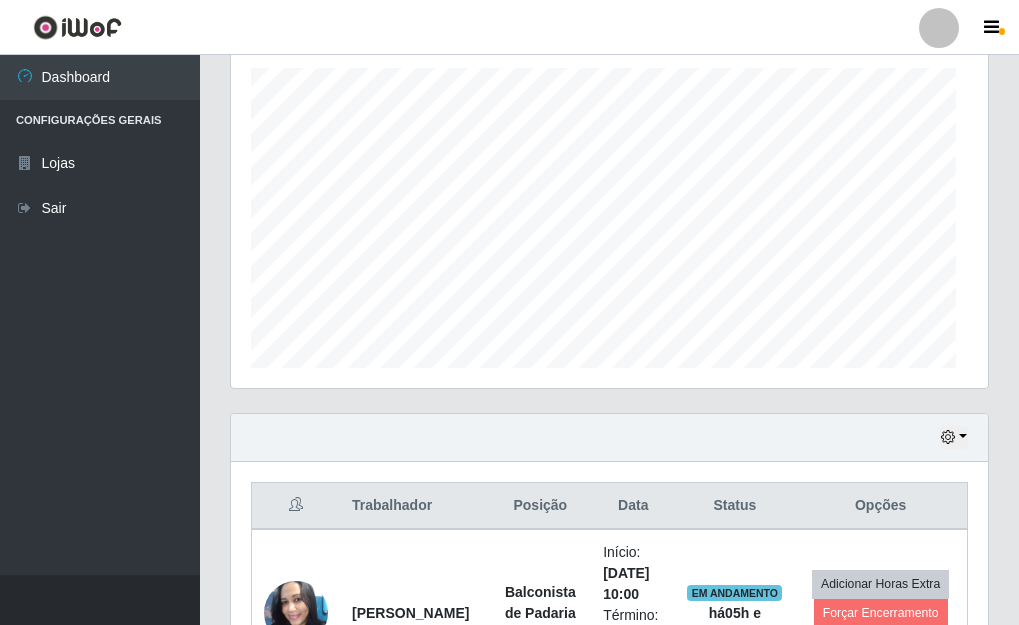 scroll, scrollTop: 999585, scrollLeft: 999243, axis: both 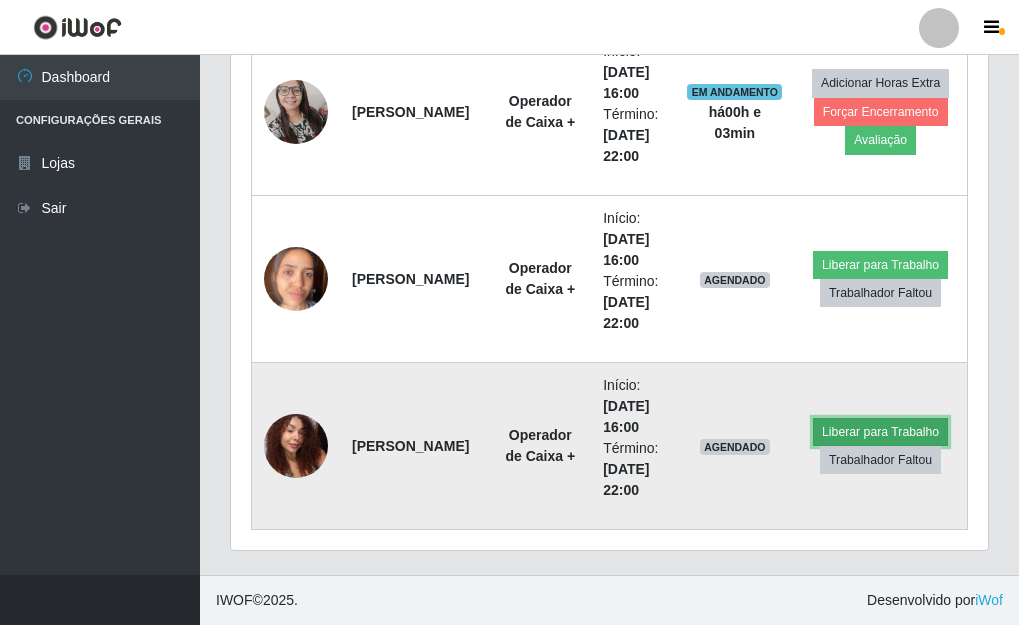 click on "Liberar para Trabalho" at bounding box center (880, 432) 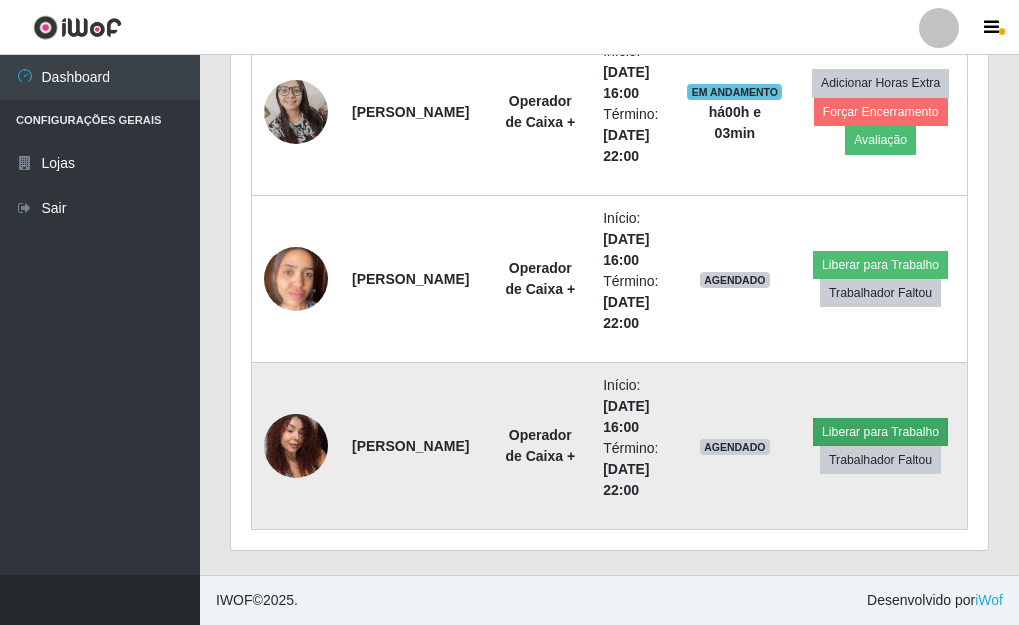 scroll, scrollTop: 999585, scrollLeft: 999255, axis: both 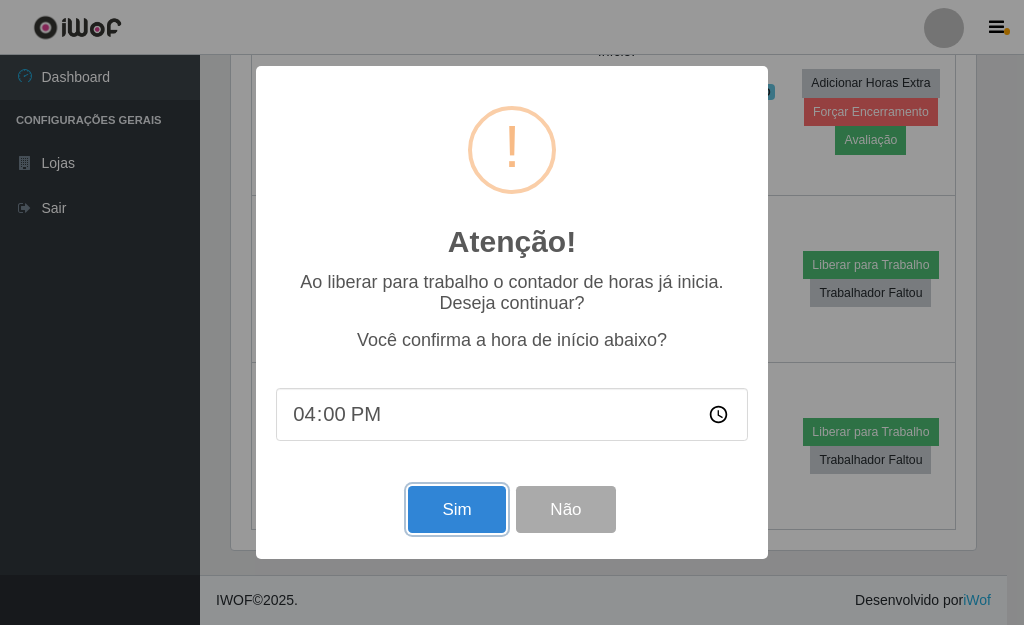 click on "Sim" at bounding box center (456, 509) 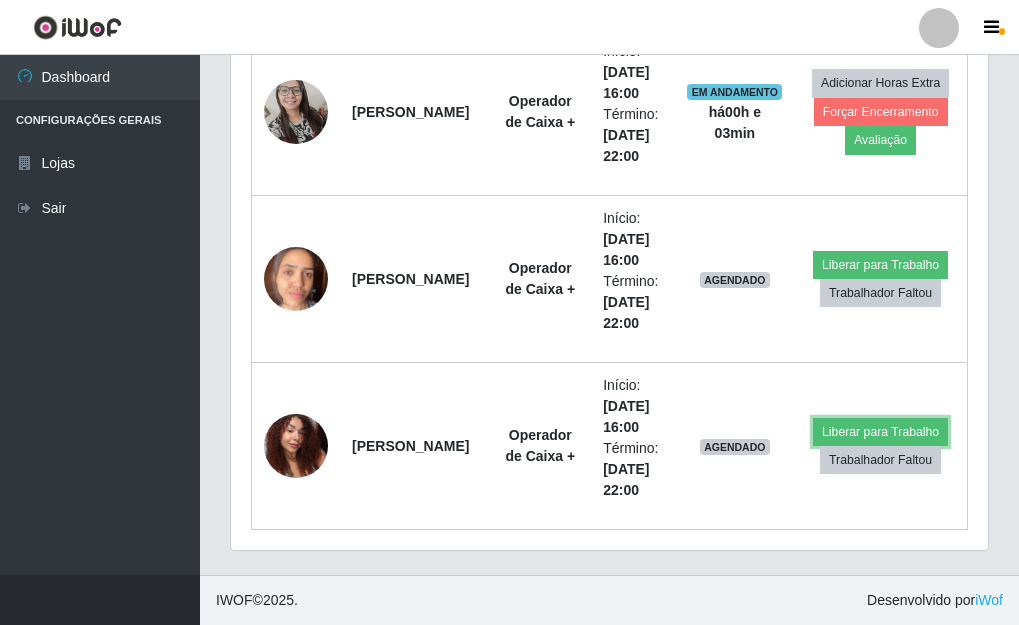scroll, scrollTop: 999585, scrollLeft: 999243, axis: both 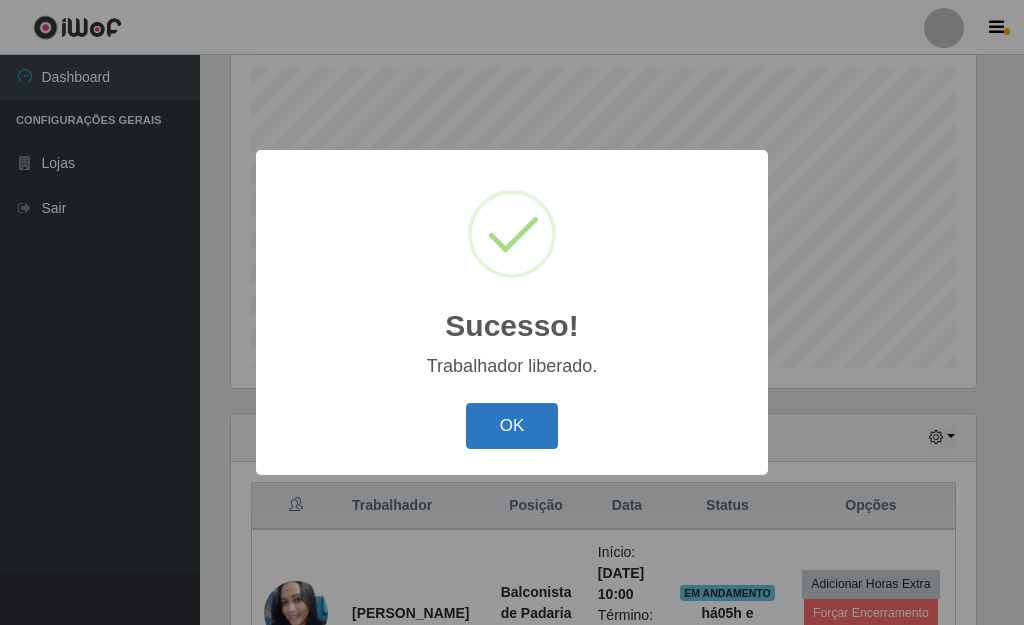 click on "OK" at bounding box center (512, 426) 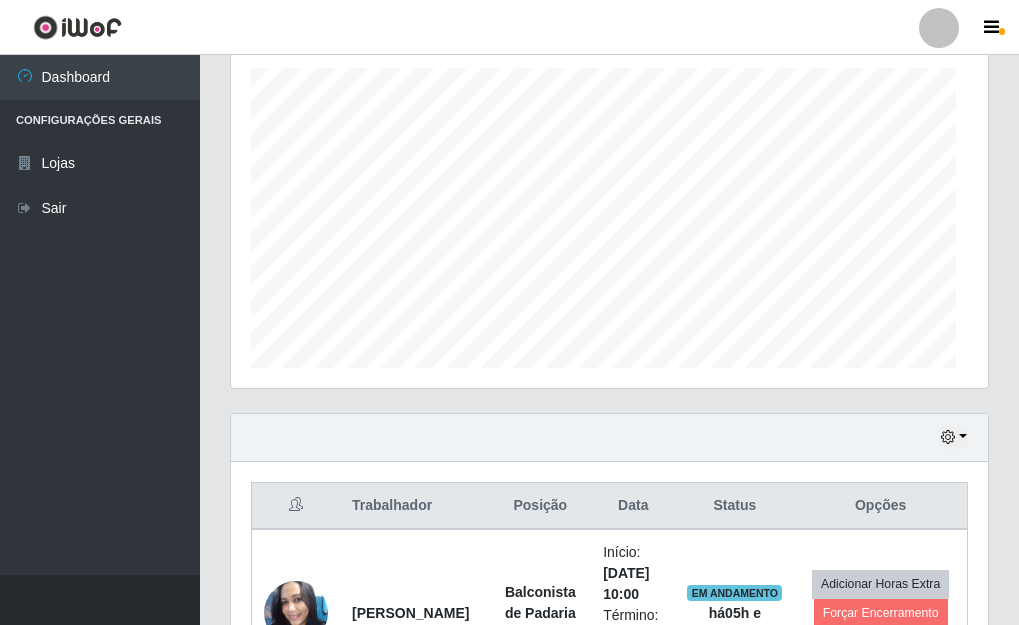 scroll, scrollTop: 999585, scrollLeft: 999243, axis: both 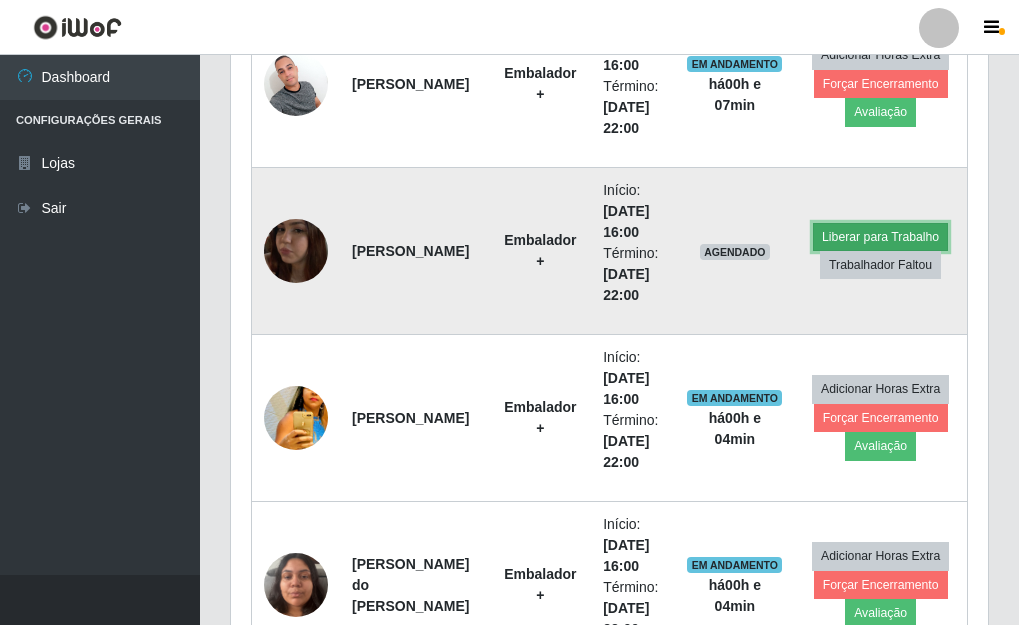 click on "Liberar para Trabalho" at bounding box center (880, 237) 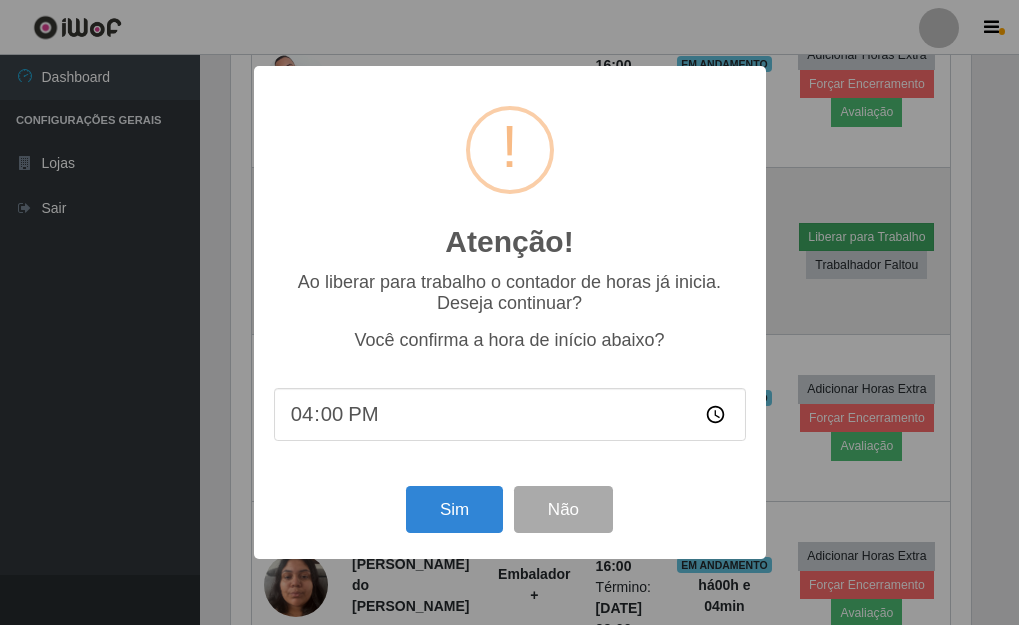scroll, scrollTop: 999585, scrollLeft: 999255, axis: both 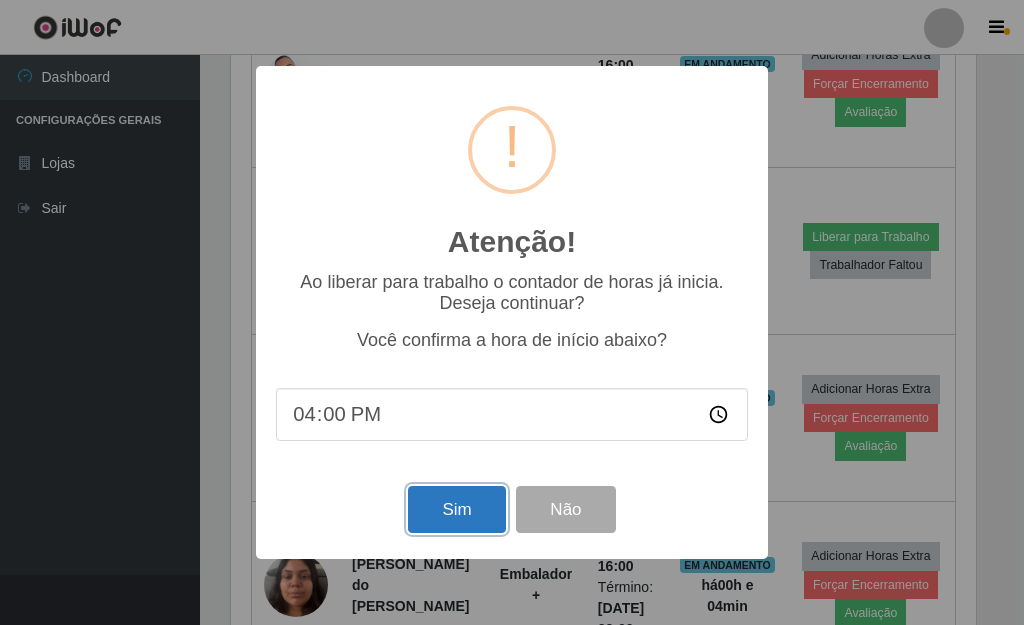 click on "Sim" at bounding box center [456, 509] 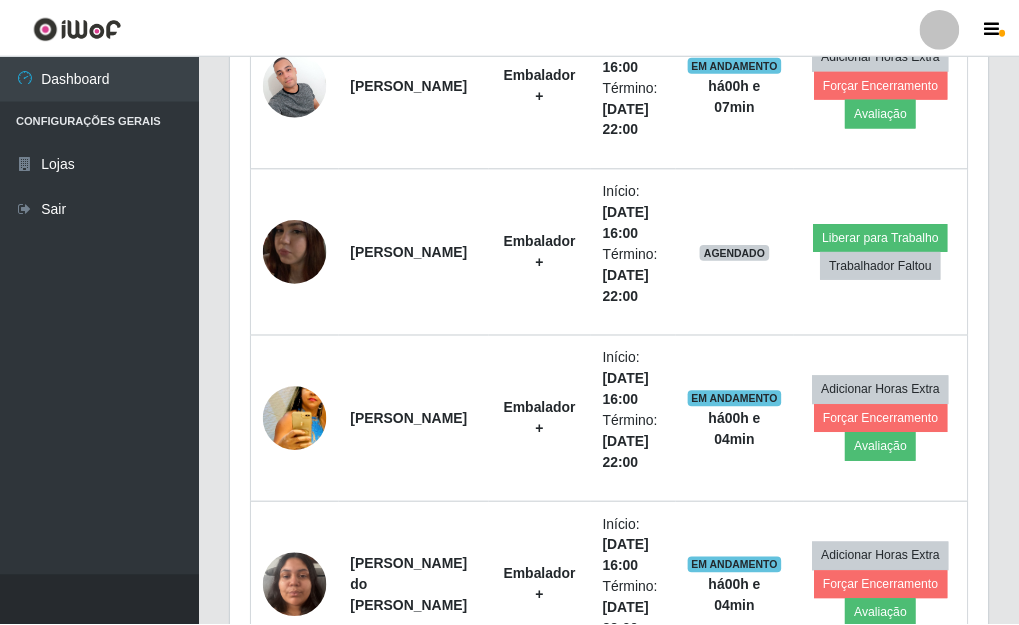 scroll, scrollTop: 999585, scrollLeft: 999243, axis: both 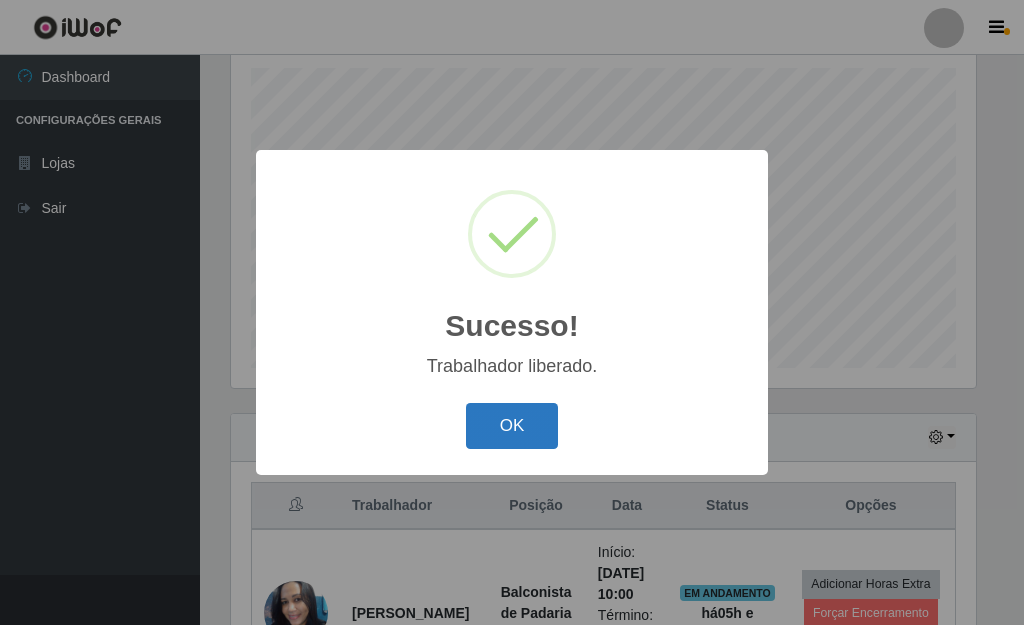 click on "OK" at bounding box center (512, 426) 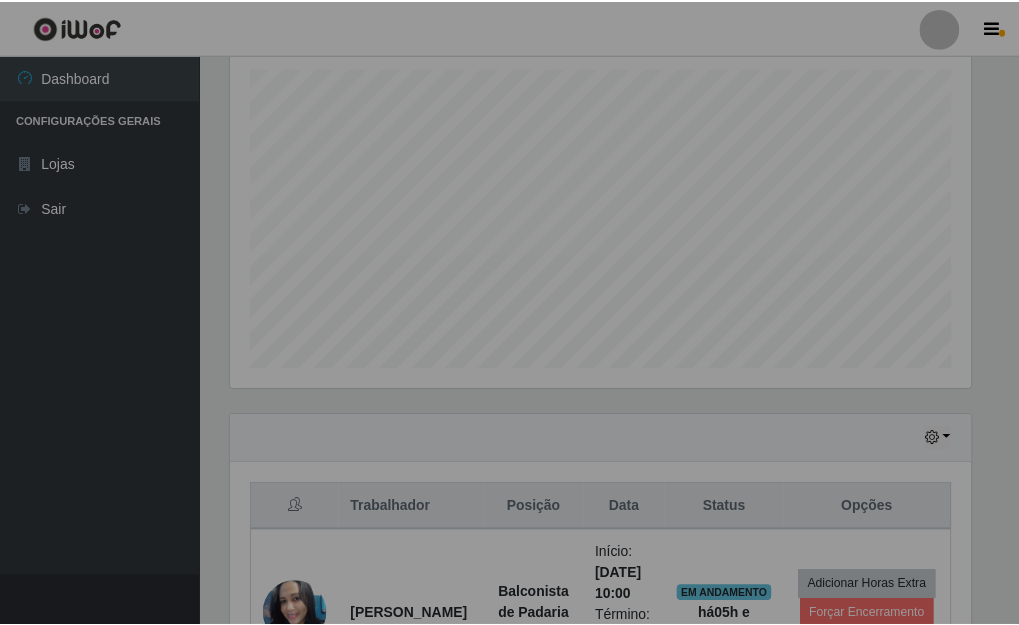 scroll, scrollTop: 999585, scrollLeft: 999243, axis: both 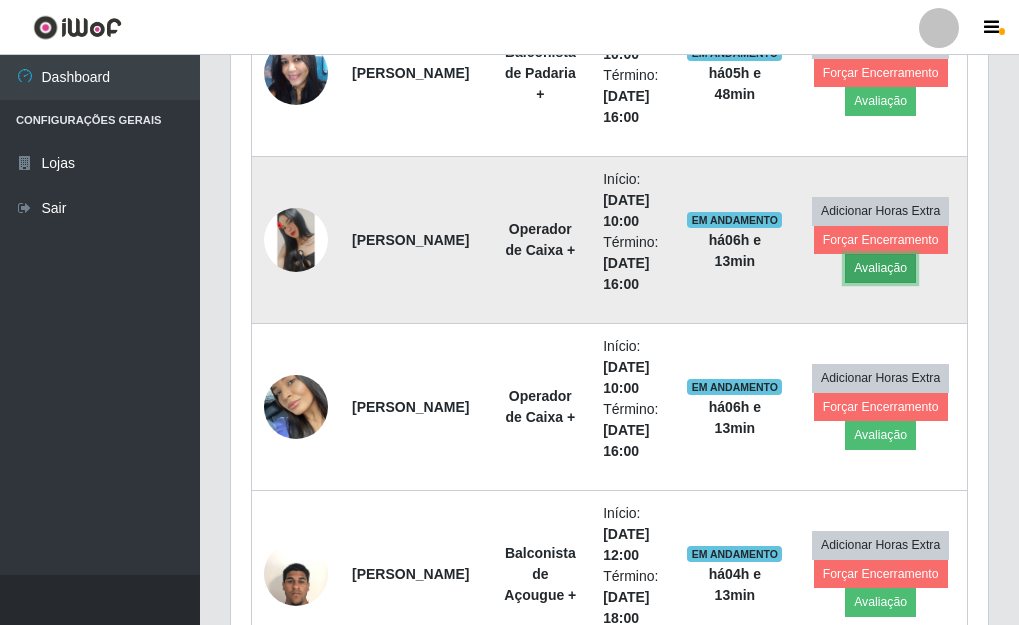 click on "Avaliação" at bounding box center [880, 268] 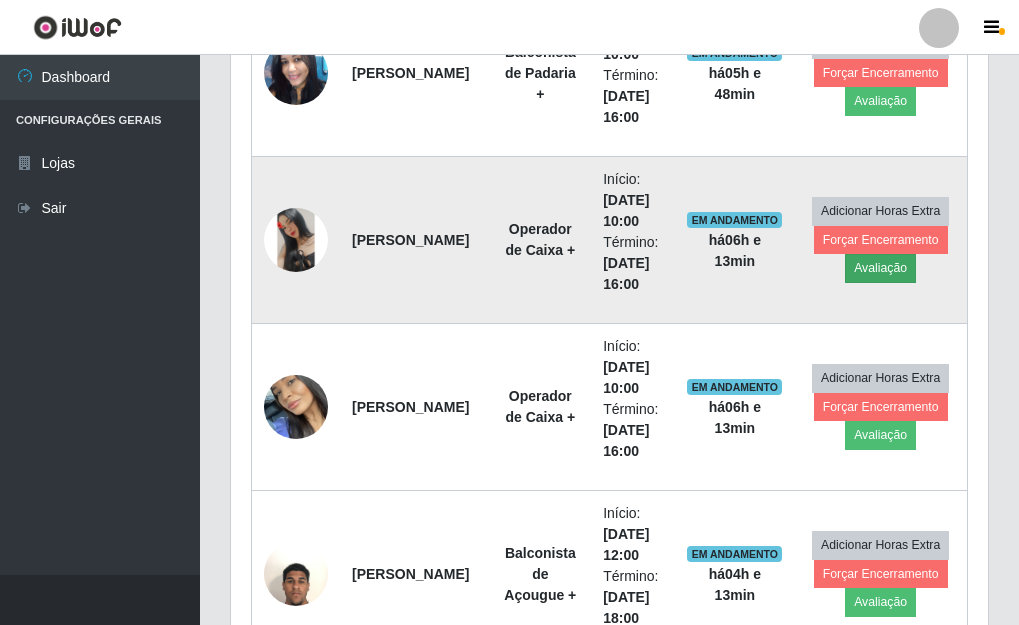scroll, scrollTop: 999585, scrollLeft: 999255, axis: both 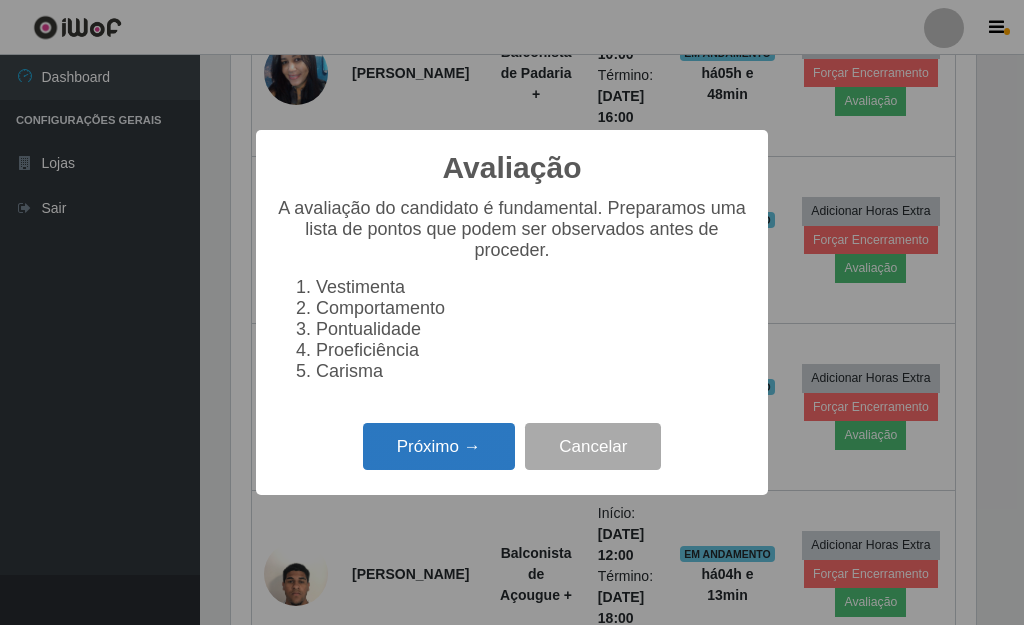 click on "Próximo →" at bounding box center (439, 446) 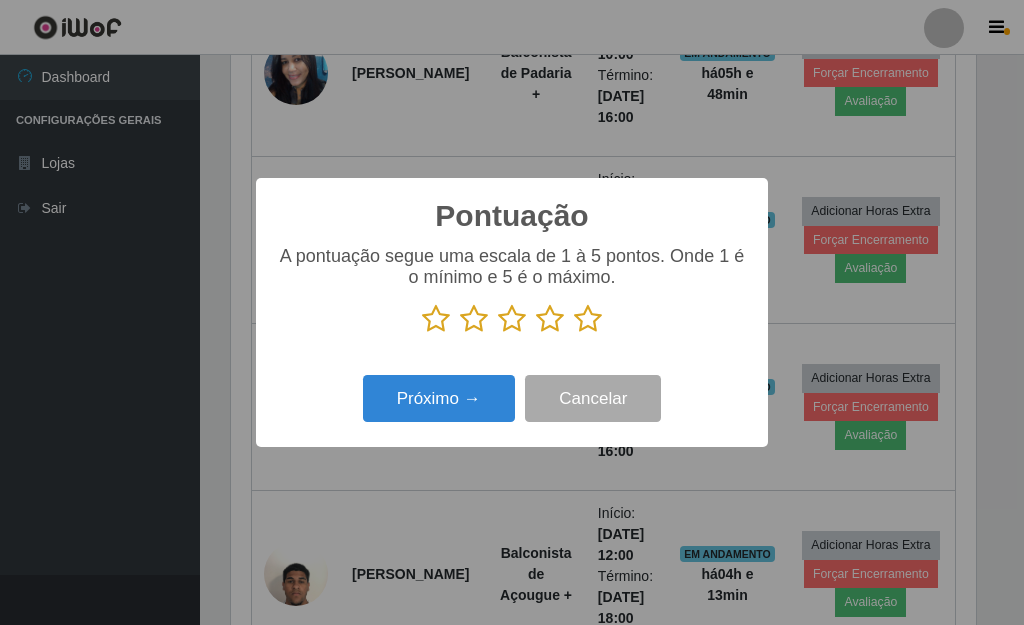 click at bounding box center [588, 319] 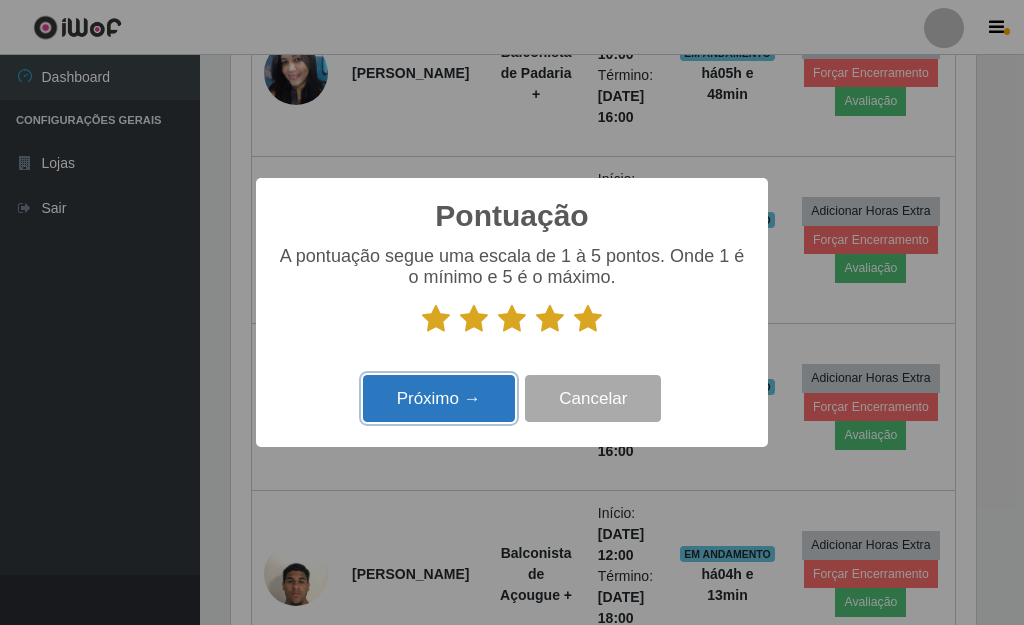click on "Próximo →" at bounding box center (439, 398) 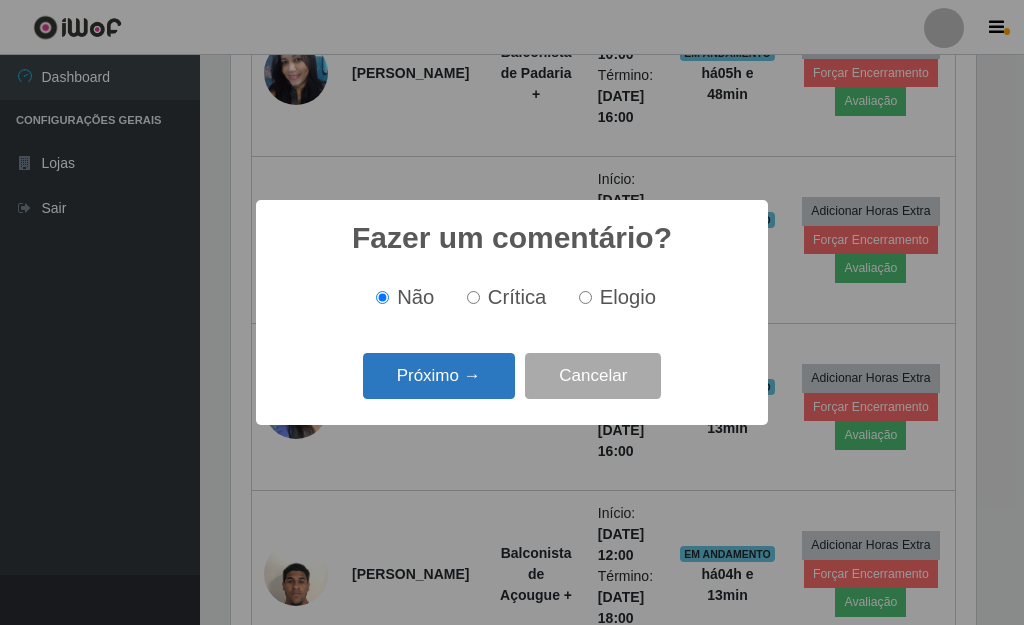 click on "Próximo →" at bounding box center [439, 376] 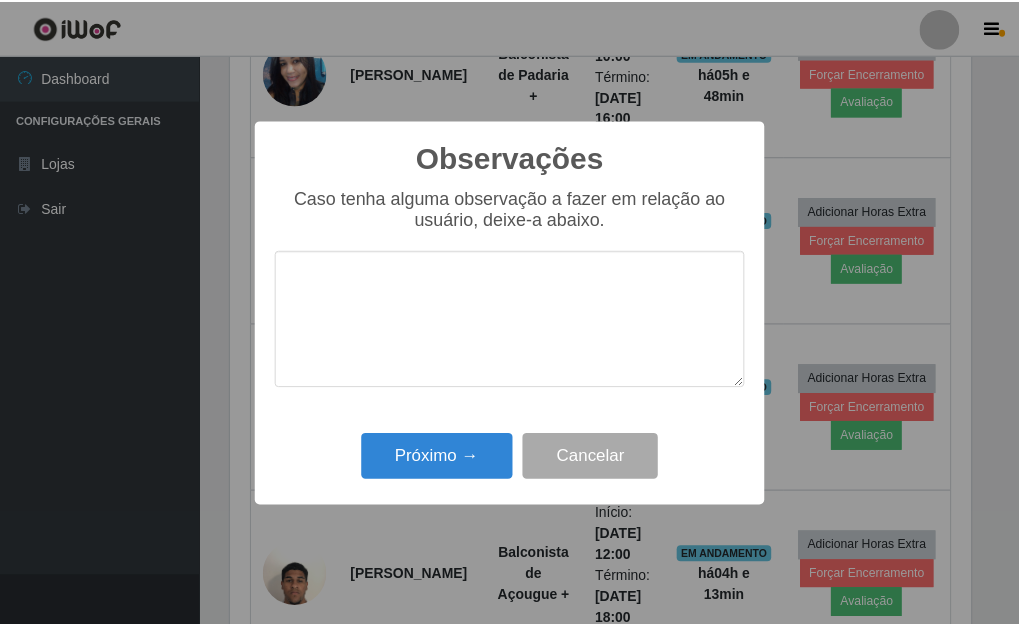 scroll, scrollTop: 999585, scrollLeft: 999255, axis: both 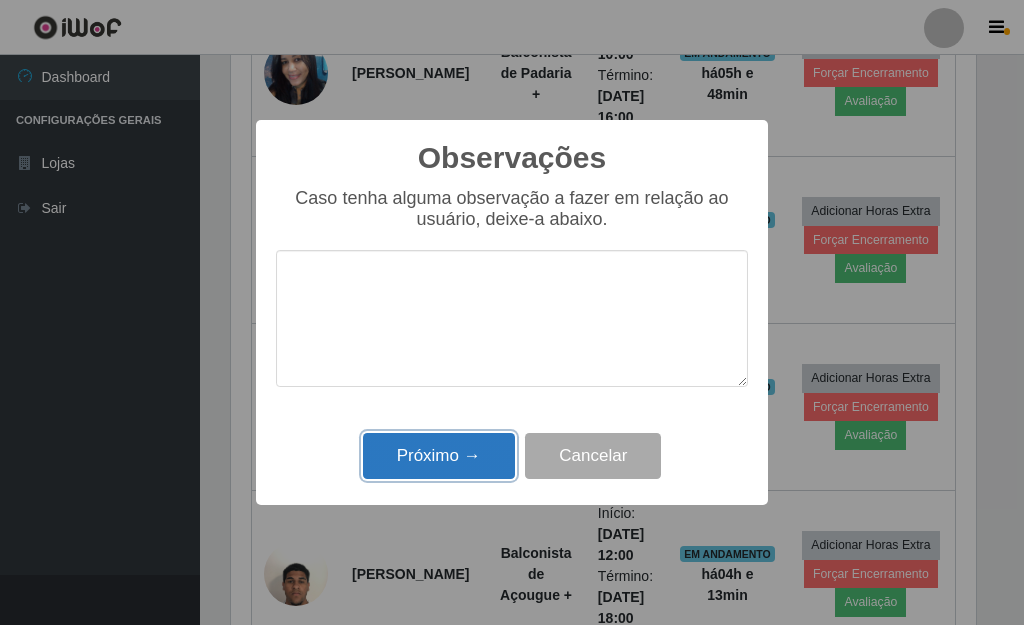 click on "Próximo →" at bounding box center [439, 456] 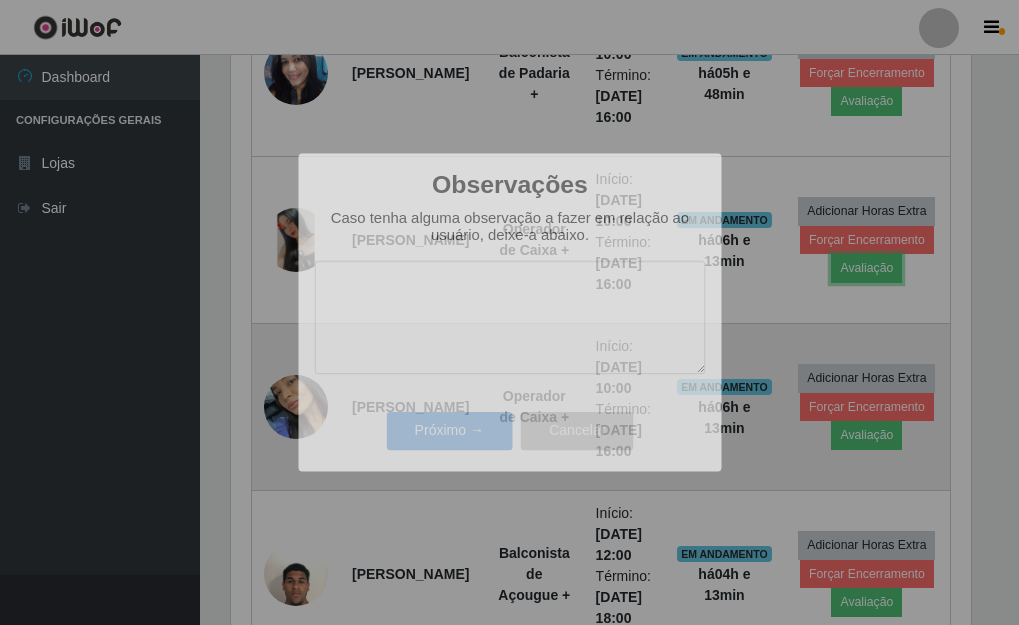 scroll, scrollTop: 999585, scrollLeft: 999243, axis: both 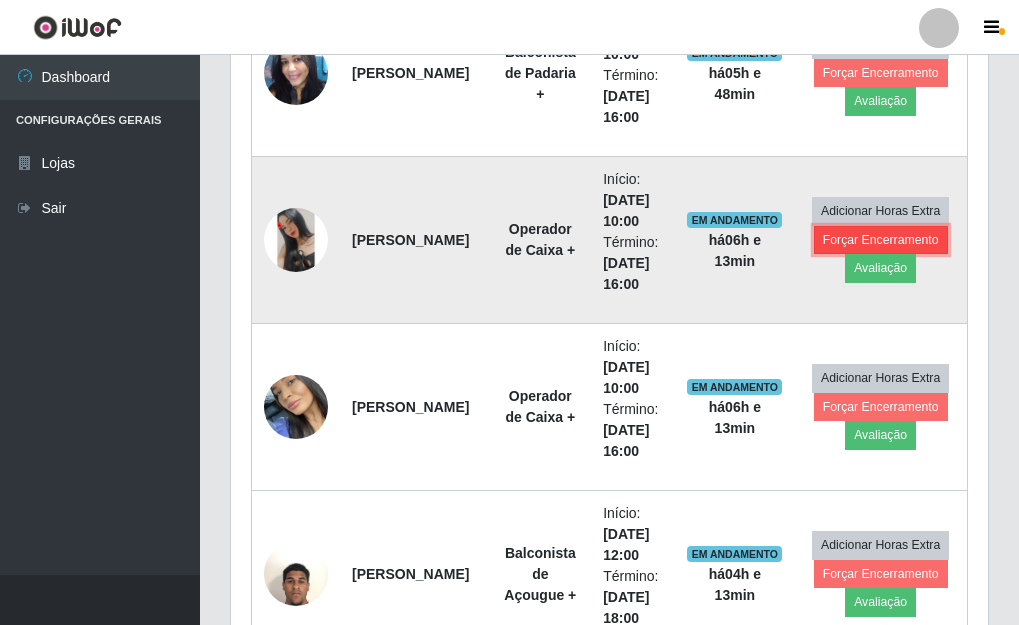 click on "Forçar Encerramento" at bounding box center [881, 240] 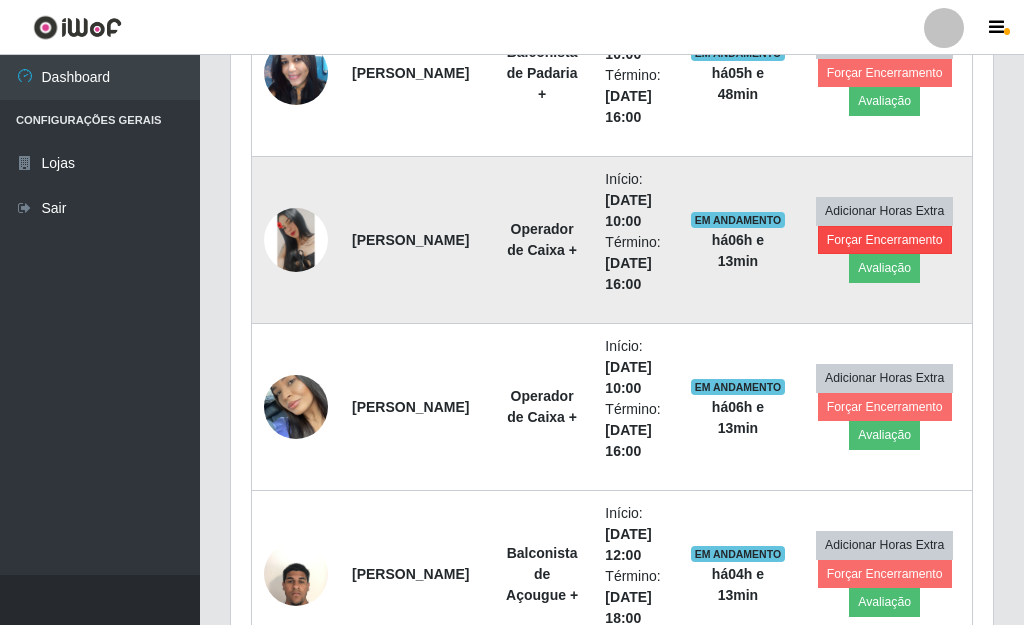 scroll, scrollTop: 999585, scrollLeft: 999255, axis: both 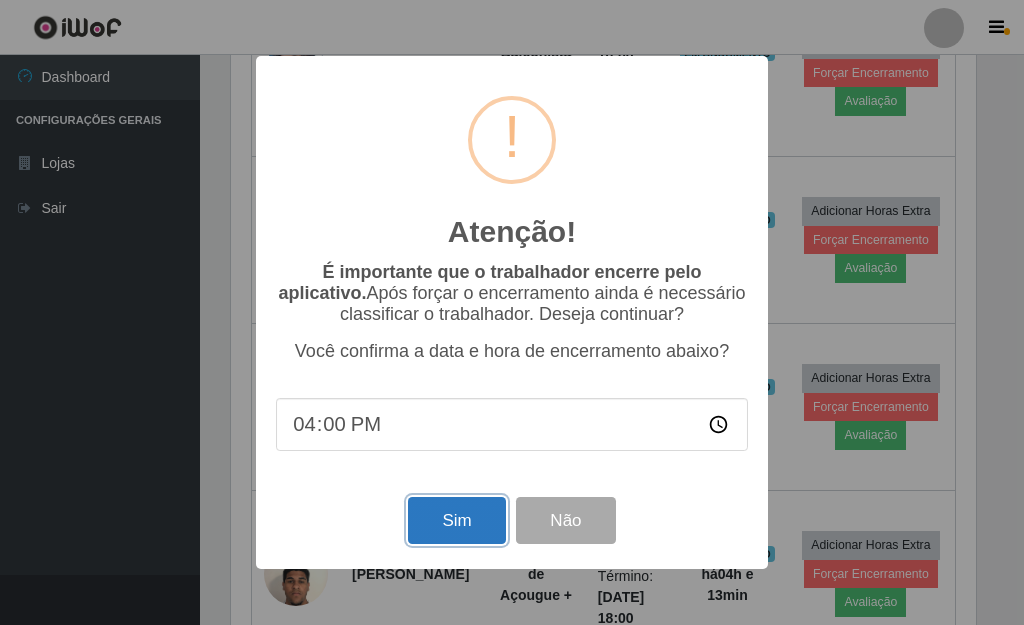 click on "Sim" at bounding box center [456, 520] 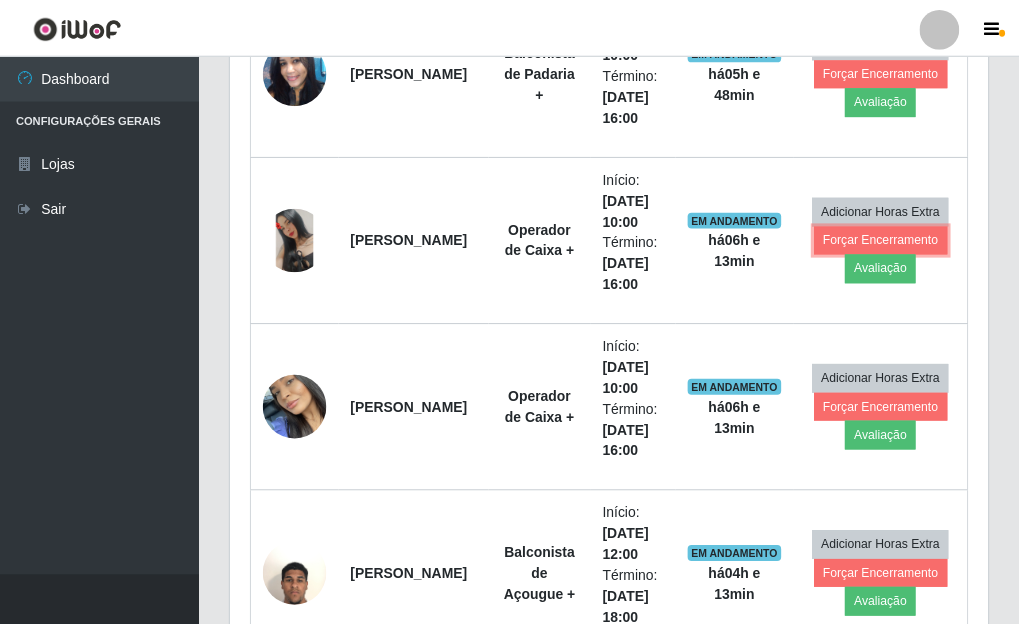 scroll, scrollTop: 999585, scrollLeft: 999243, axis: both 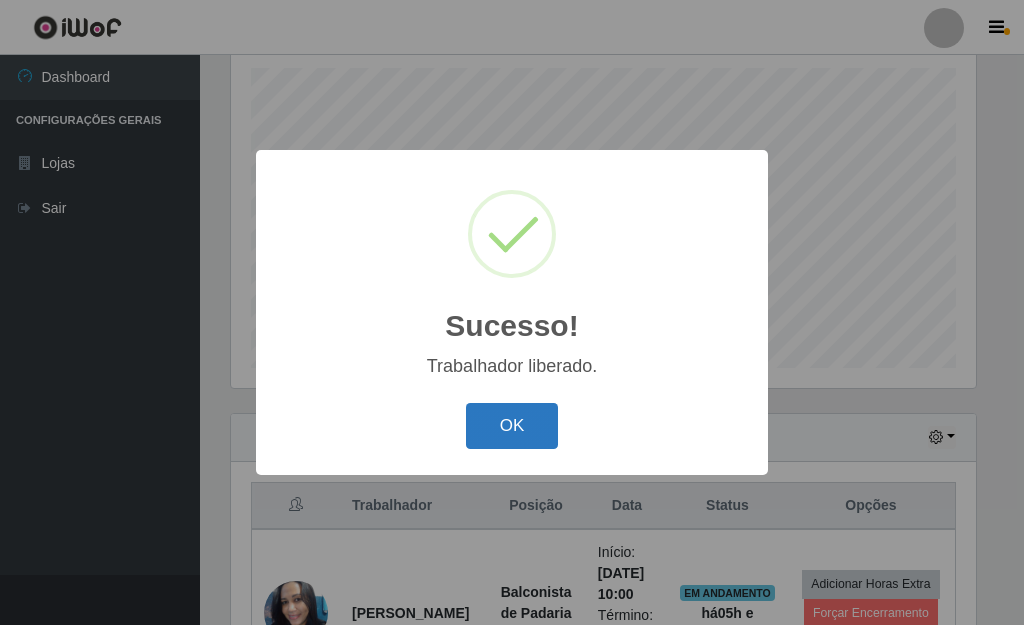 click on "OK" at bounding box center (512, 426) 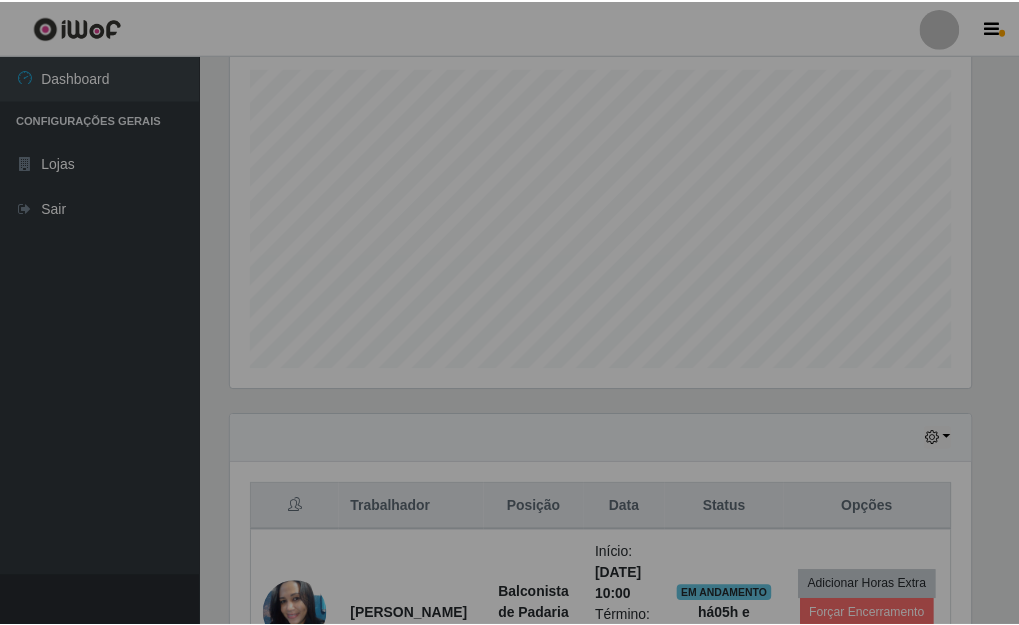 scroll, scrollTop: 999585, scrollLeft: 999243, axis: both 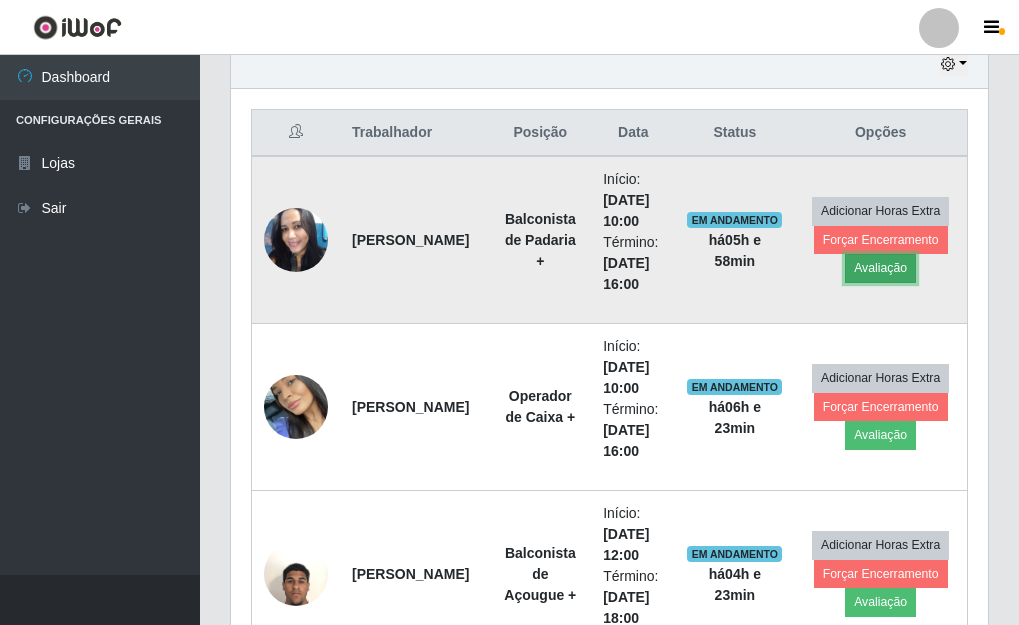 click on "Avaliação" at bounding box center [880, 268] 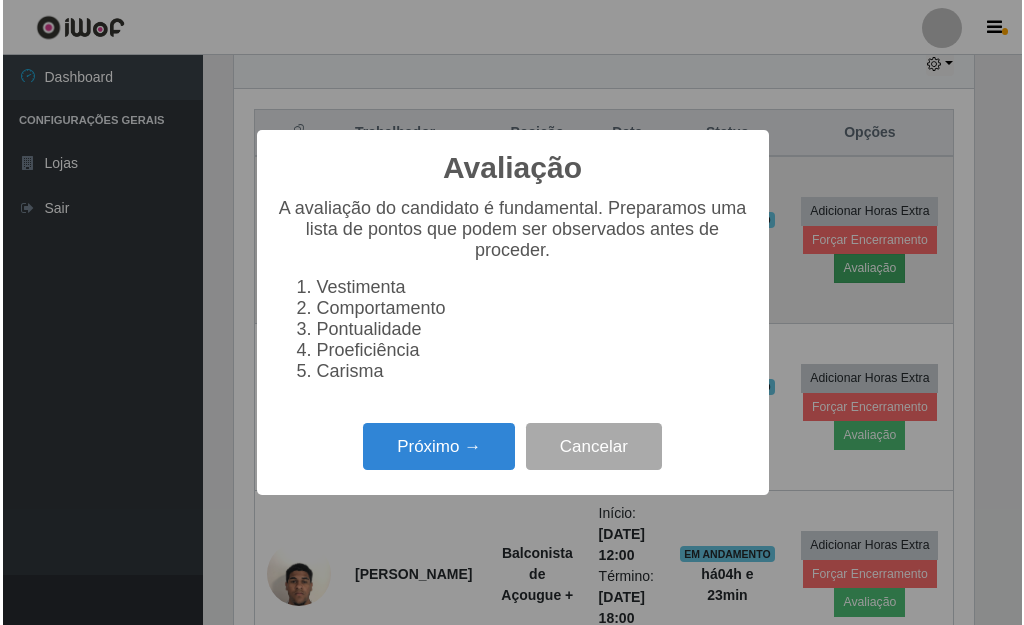 scroll, scrollTop: 999585, scrollLeft: 999255, axis: both 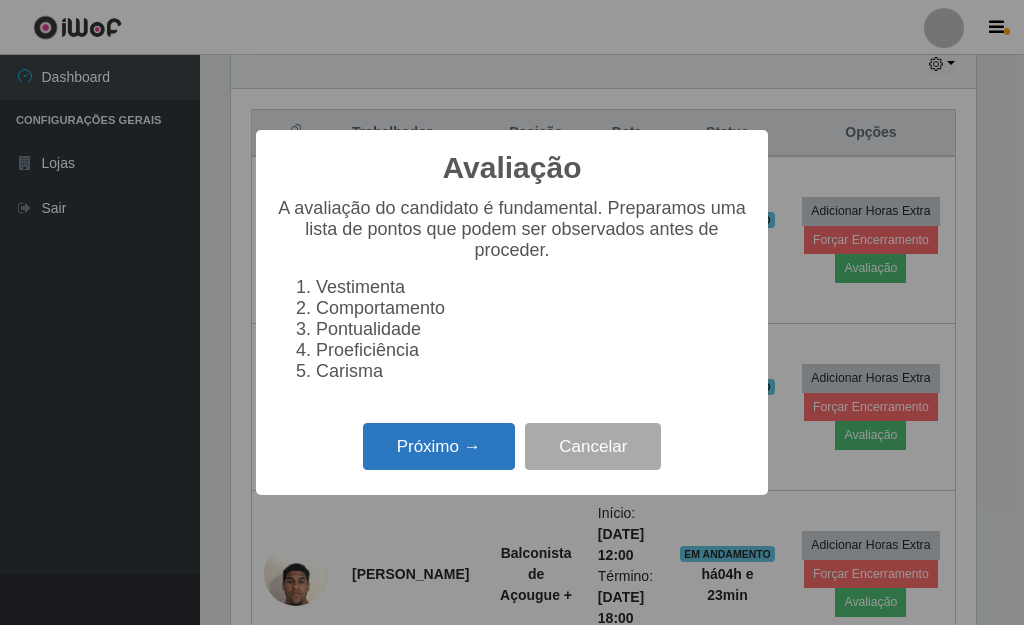 click on "Próximo →" at bounding box center (439, 446) 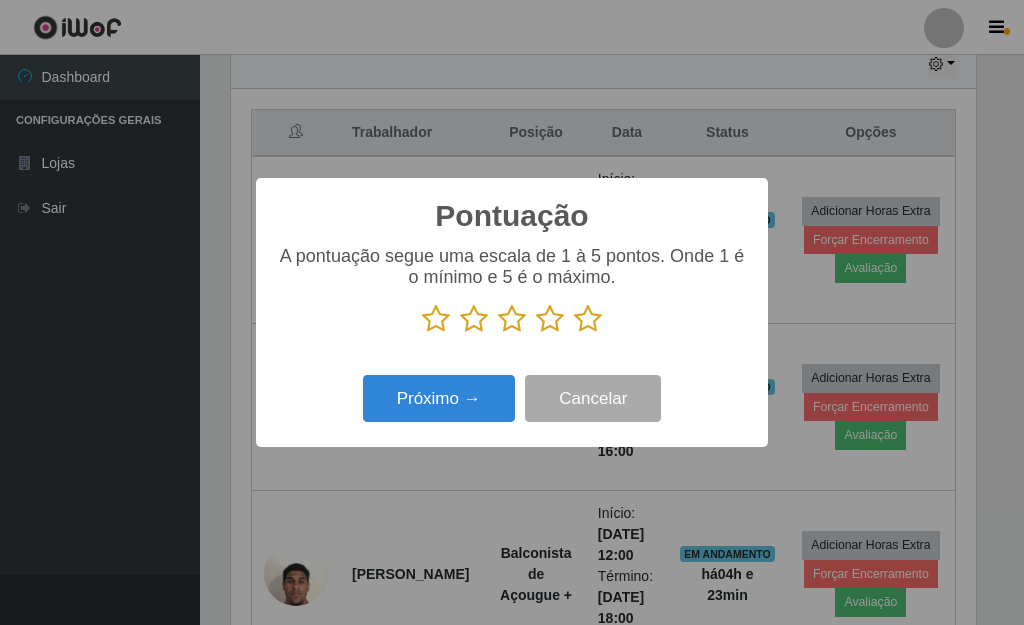 scroll, scrollTop: 999585, scrollLeft: 999255, axis: both 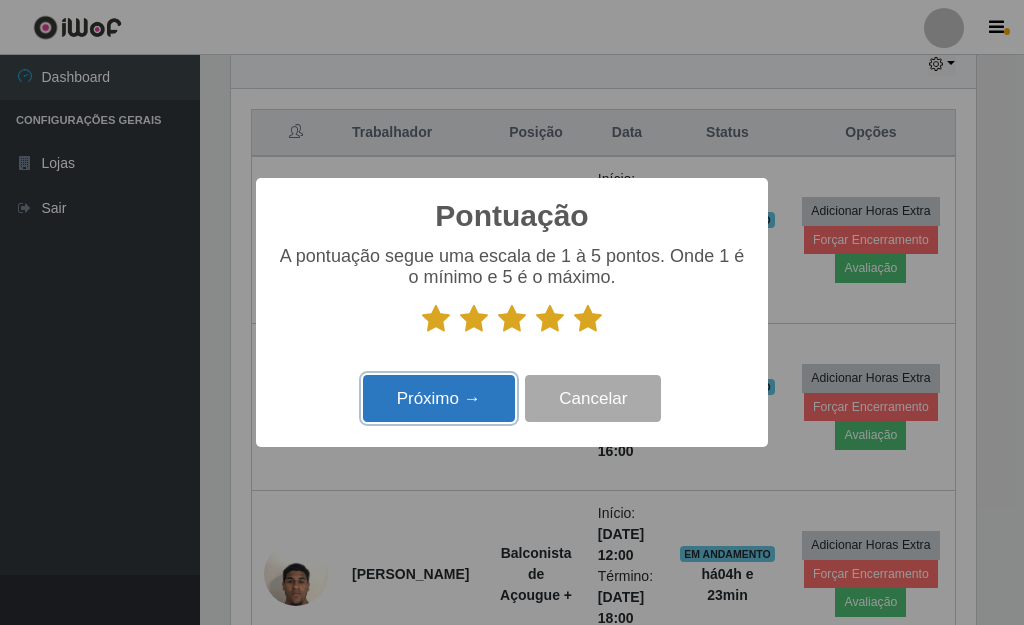 click on "Próximo →" at bounding box center [439, 398] 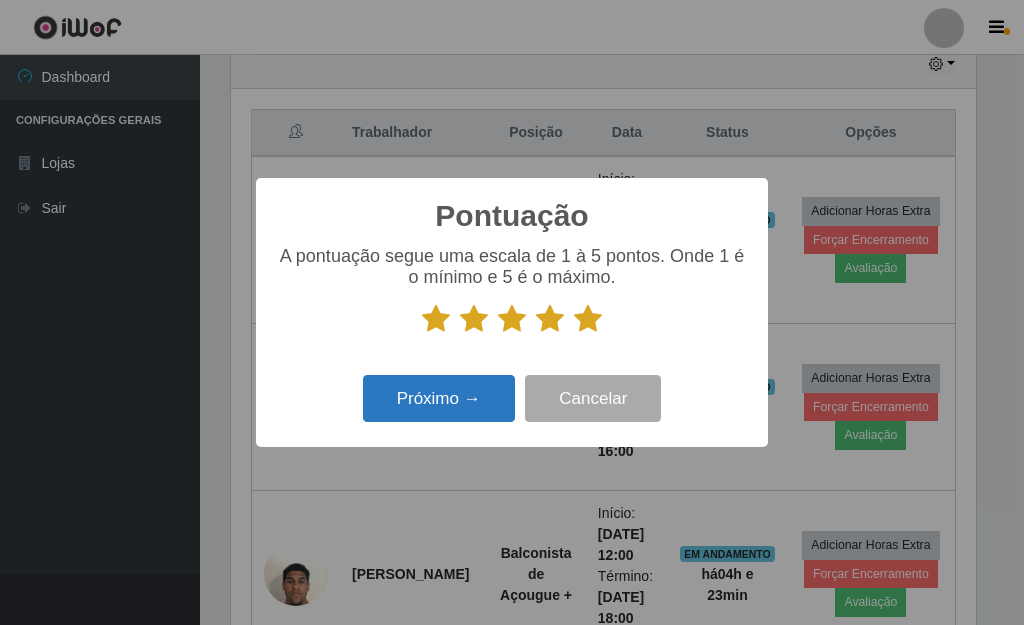 scroll, scrollTop: 999585, scrollLeft: 999255, axis: both 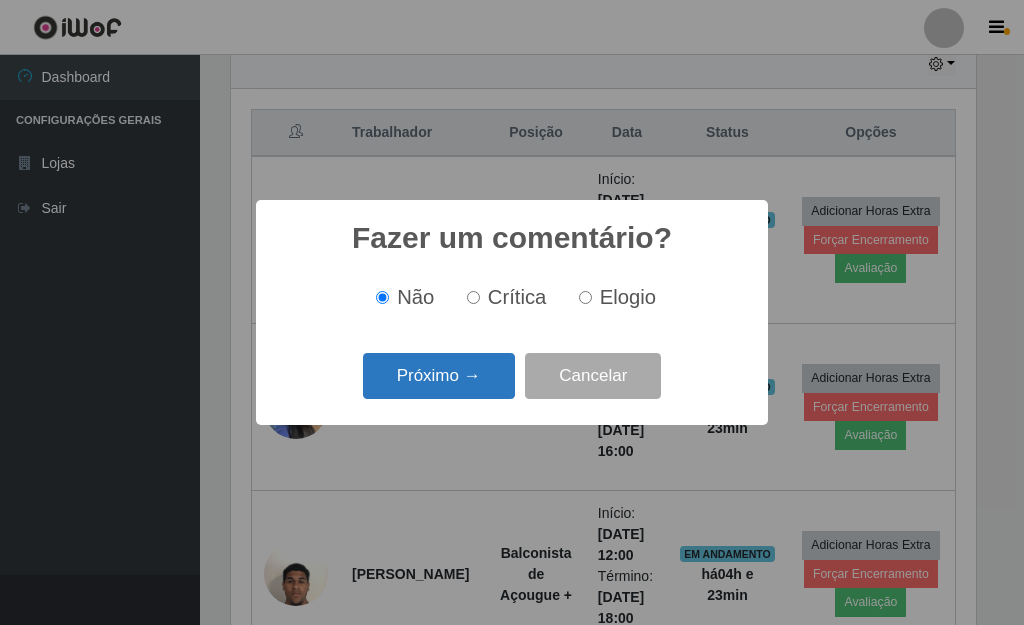 drag, startPoint x: 443, startPoint y: 377, endPoint x: 460, endPoint y: 384, distance: 18.384777 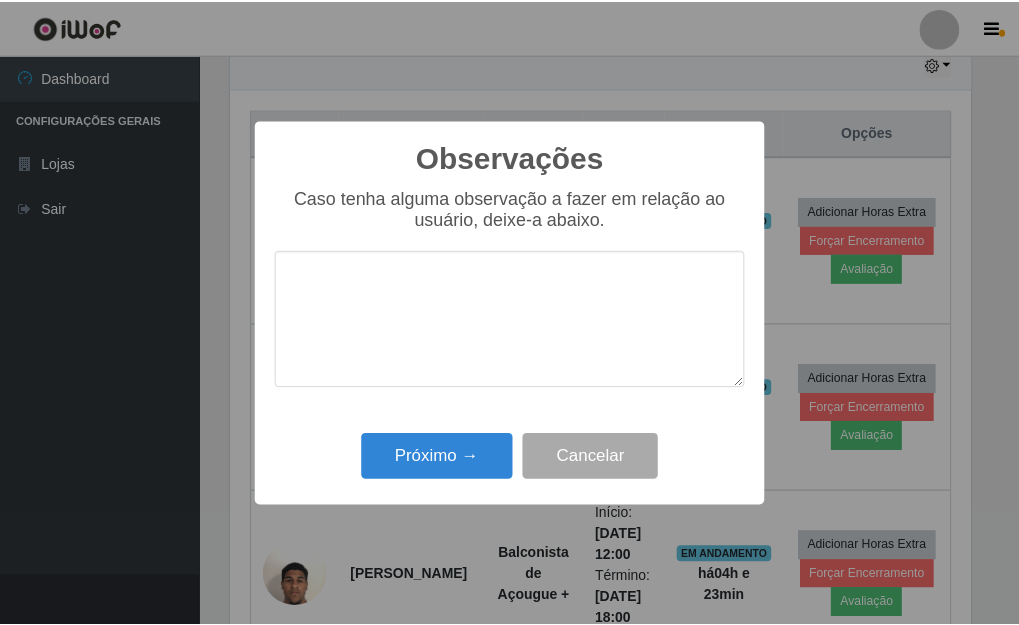 scroll, scrollTop: 999585, scrollLeft: 999255, axis: both 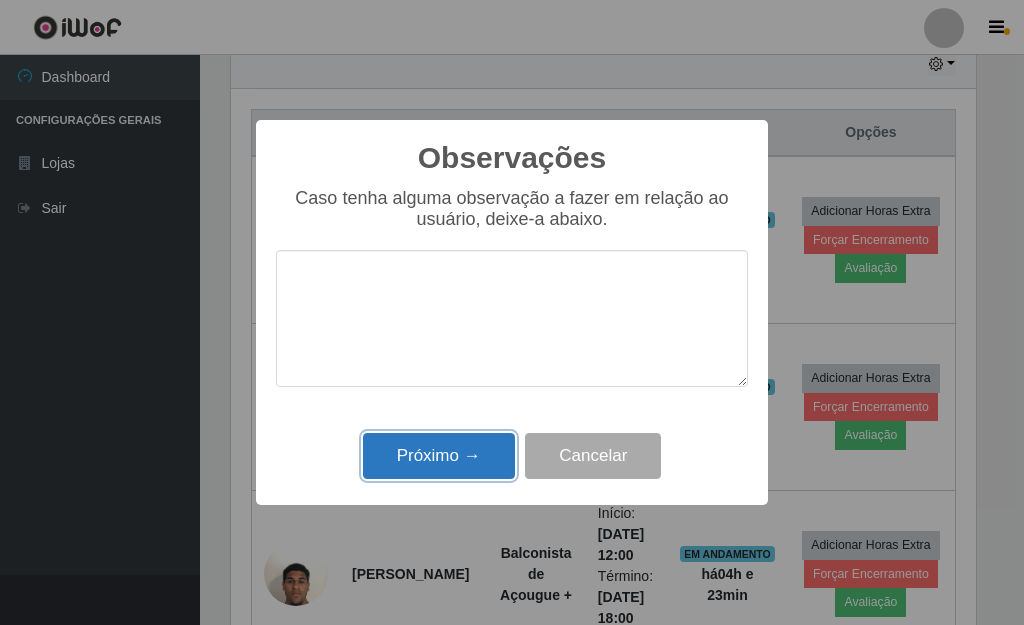 click on "Próximo →" at bounding box center [439, 456] 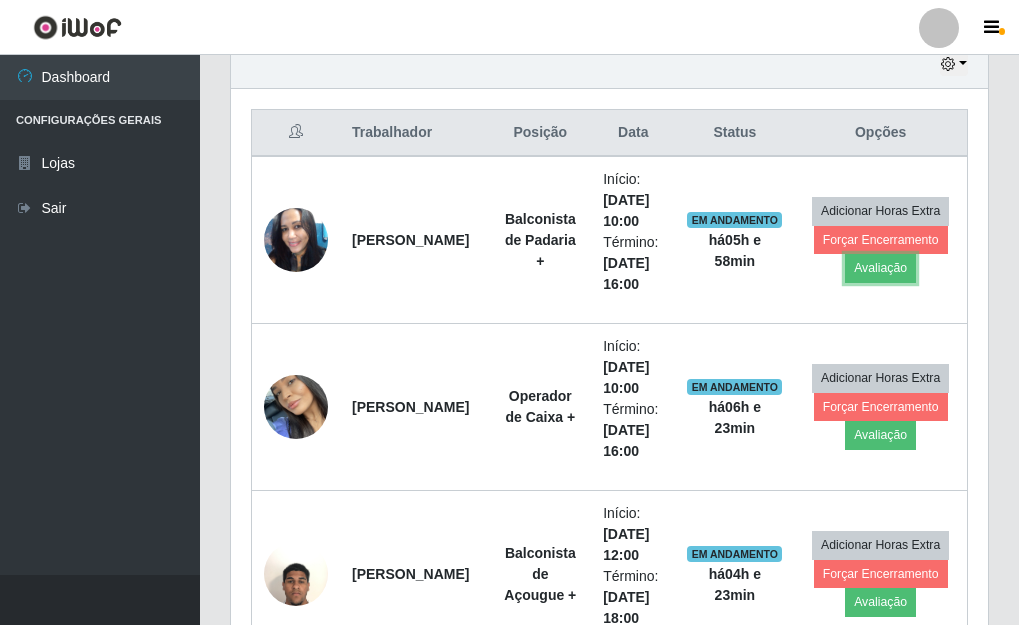 scroll, scrollTop: 999585, scrollLeft: 999243, axis: both 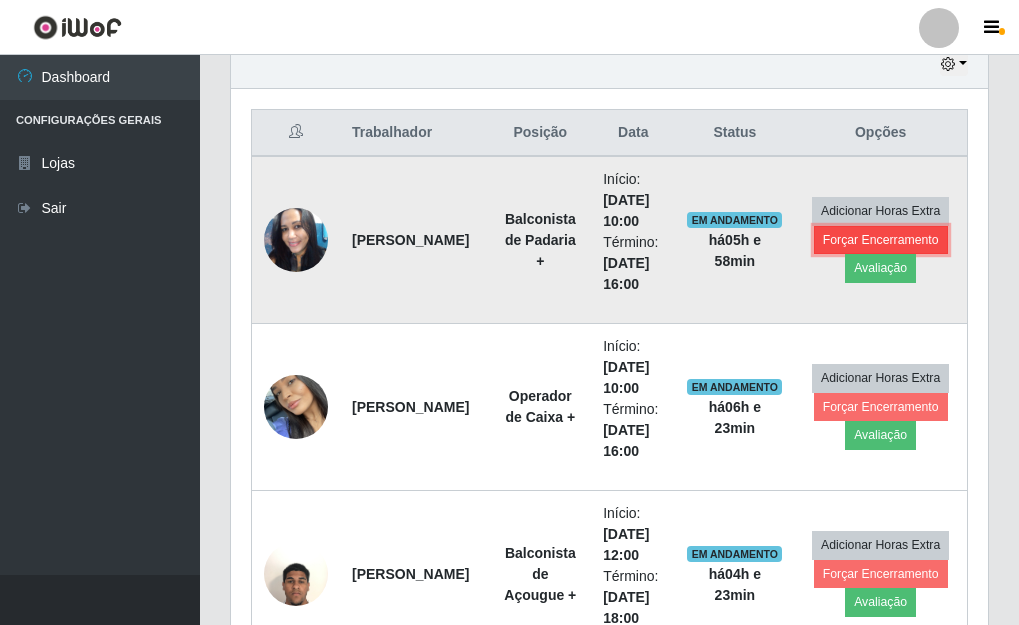 click on "Forçar Encerramento" at bounding box center (881, 240) 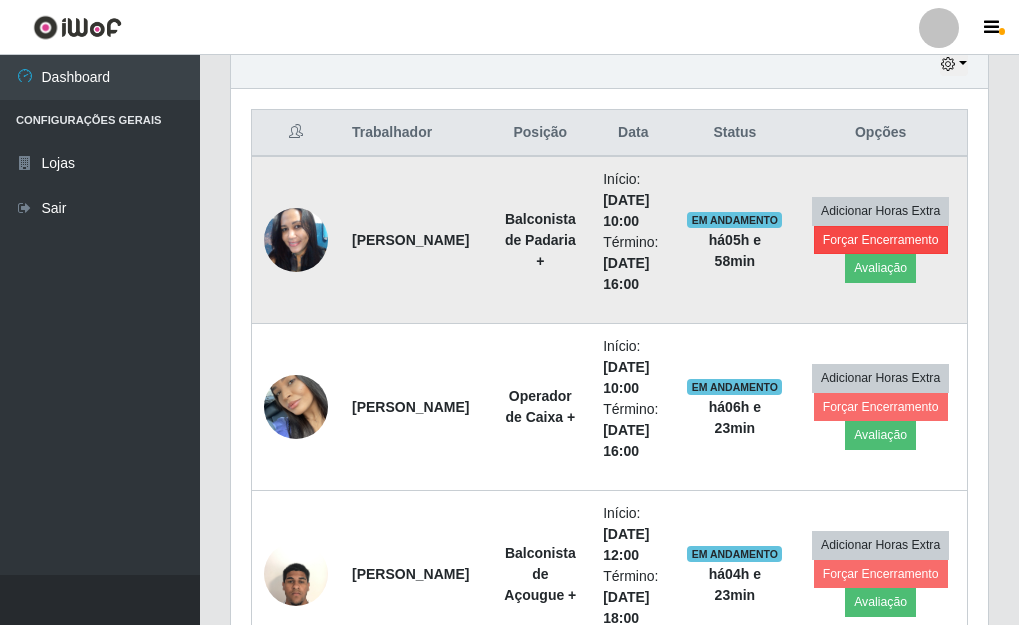 scroll, scrollTop: 999585, scrollLeft: 999255, axis: both 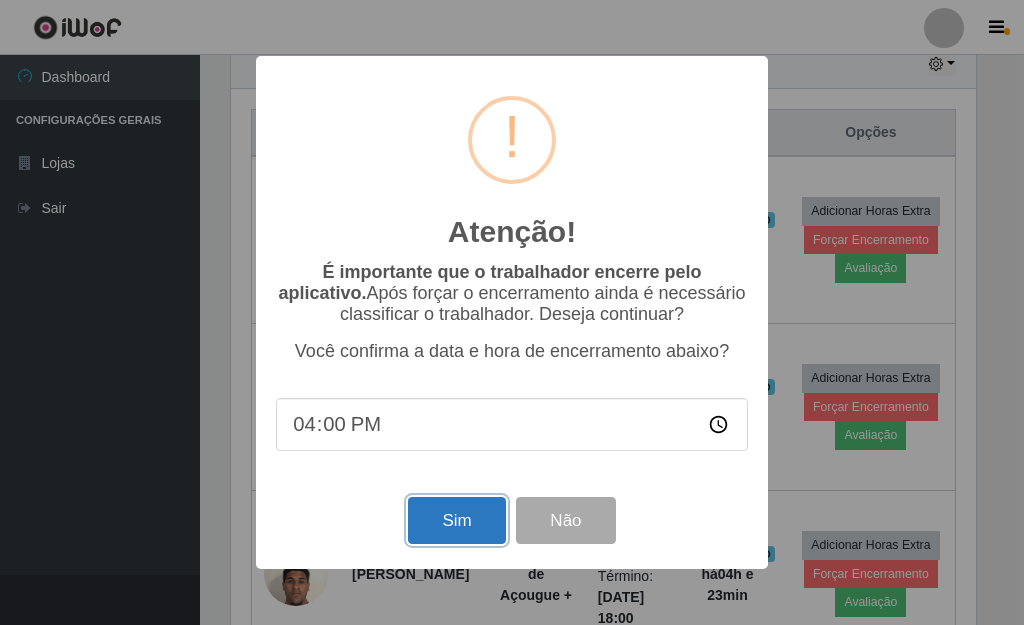 click on "Sim" at bounding box center [456, 520] 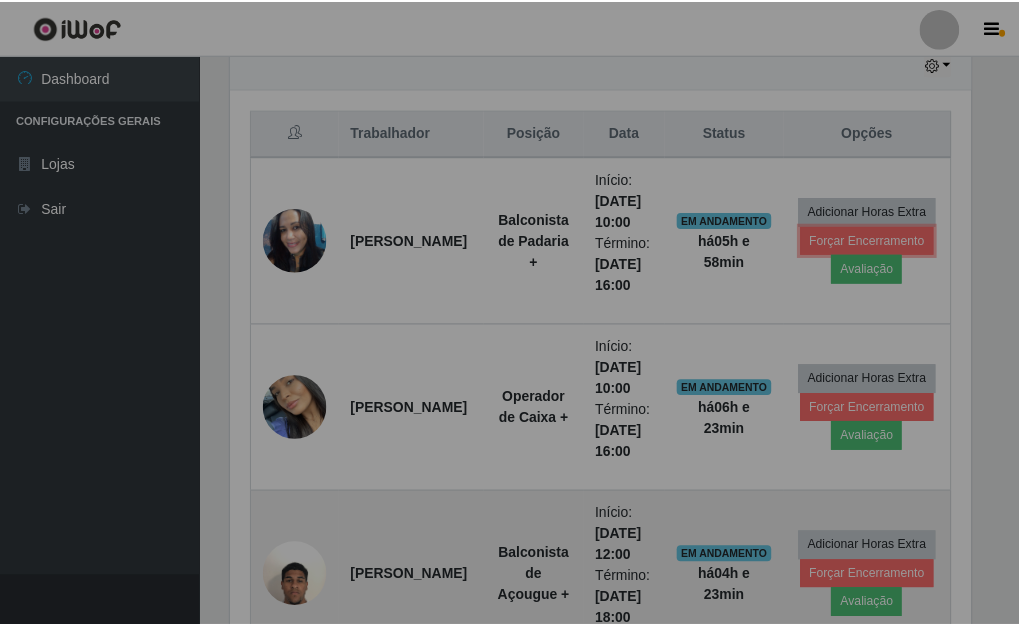 scroll, scrollTop: 999585, scrollLeft: 999243, axis: both 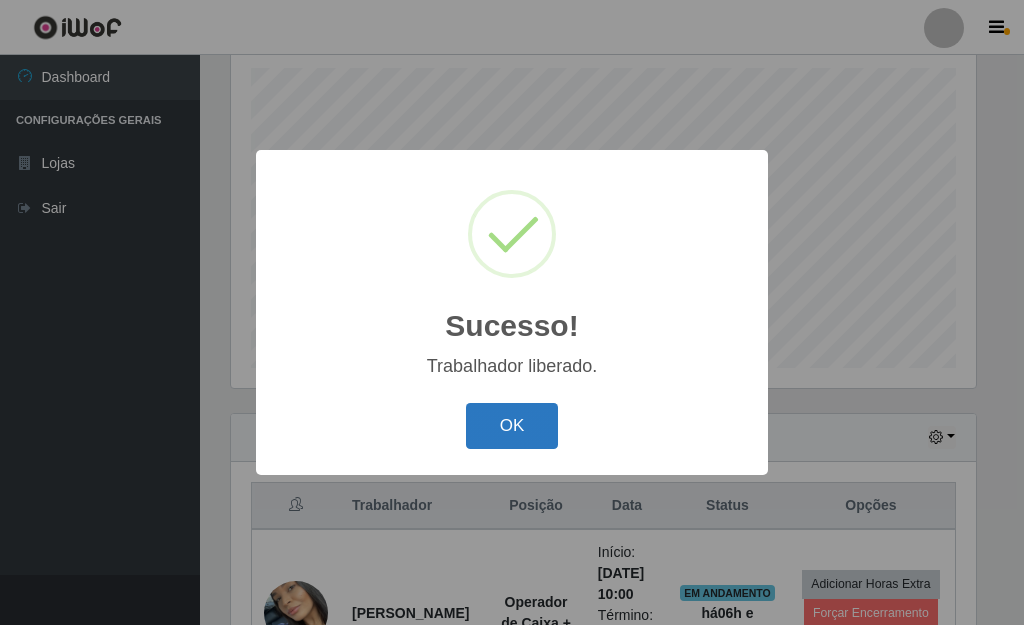 click on "OK" at bounding box center (512, 426) 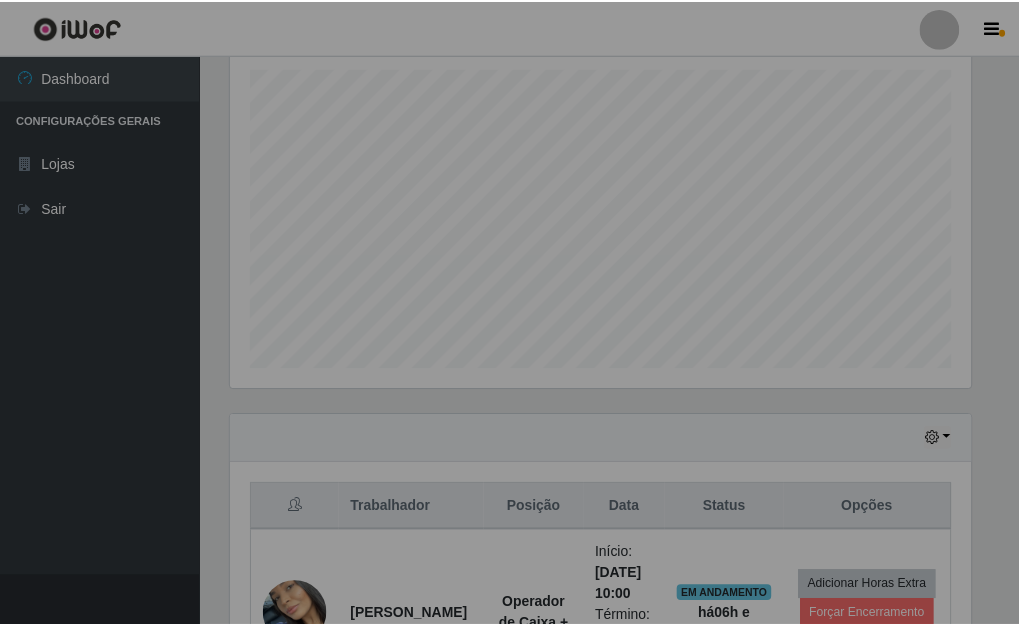 scroll, scrollTop: 999585, scrollLeft: 999243, axis: both 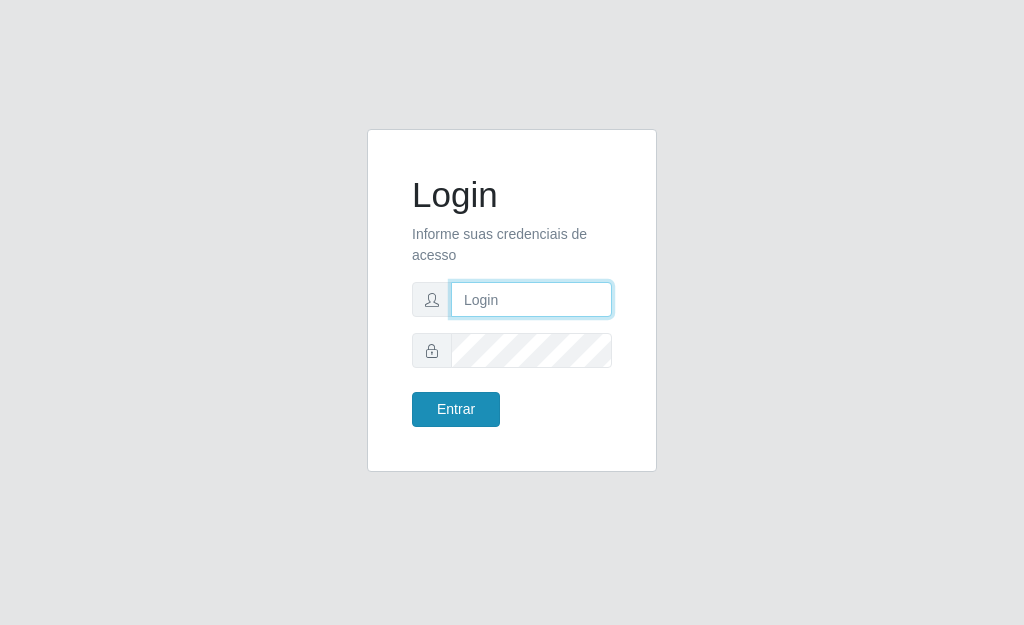 type on "[PERSON_NAME]" 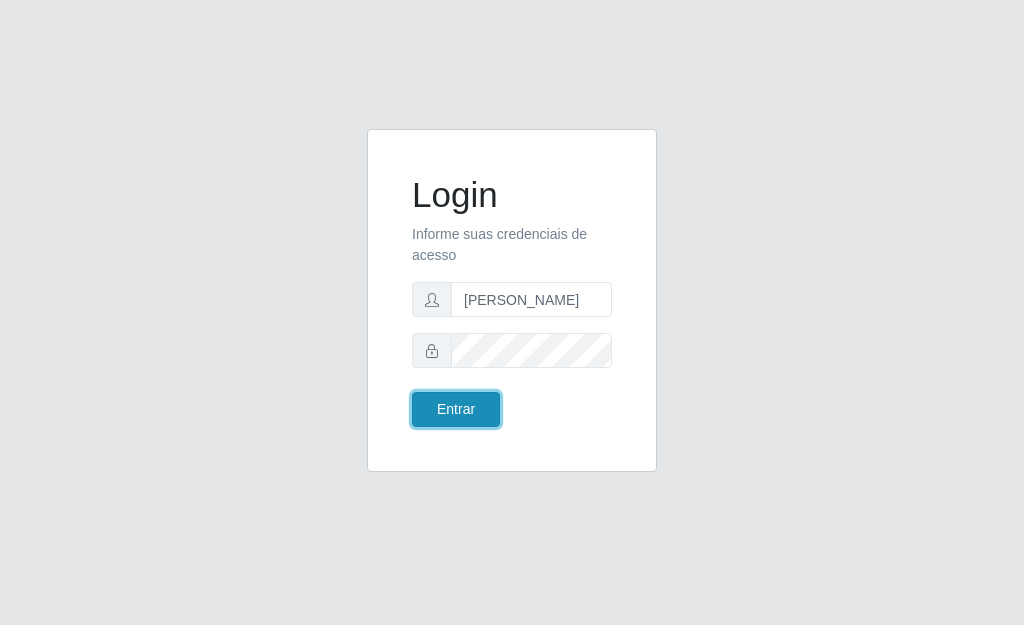 click on "Entrar" at bounding box center (456, 409) 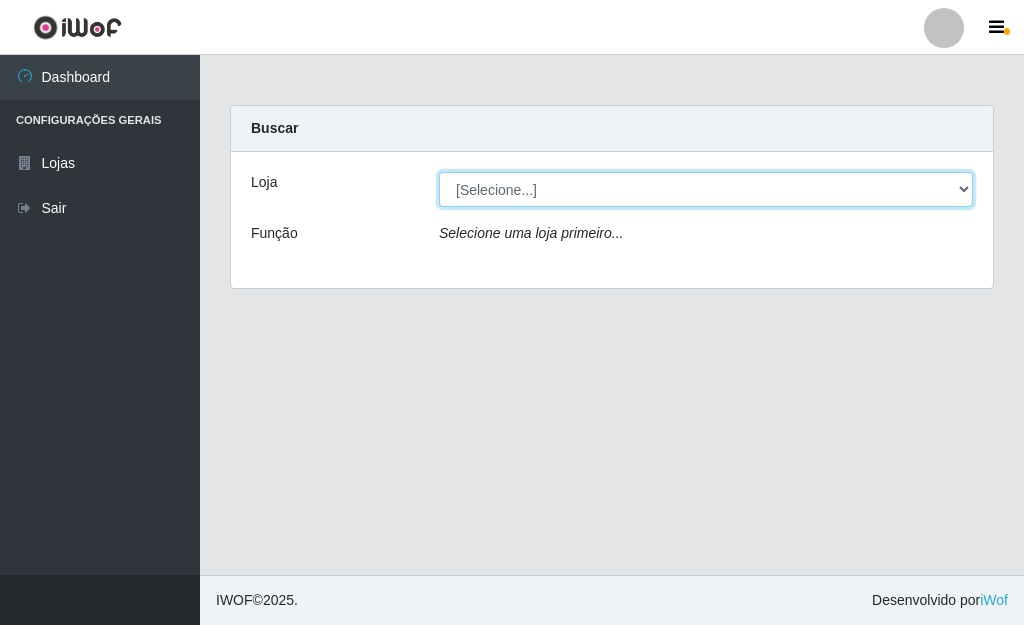click on "[Selecione...] Bemais Supermercados - [GEOGRAPHIC_DATA]" at bounding box center (706, 189) 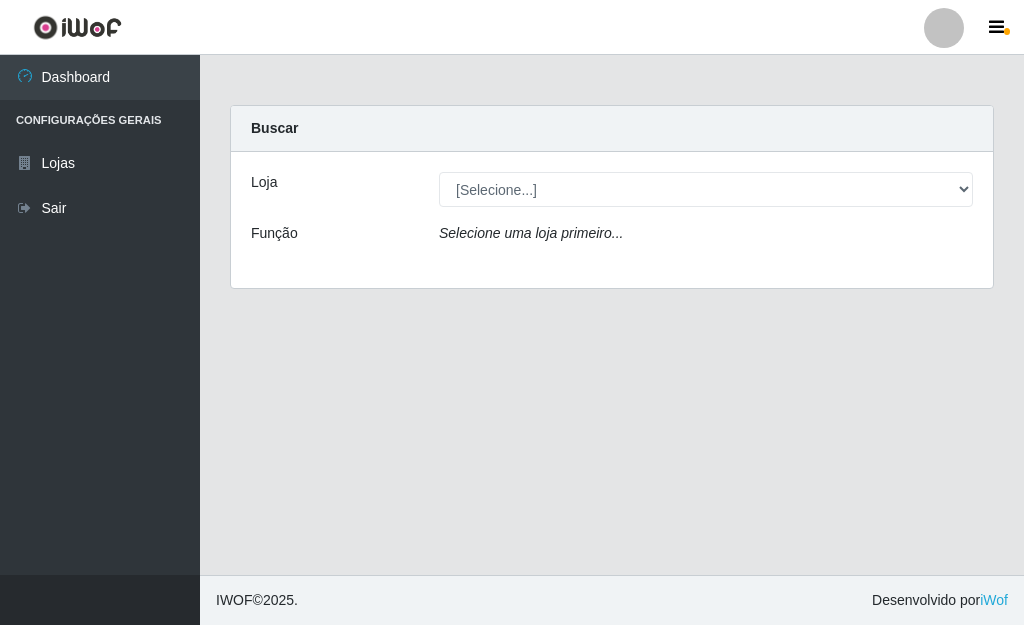 drag, startPoint x: 1010, startPoint y: 173, endPoint x: 972, endPoint y: 160, distance: 40.16217 